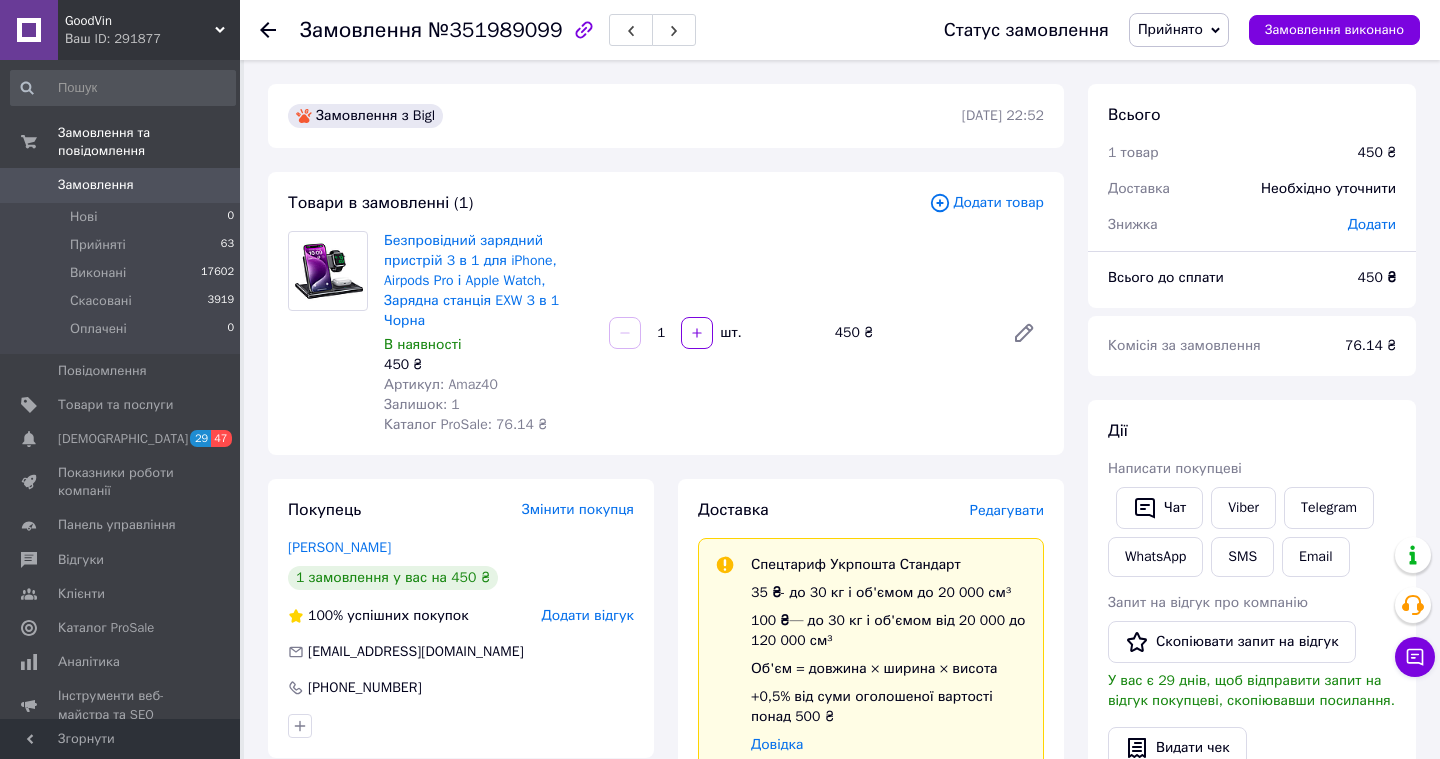 scroll, scrollTop: 0, scrollLeft: 0, axis: both 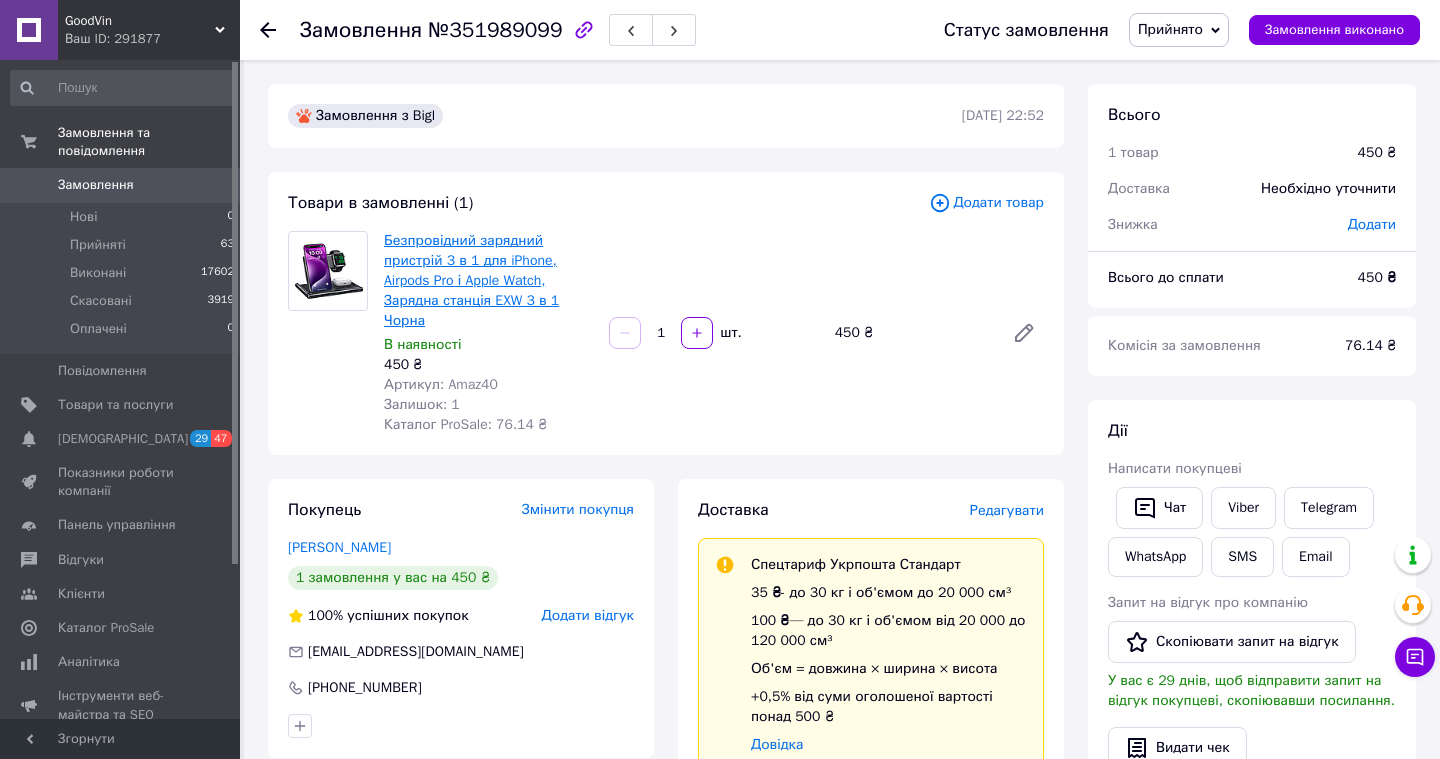 click on "Безпровідний зарядний пристрій 3 в 1 для iPhone, Airpods Pro і Apple Watch, Зарядна станція EXW 3 в 1 Чорна" at bounding box center (471, 280) 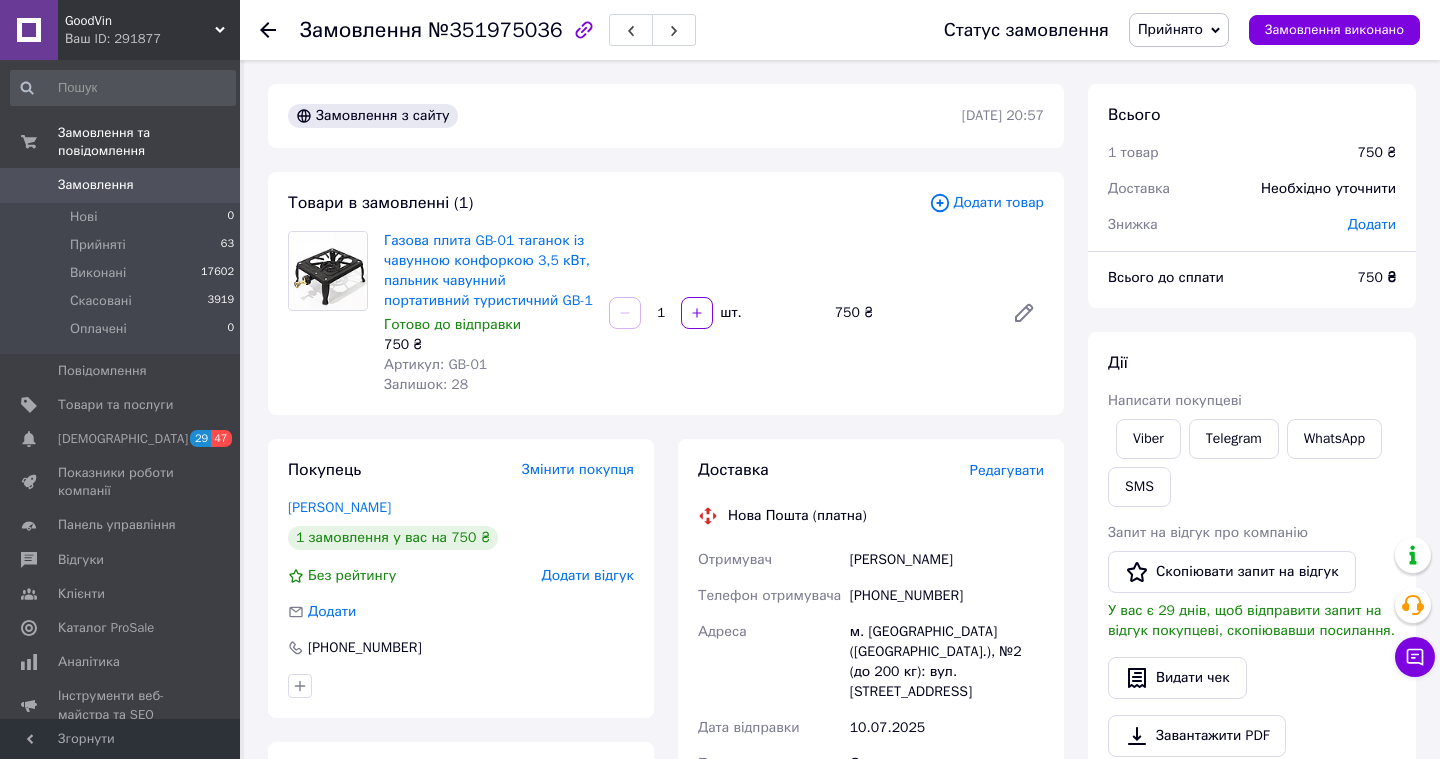 scroll, scrollTop: 0, scrollLeft: 0, axis: both 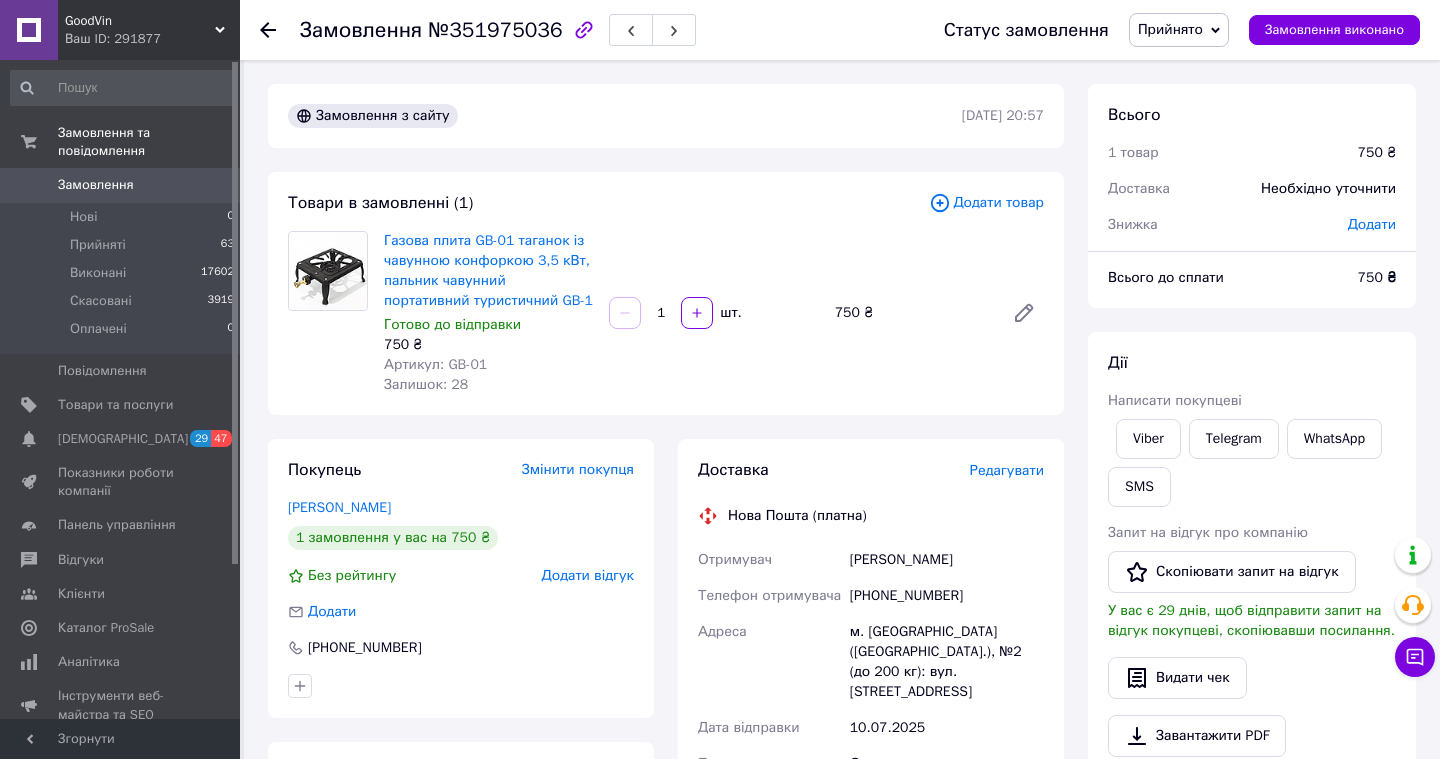 click on "Редагувати" at bounding box center [1007, 470] 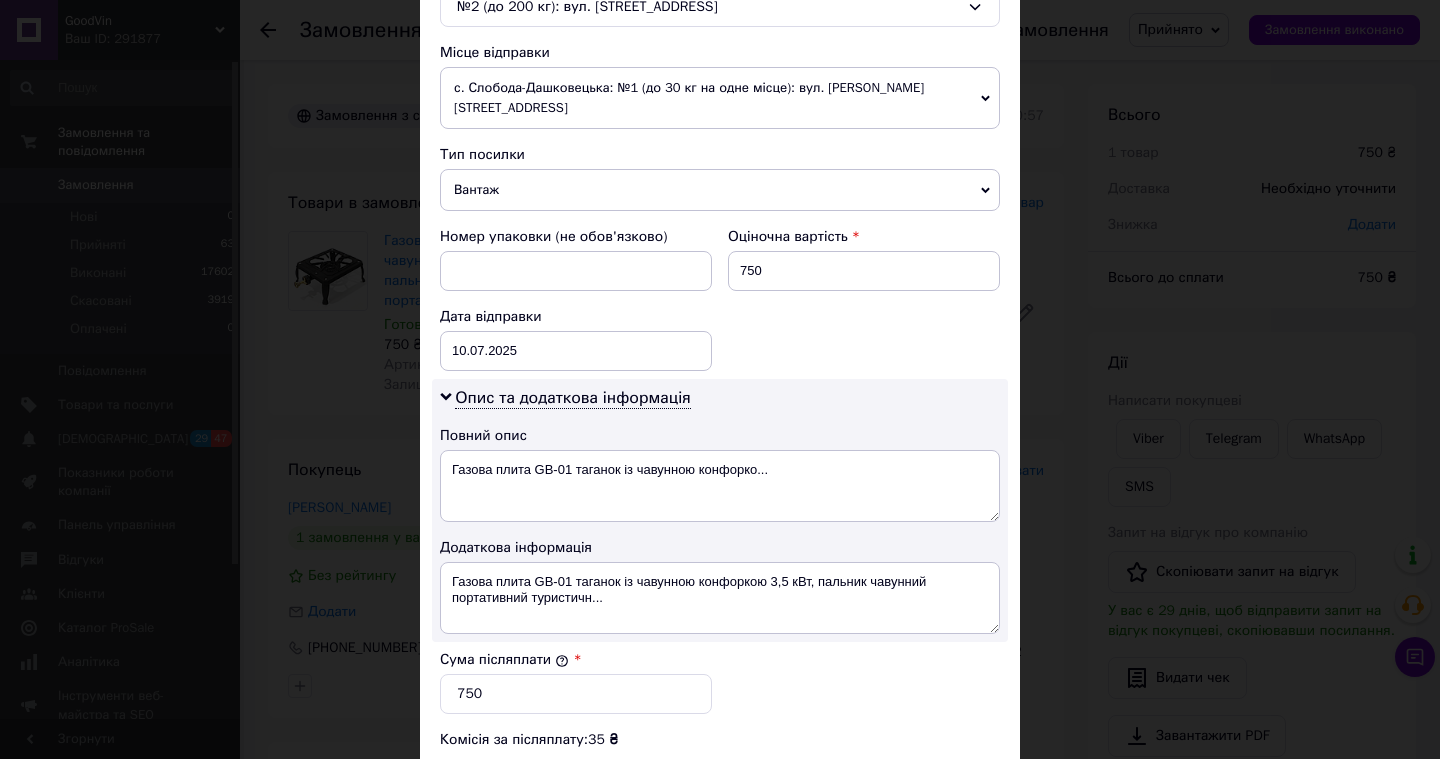 scroll, scrollTop: 1031, scrollLeft: 0, axis: vertical 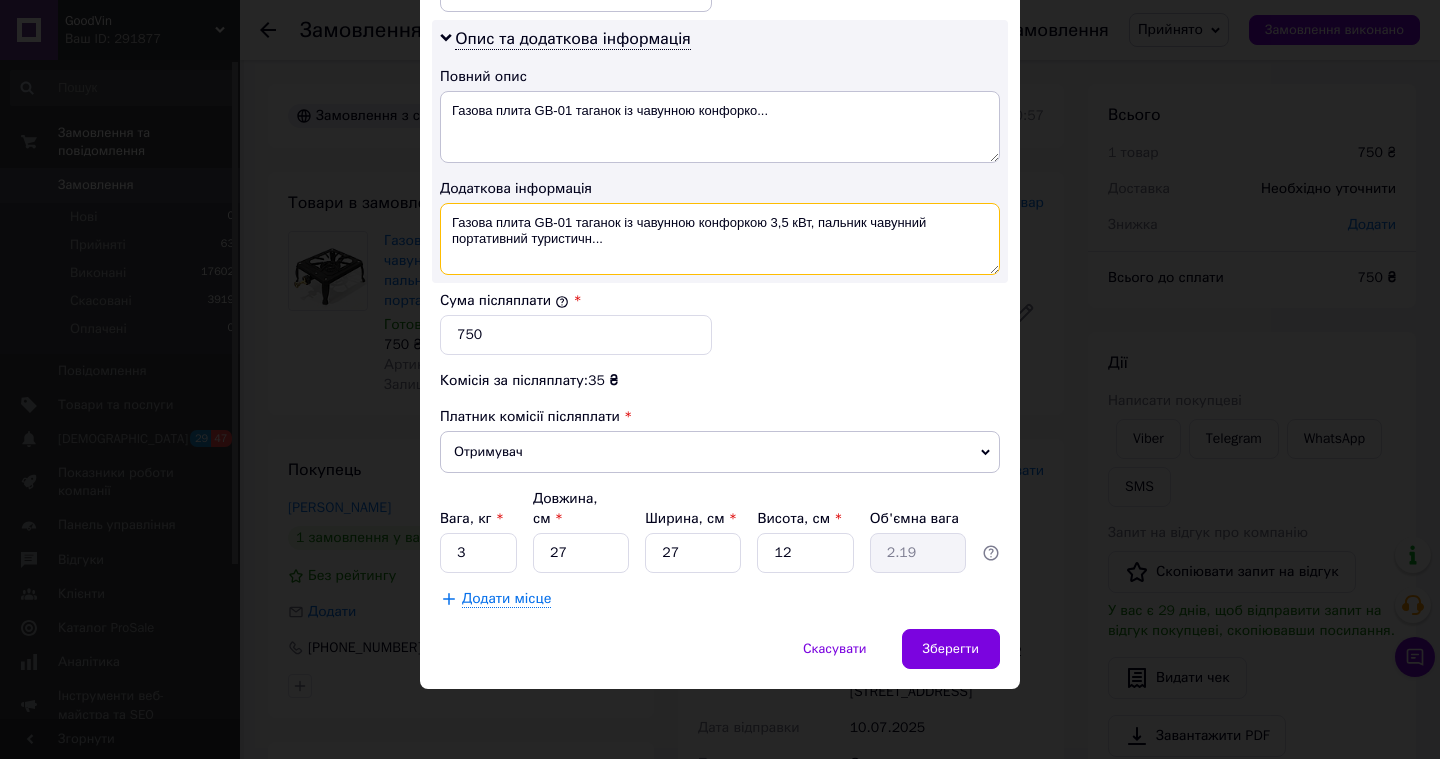 drag, startPoint x: 573, startPoint y: 222, endPoint x: 597, endPoint y: 255, distance: 40.804413 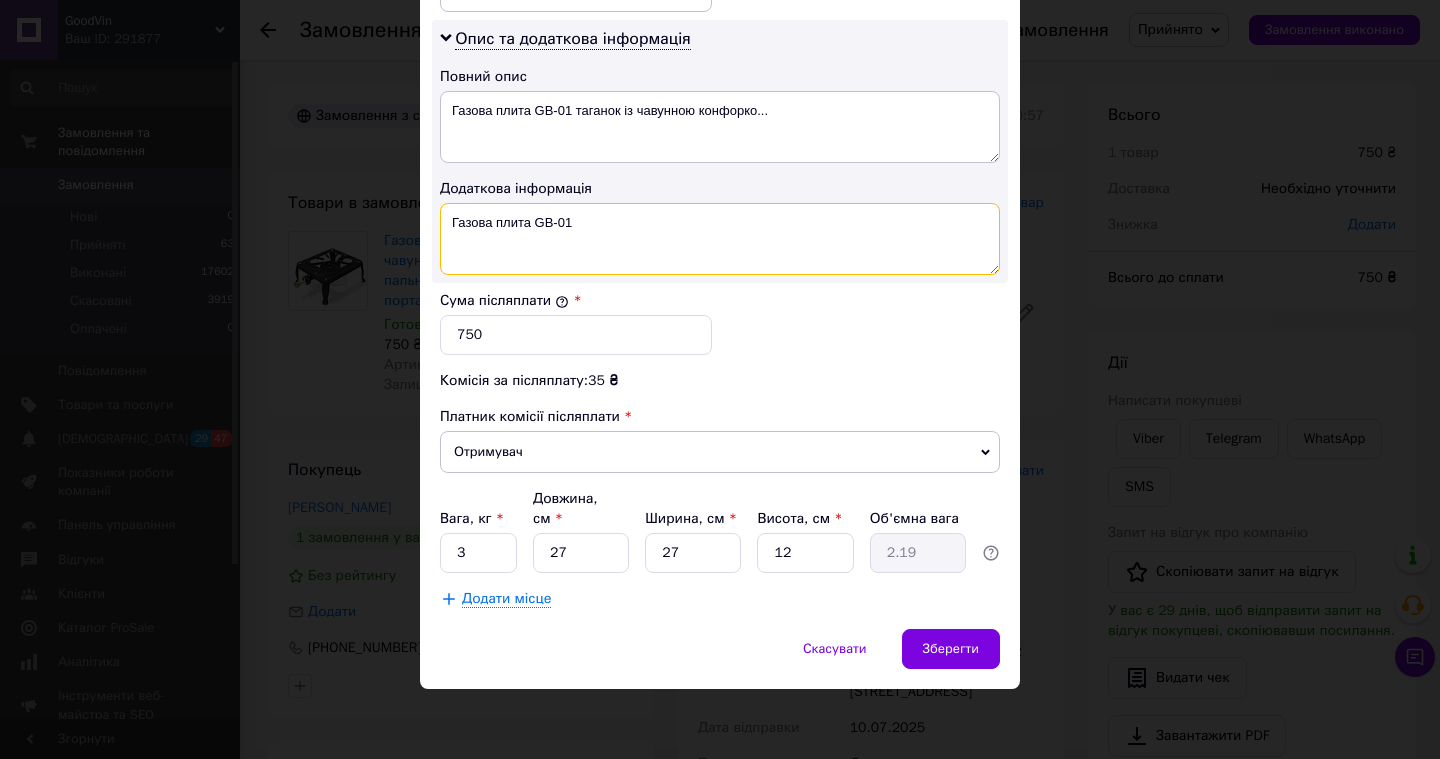 type on "Газова плита GB-01" 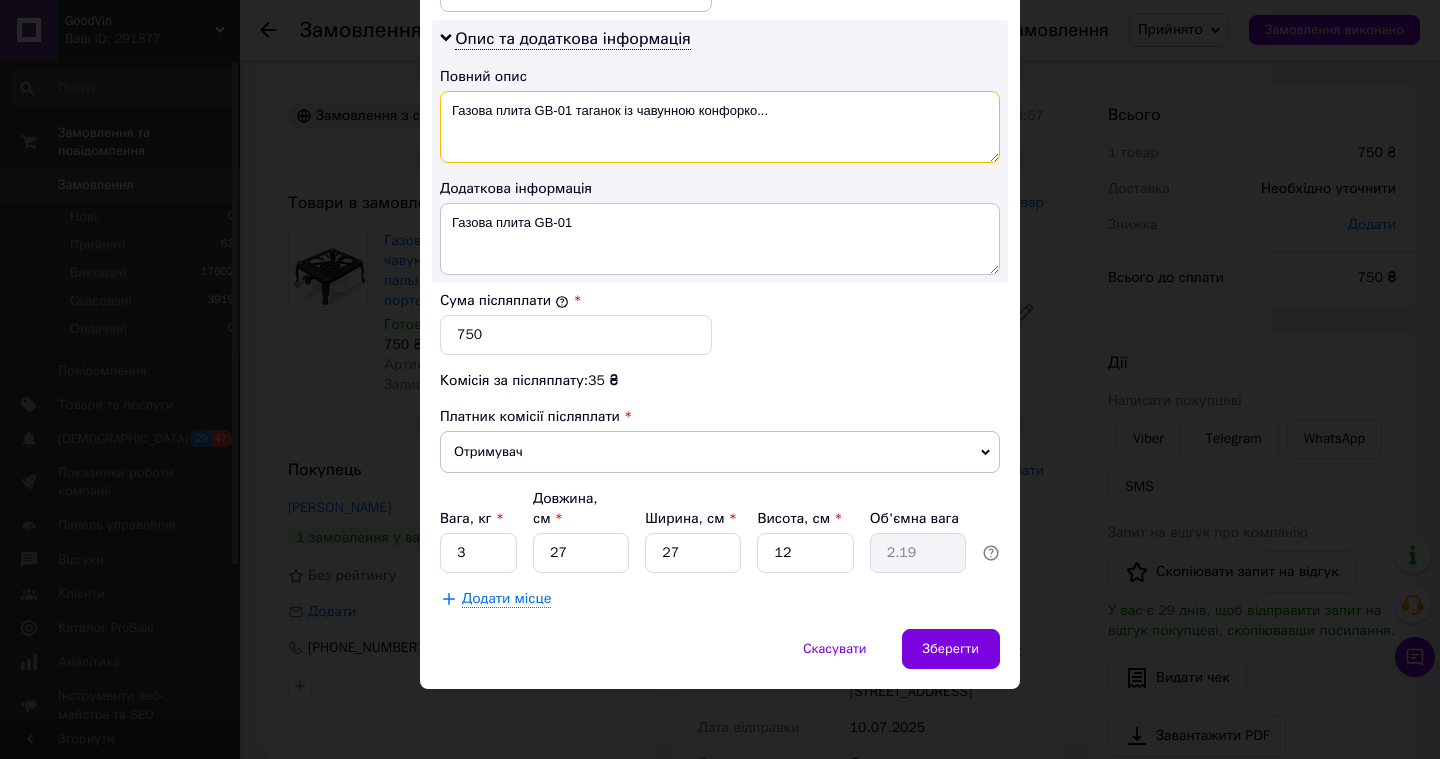 drag, startPoint x: 616, startPoint y: 108, endPoint x: 821, endPoint y: 104, distance: 205.03902 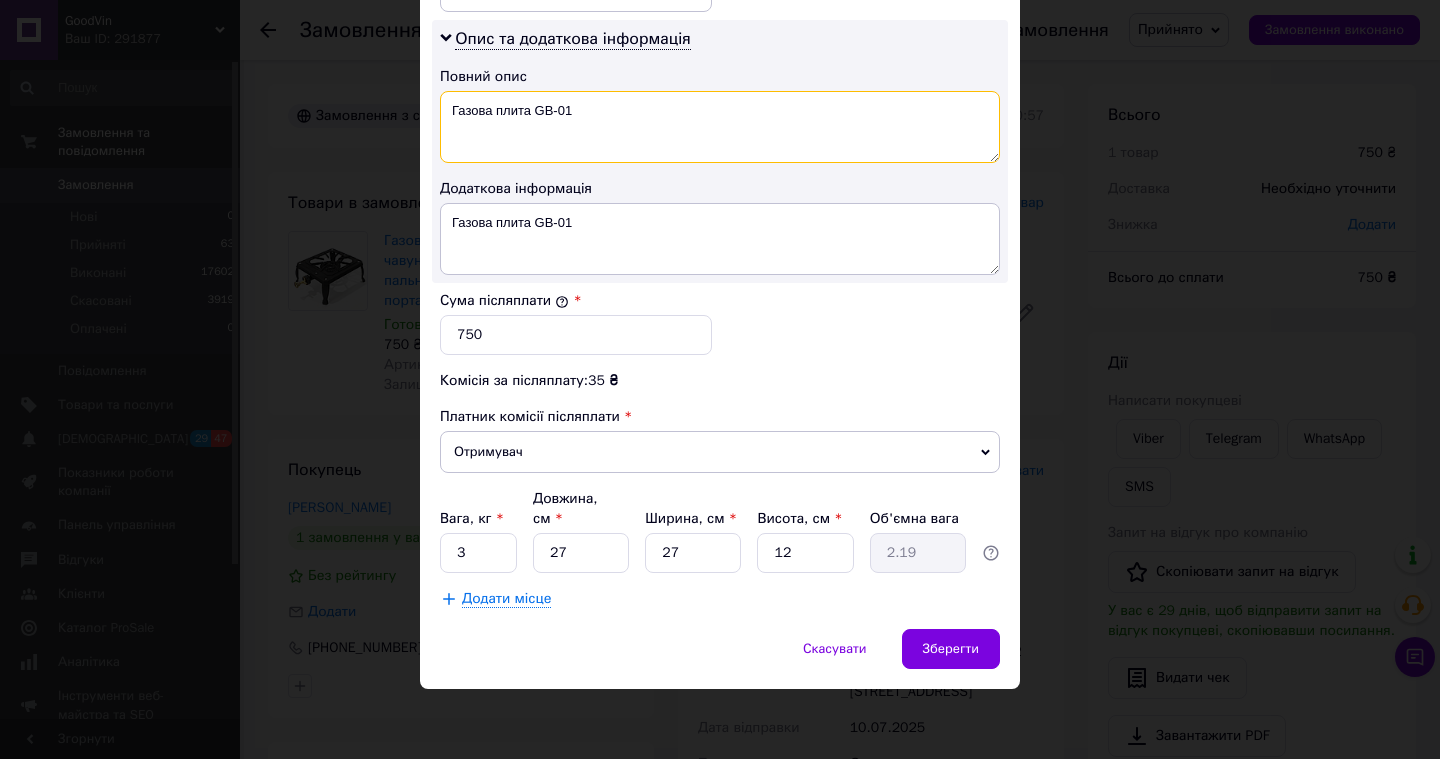 type on "Газова плита GB-01" 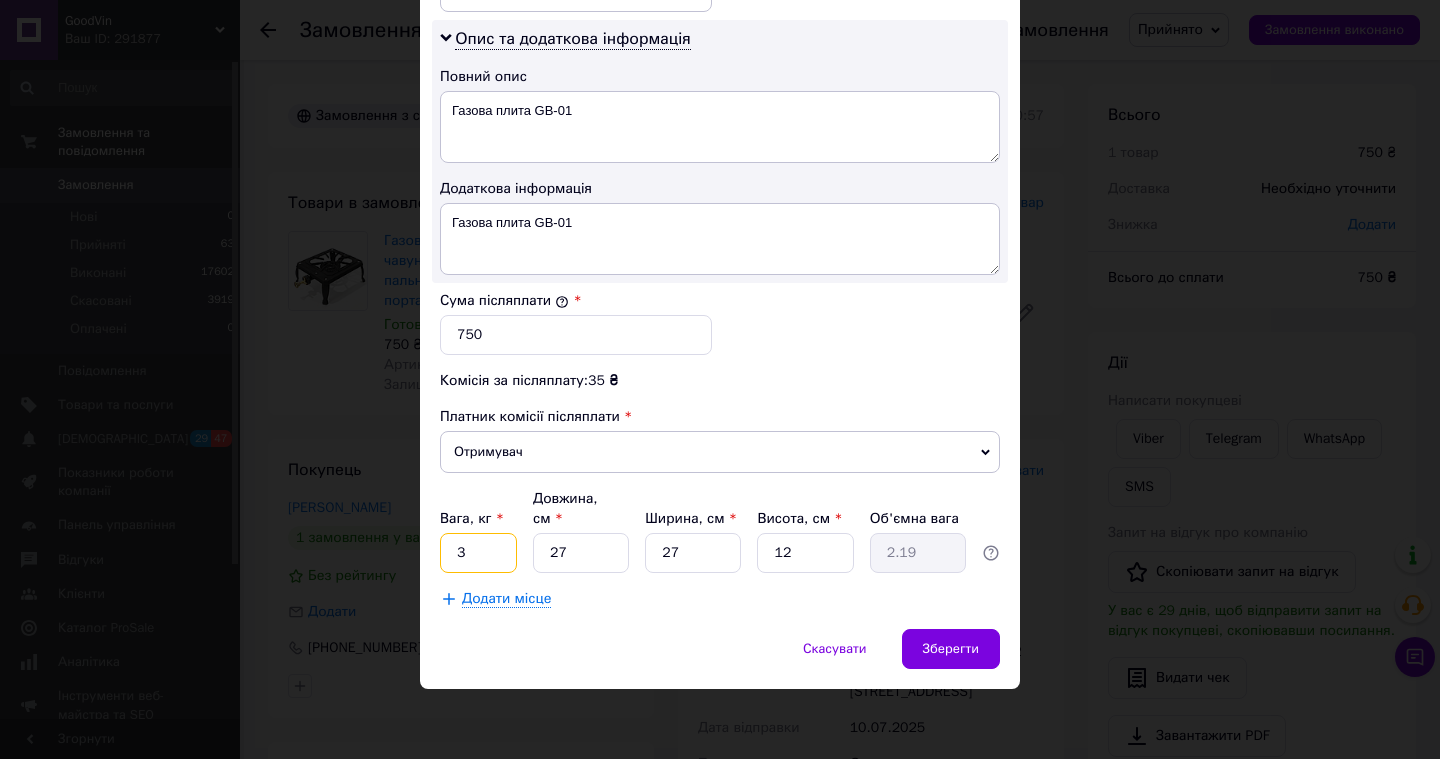 click on "3" at bounding box center [478, 553] 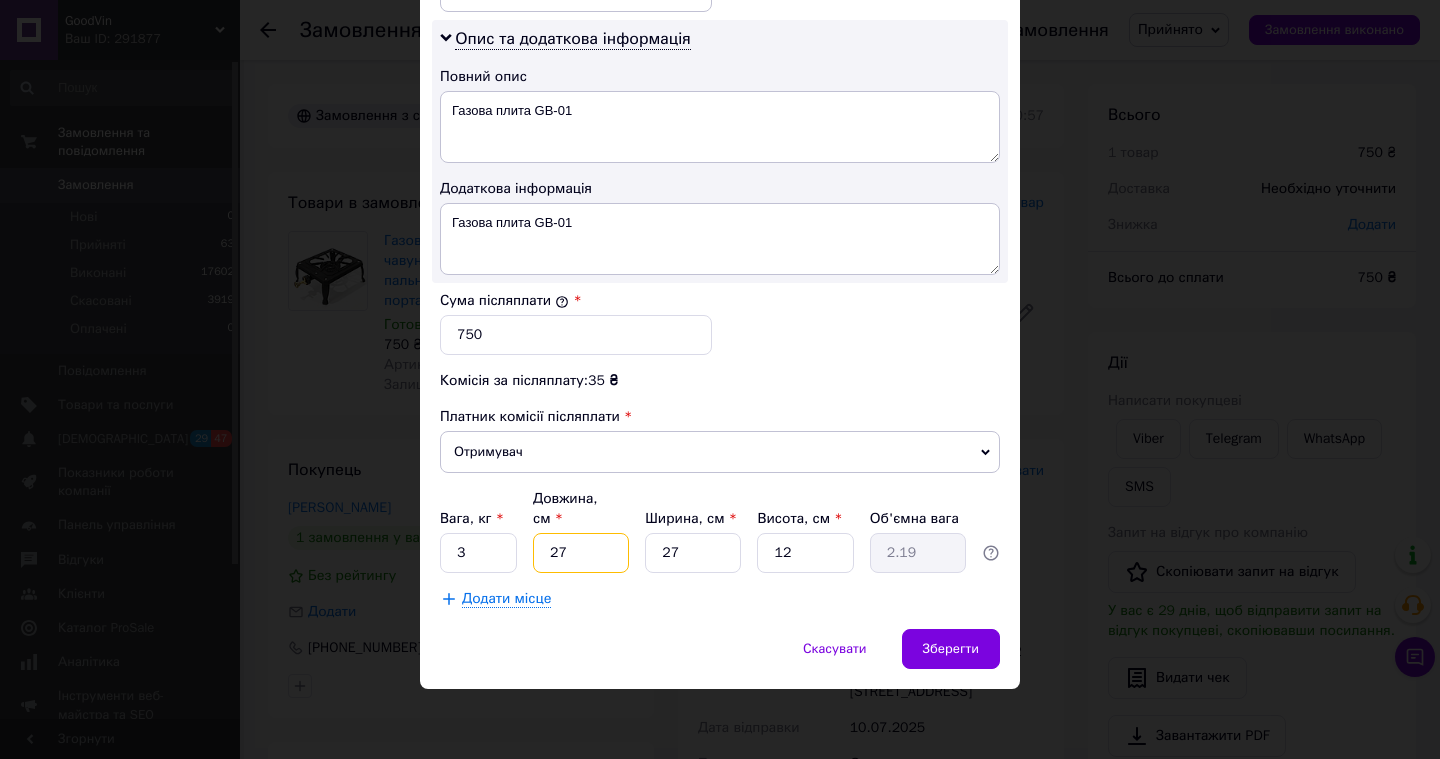 click on "27" at bounding box center [581, 553] 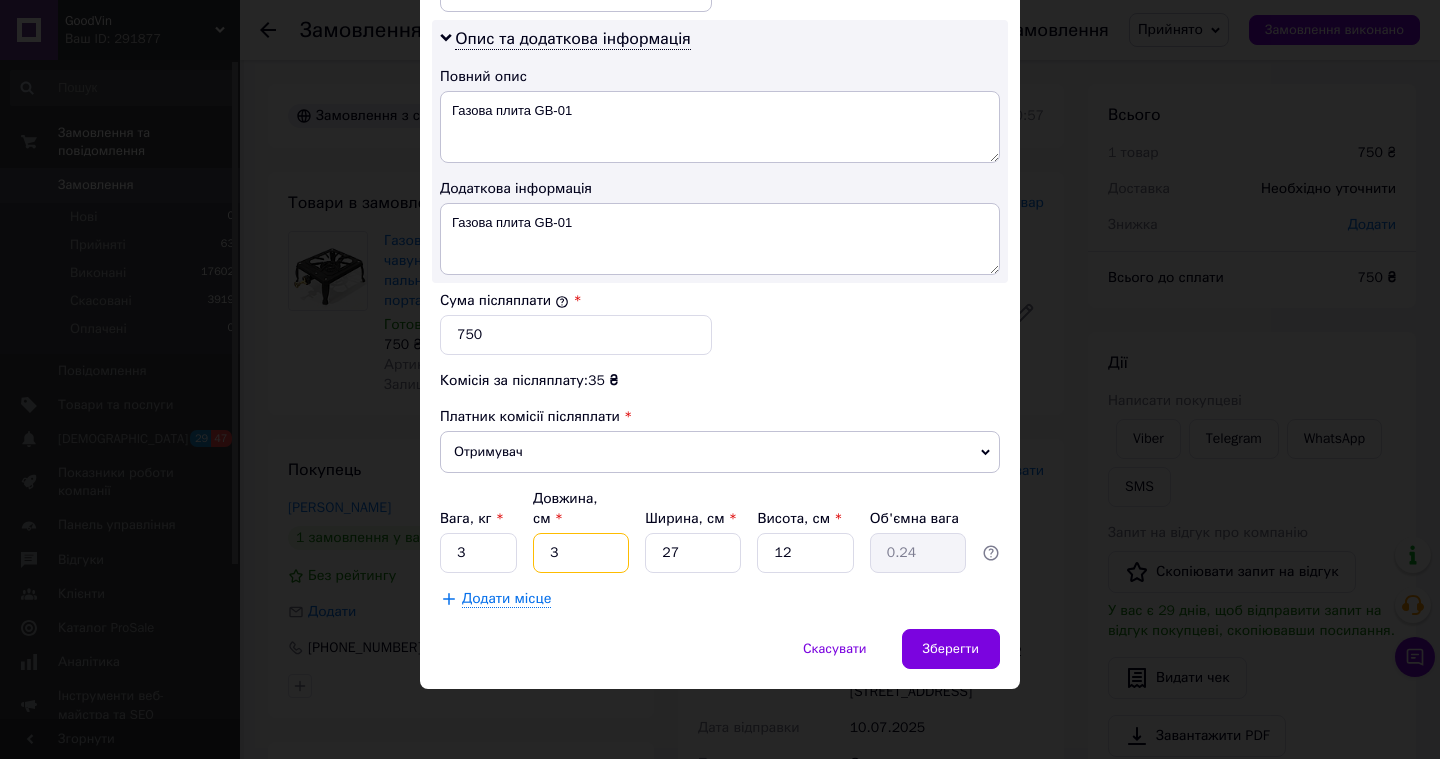 type on "30" 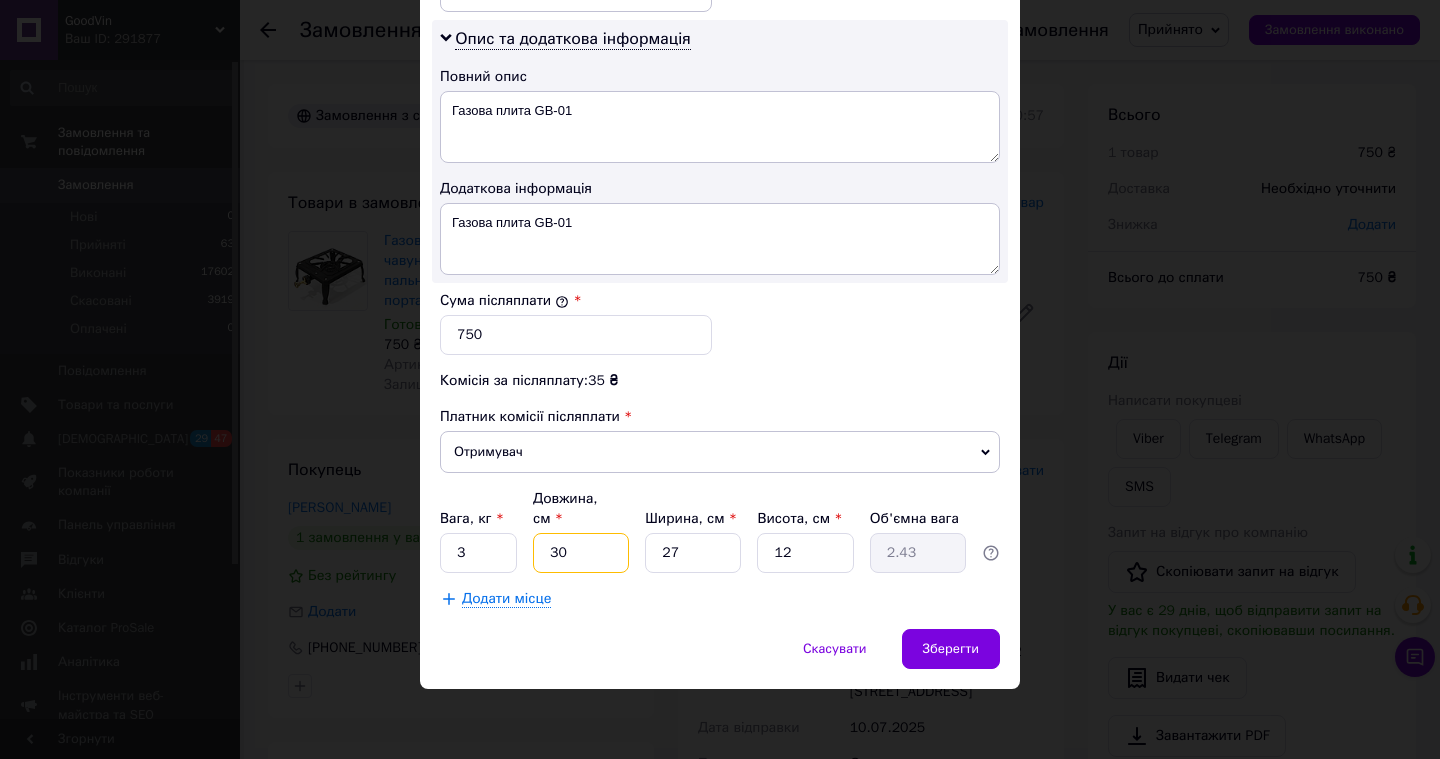 type on "30" 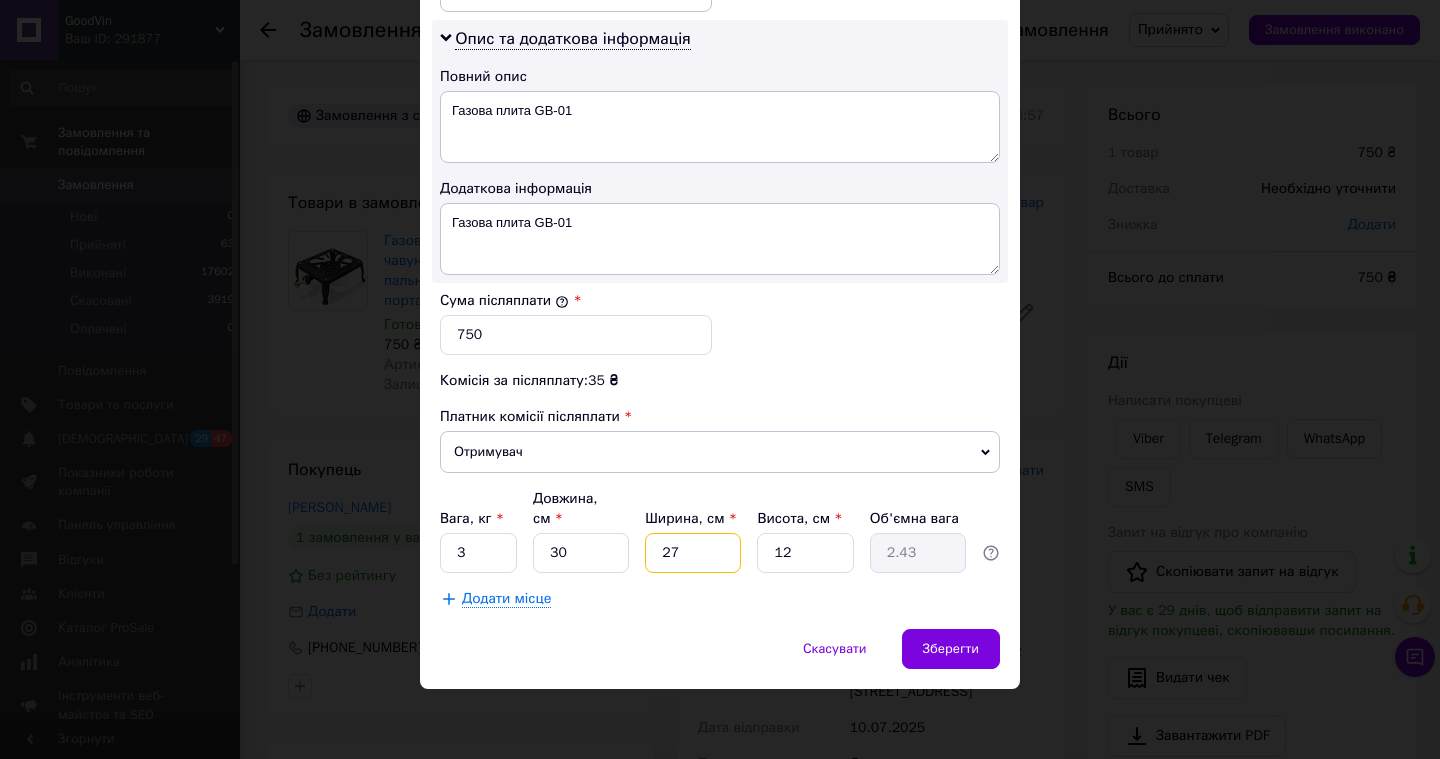 click on "27" at bounding box center (693, 553) 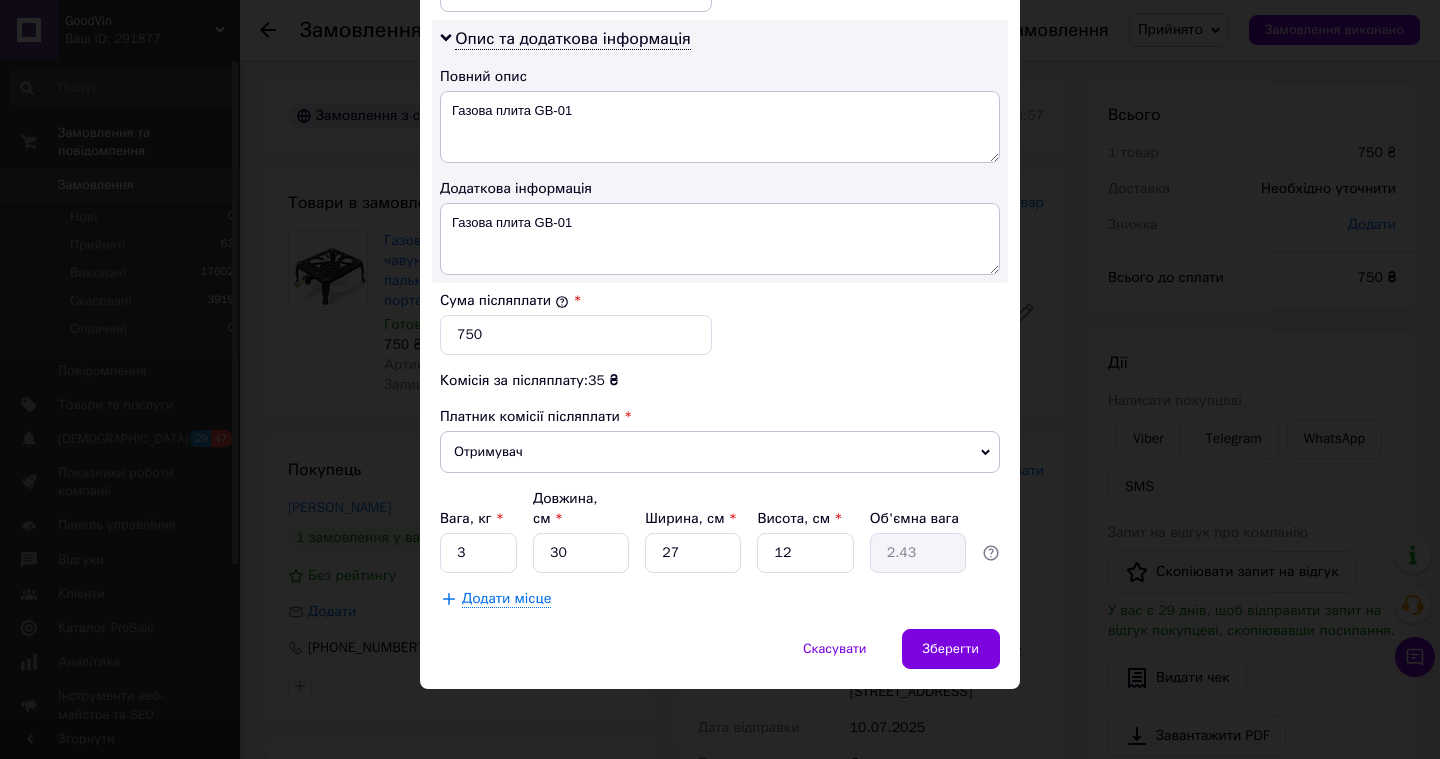 click on "Вага, кг   * 3 Довжина, см   * 30 Ширина, см   * 27 Висота, см   * 12 Об'ємна вага 2.43" at bounding box center [720, 531] 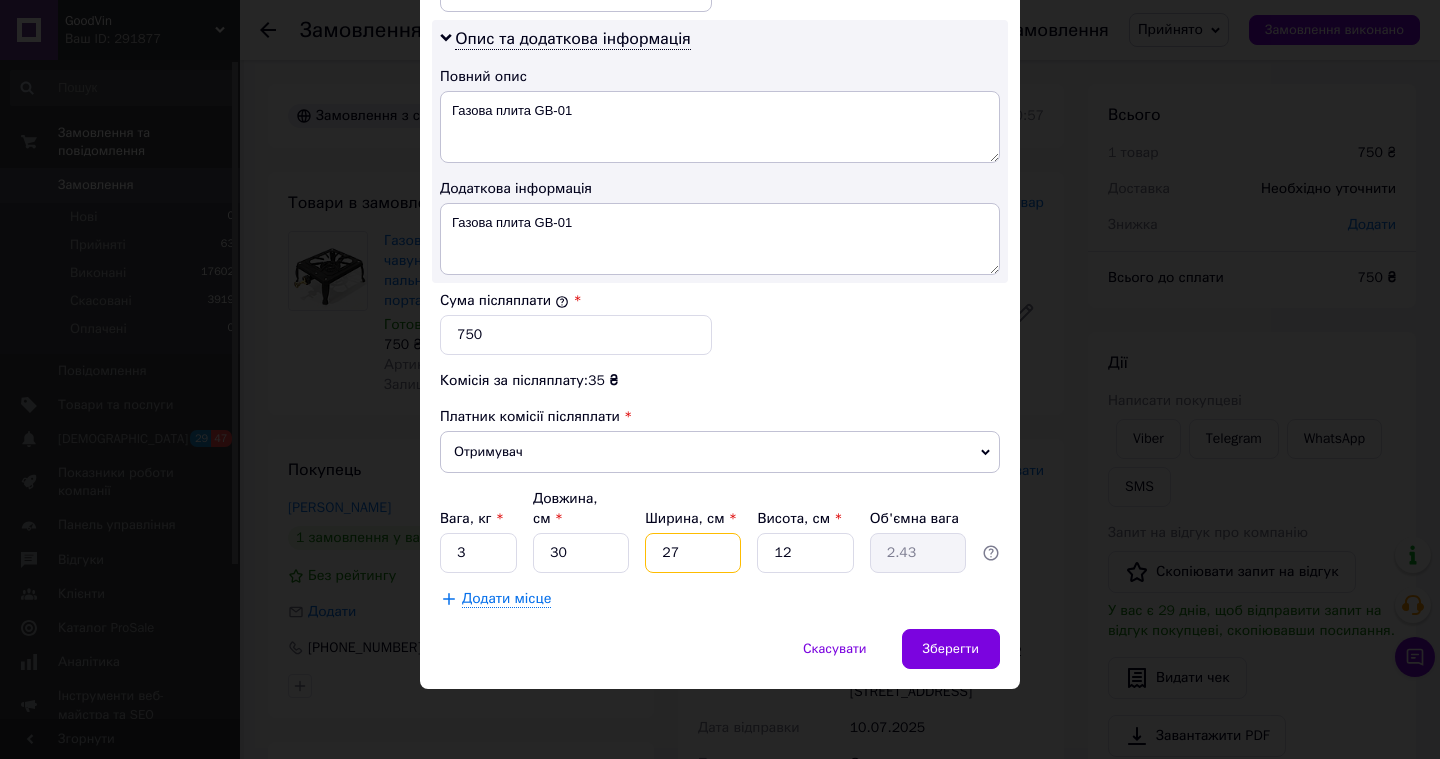 click on "27" at bounding box center [693, 553] 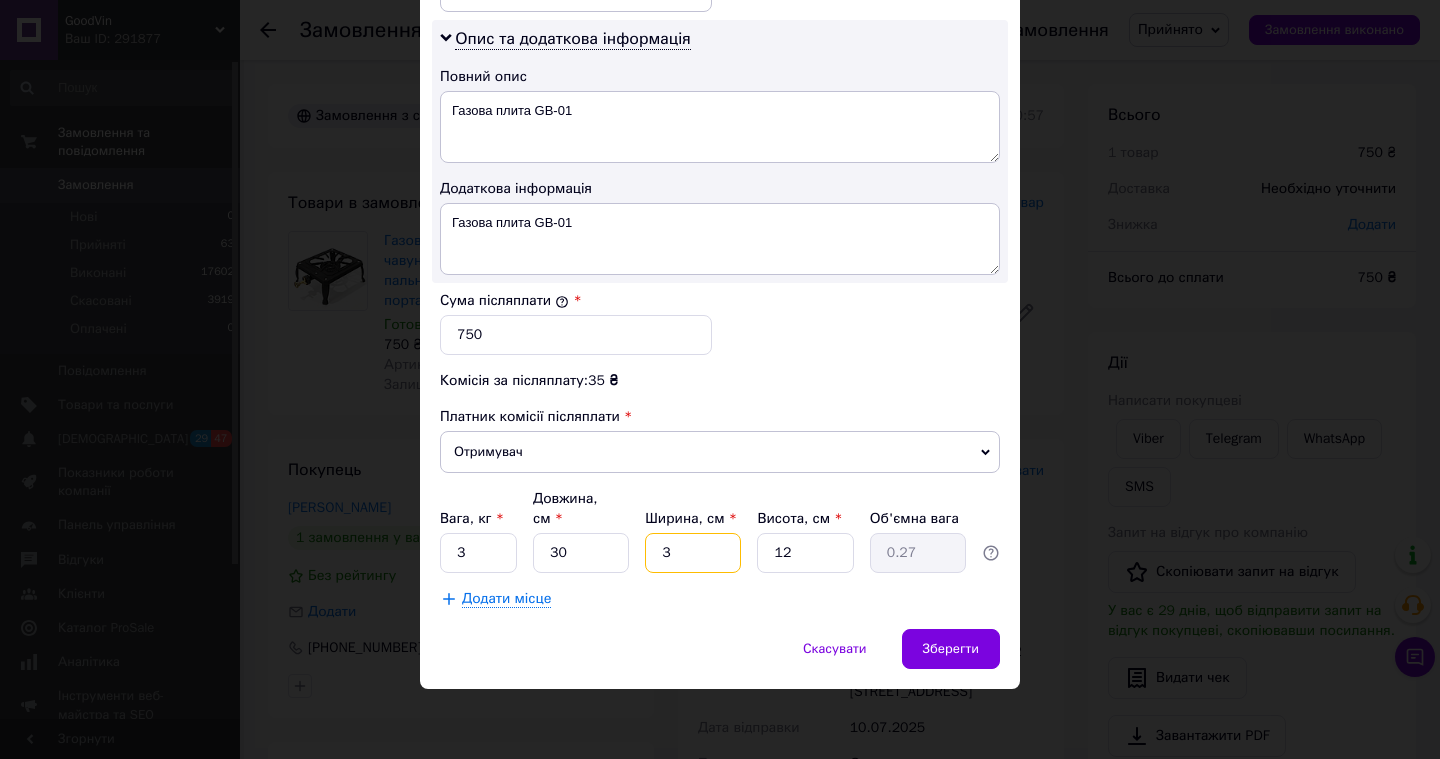 type on "30" 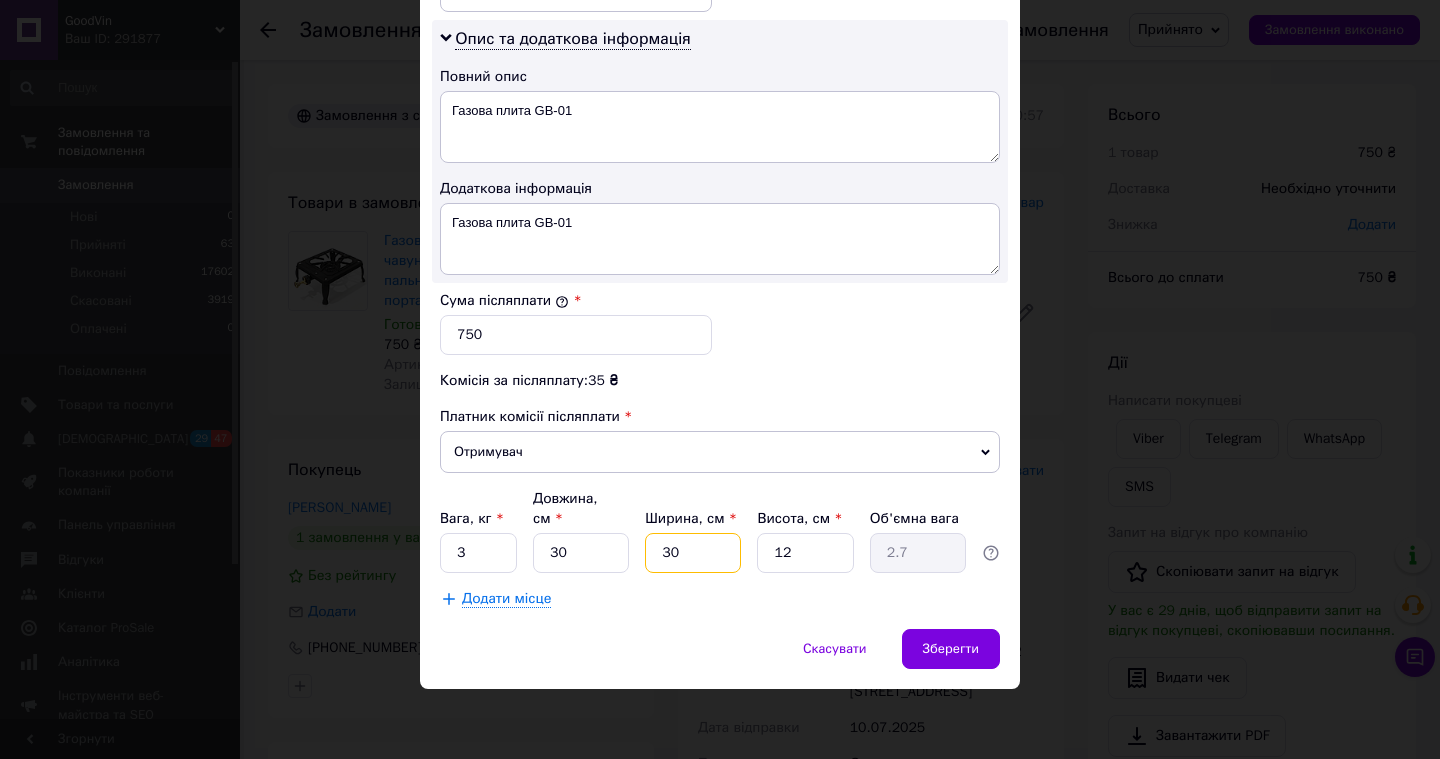 type on "30" 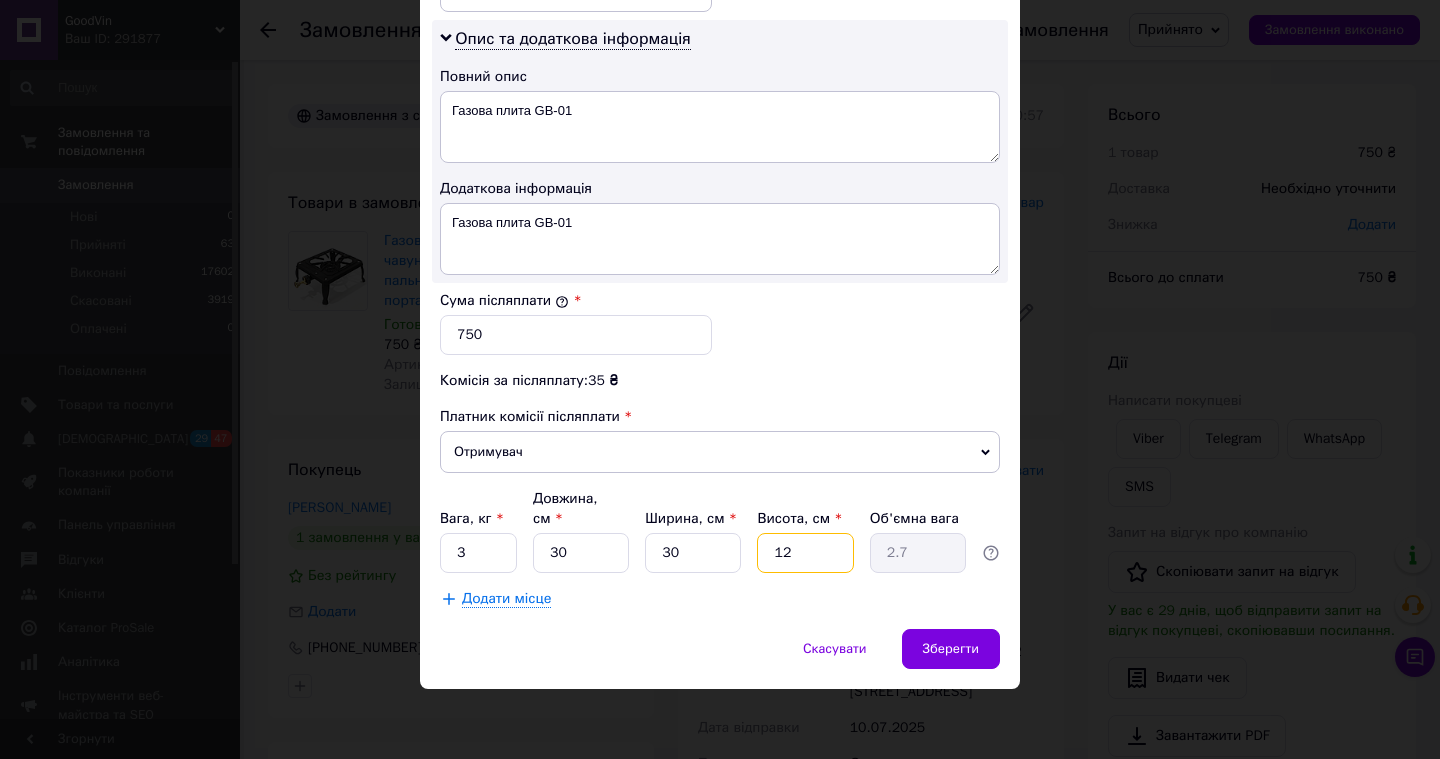 click on "12" at bounding box center [805, 553] 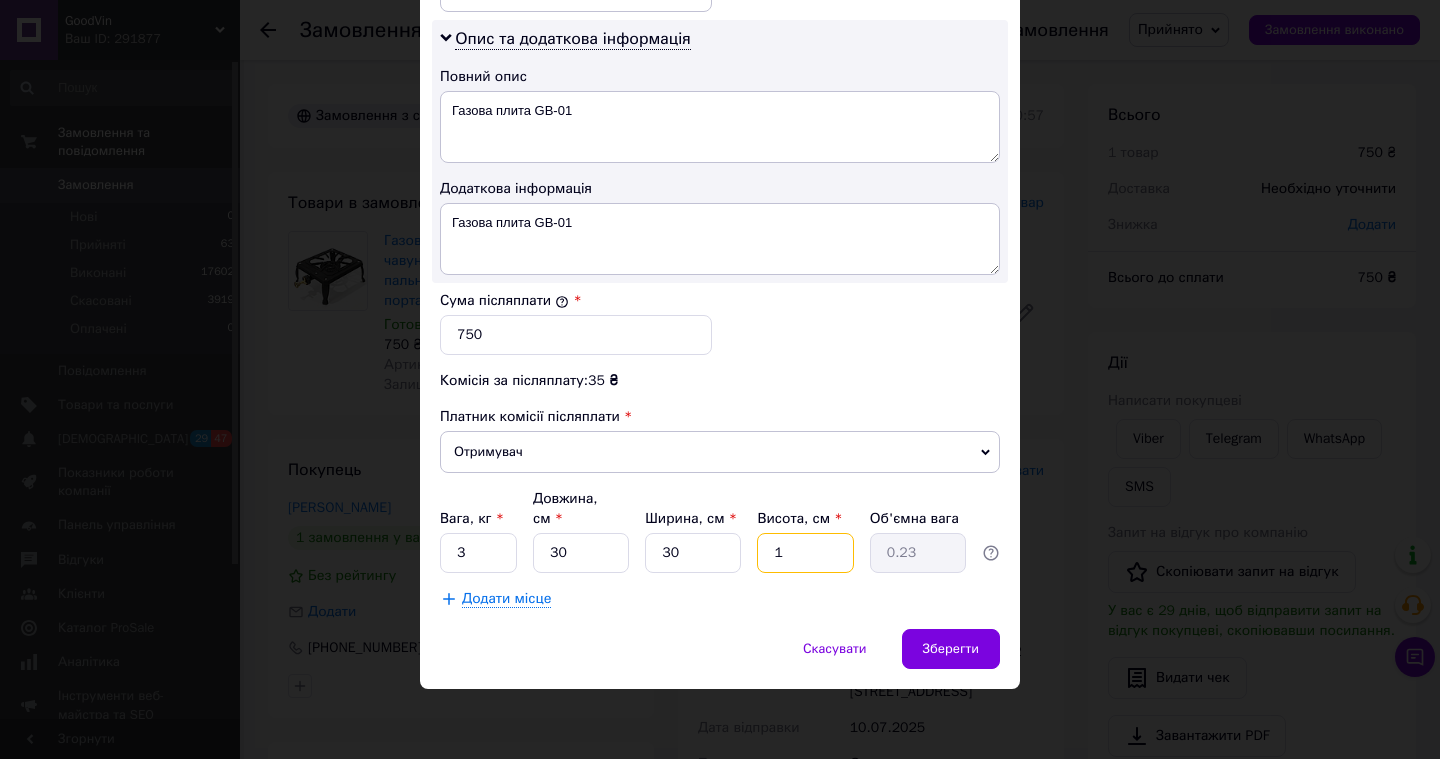 type on "15" 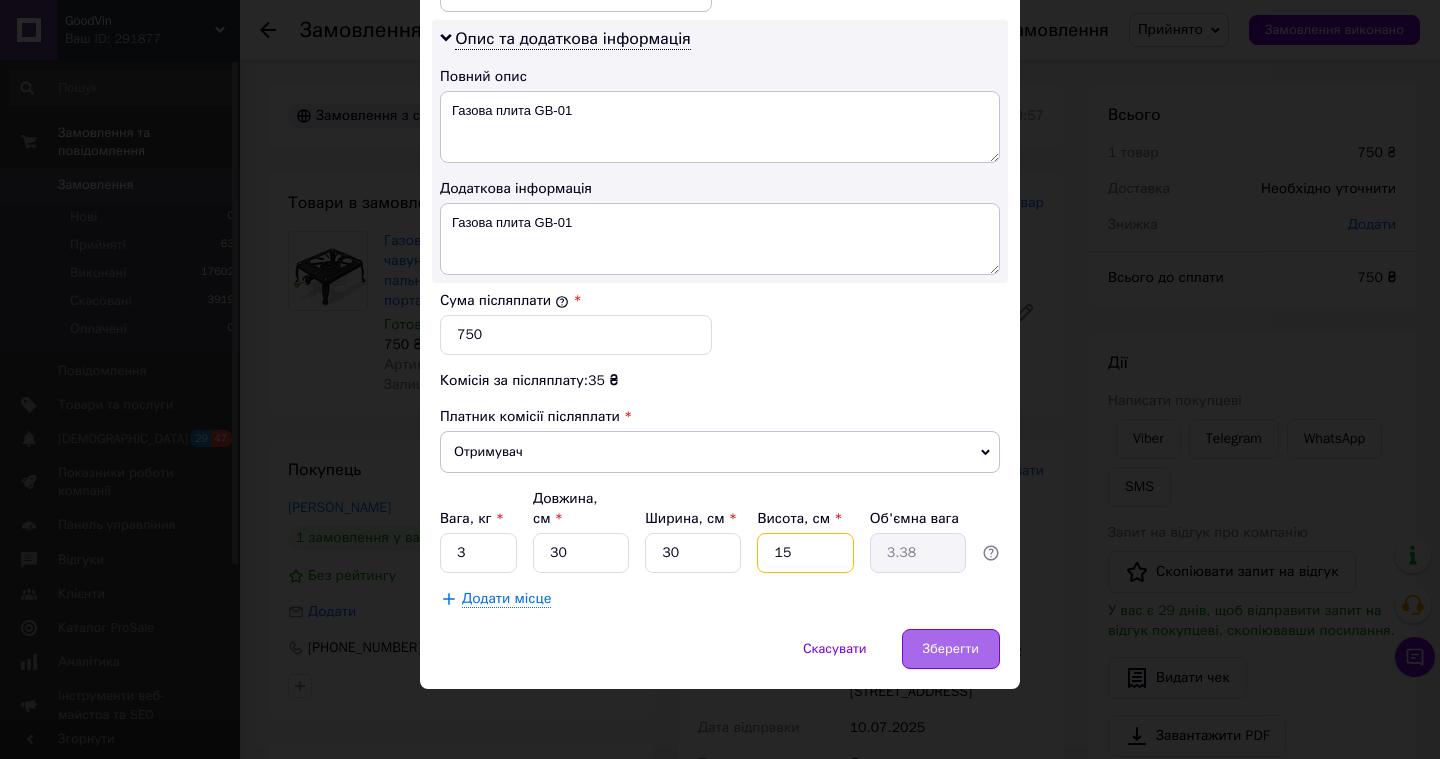 type on "15" 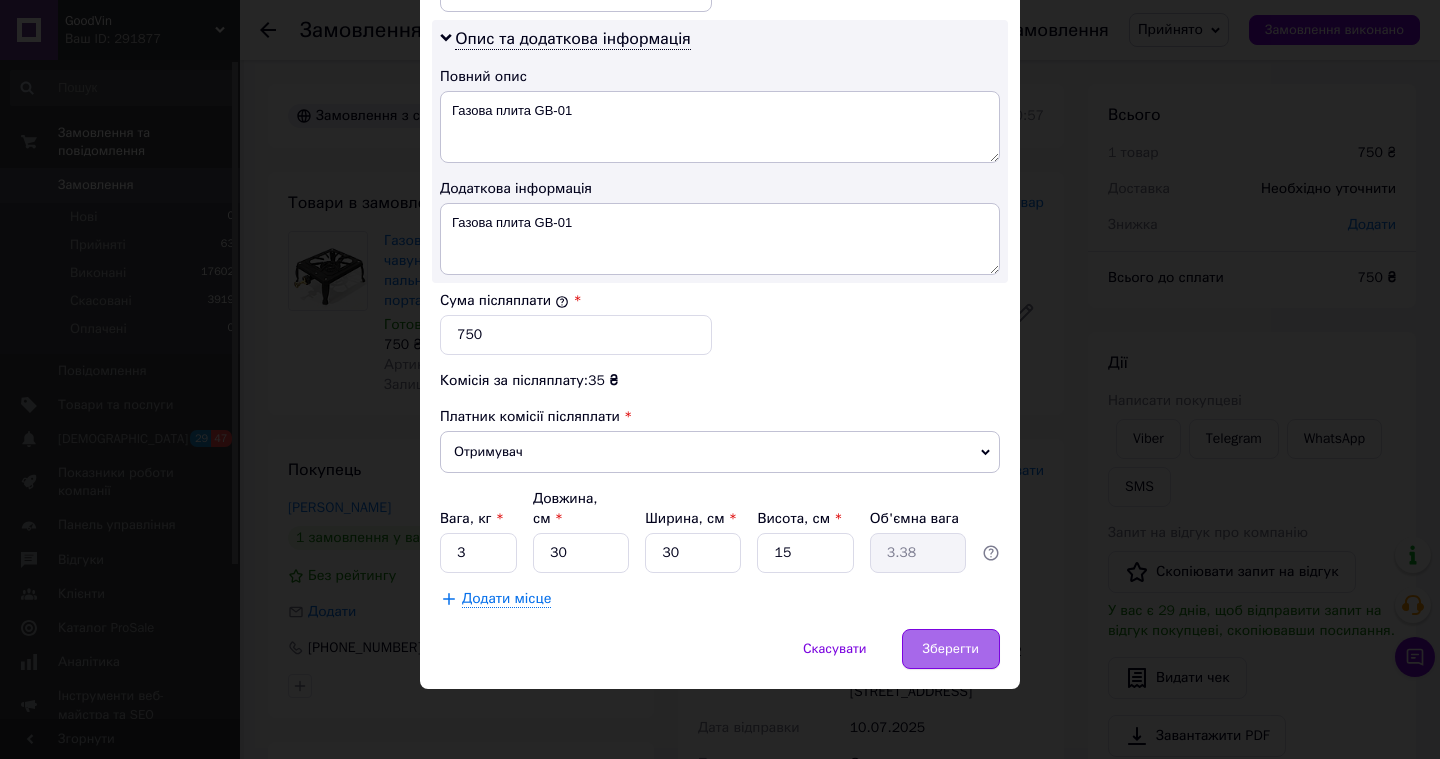 click on "Зберегти" at bounding box center [951, 649] 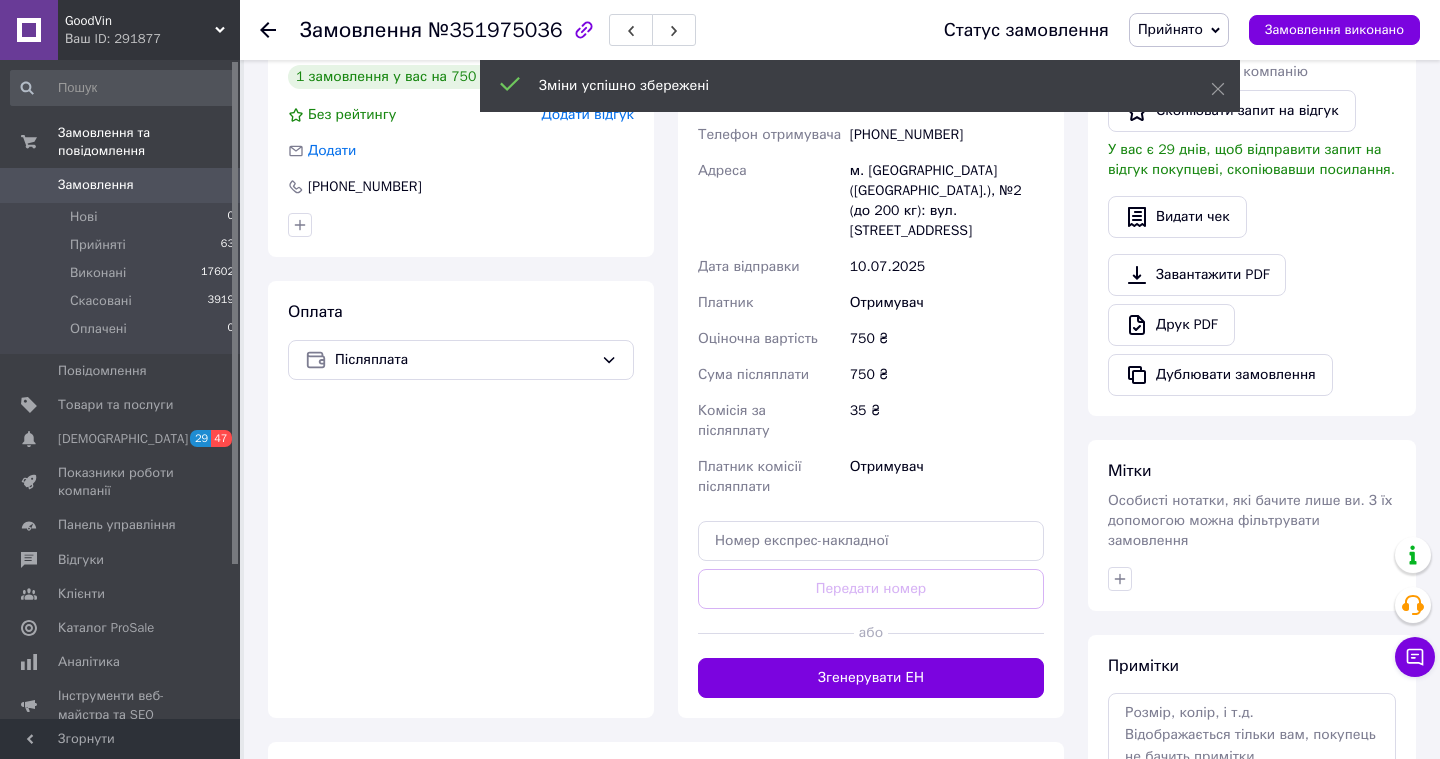 scroll, scrollTop: 470, scrollLeft: 0, axis: vertical 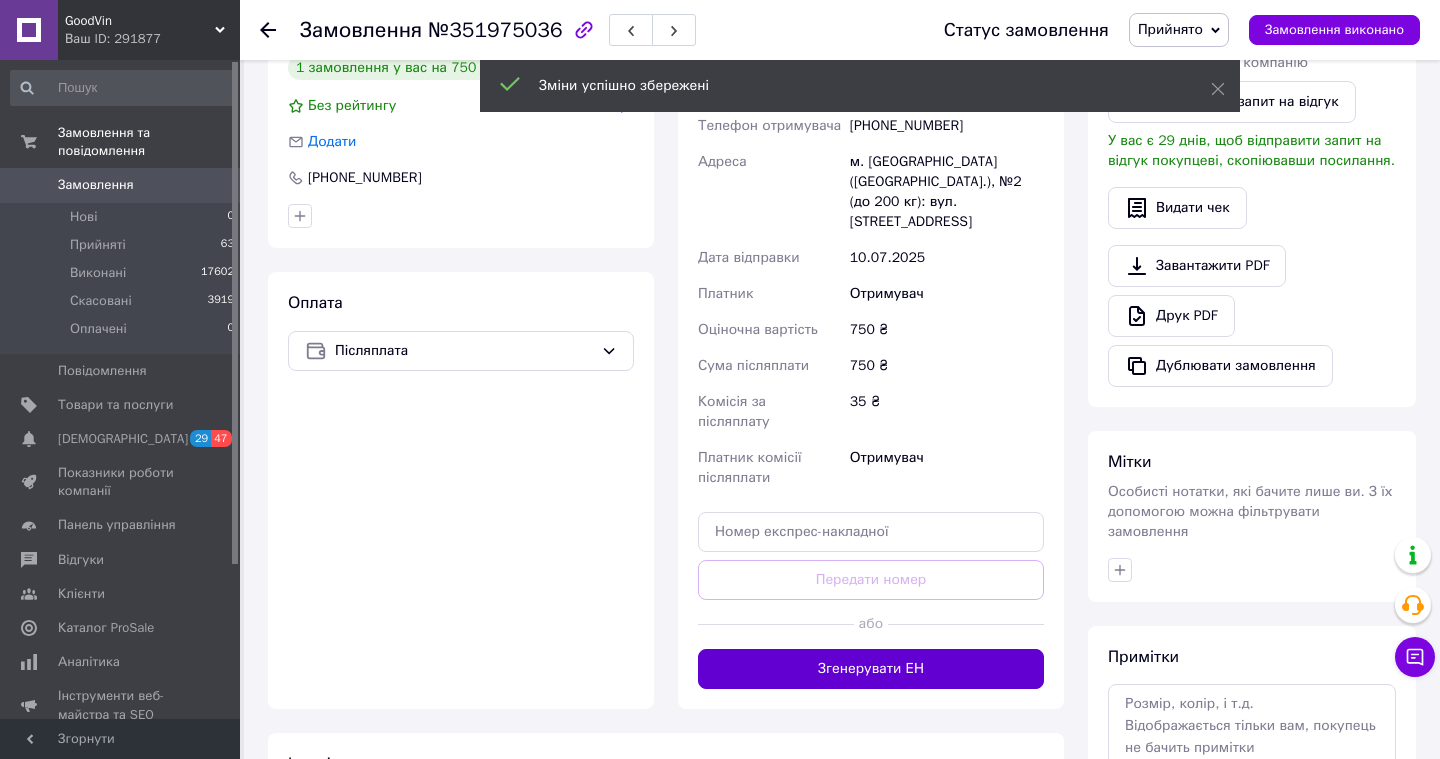 click on "Згенерувати ЕН" at bounding box center [871, 669] 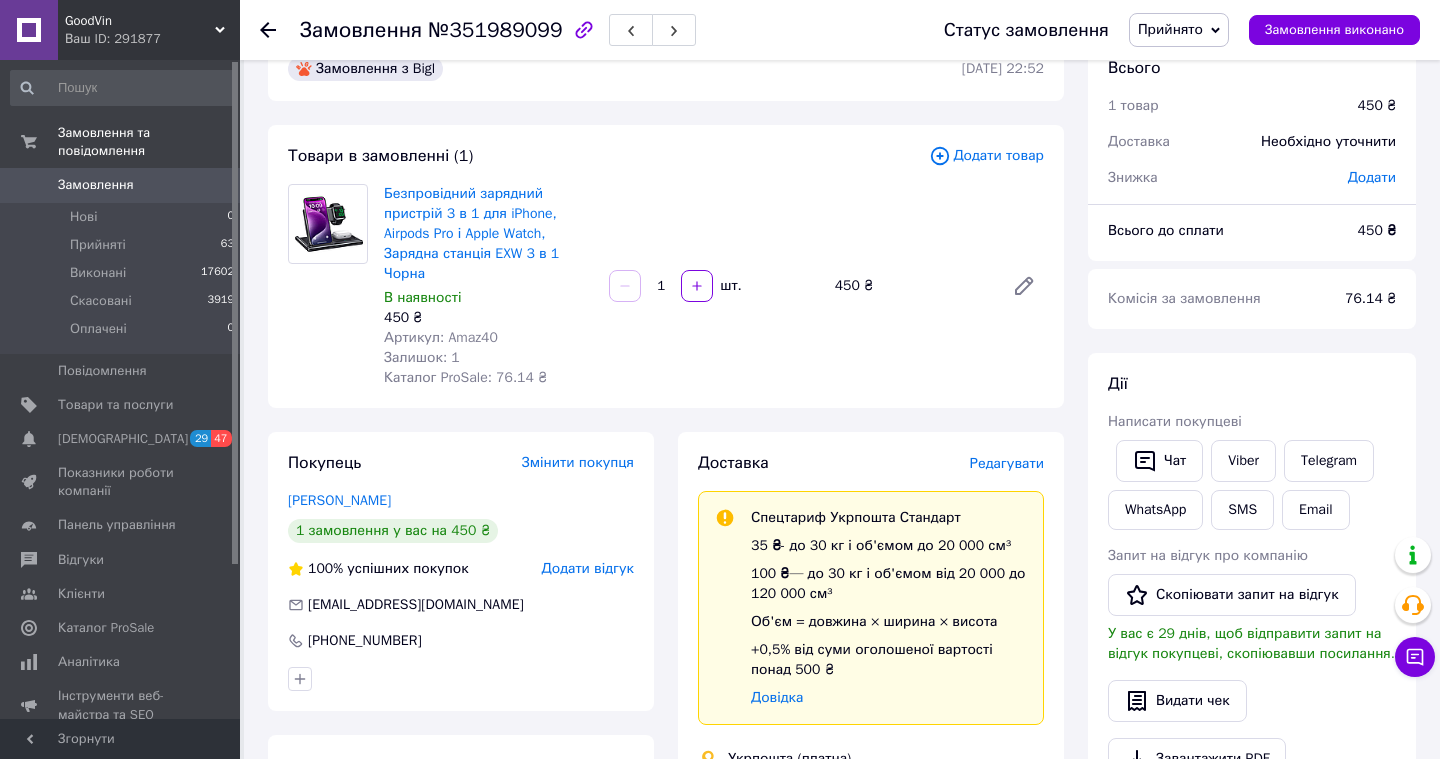 scroll, scrollTop: 45, scrollLeft: 0, axis: vertical 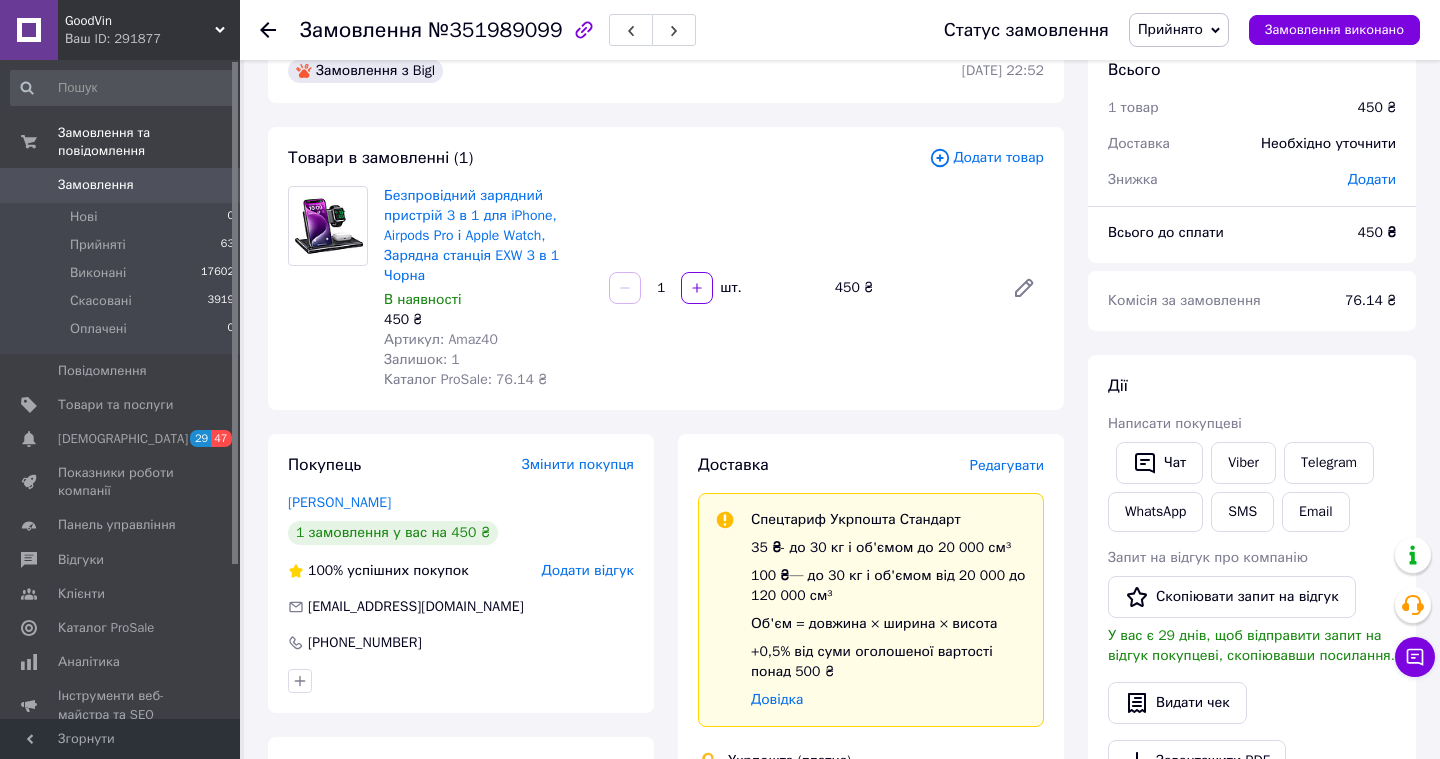 click on "Редагувати" at bounding box center (1007, 465) 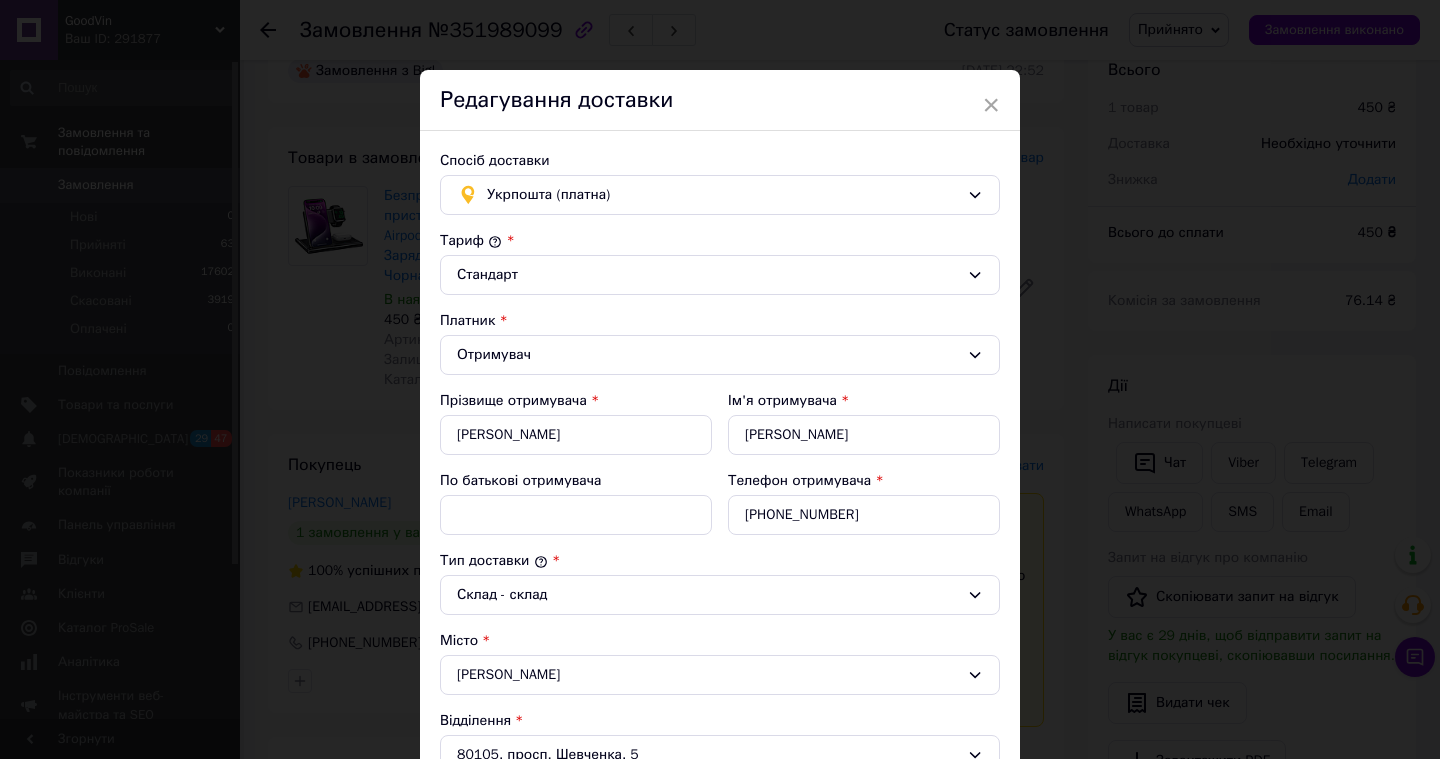 click on "[PERSON_NAME]" at bounding box center (720, 675) 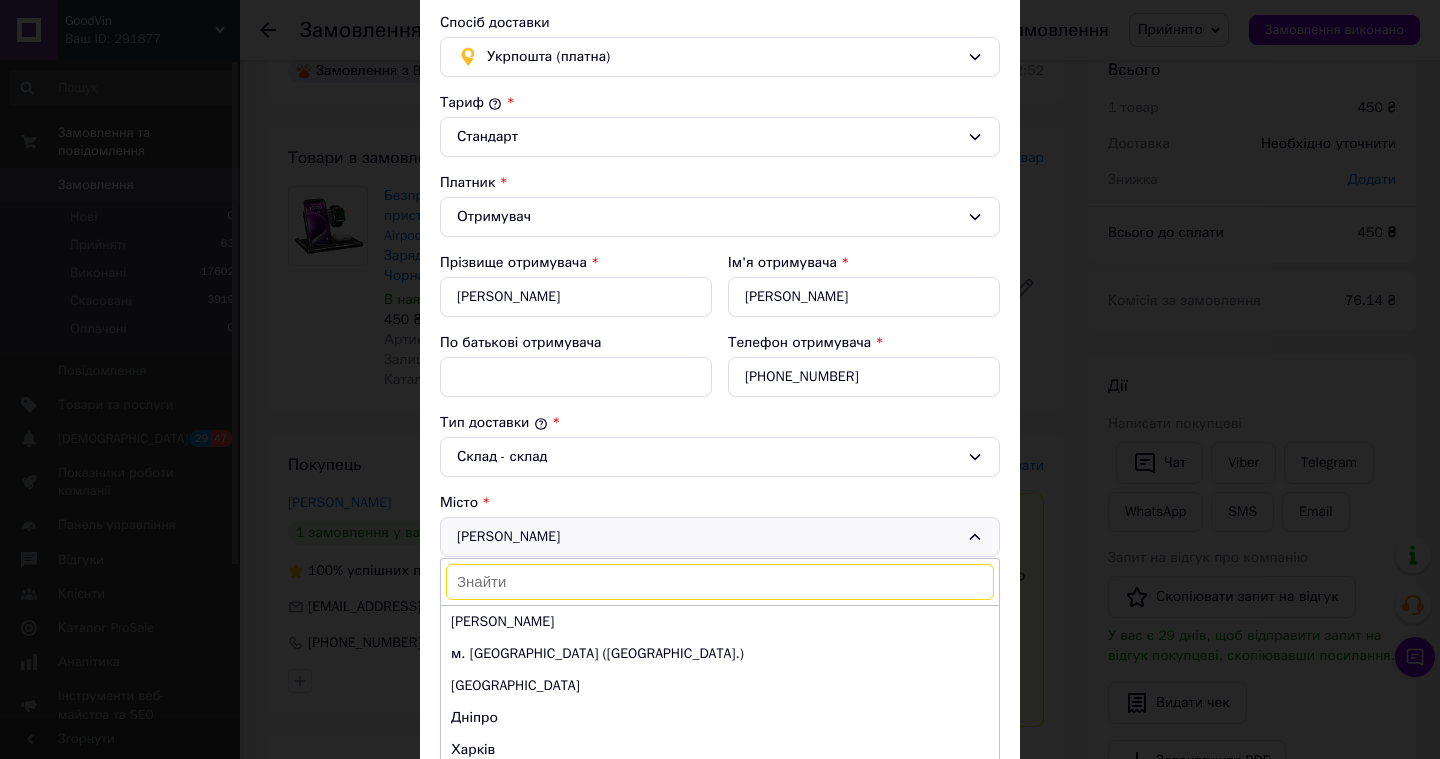 scroll, scrollTop: 135, scrollLeft: 0, axis: vertical 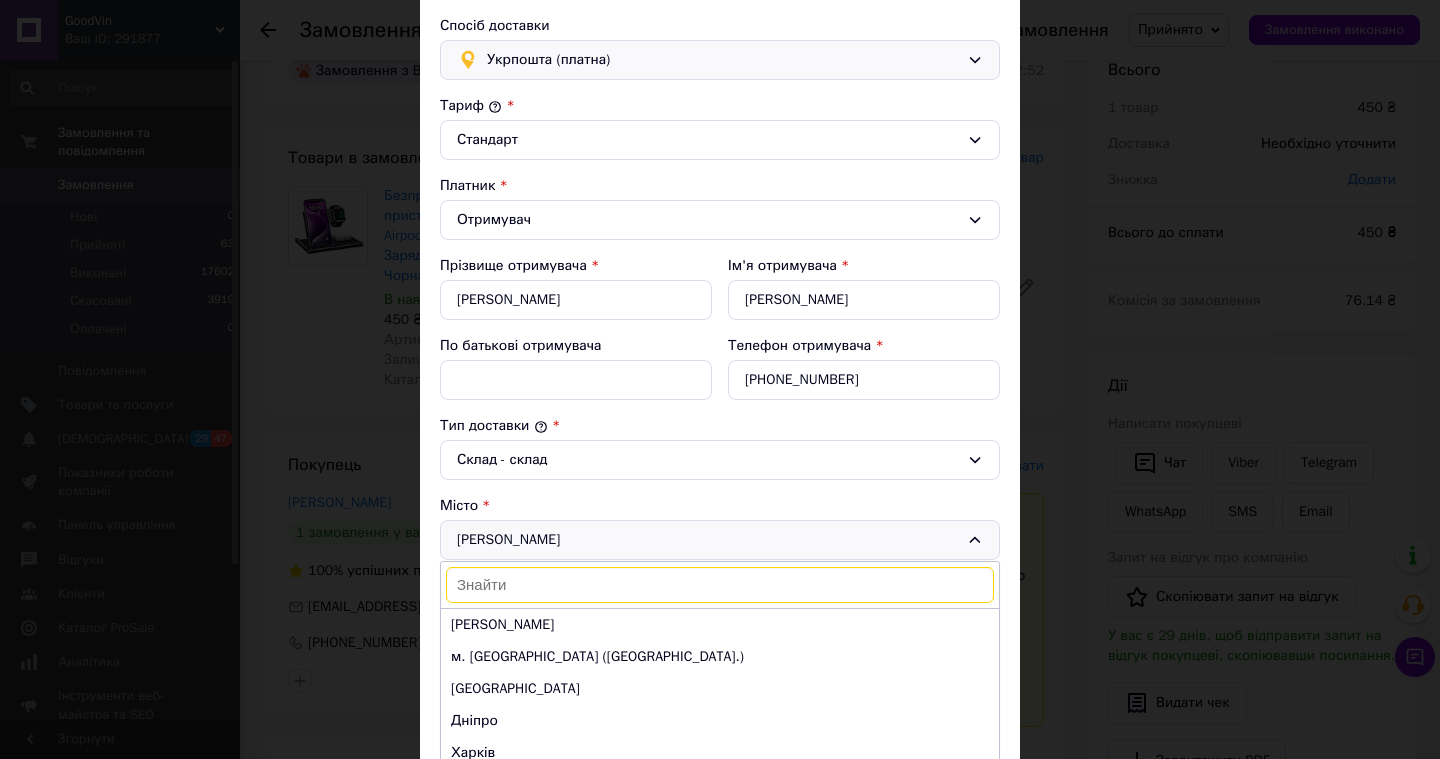click on "Укрпошта (платна)" at bounding box center (720, 60) 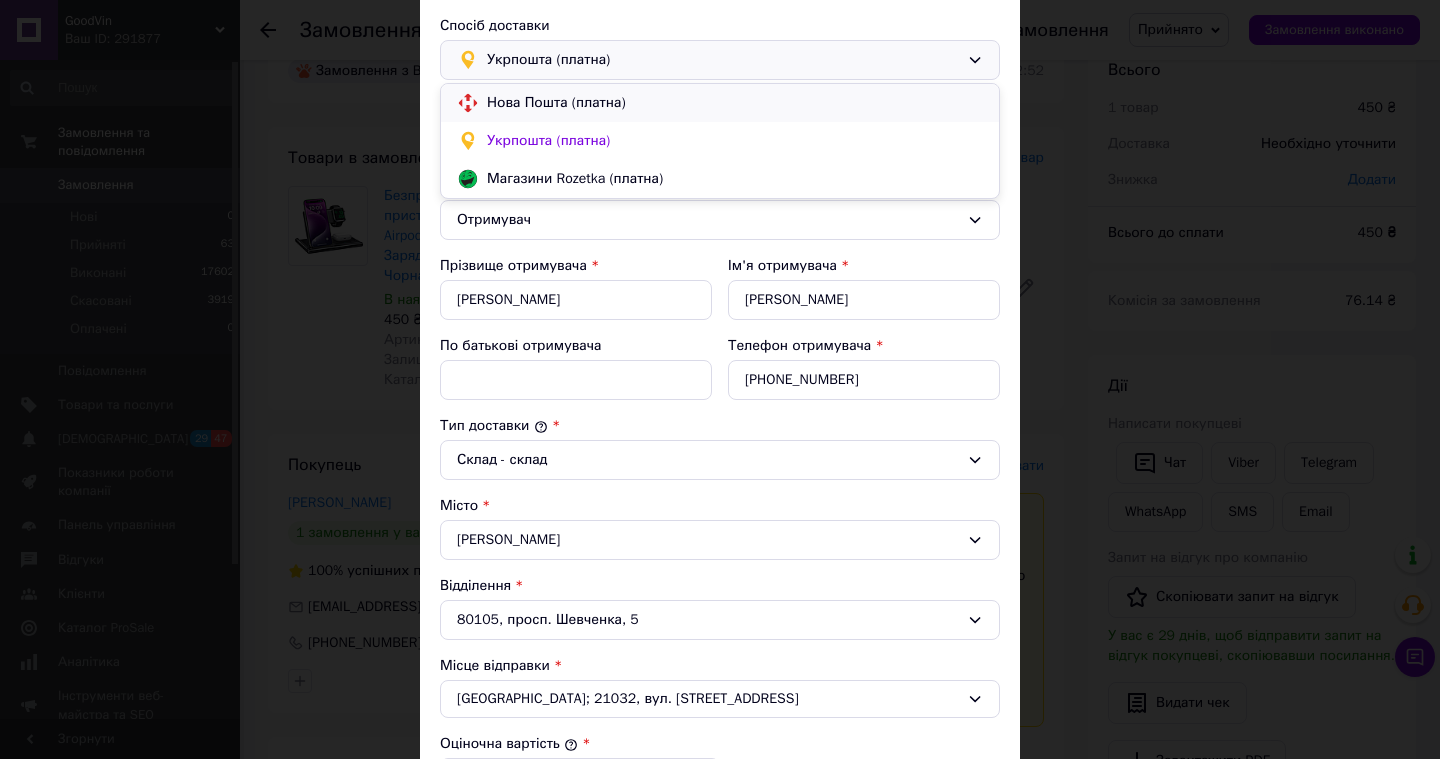 click on "Нова Пошта (платна)" at bounding box center [735, 103] 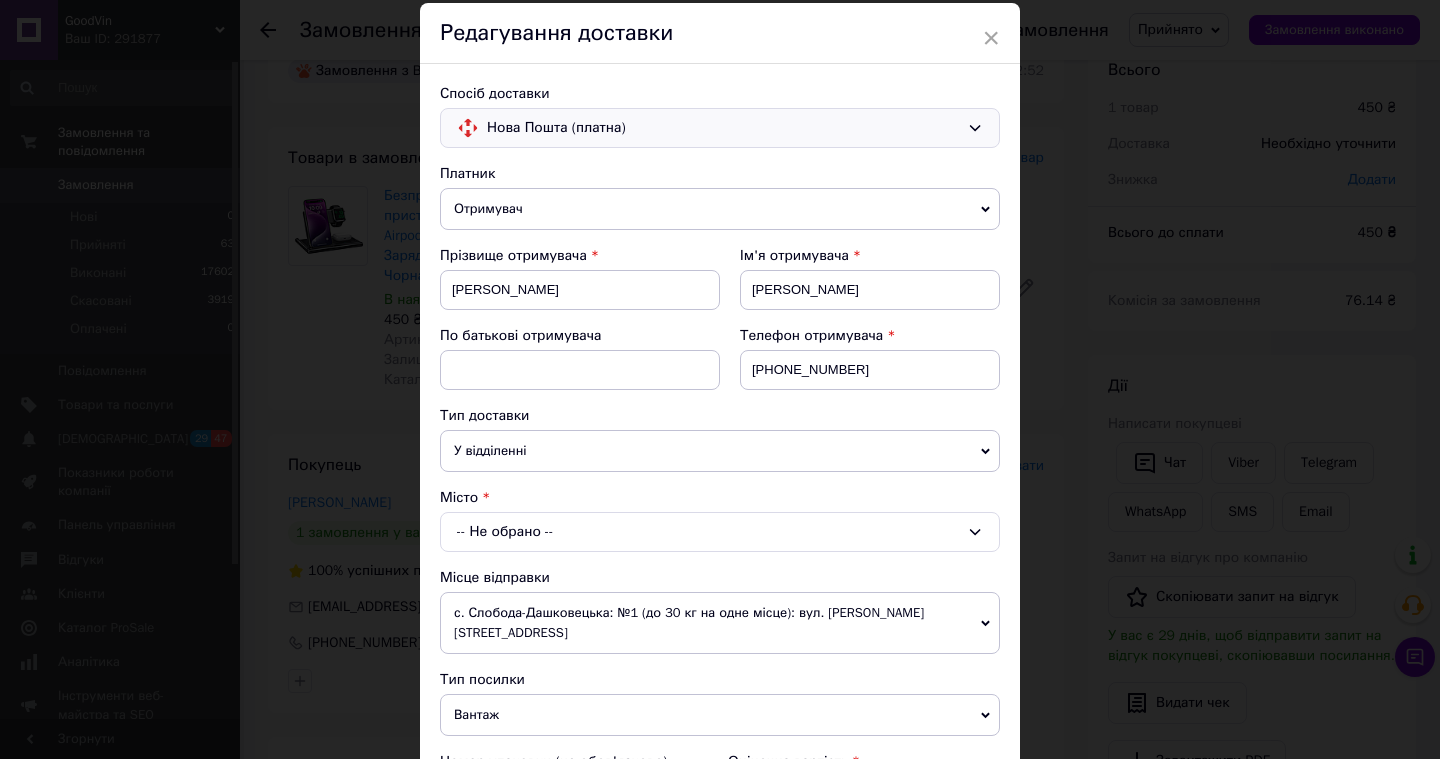 scroll, scrollTop: 68, scrollLeft: 0, axis: vertical 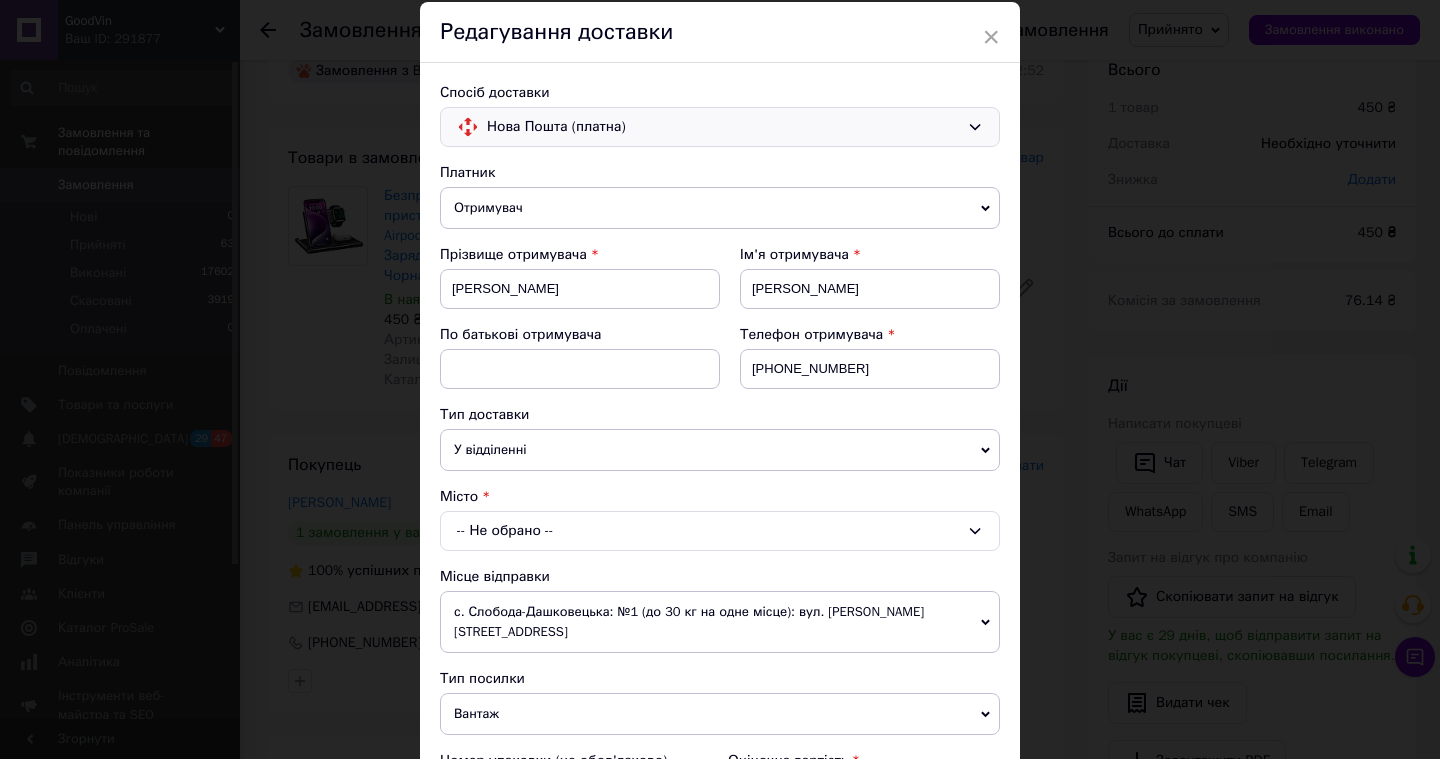 click on "-- Не обрано --" at bounding box center [720, 531] 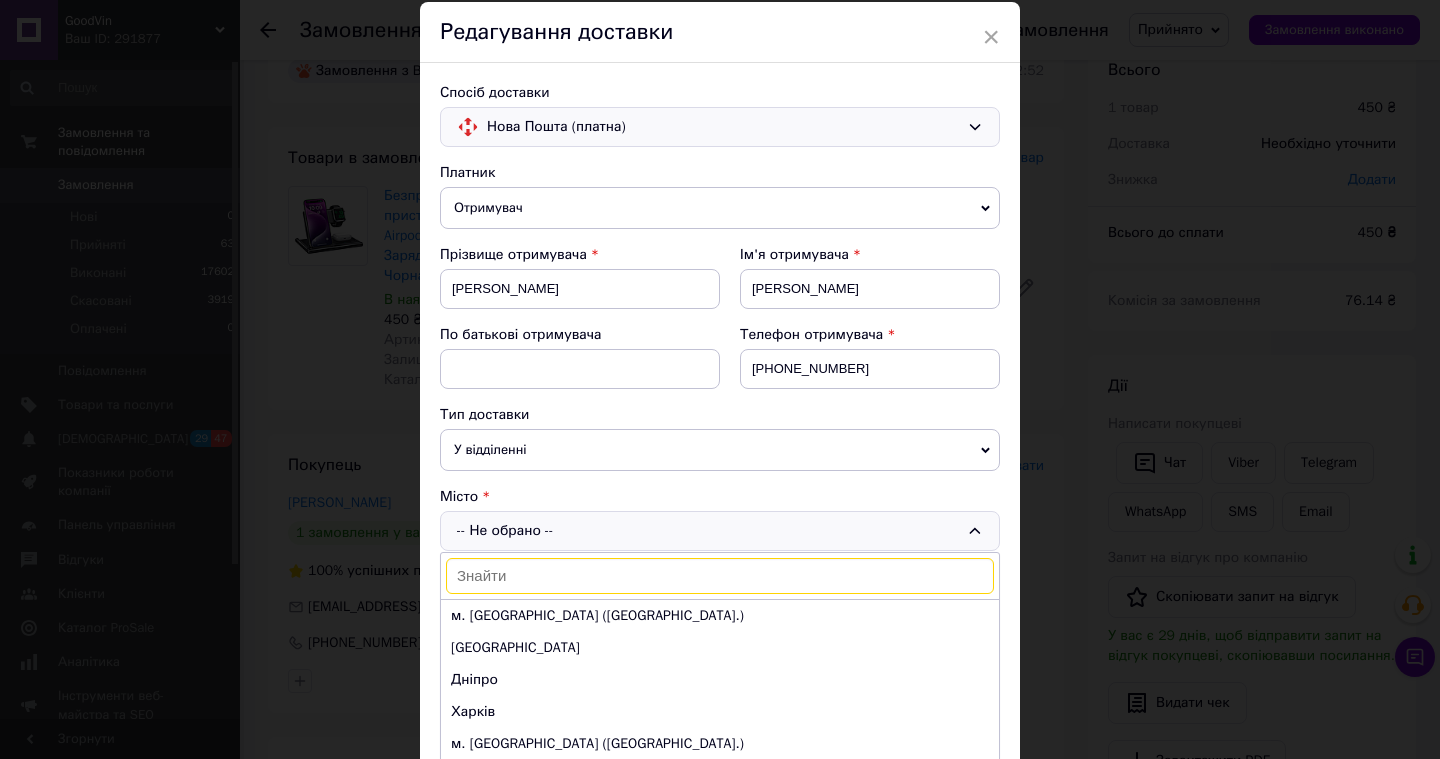 type on "[PERSON_NAME]" 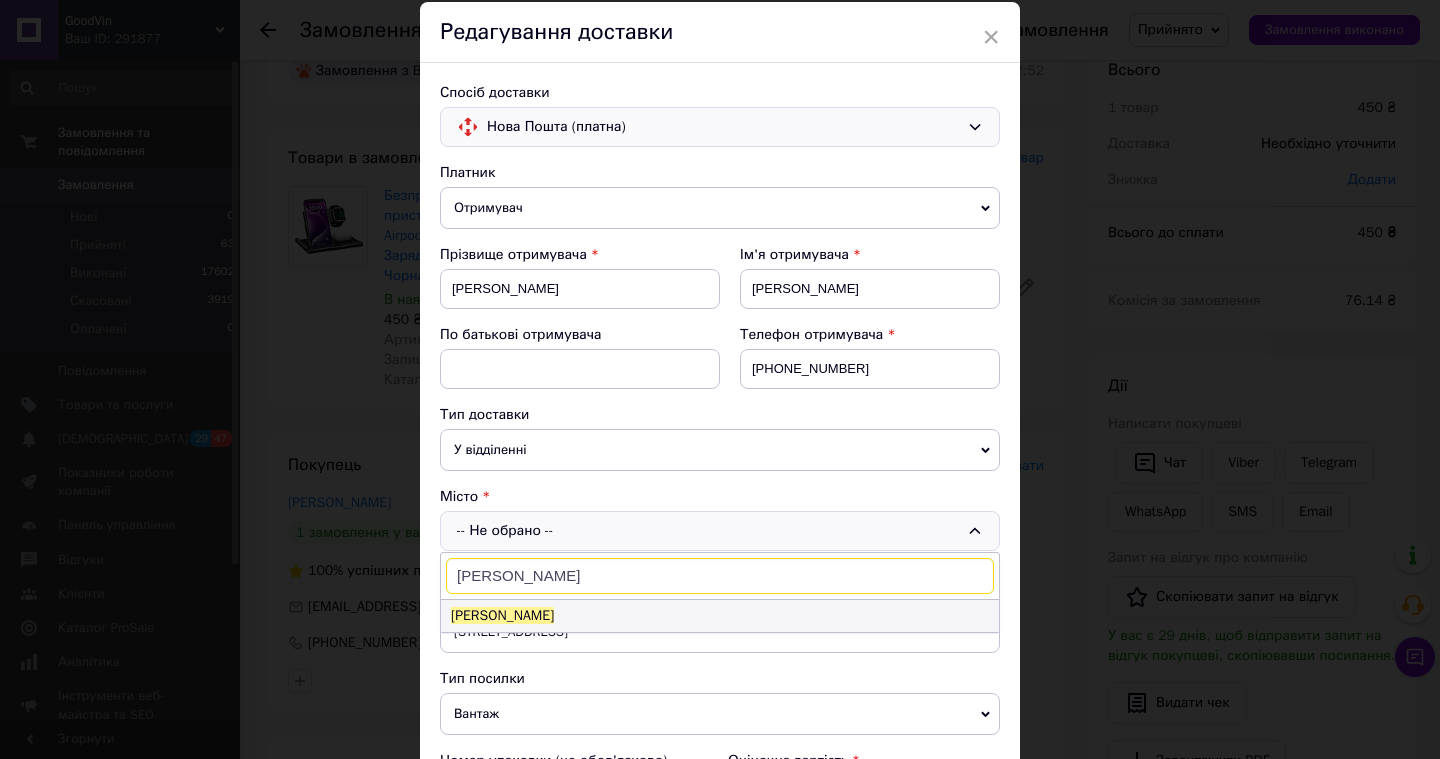 click on "[PERSON_NAME]" at bounding box center [720, 616] 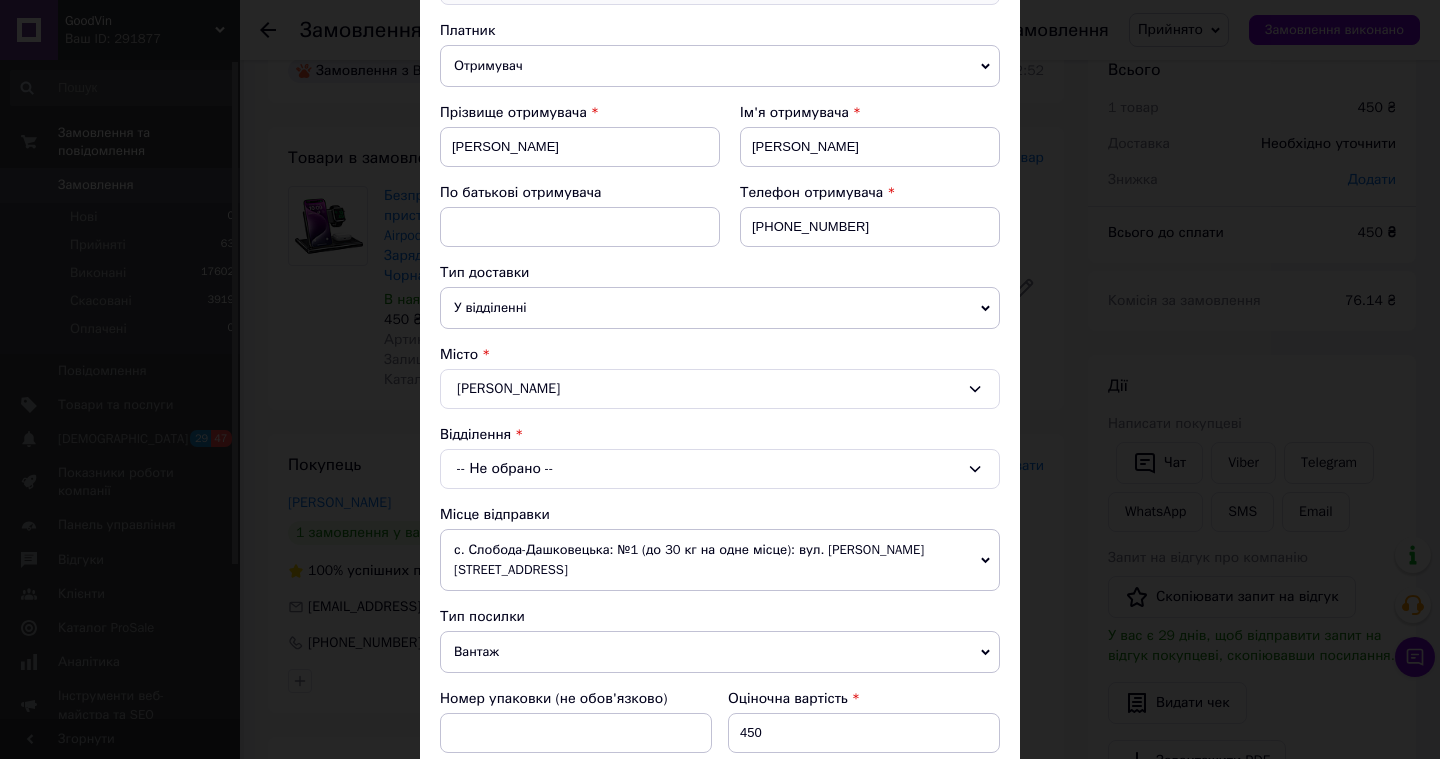 scroll, scrollTop: 204, scrollLeft: 0, axis: vertical 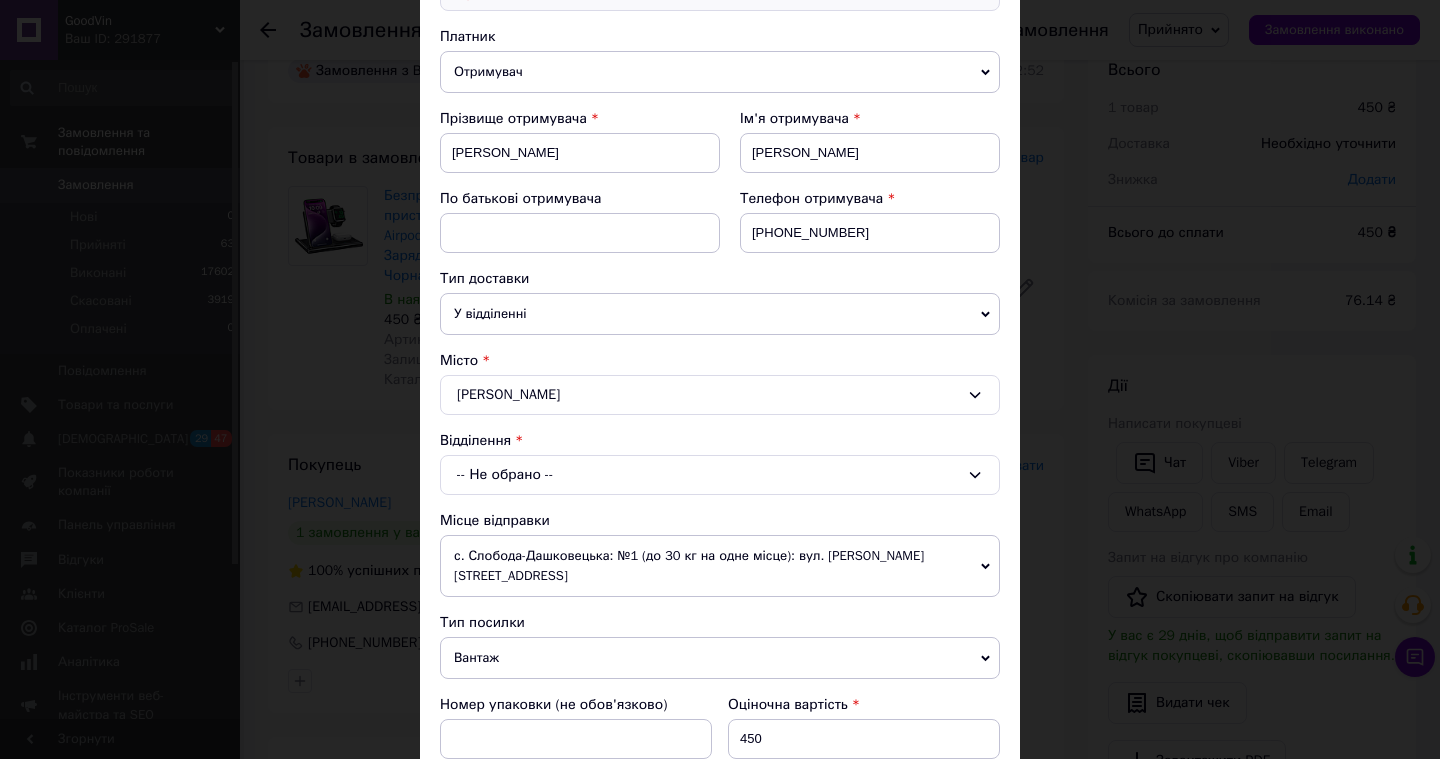 click on "-- Не обрано --" at bounding box center (720, 475) 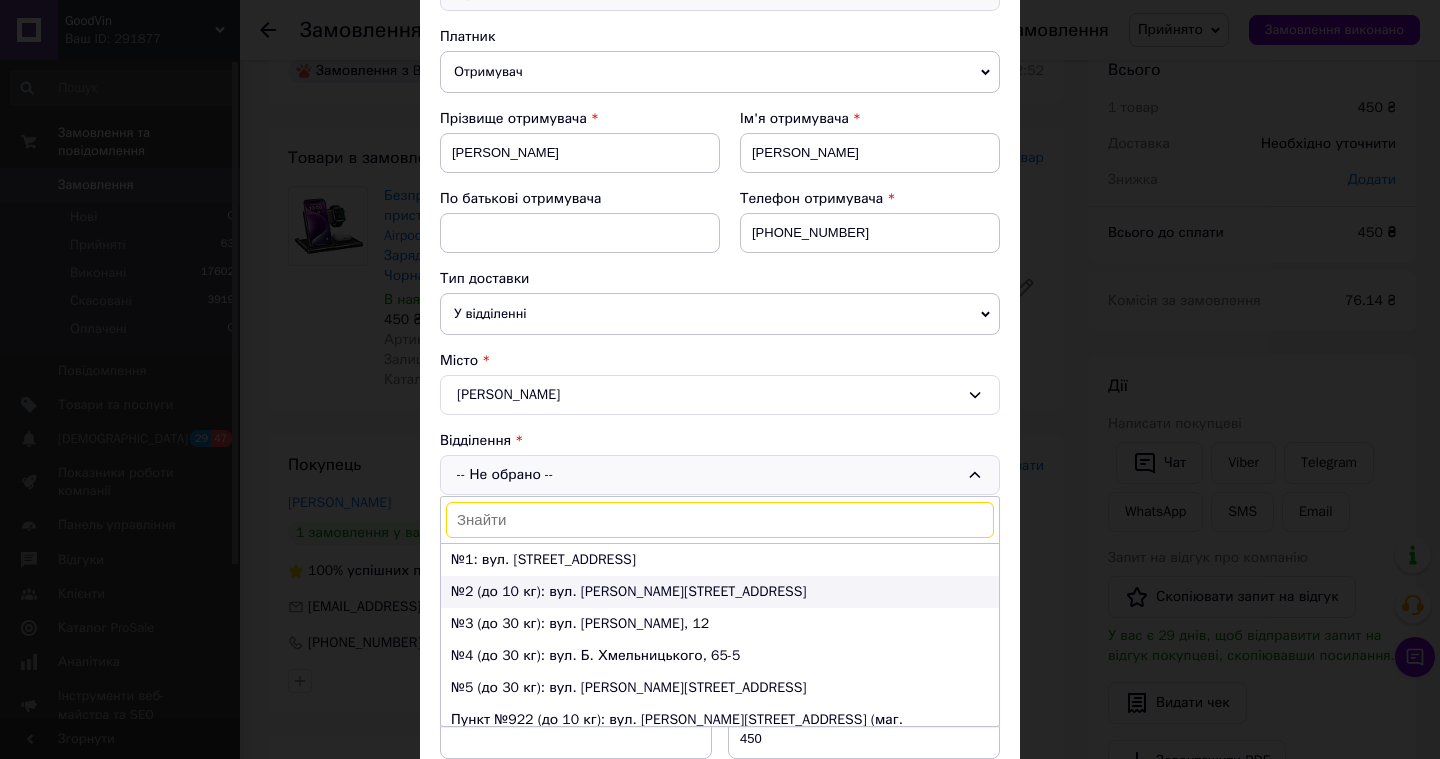 click on "№2 (до 10 кг): вул. Шашкевича, 3" at bounding box center (720, 592) 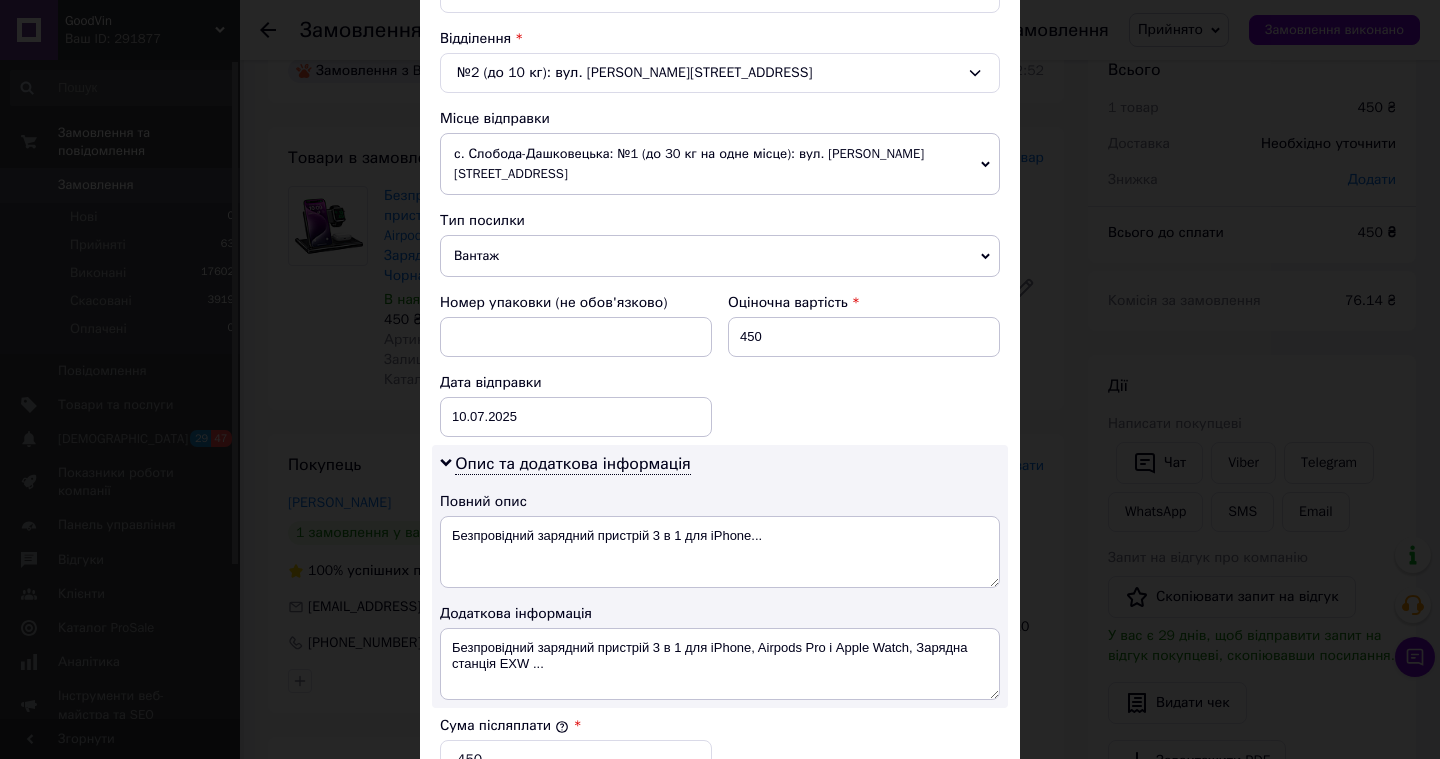 scroll, scrollTop: 1031, scrollLeft: 0, axis: vertical 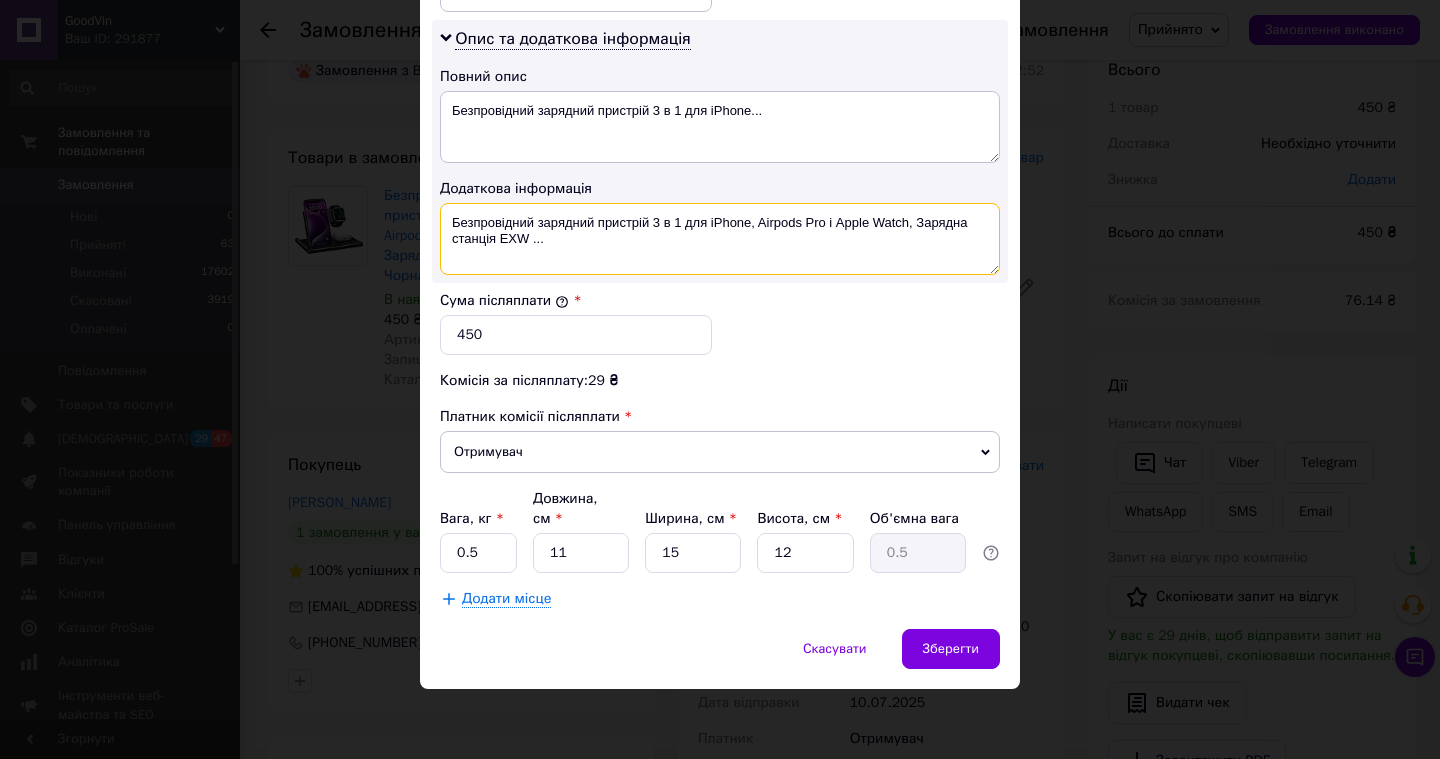 drag, startPoint x: 680, startPoint y: 222, endPoint x: 697, endPoint y: 244, distance: 27.802877 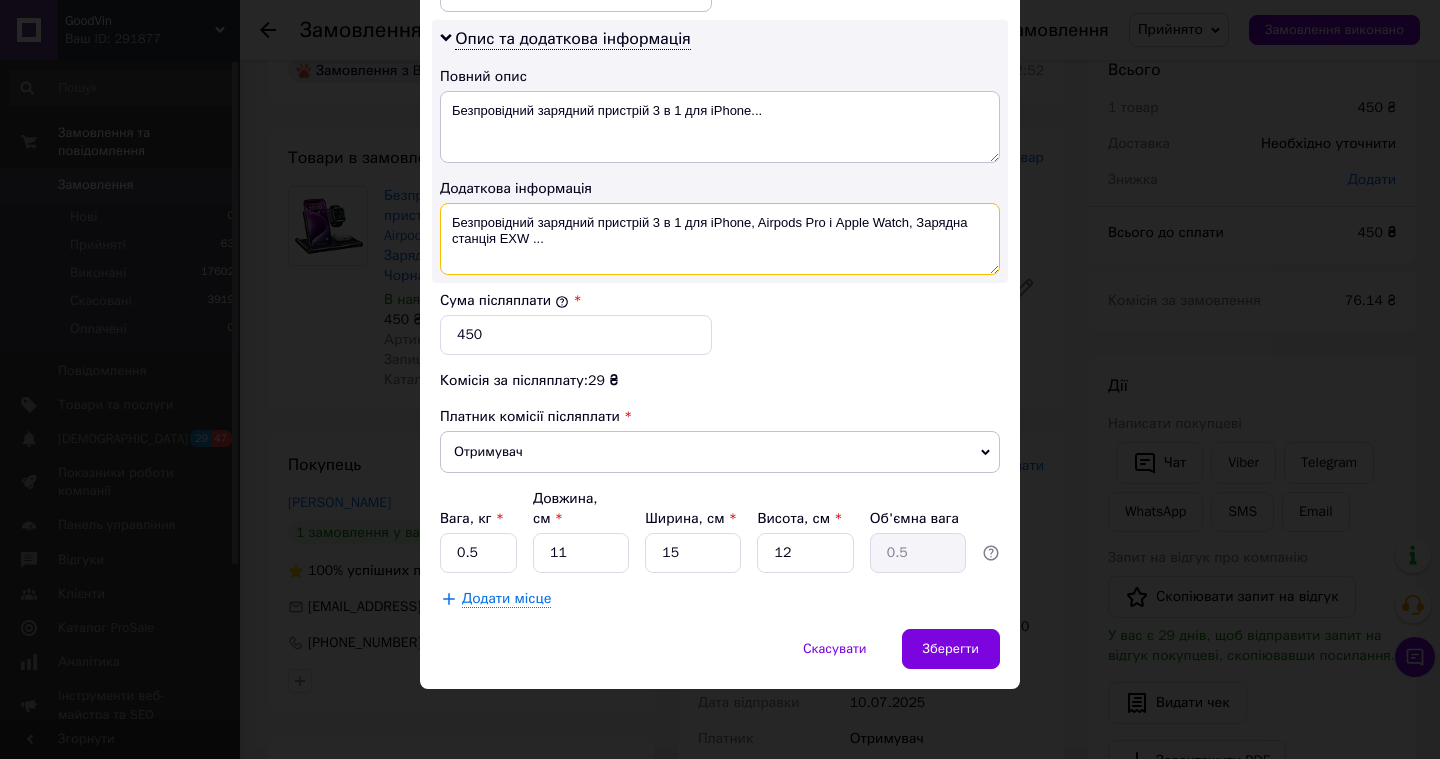 drag, startPoint x: 683, startPoint y: 222, endPoint x: 699, endPoint y: 240, distance: 24.083189 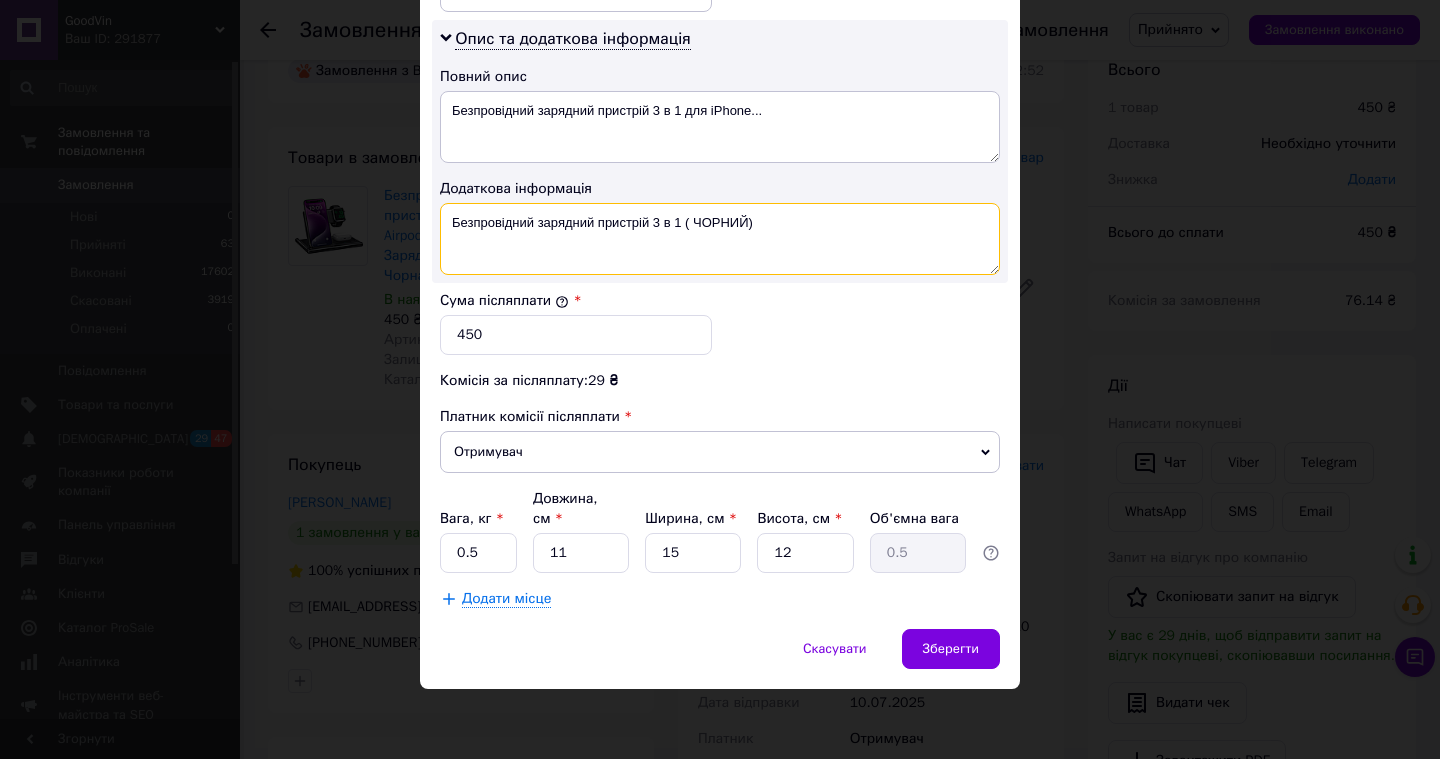 type on "Безпровідний зарядний пристрій 3 в 1 ( ЧОРНИЙ)" 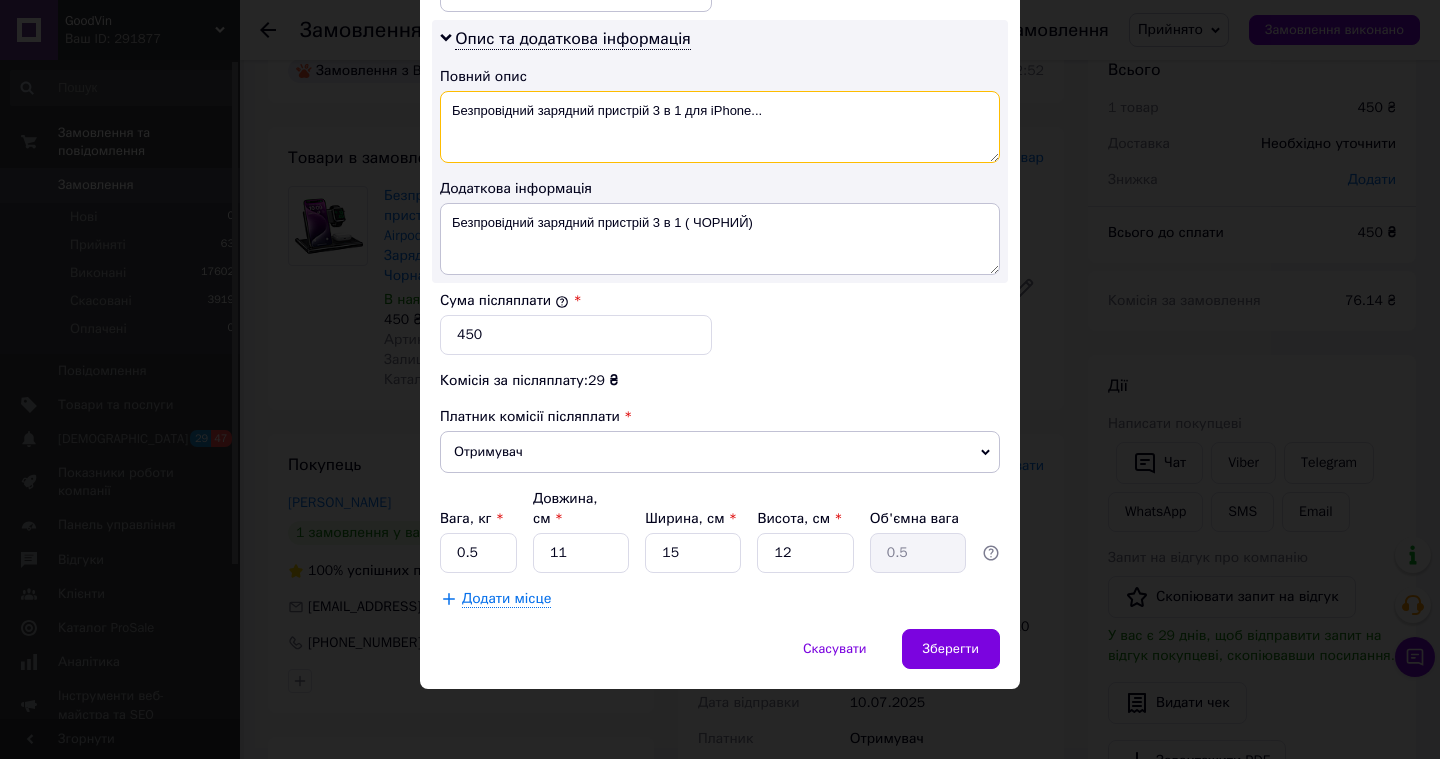 click on "Безпровідний зарядний пристрій 3 в 1 для iPhone..." at bounding box center [720, 127] 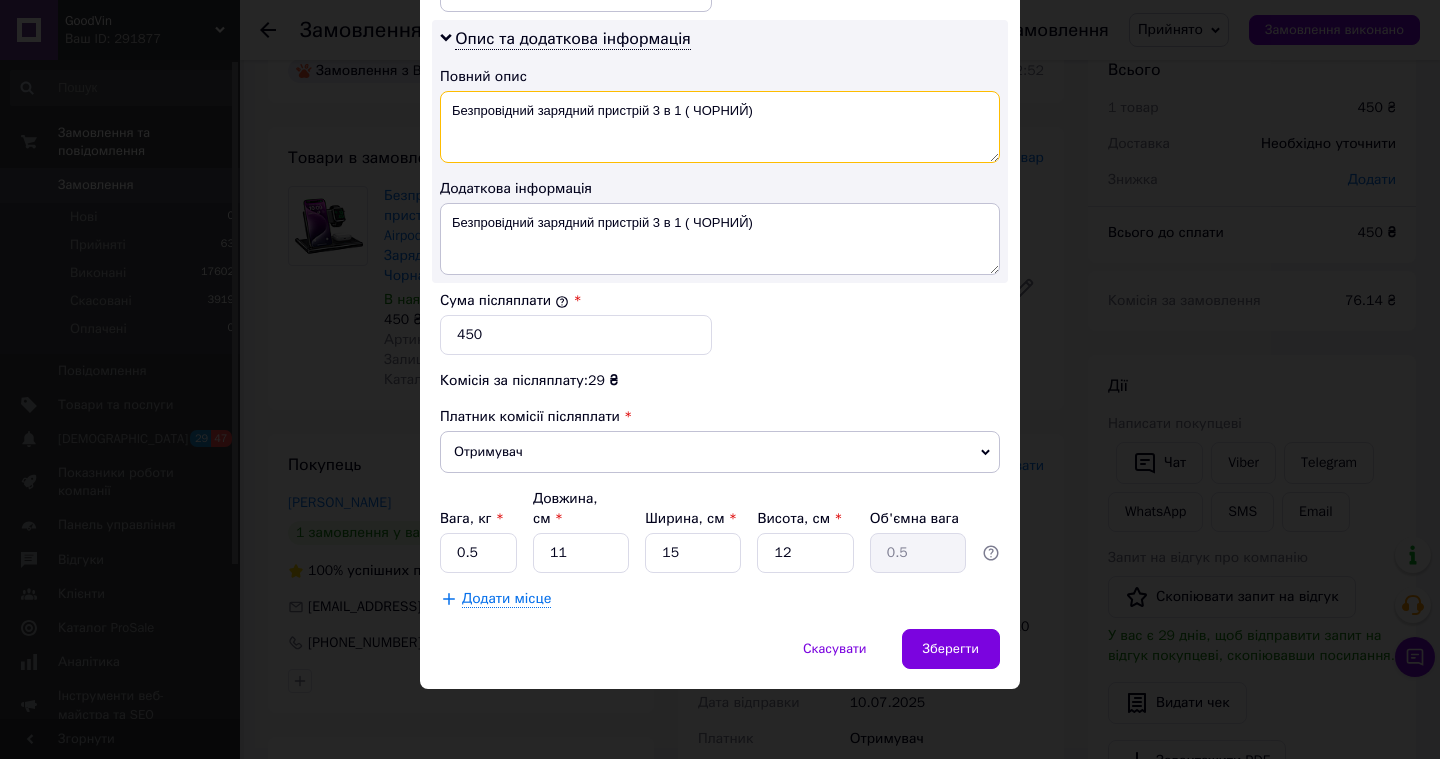 type on "Безпровідний зарядний пристрій 3 в 1 ( ЧОРНИЙ)" 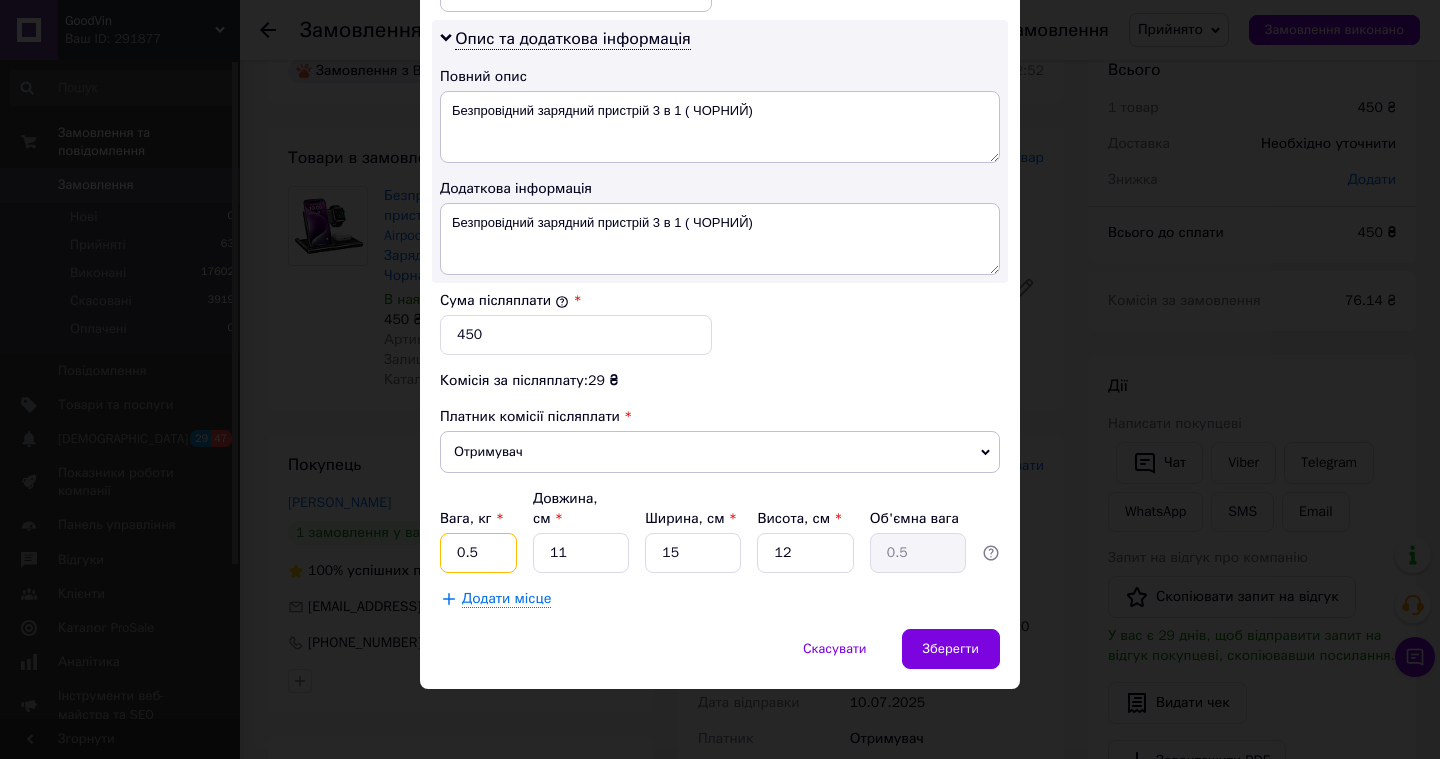 click on "0.5" at bounding box center [478, 553] 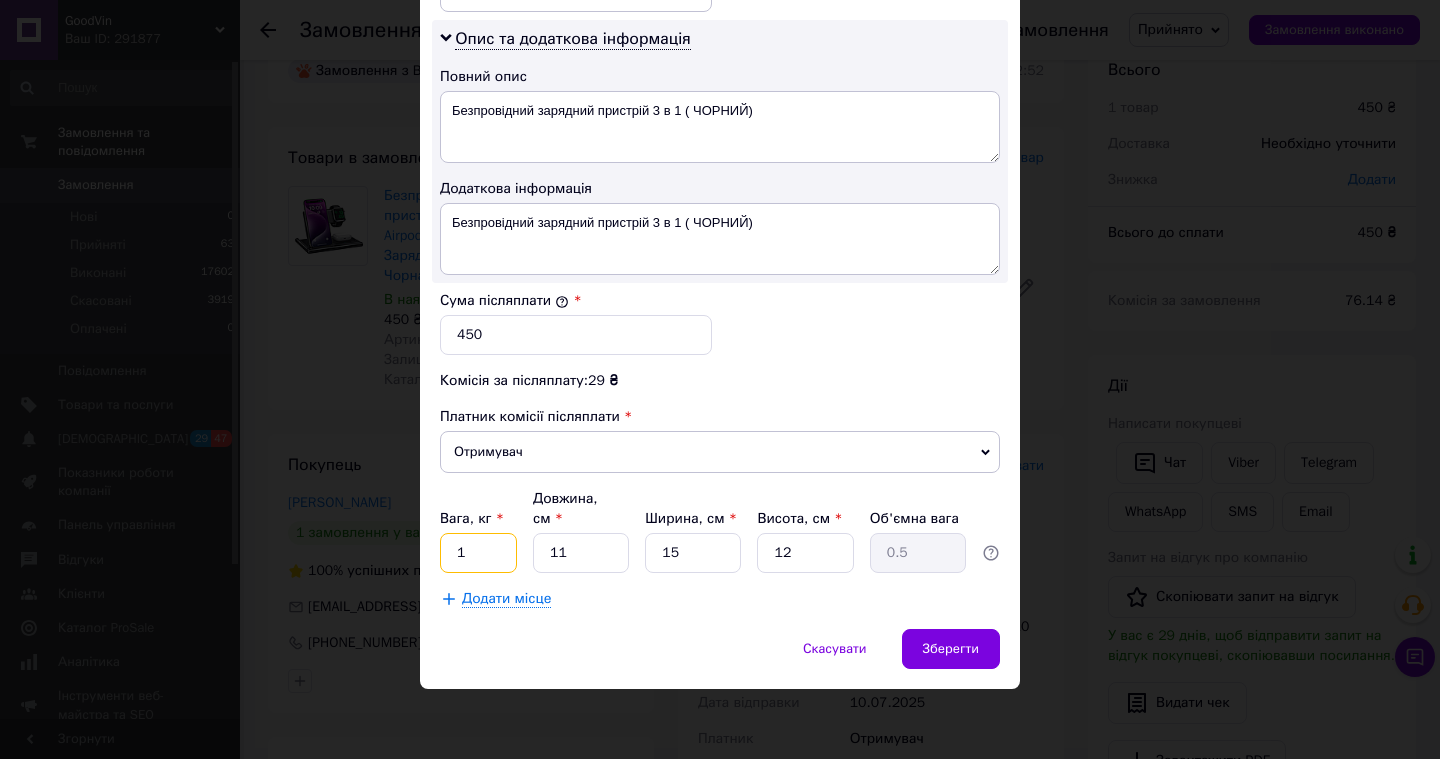type on "1" 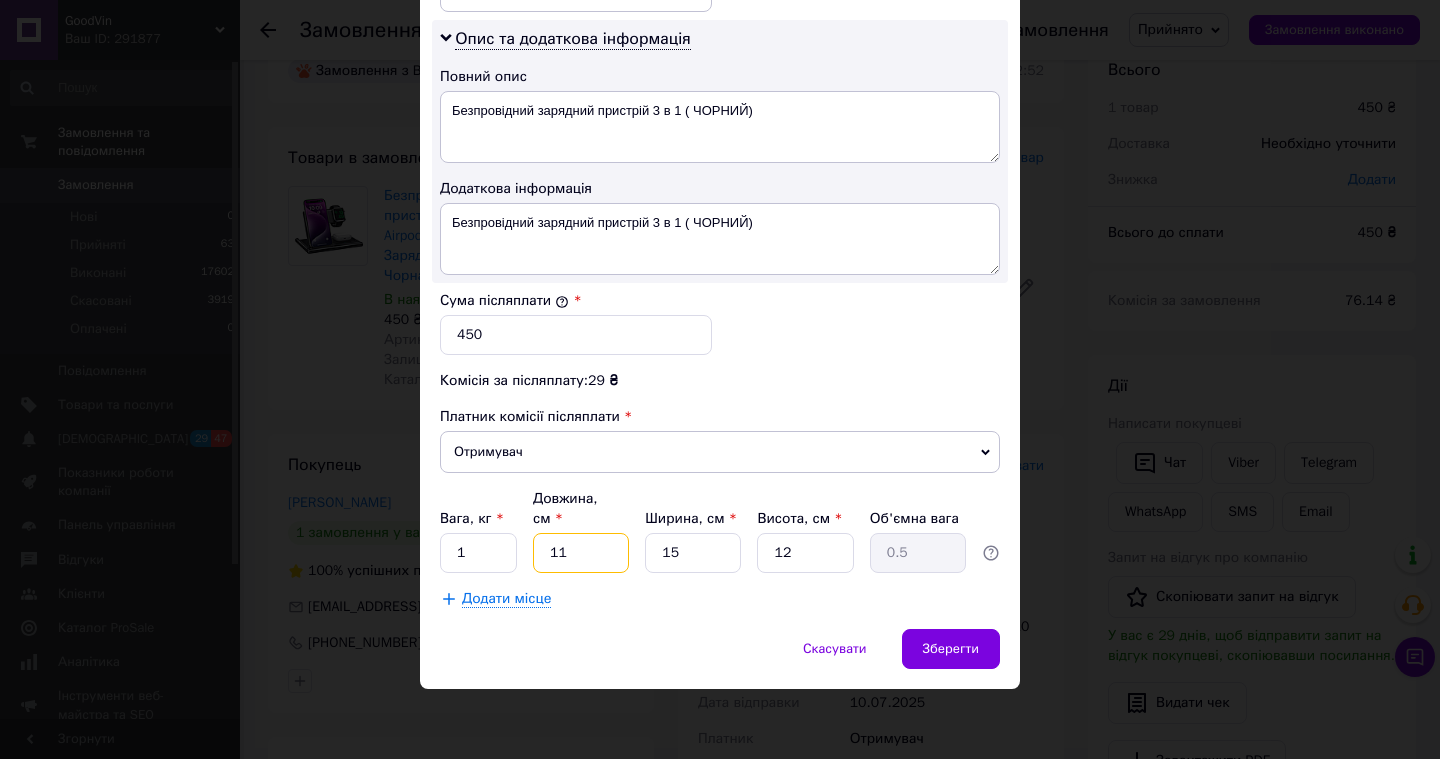 click on "11" at bounding box center (581, 553) 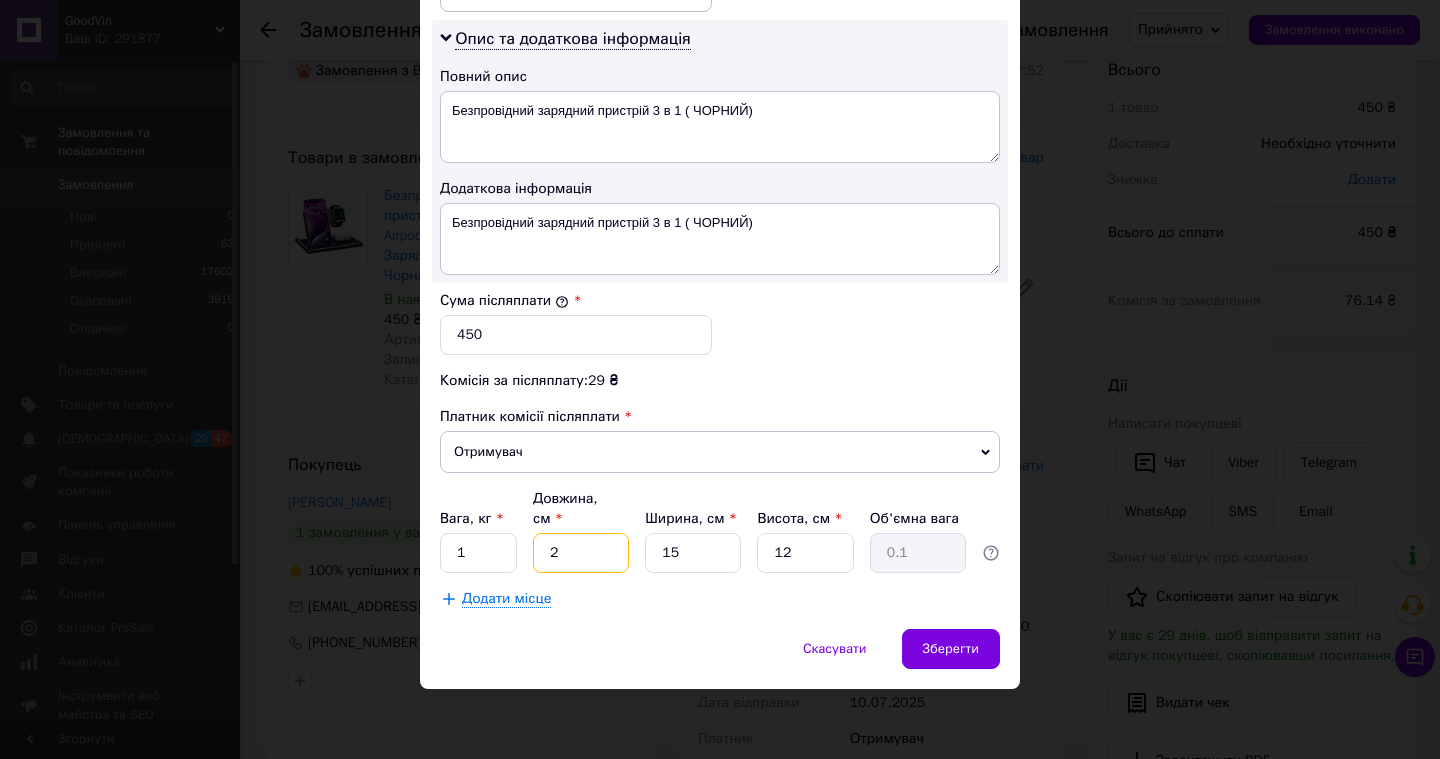 type on "25" 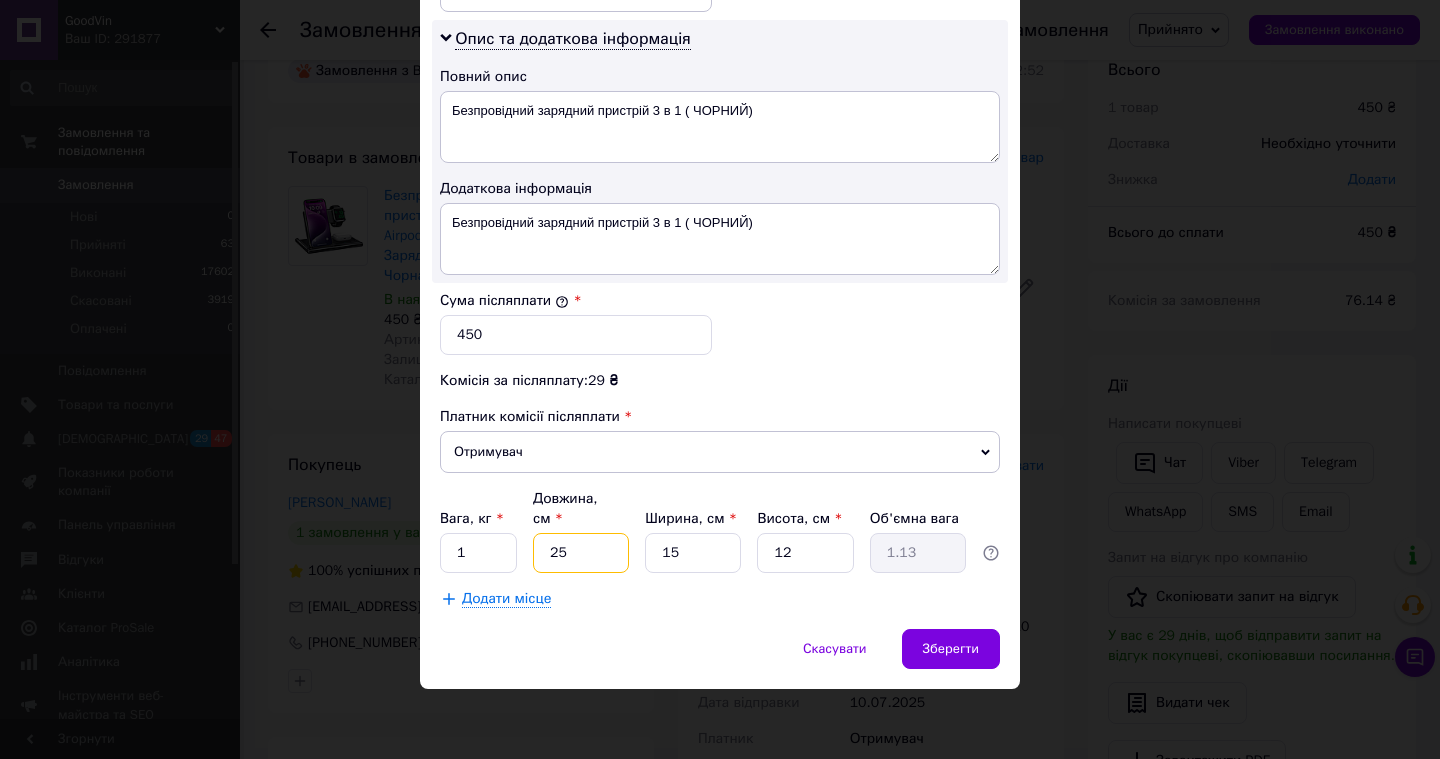 type on "25" 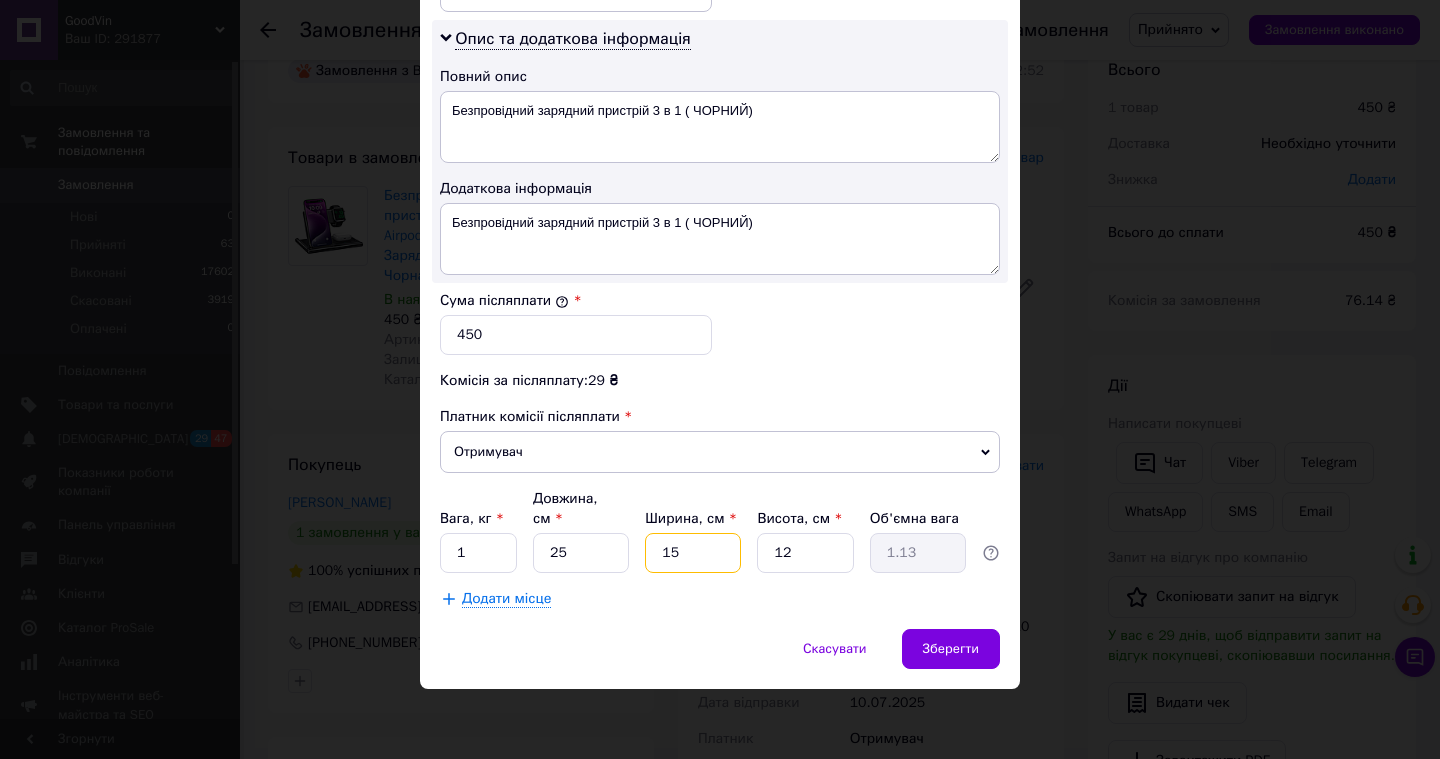 click on "15" at bounding box center [693, 553] 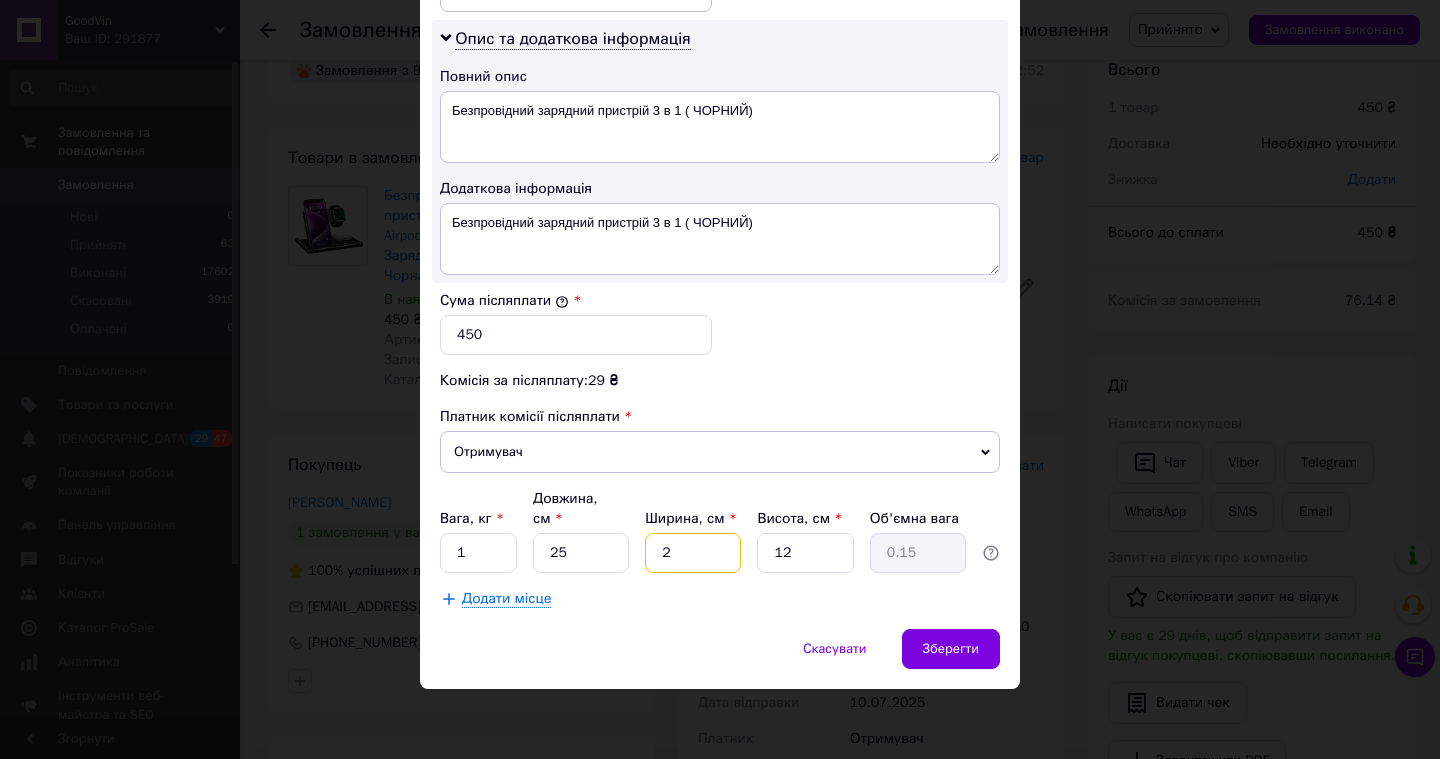 type on "25" 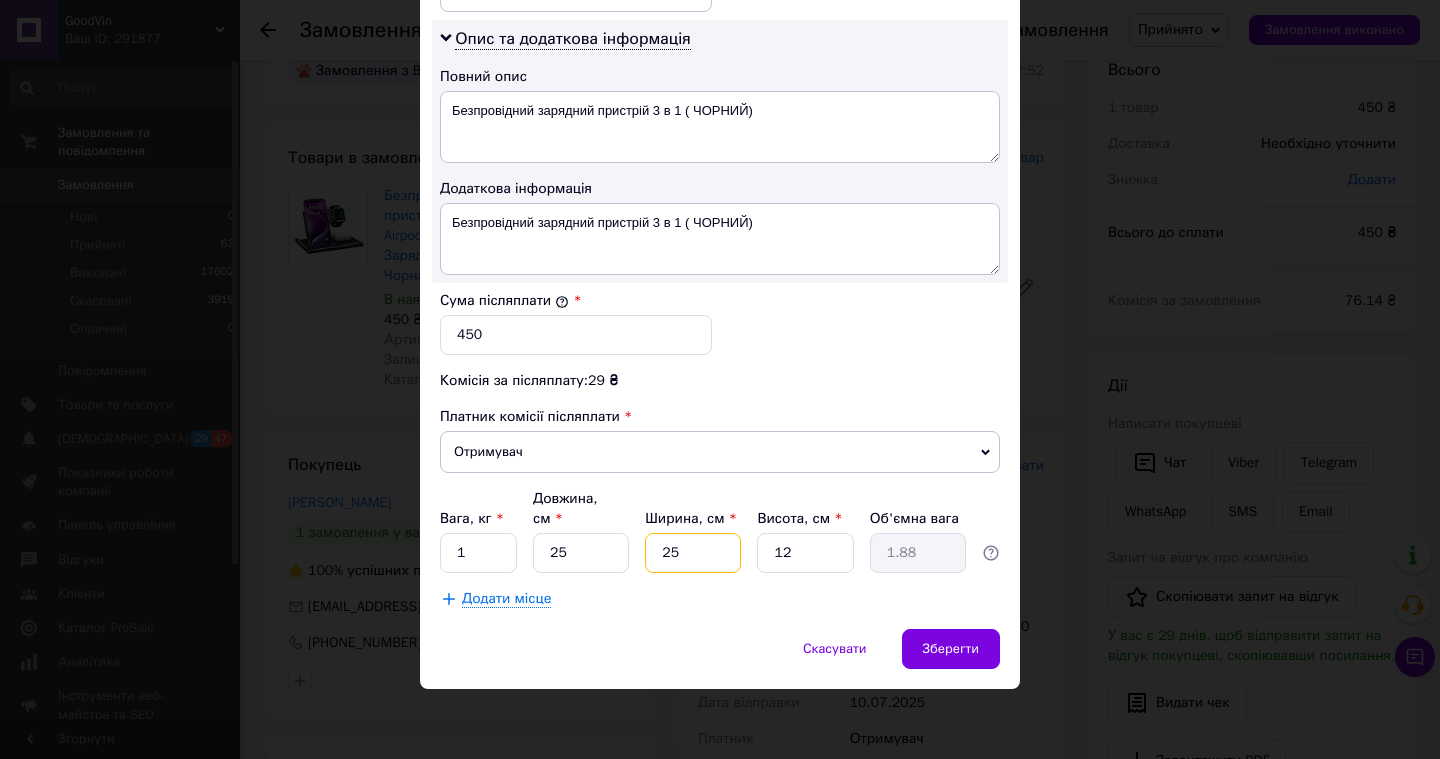 type on "25" 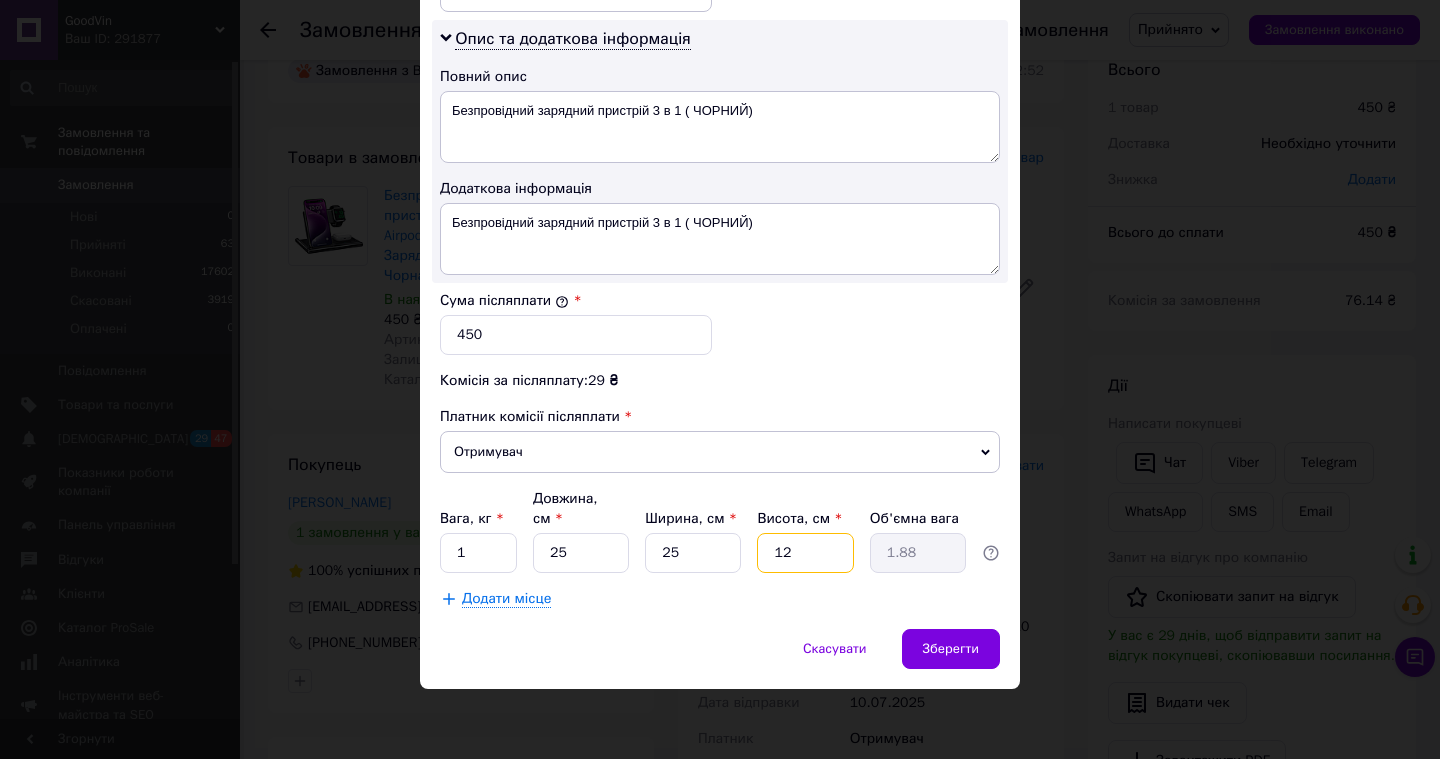 click on "12" at bounding box center (805, 553) 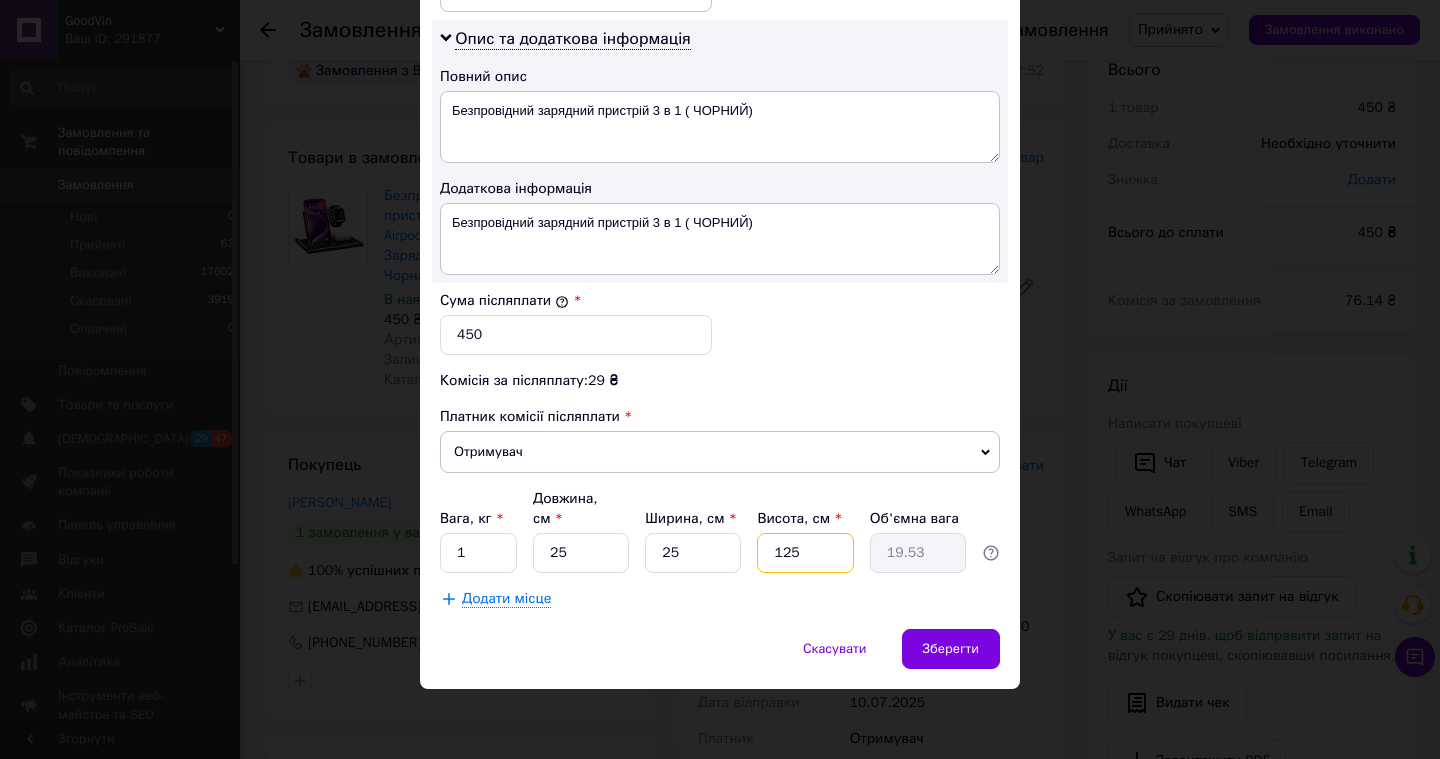 type on "12" 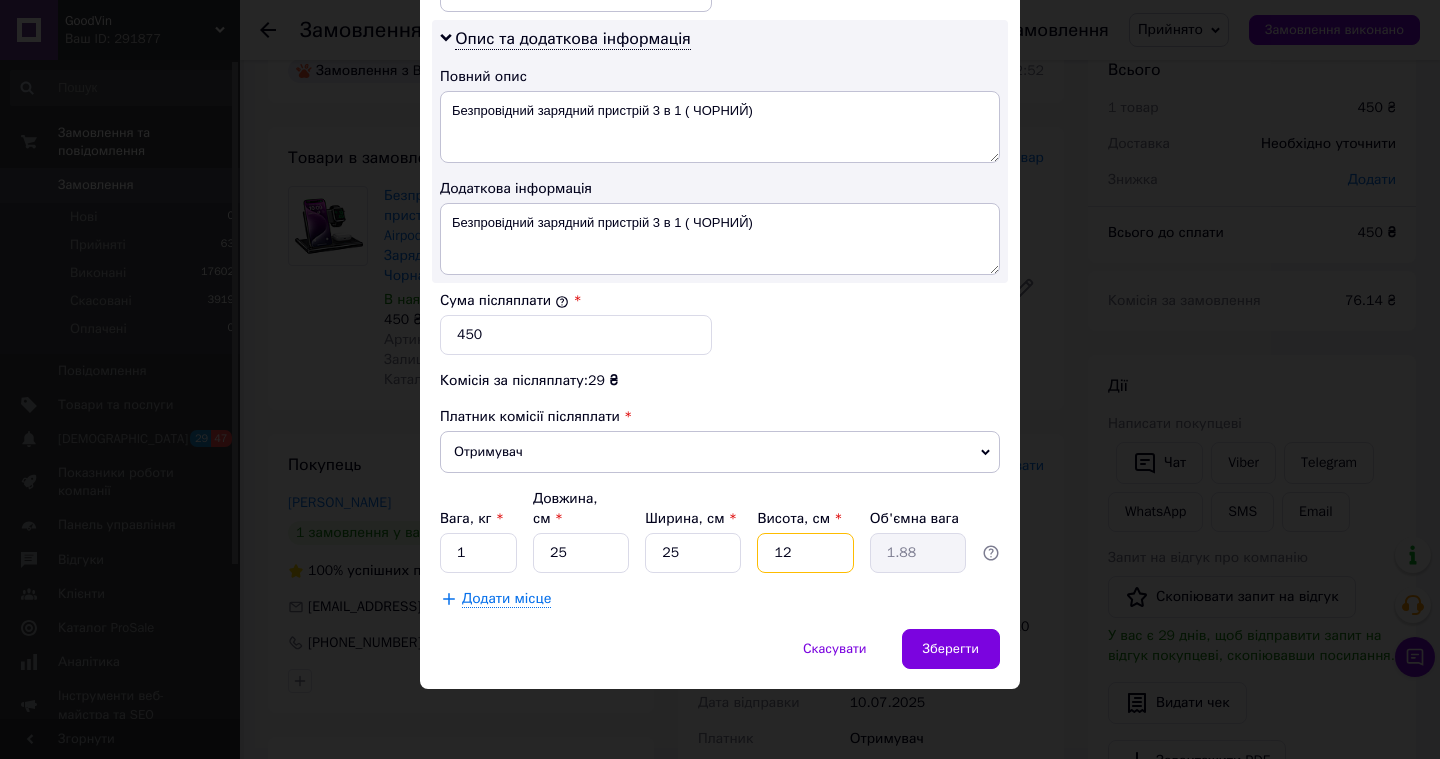 type on "1" 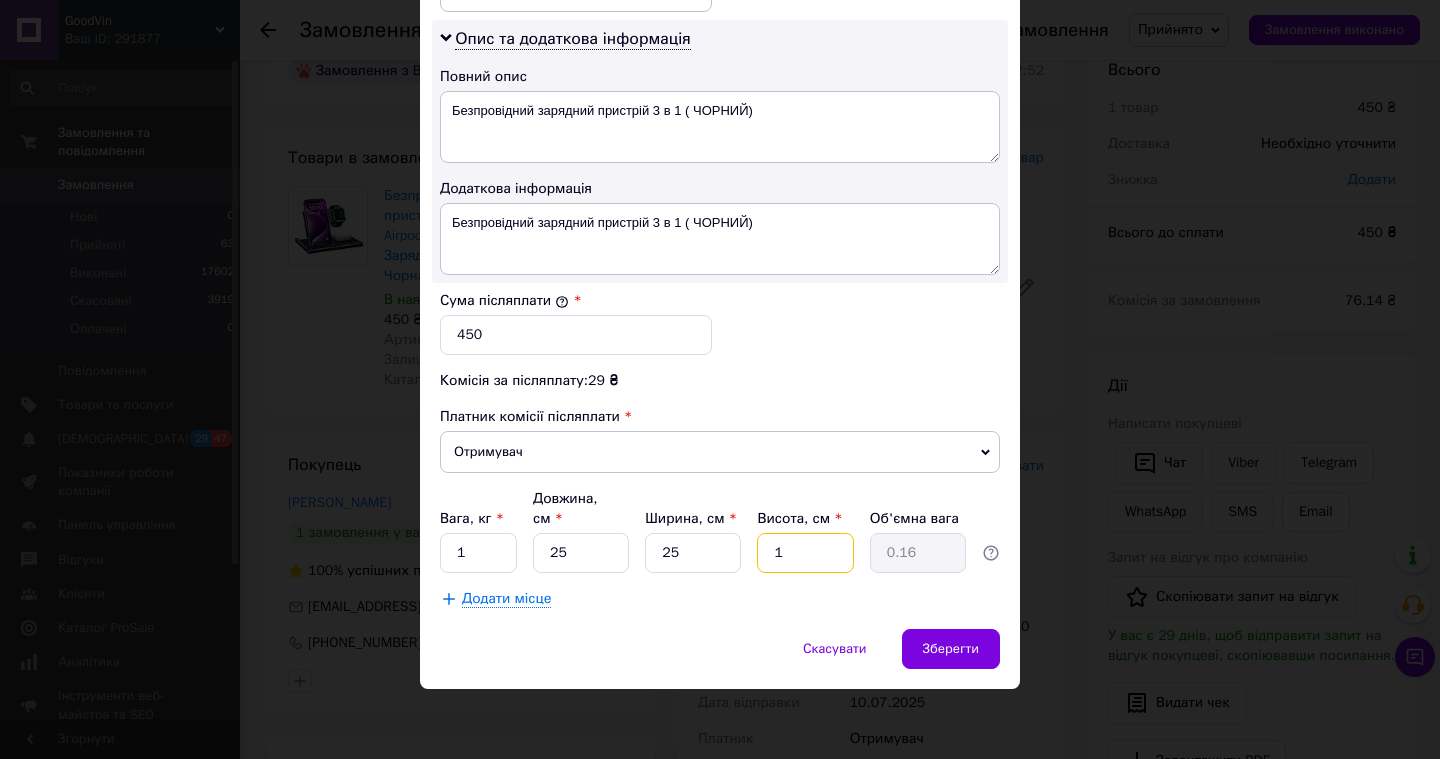 type 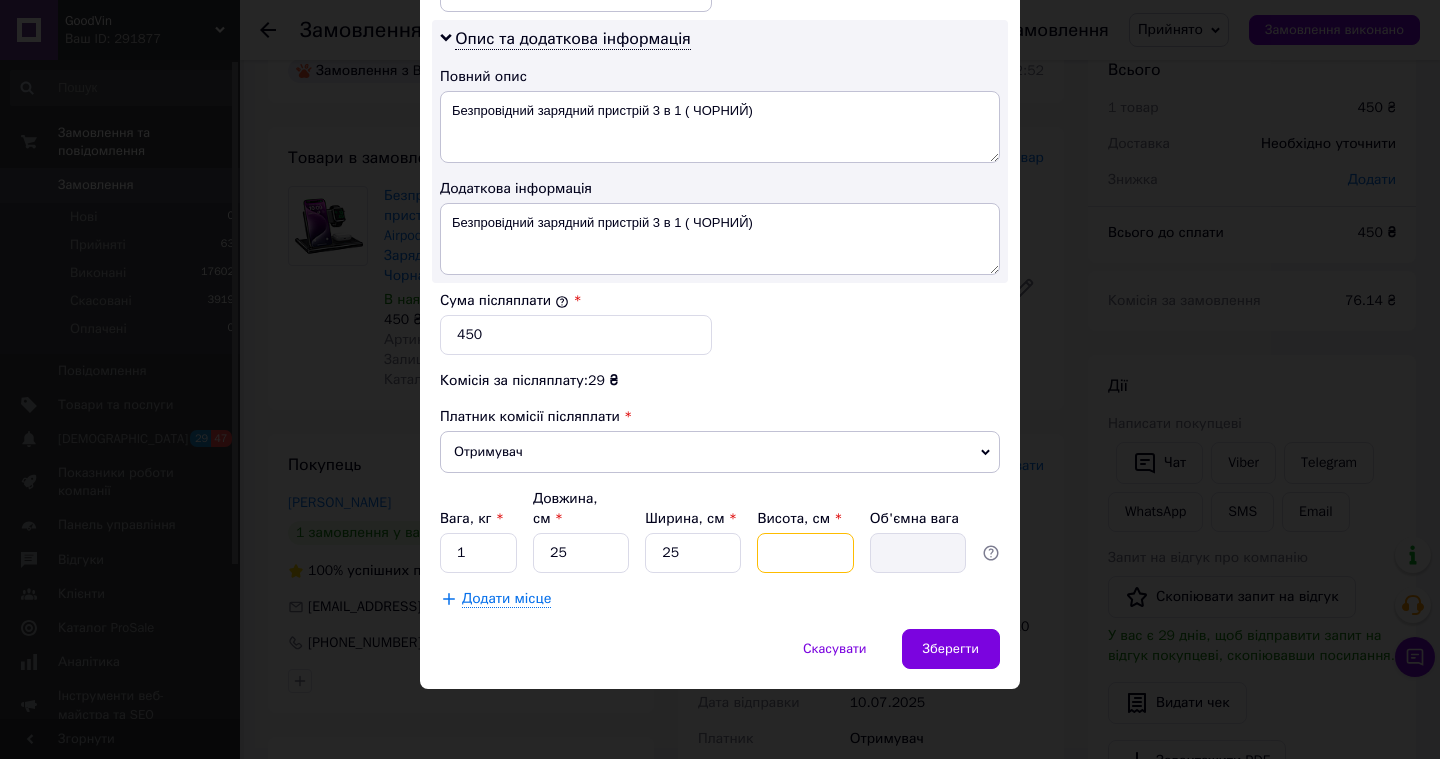 type on "5" 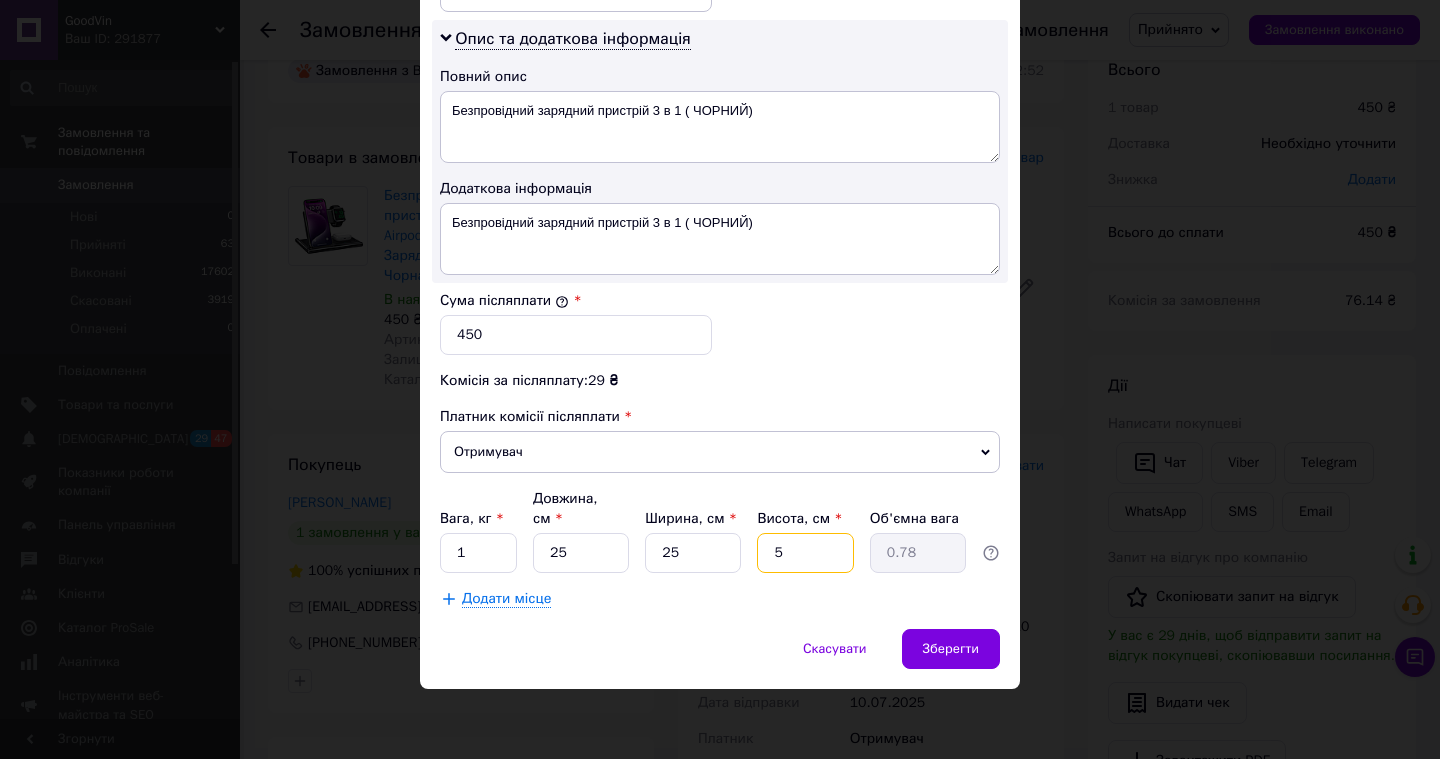type 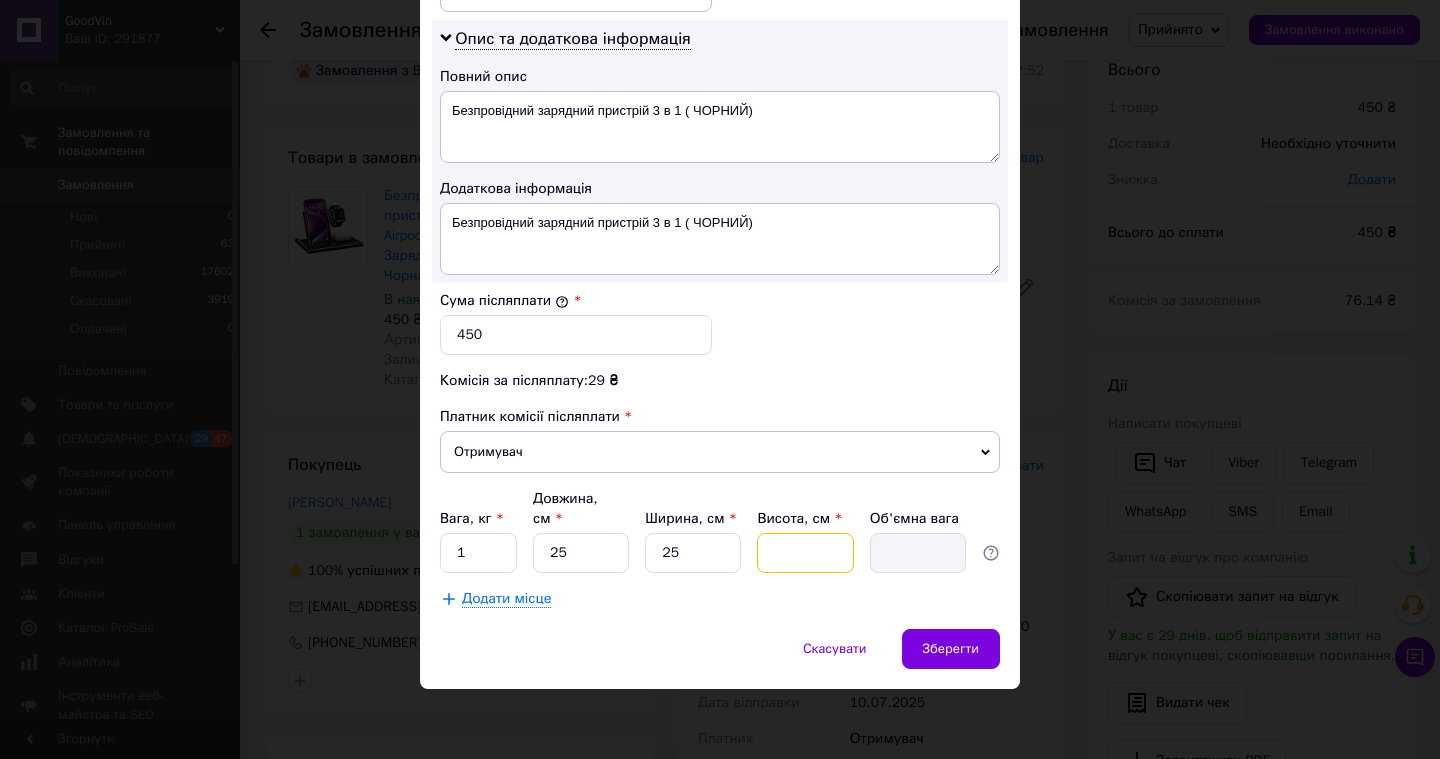 type on "1" 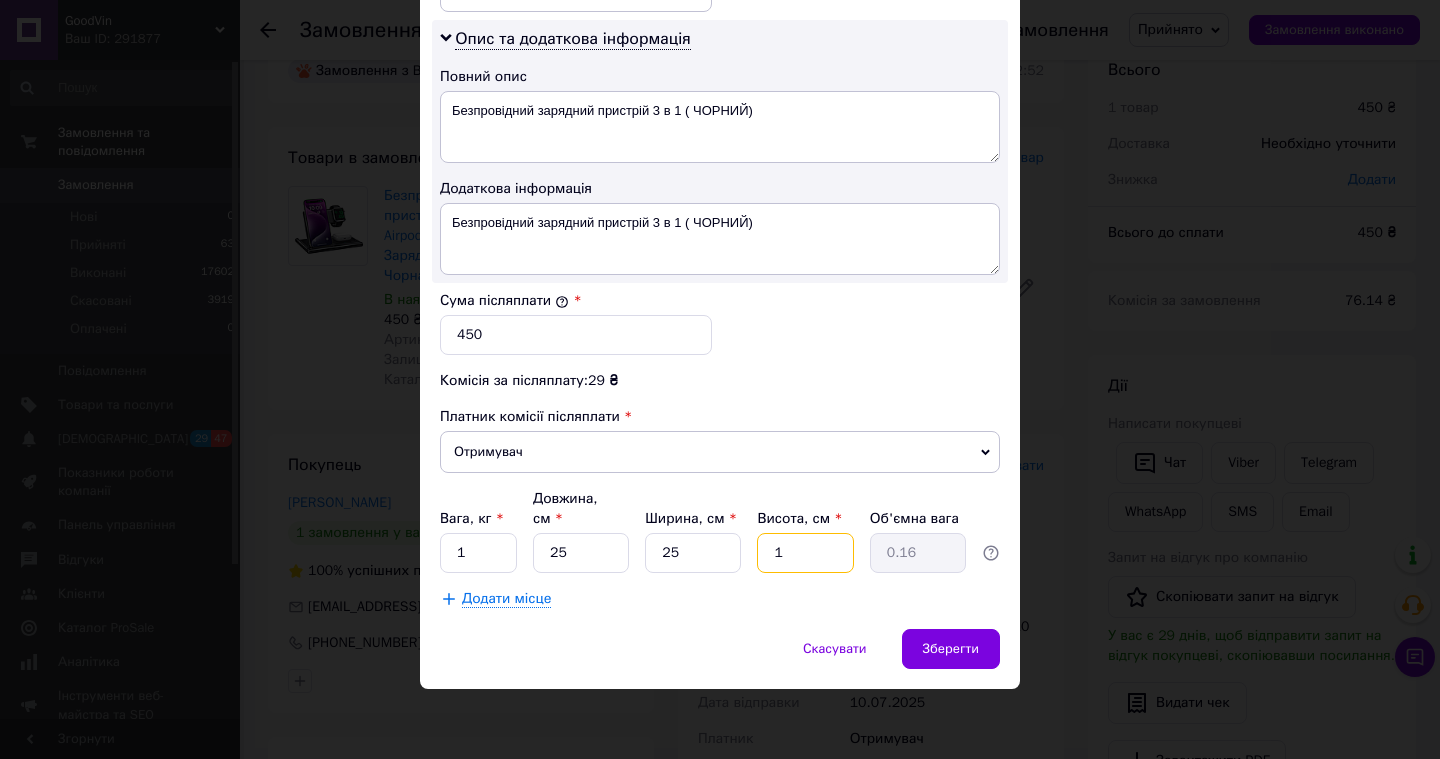 type on "10" 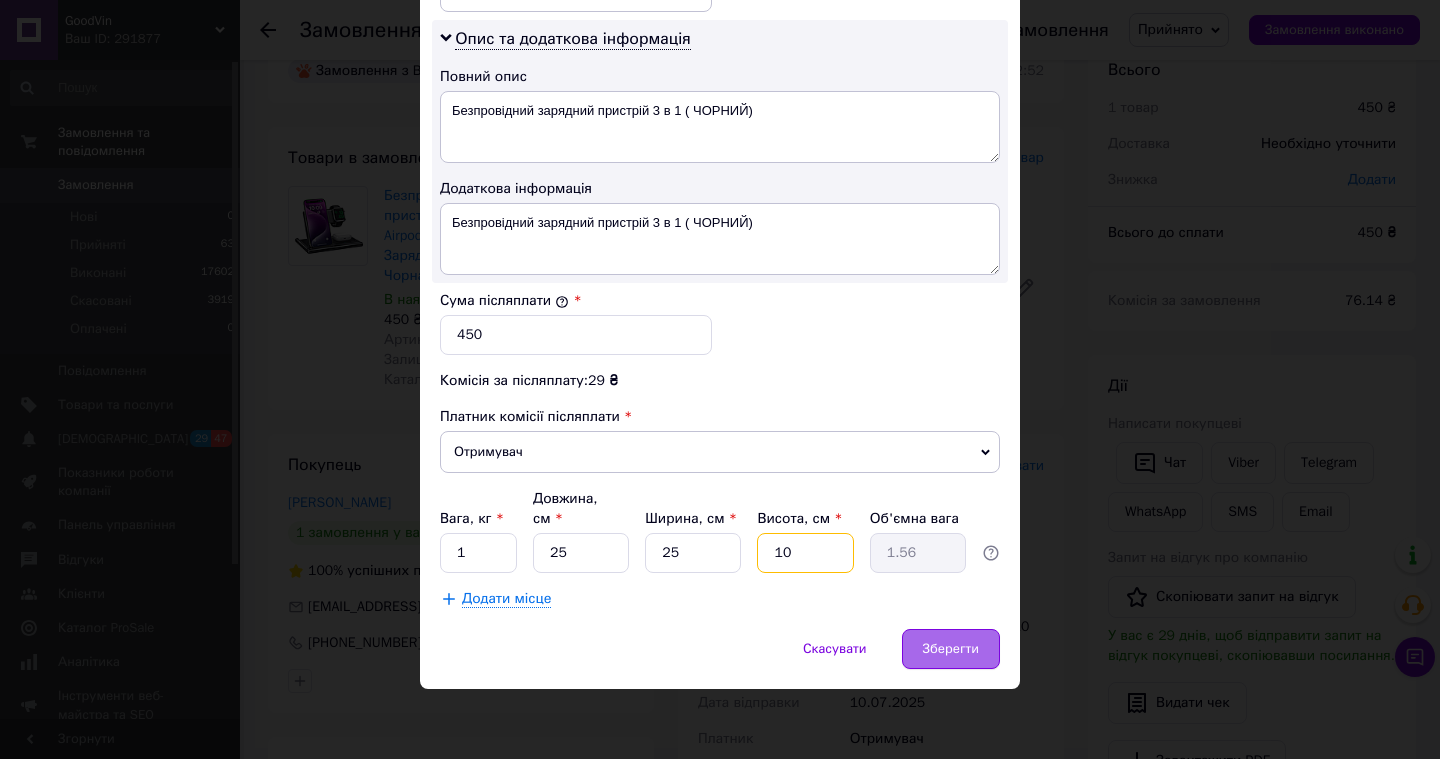 type on "10" 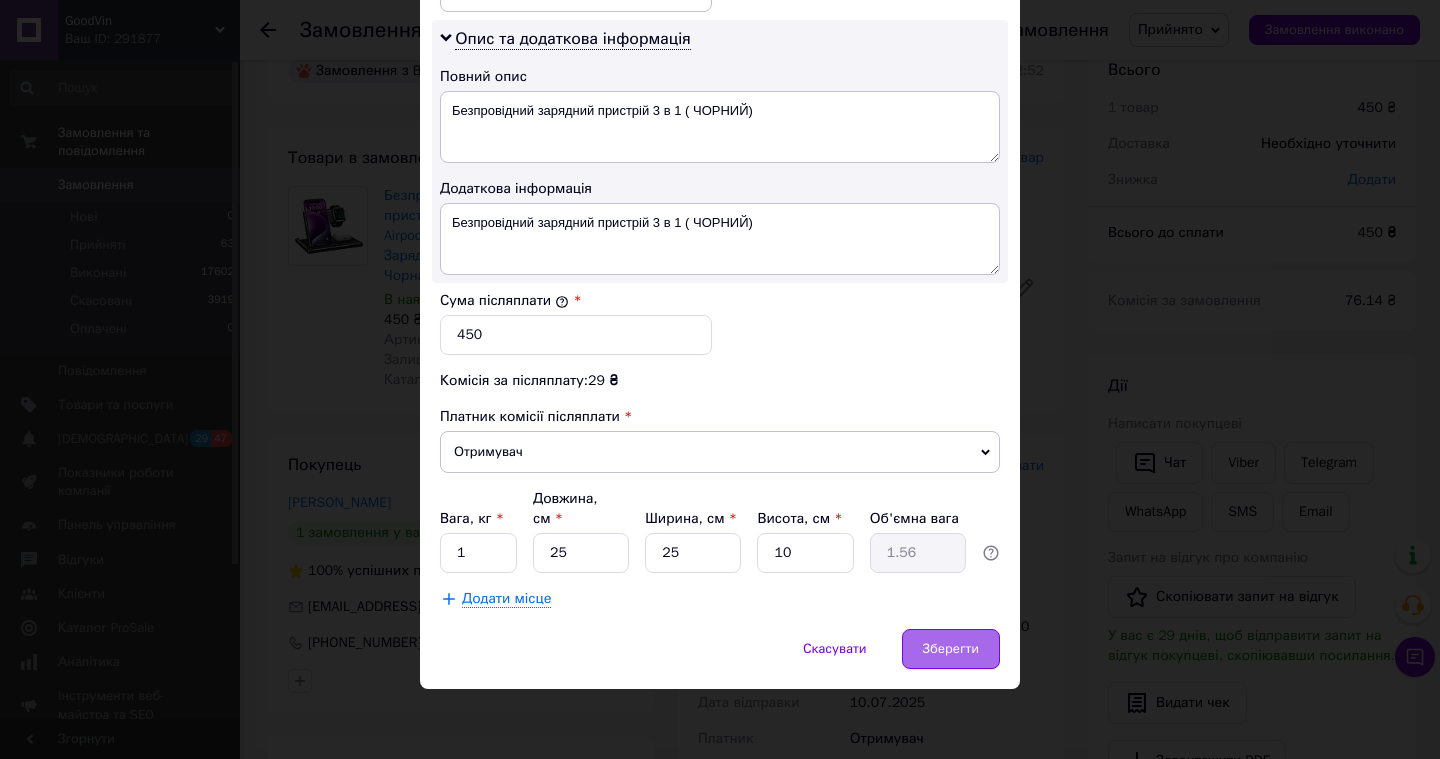 click on "Зберегти" at bounding box center [951, 649] 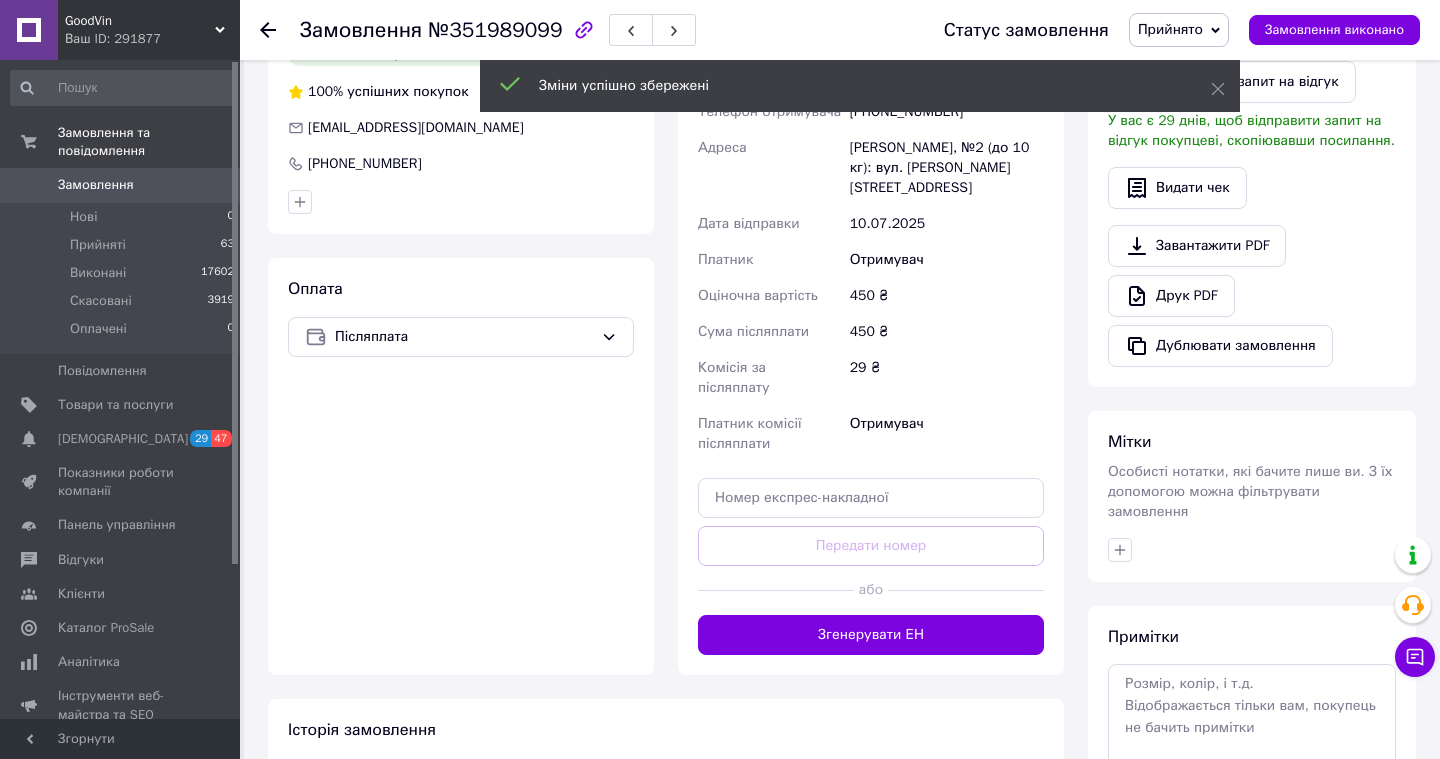 scroll, scrollTop: 533, scrollLeft: 0, axis: vertical 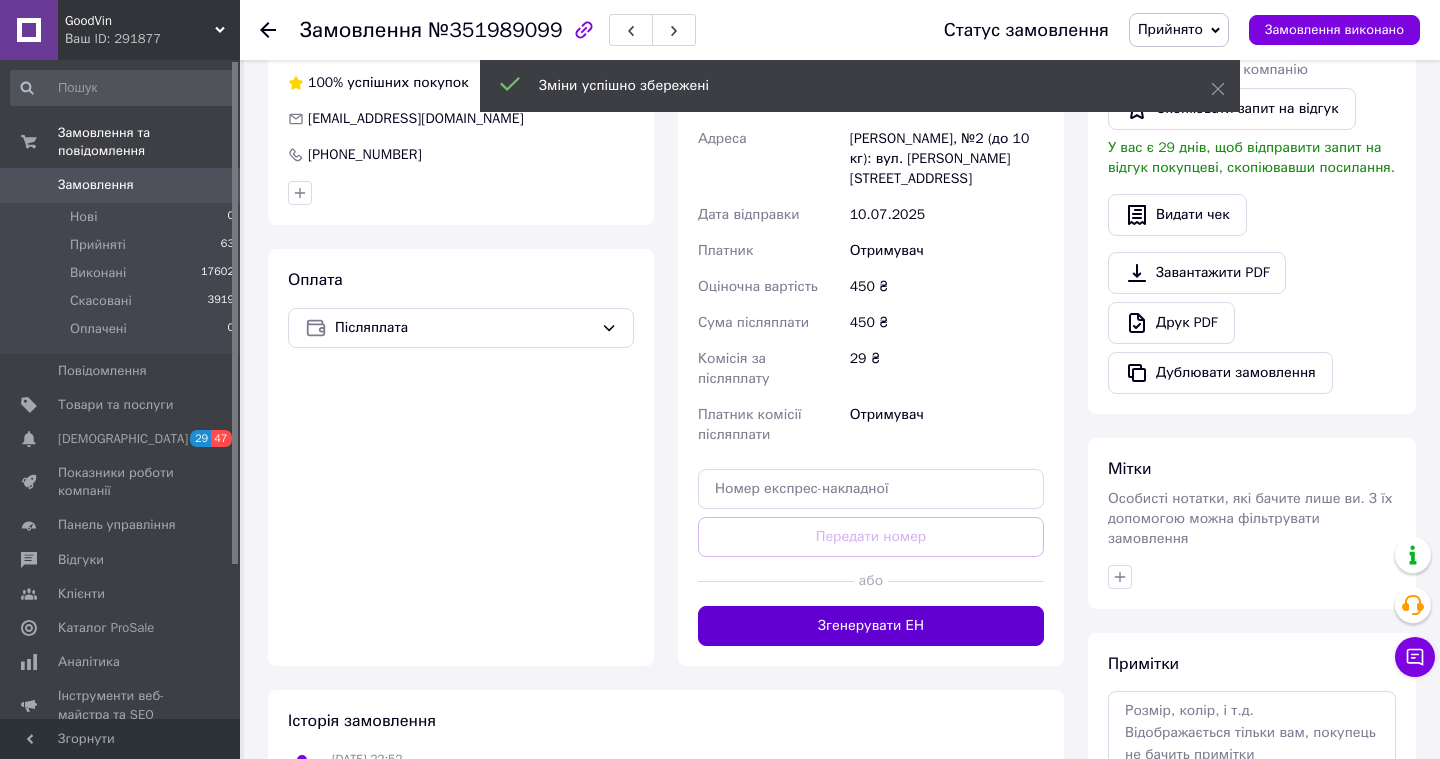 click on "Згенерувати ЕН" at bounding box center [871, 626] 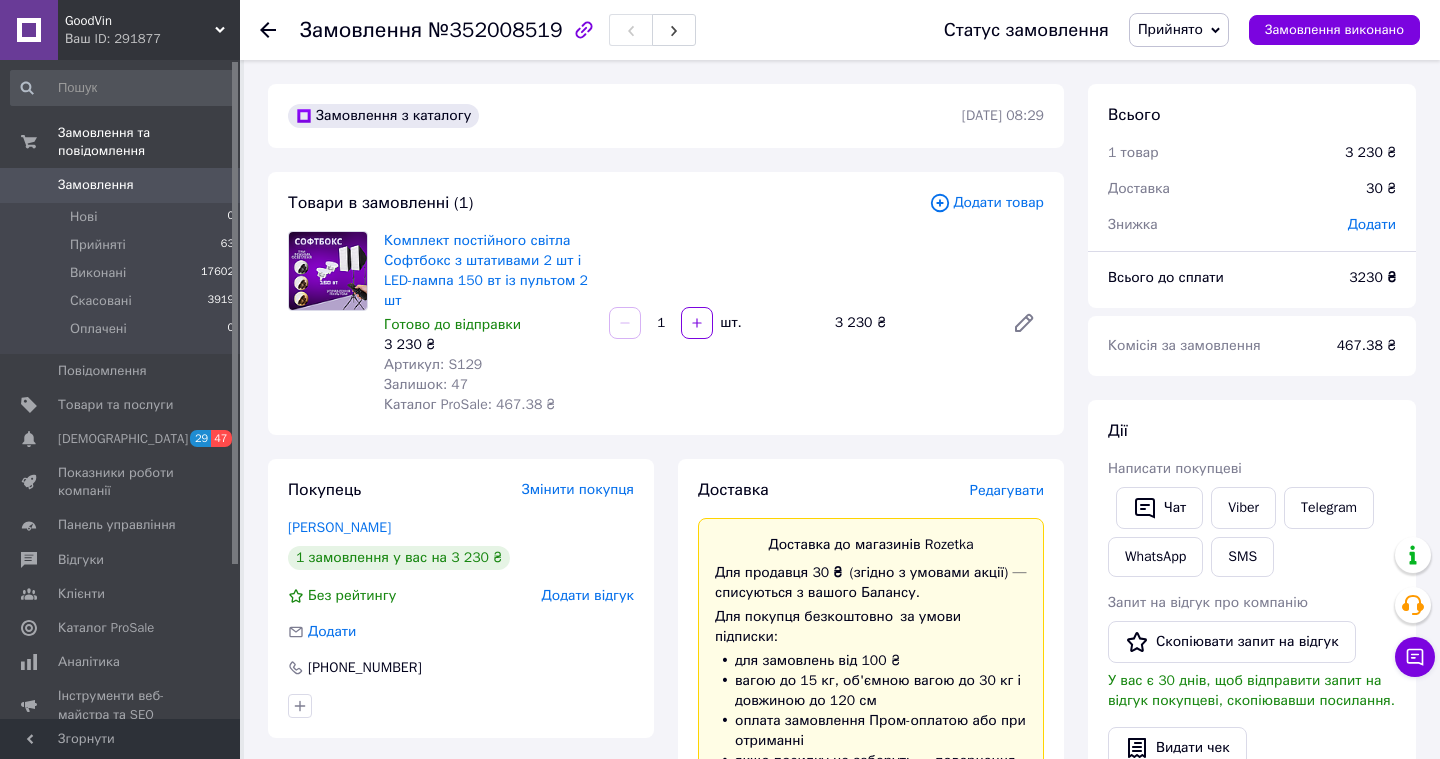 scroll, scrollTop: 52, scrollLeft: 0, axis: vertical 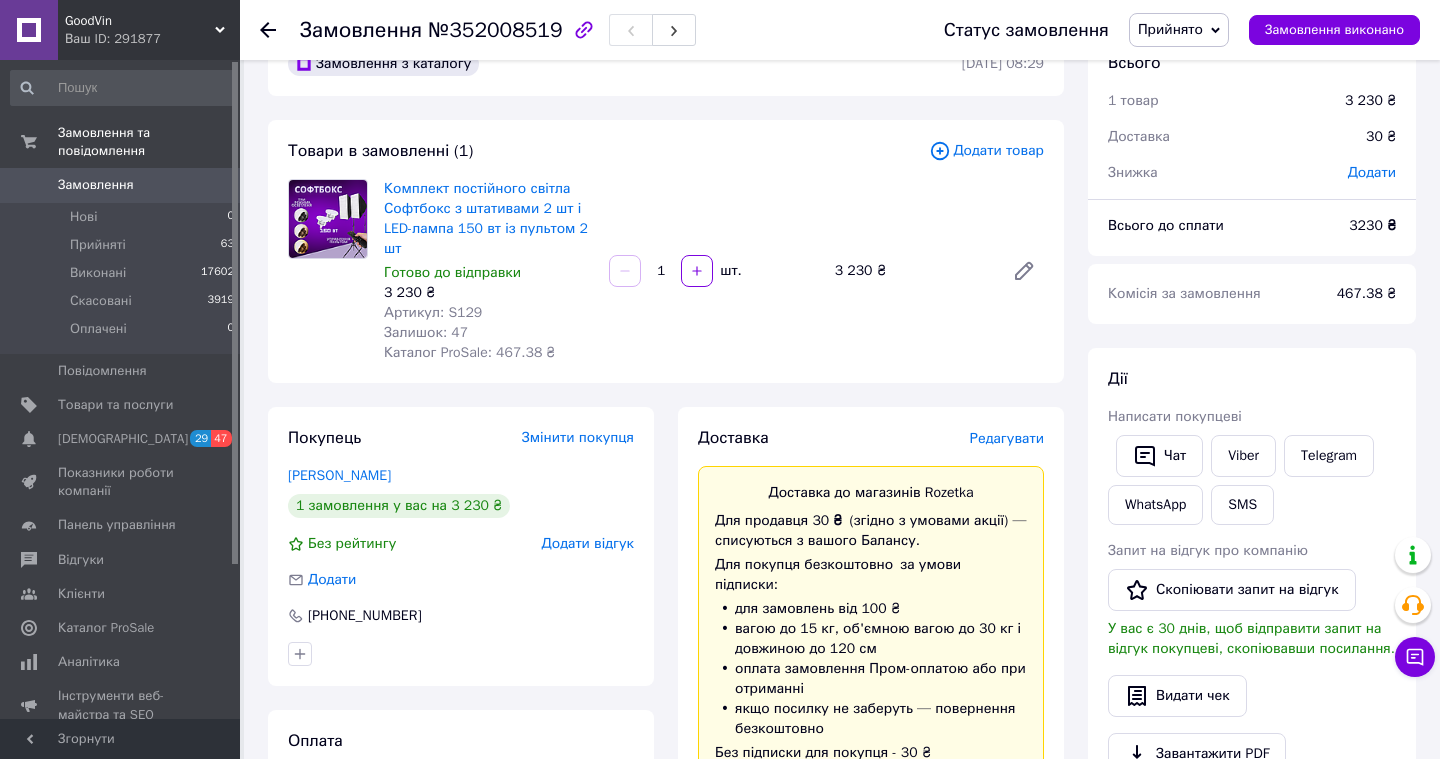 click on "Редагувати" at bounding box center (1007, 438) 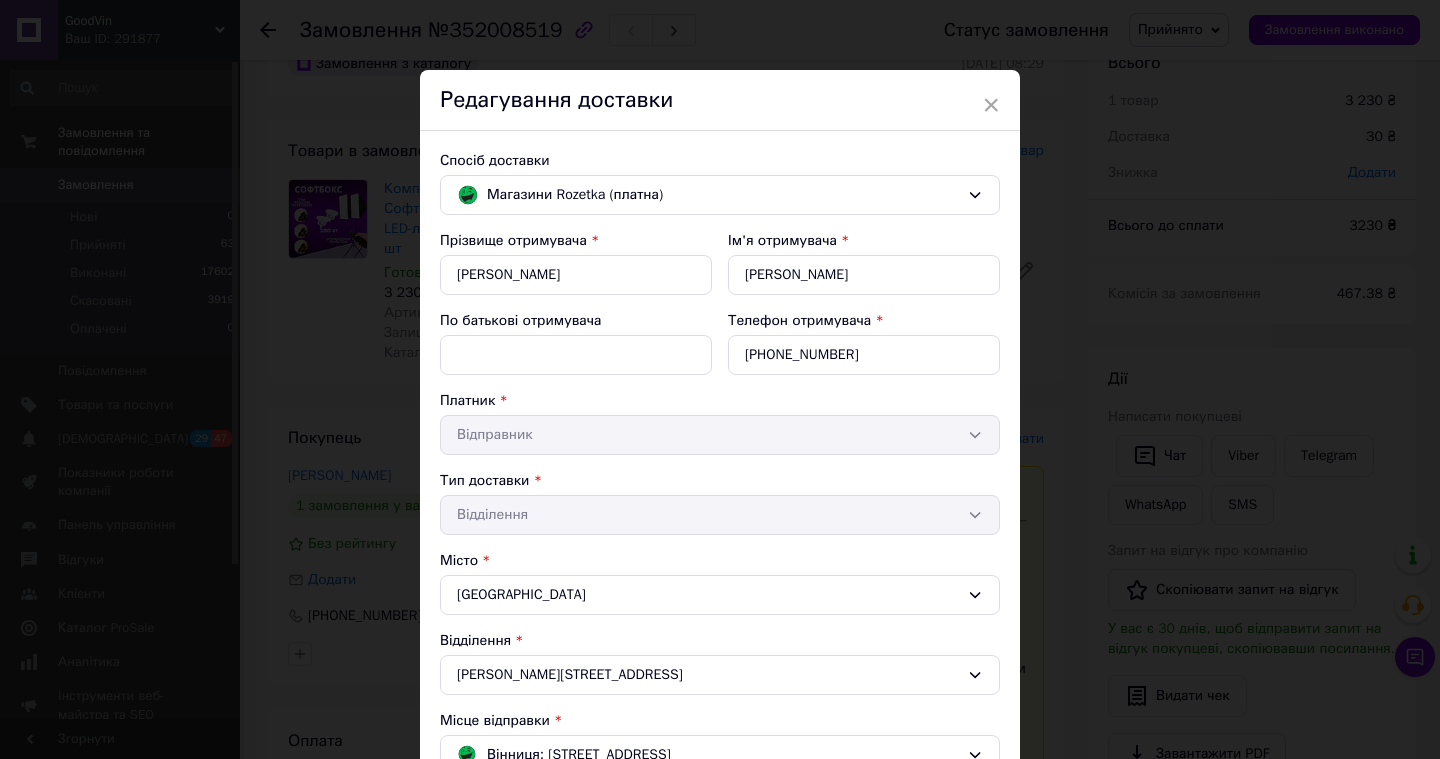 scroll, scrollTop: 481, scrollLeft: 0, axis: vertical 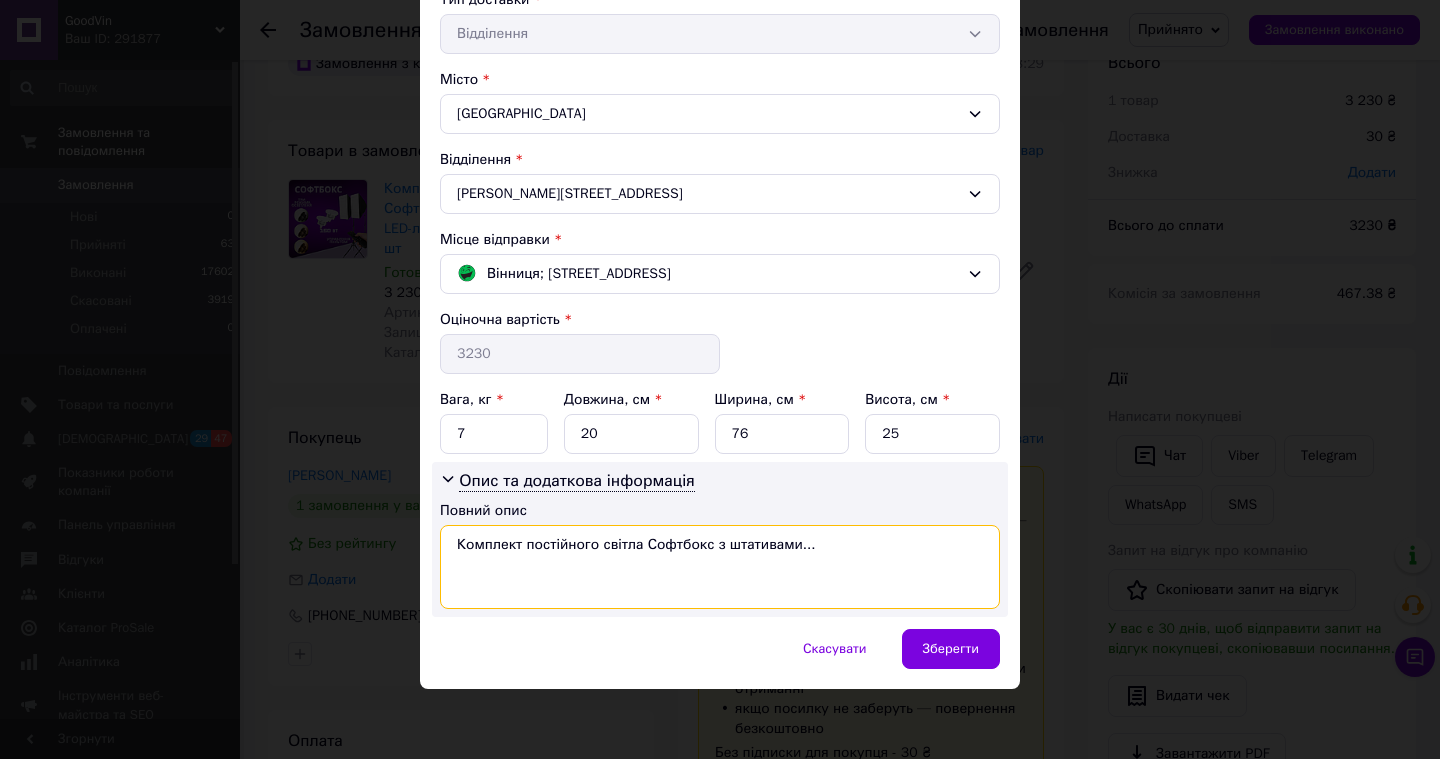 click on "Комплект постійного світла Софтбокс з штативами..." at bounding box center (720, 567) 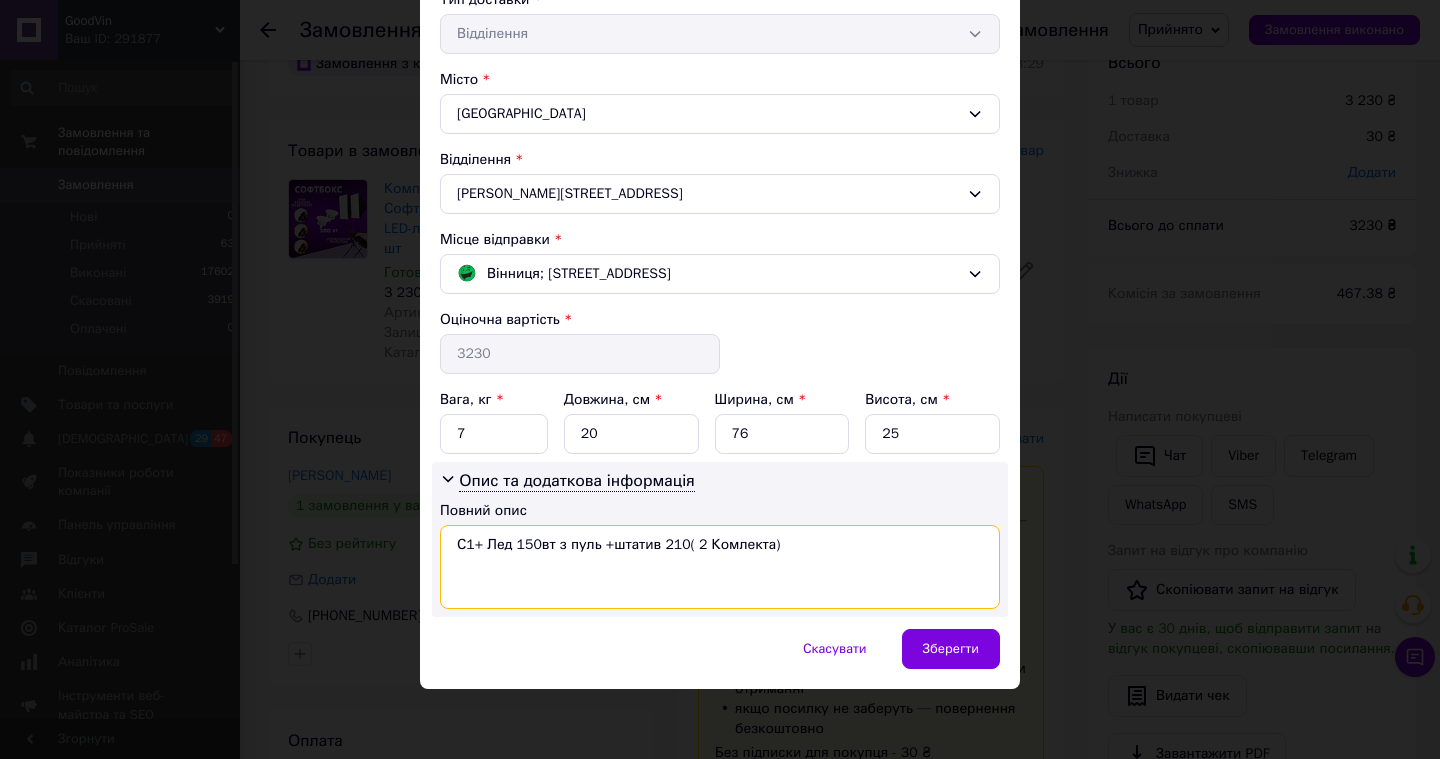 type on "С1+ Лед 150вт з пуль +штатив 210( 2 Комлекта)" 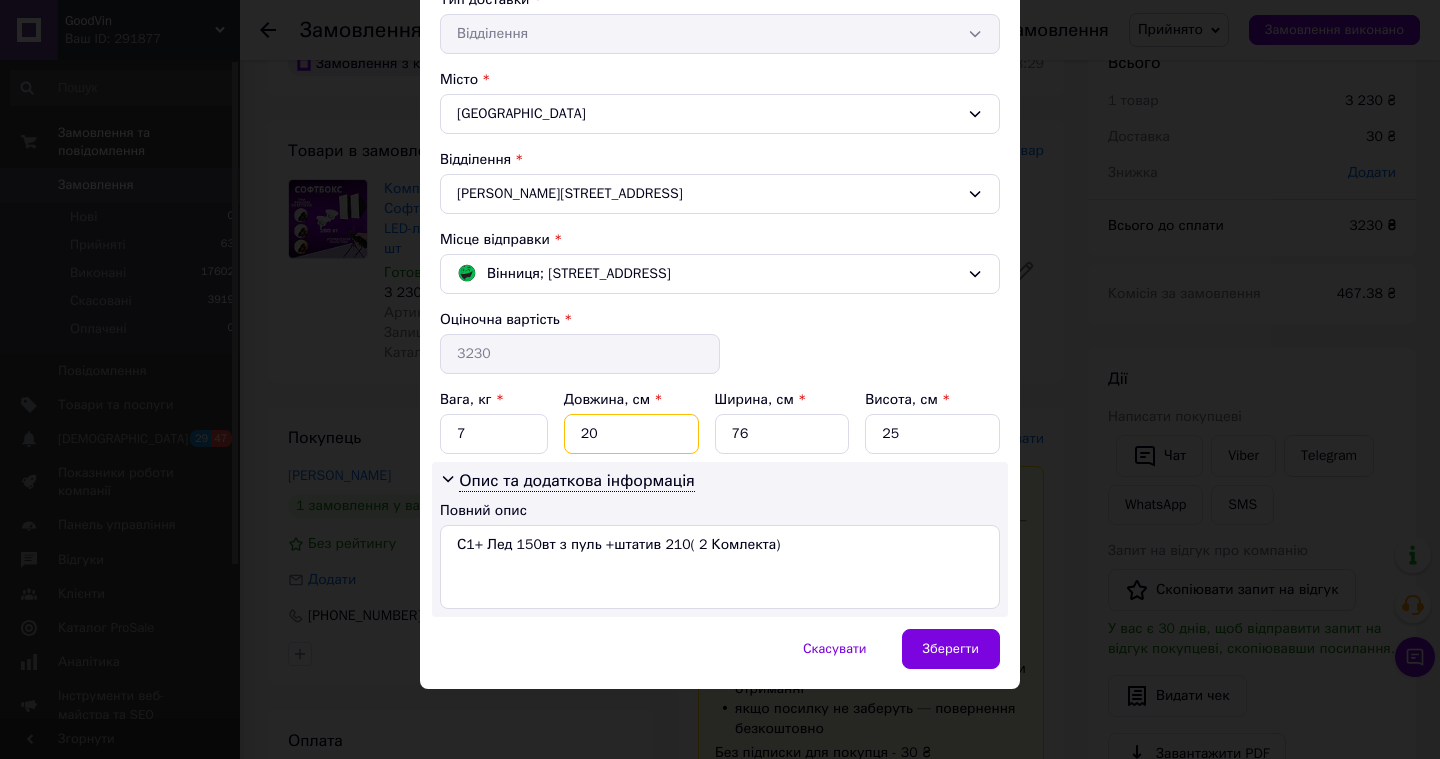 click on "20" at bounding box center (631, 434) 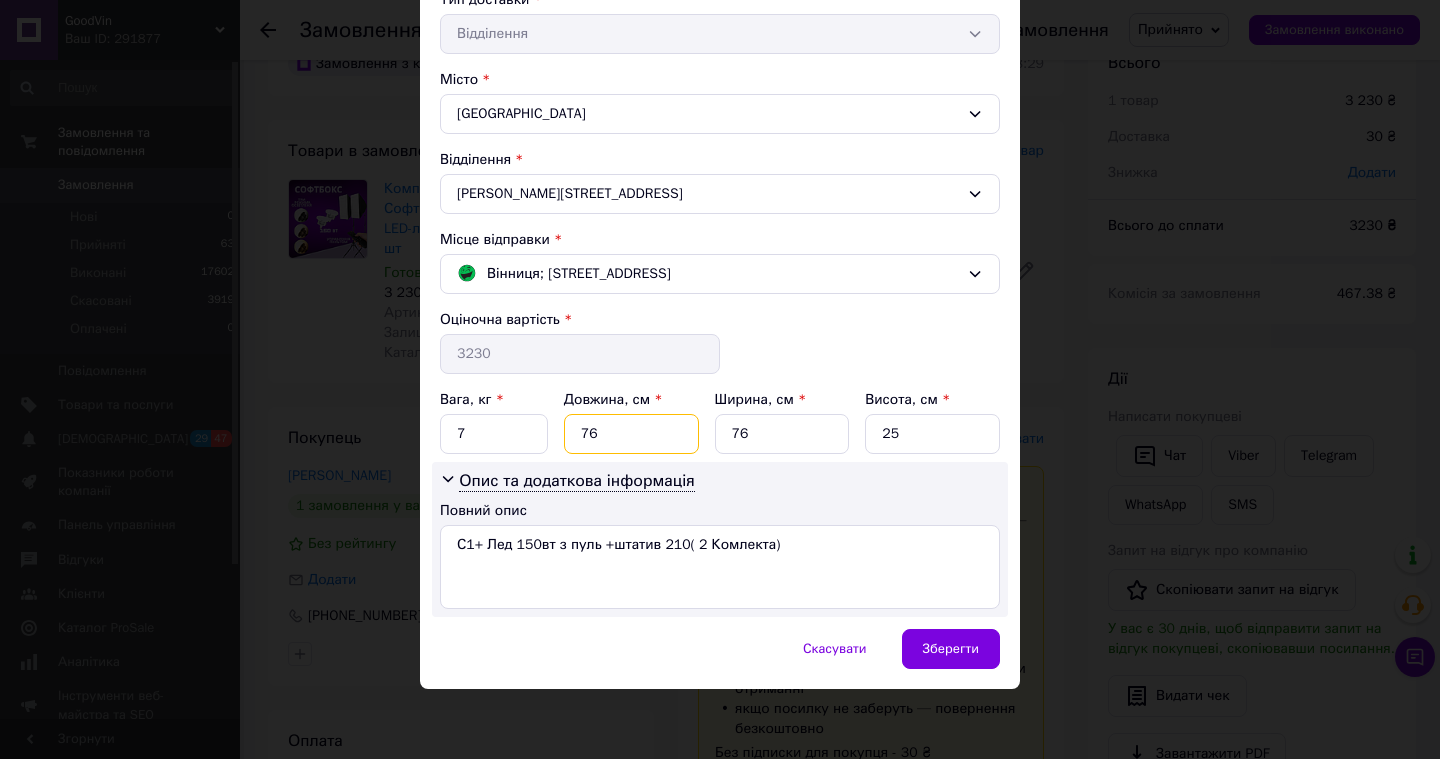 type on "76" 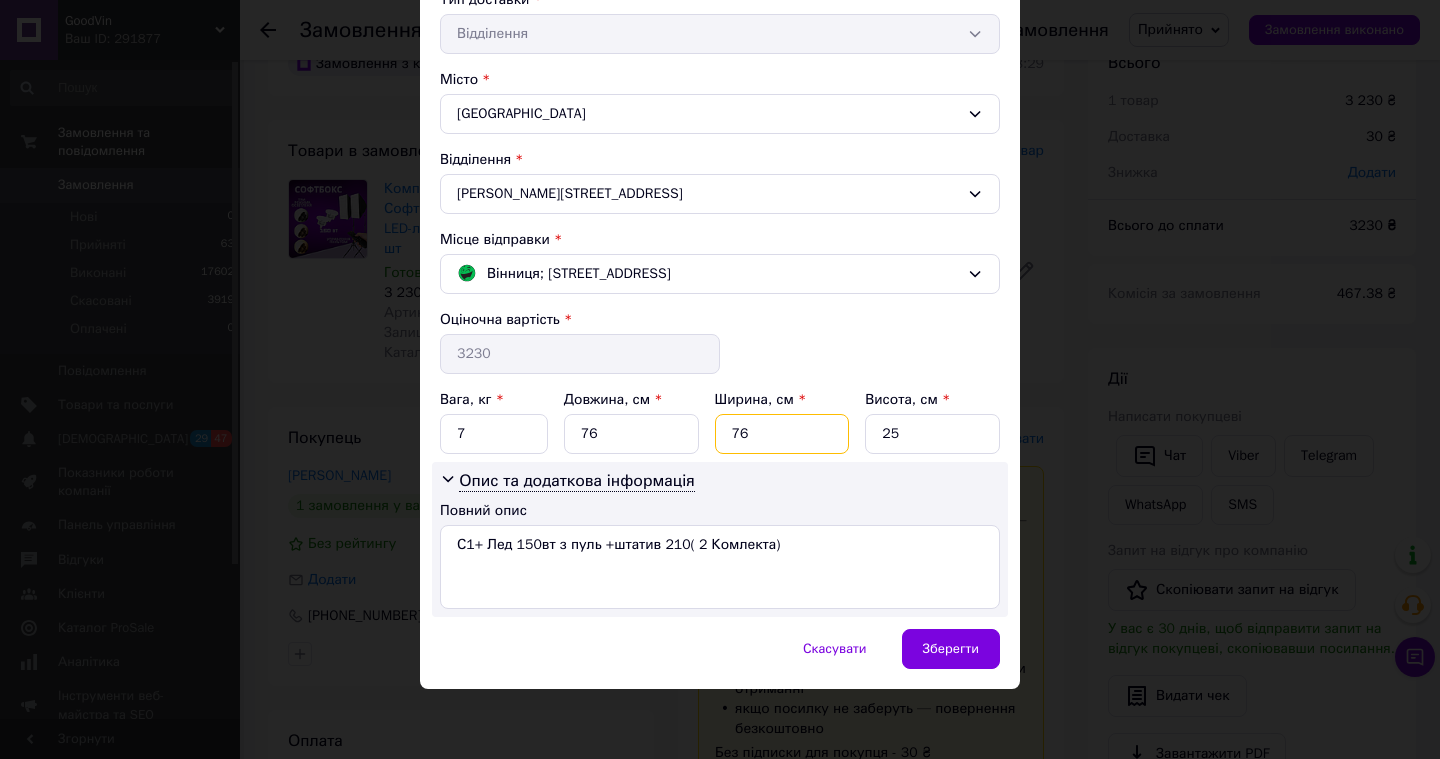 click on "76" at bounding box center (782, 434) 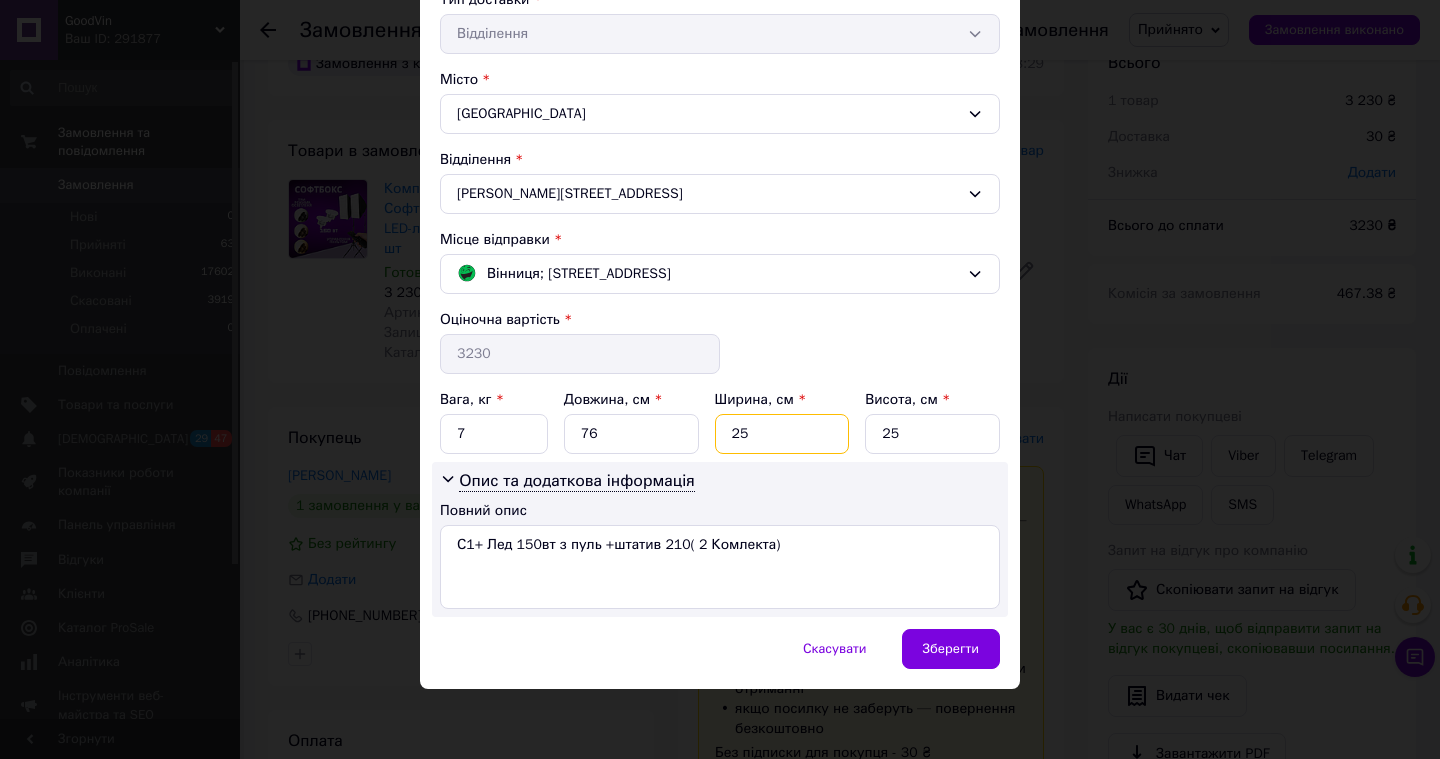 type on "25" 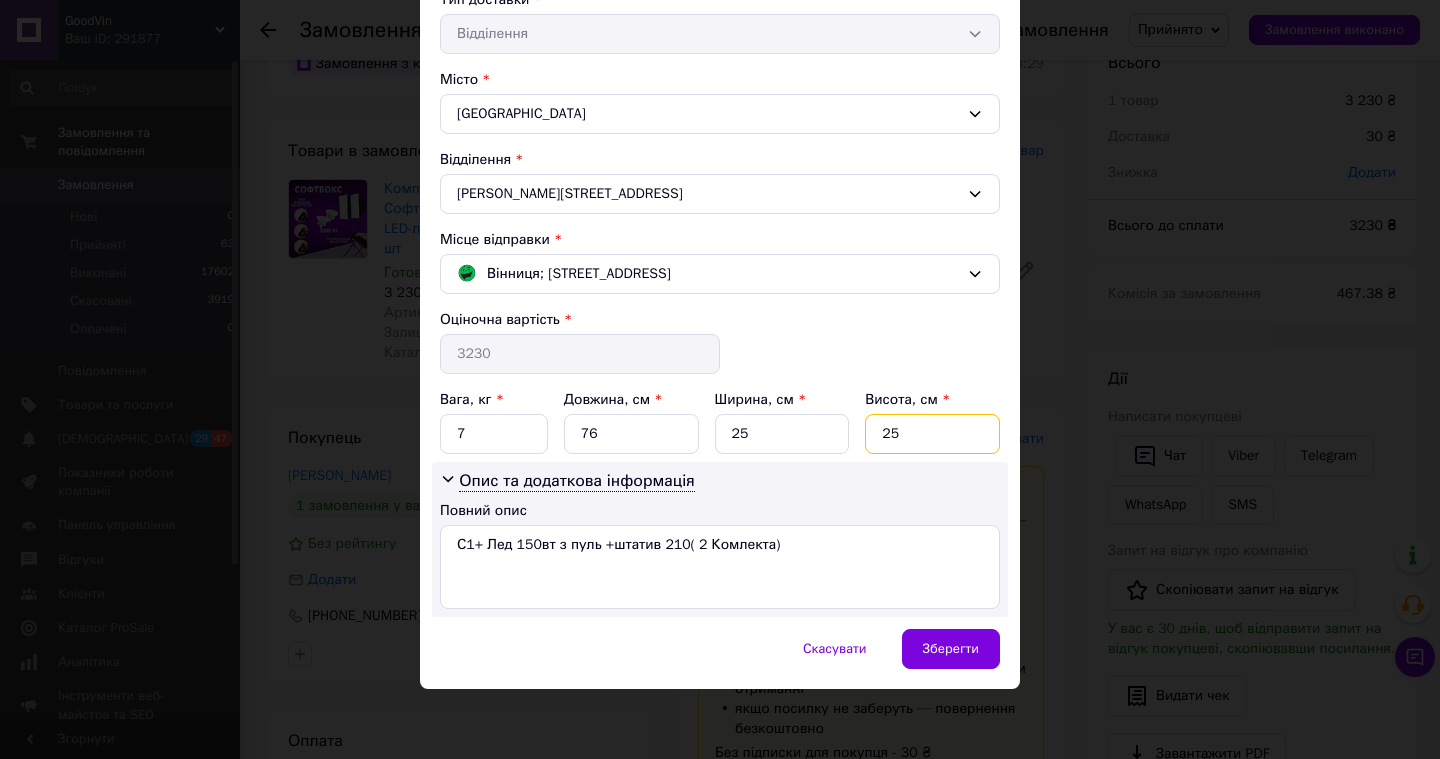 click on "25" at bounding box center (932, 434) 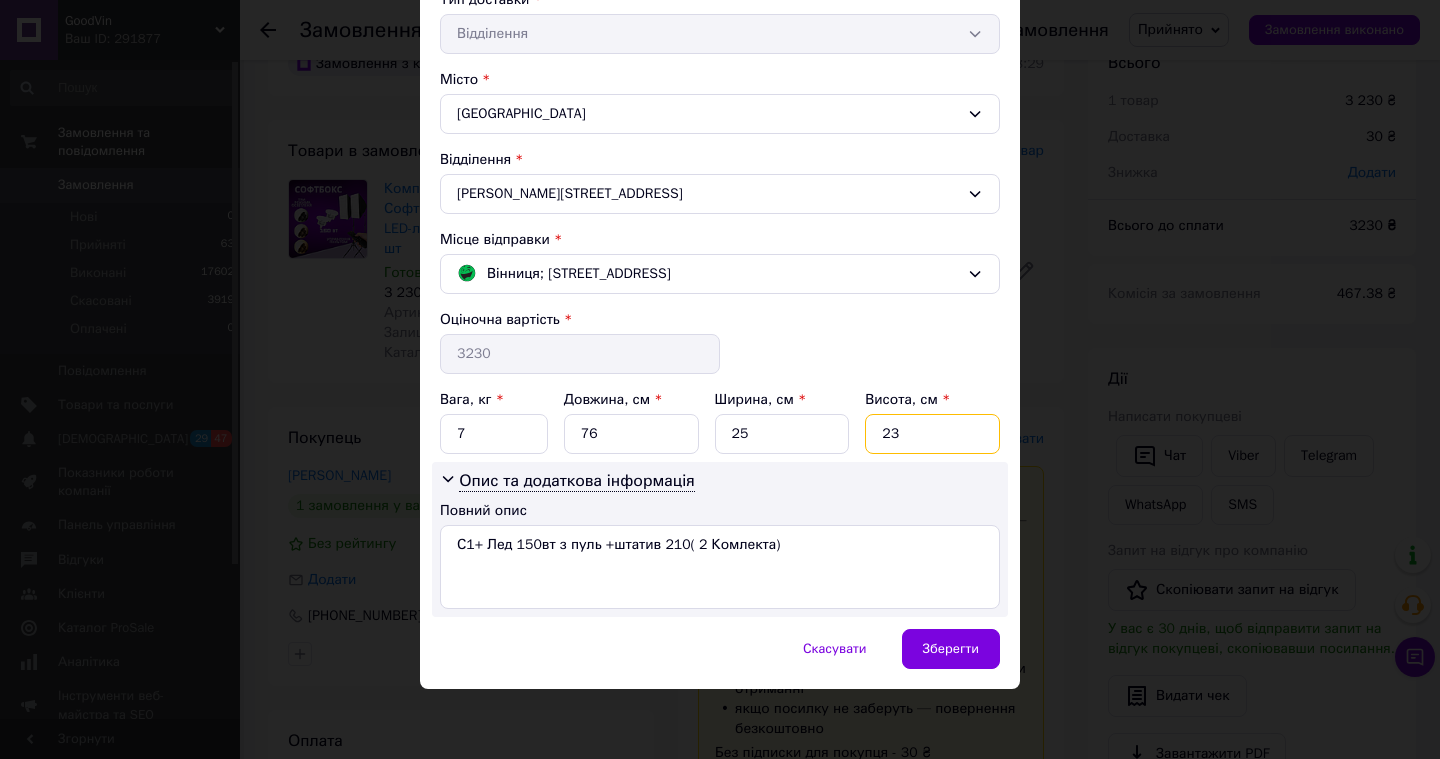 type on "23" 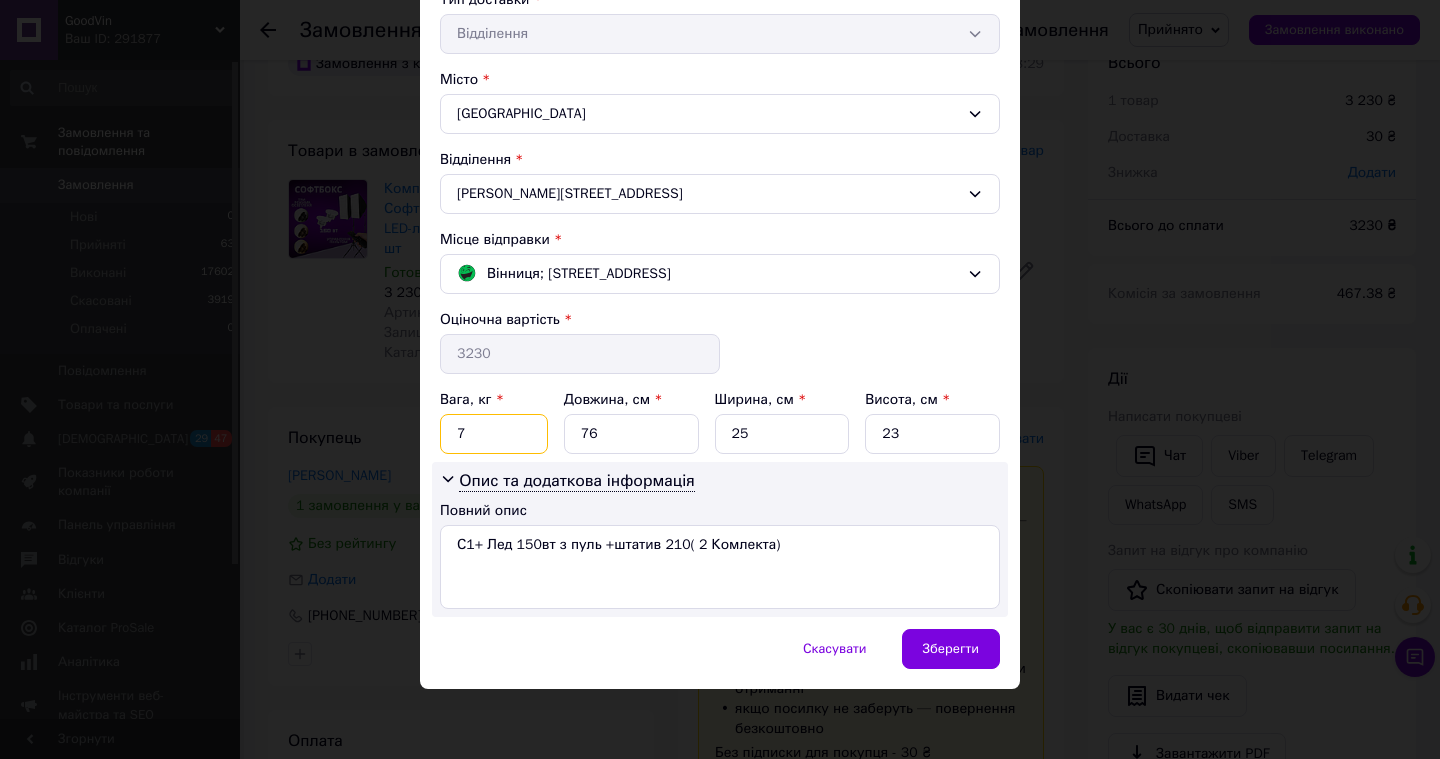 click on "7" at bounding box center [494, 434] 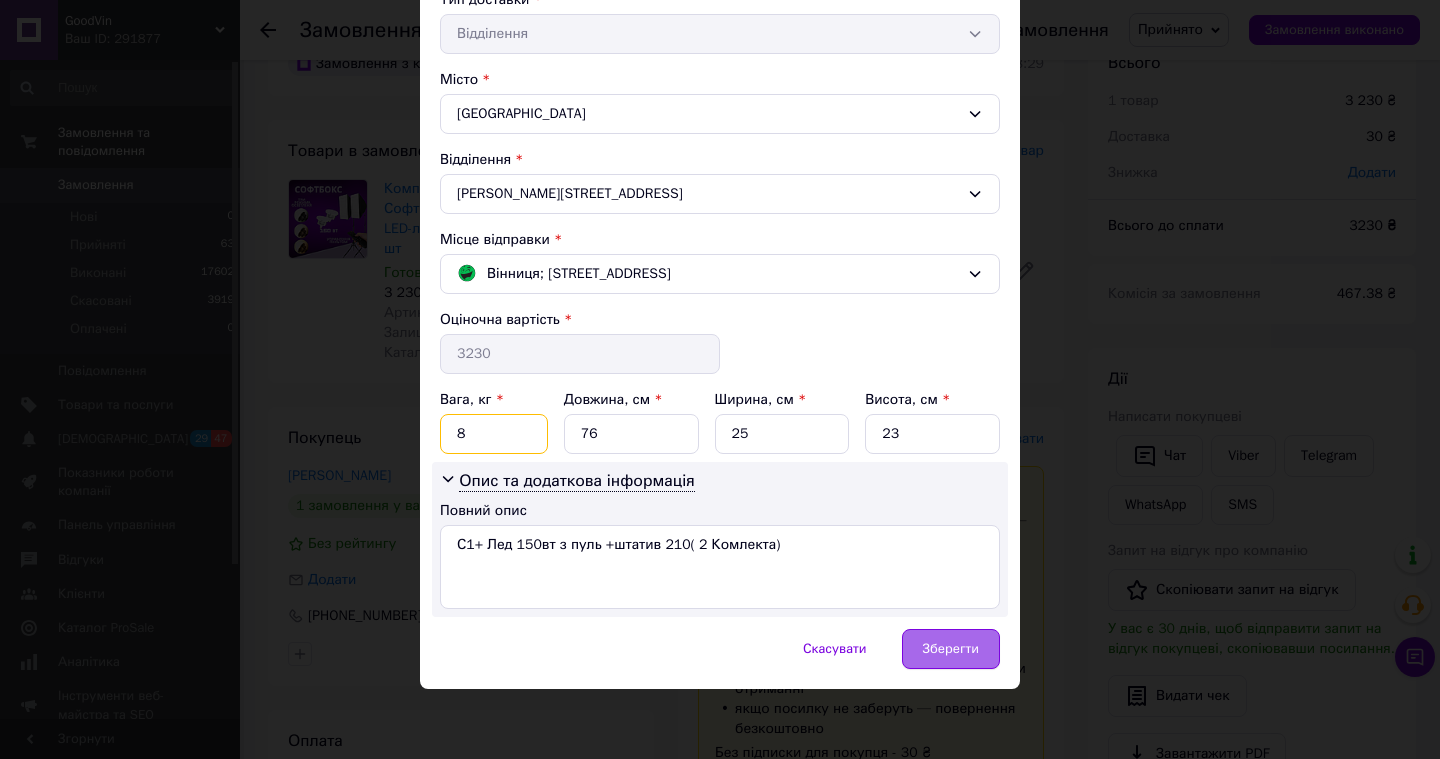 type on "8" 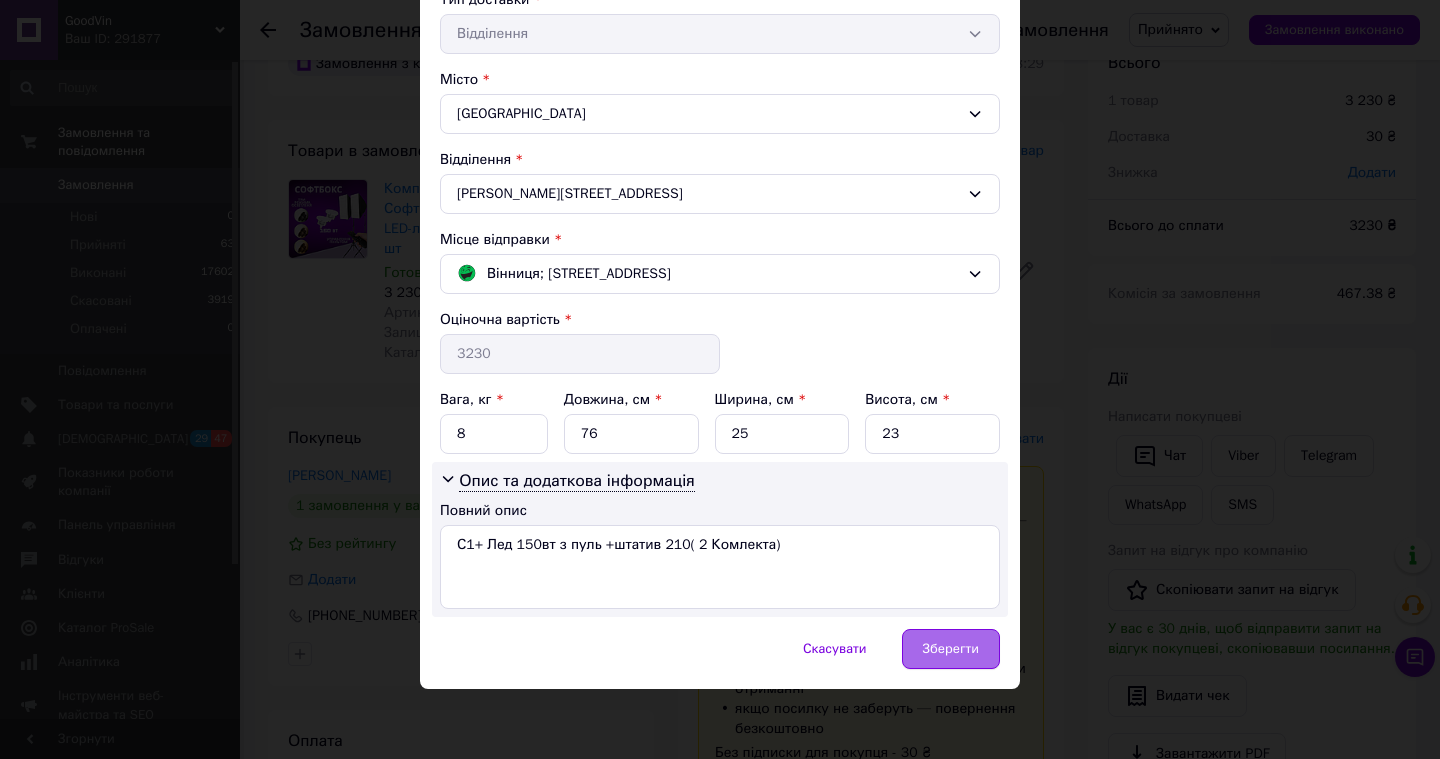 click on "Зберегти" at bounding box center (951, 649) 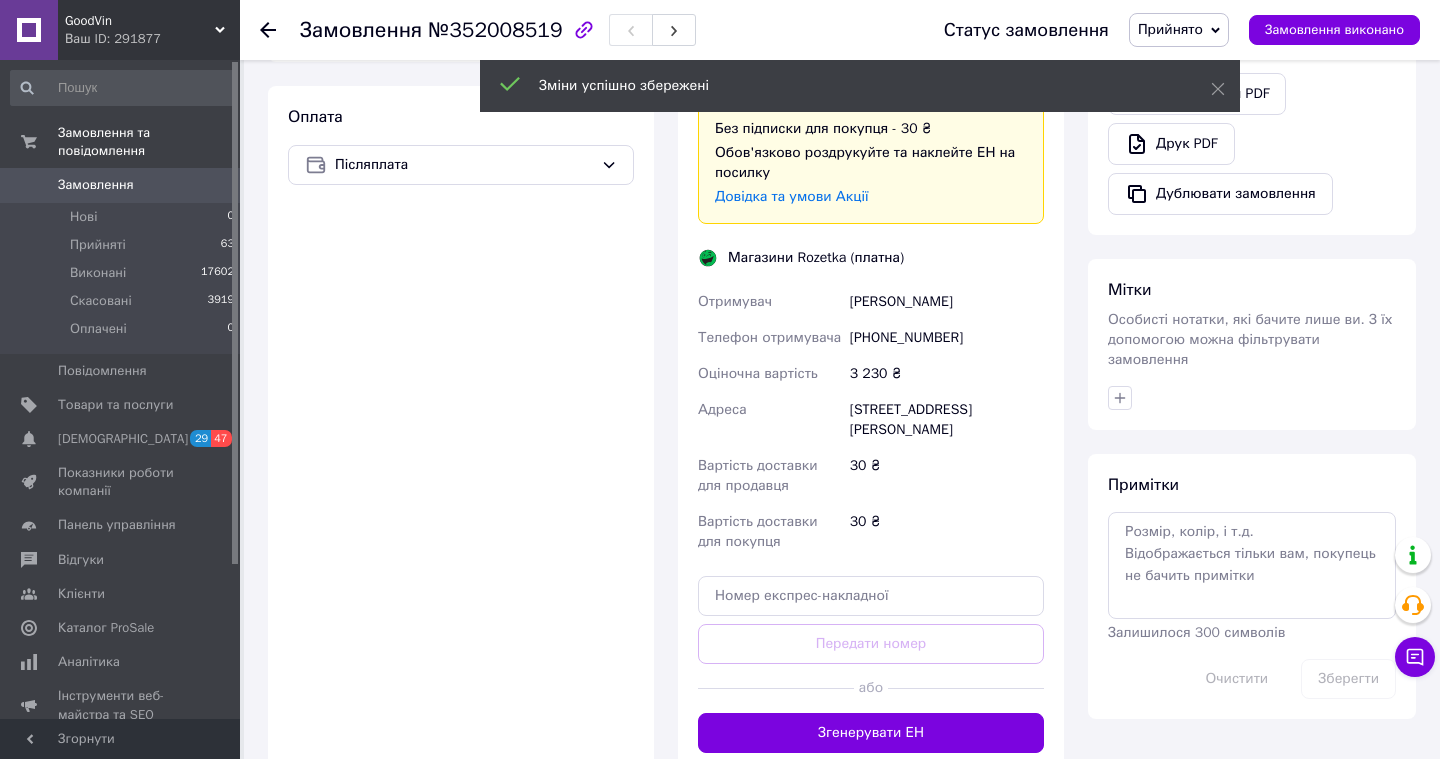 scroll, scrollTop: 685, scrollLeft: 0, axis: vertical 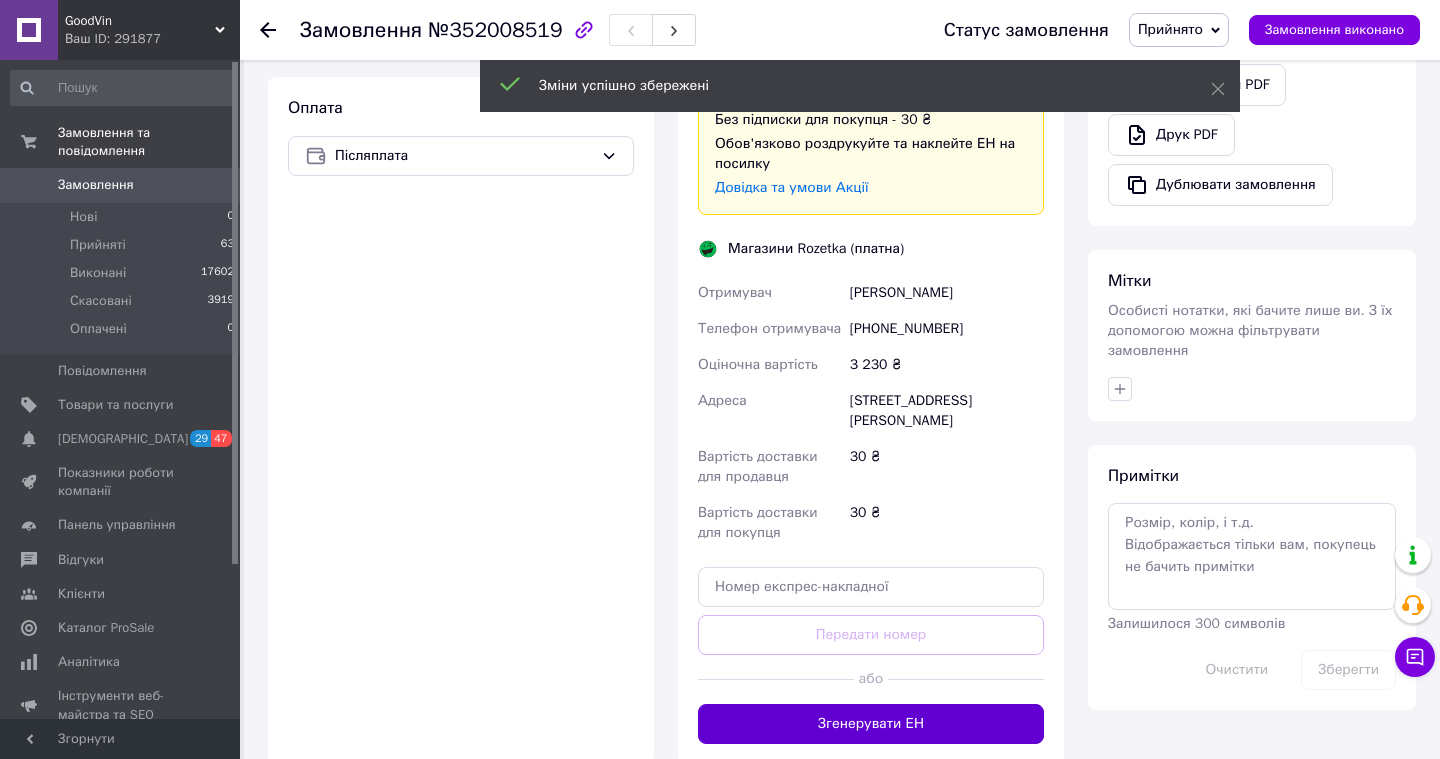 click on "Згенерувати ЕН" at bounding box center [871, 724] 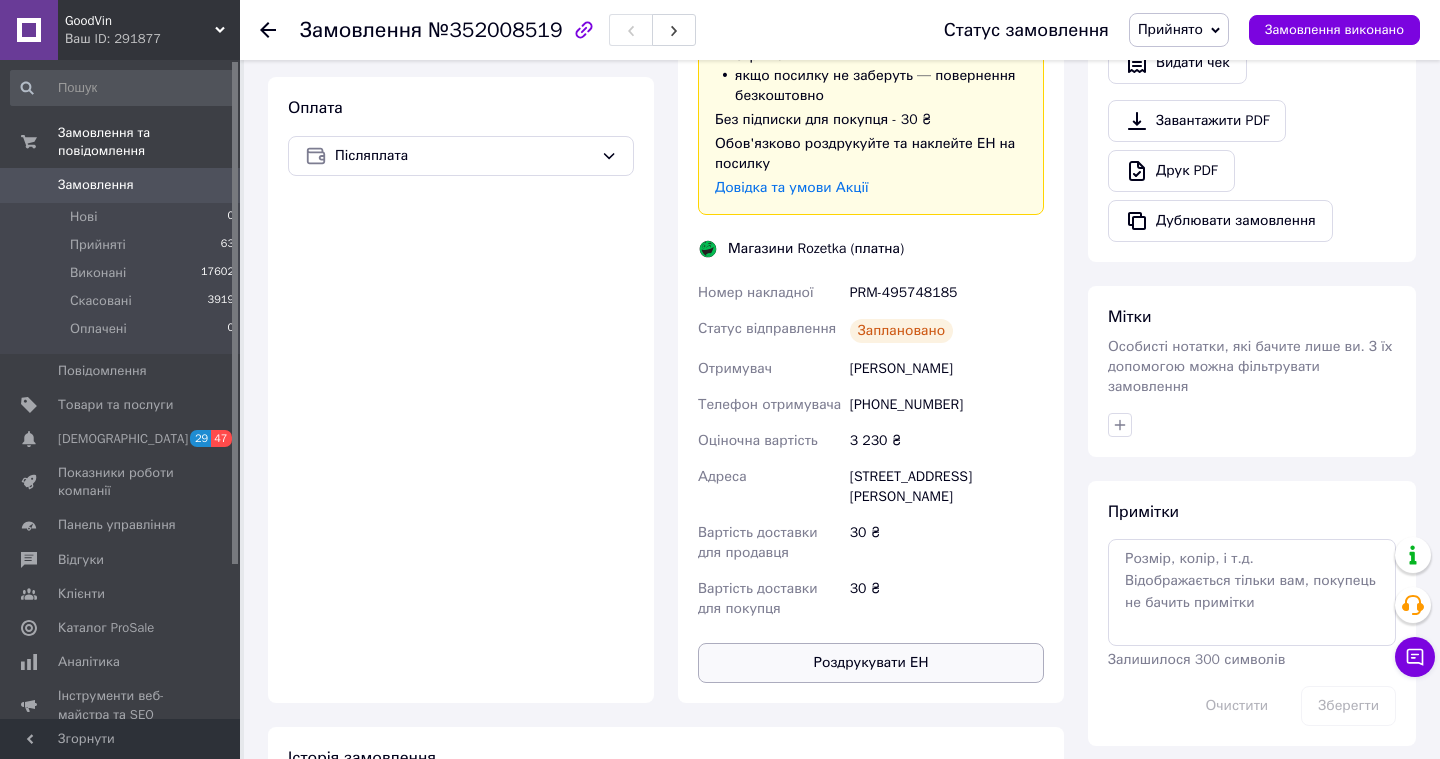 click on "Роздрукувати ЕН" at bounding box center [871, 663] 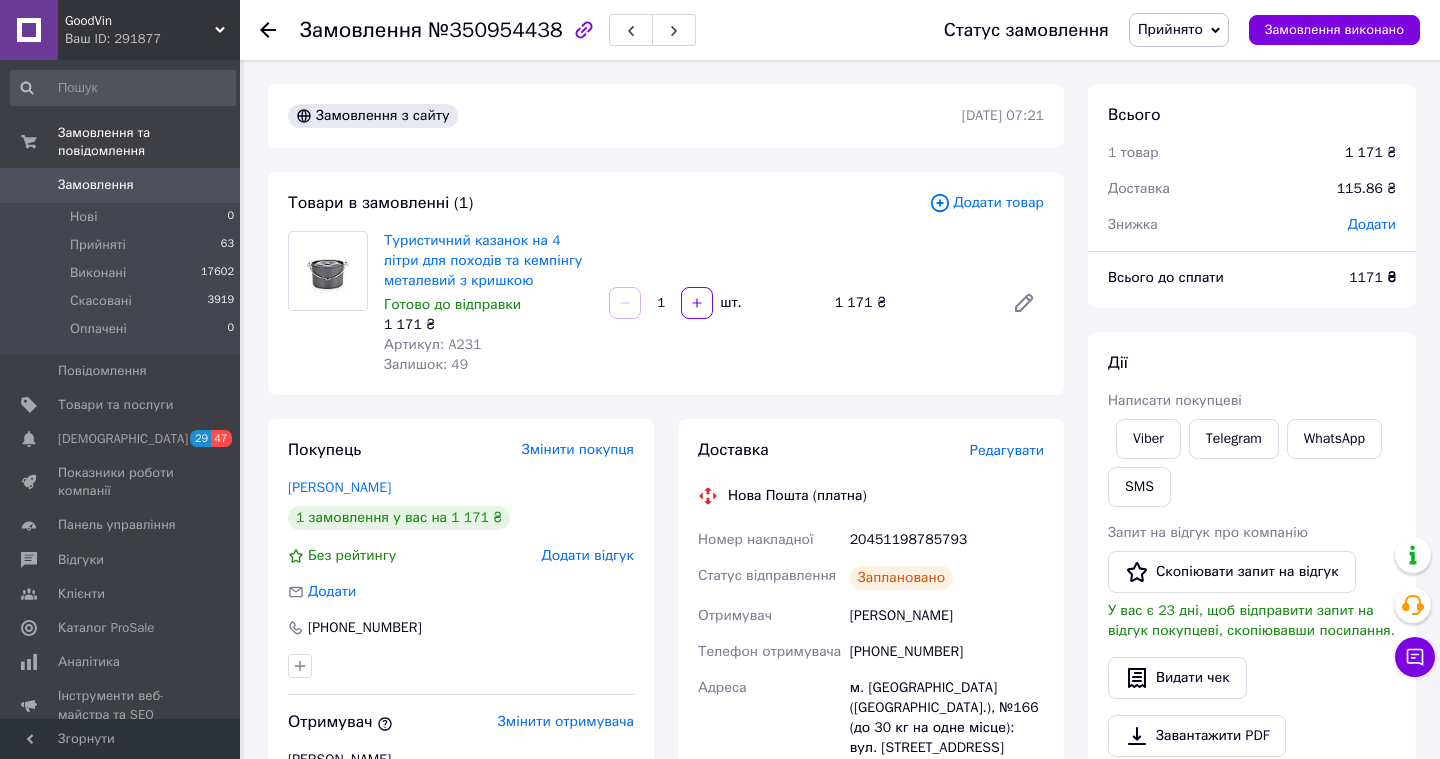 scroll, scrollTop: 0, scrollLeft: 0, axis: both 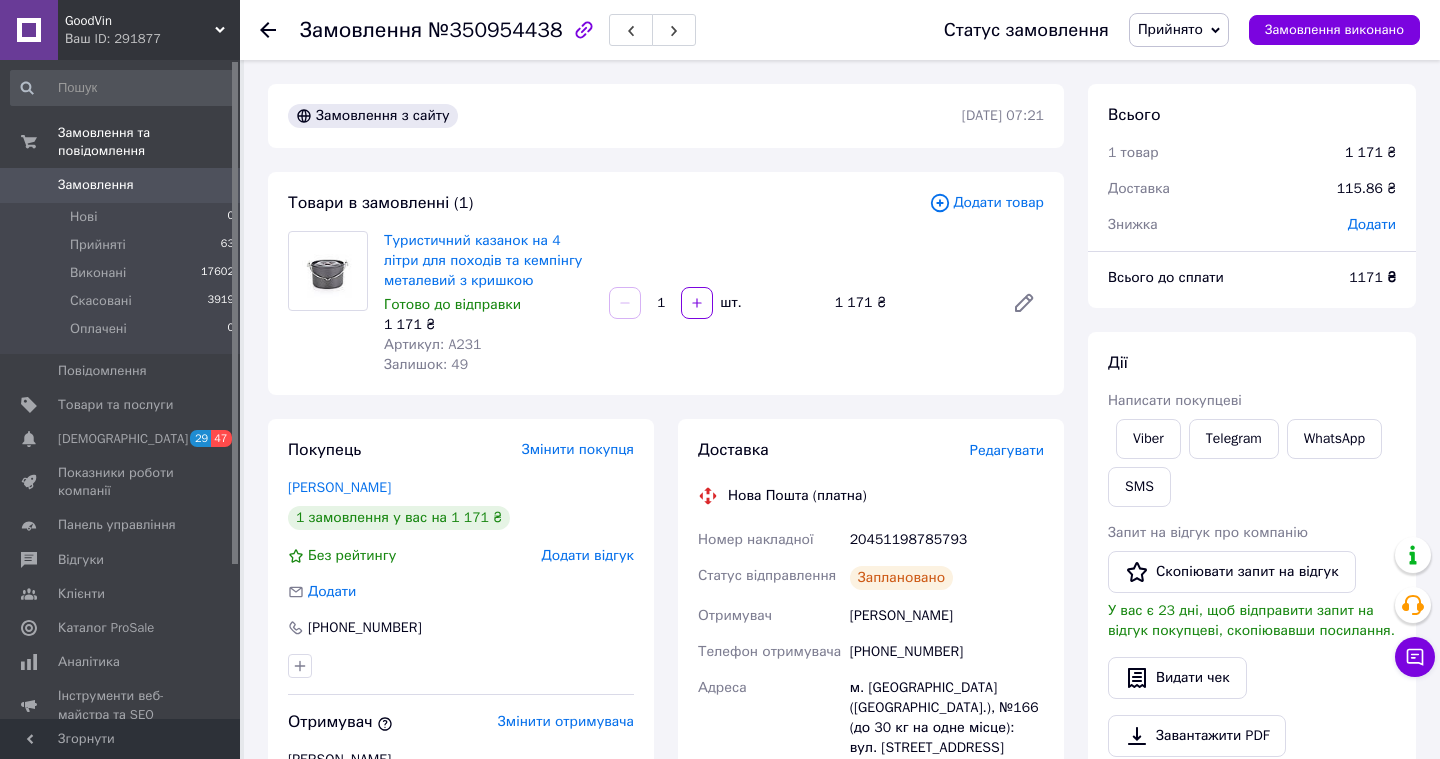 click on "20451198785793" at bounding box center [947, 540] 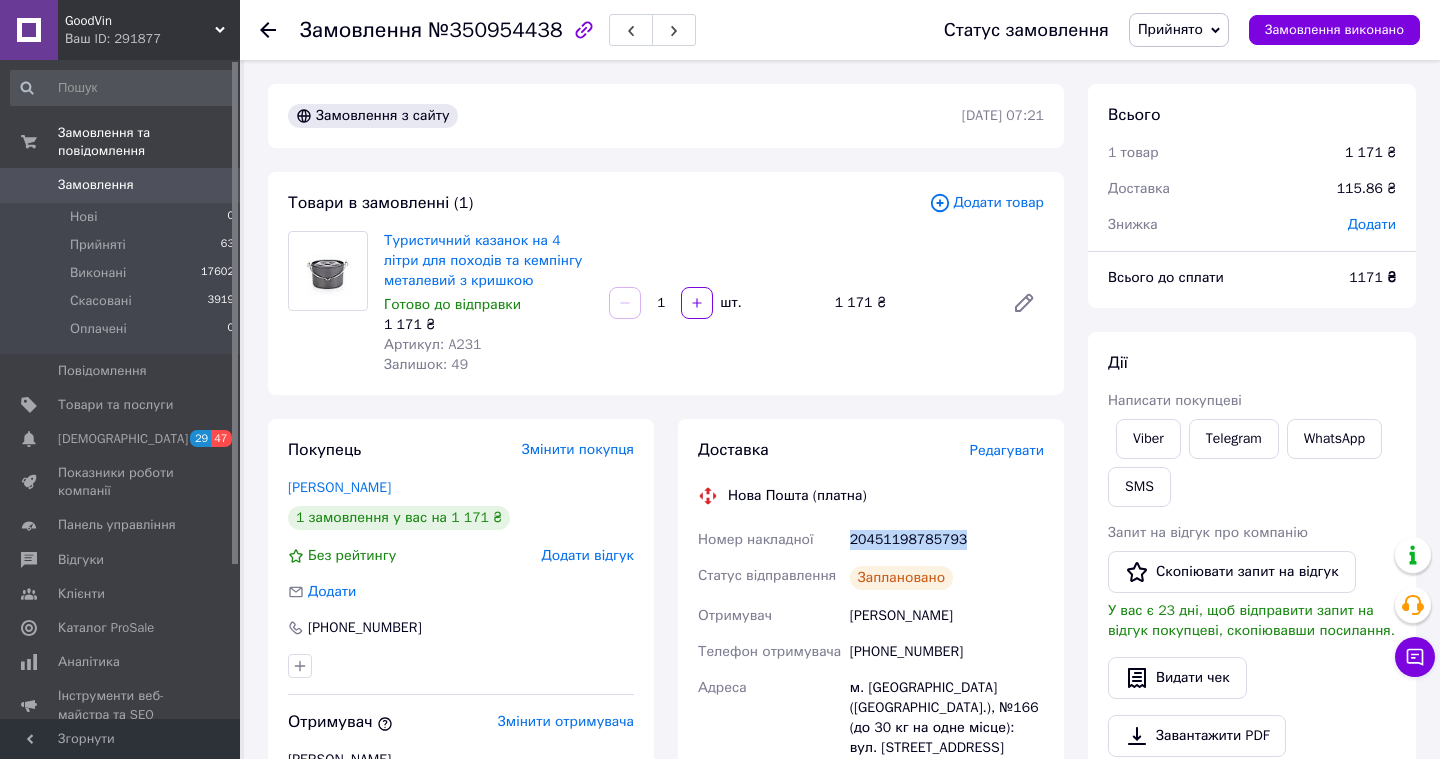 copy on "20451198785793" 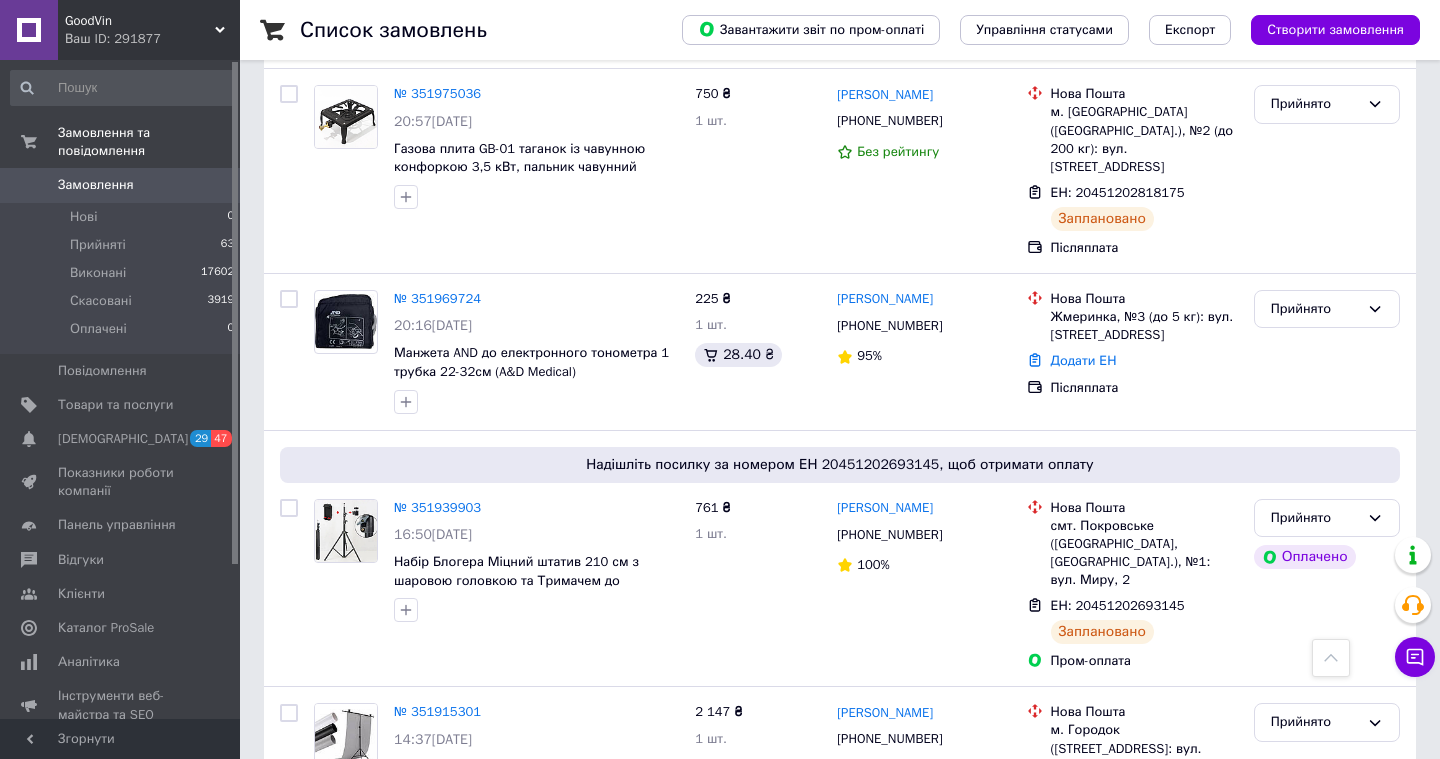 scroll, scrollTop: 774, scrollLeft: 0, axis: vertical 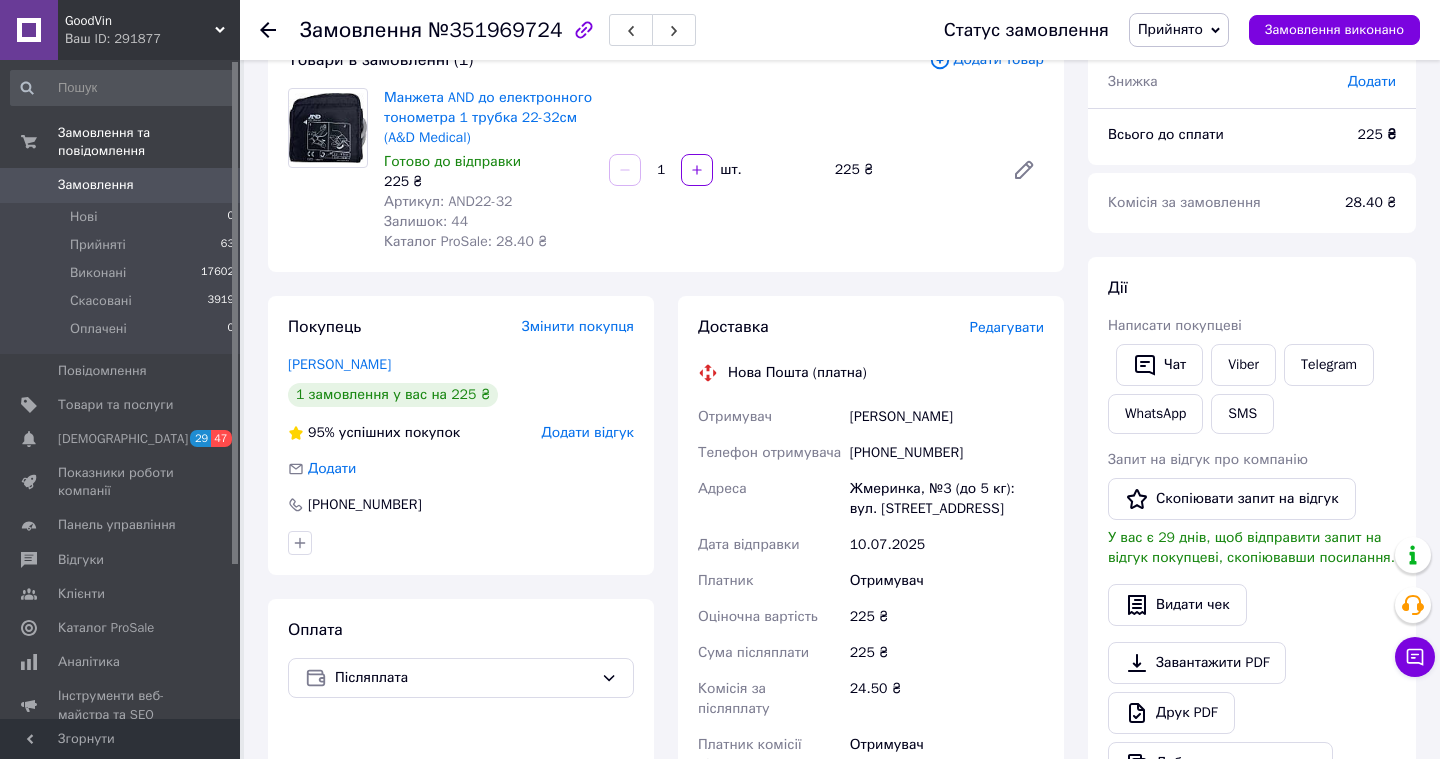 click on "Редагувати" at bounding box center [1007, 327] 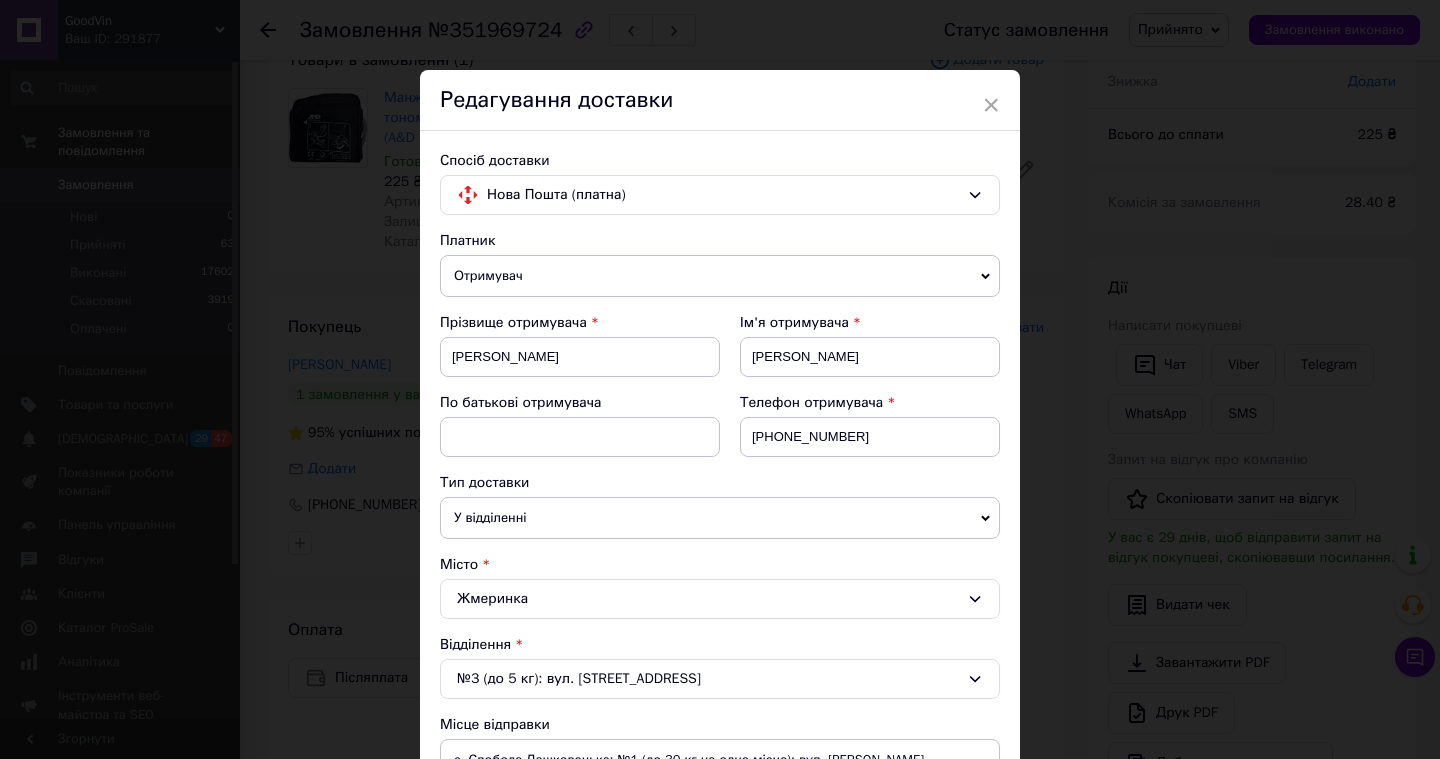 scroll, scrollTop: 1031, scrollLeft: 0, axis: vertical 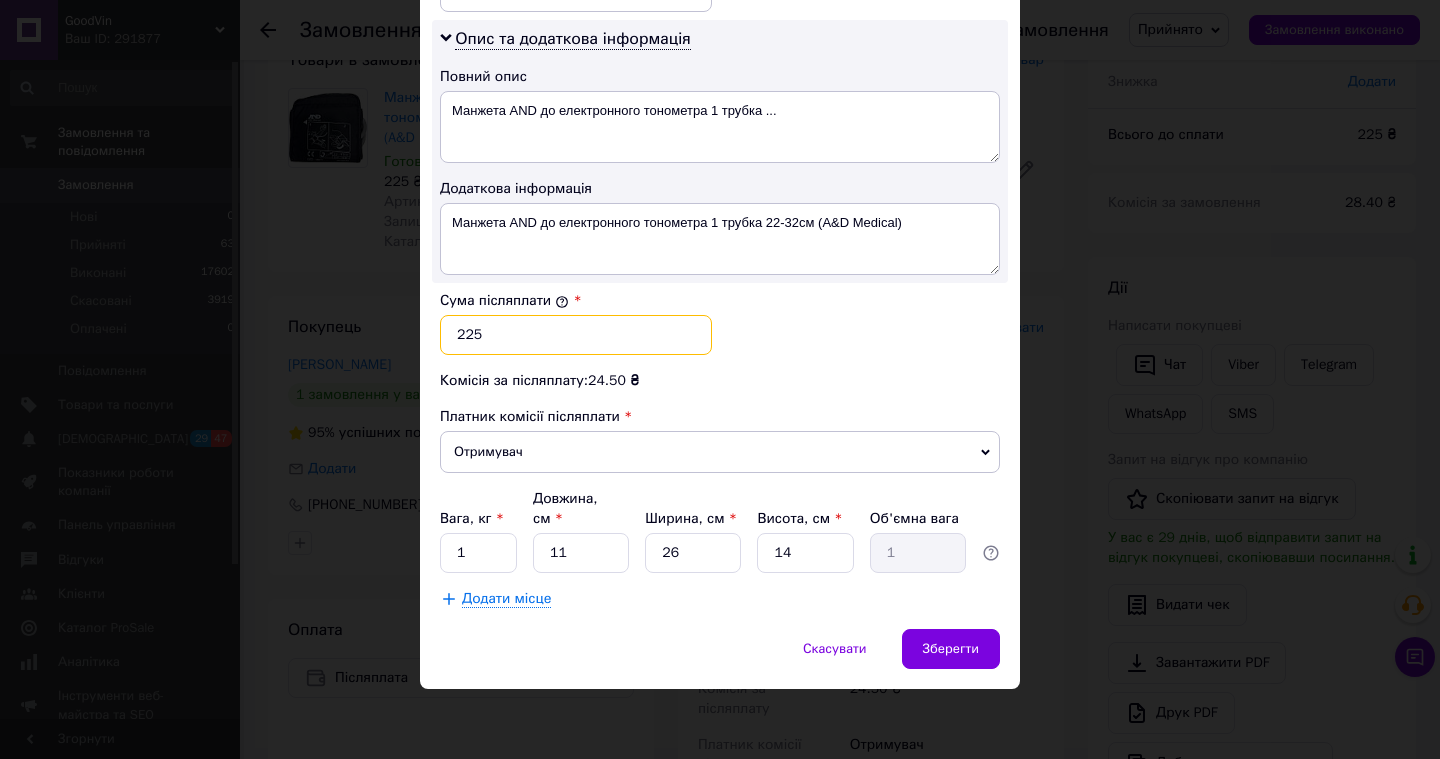 click on "225" at bounding box center [576, 335] 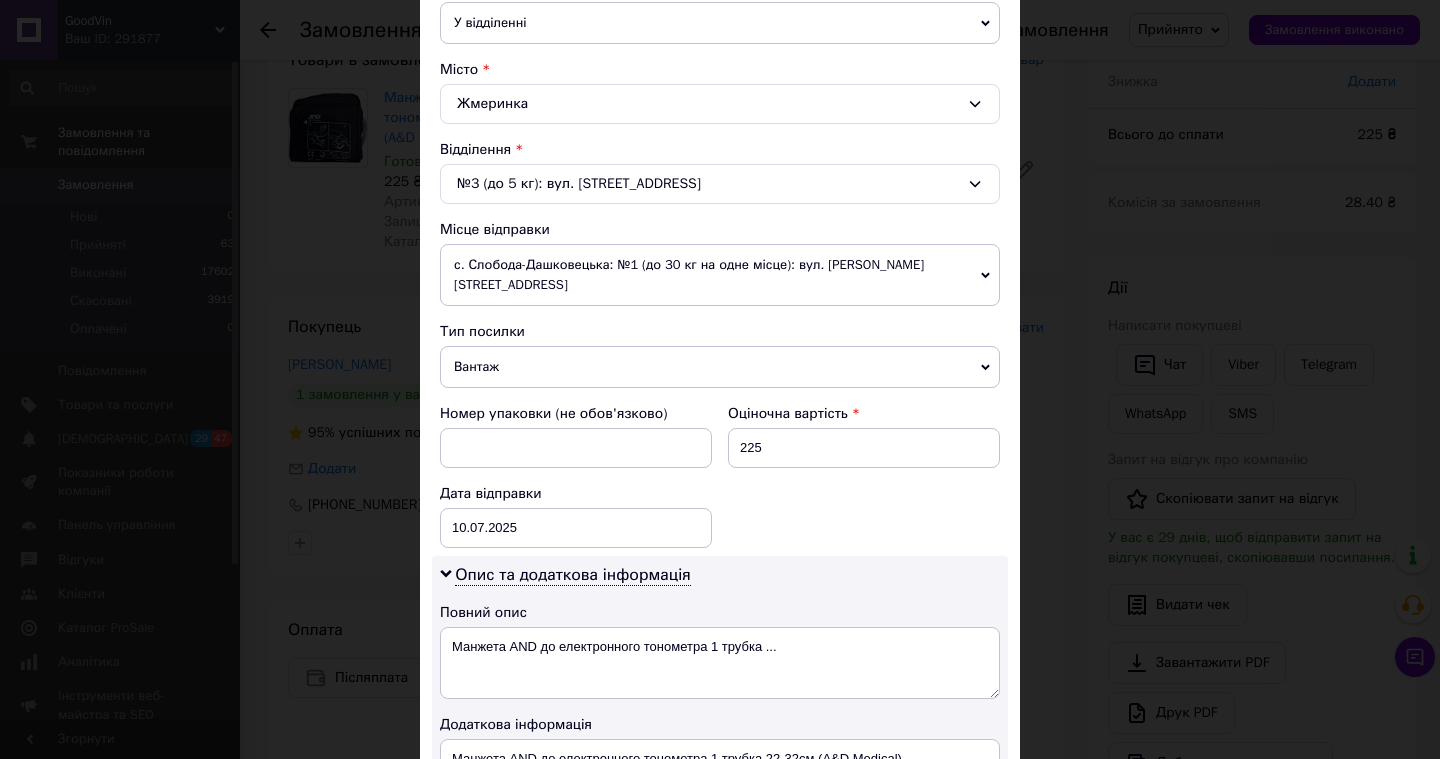 scroll, scrollTop: 489, scrollLeft: 0, axis: vertical 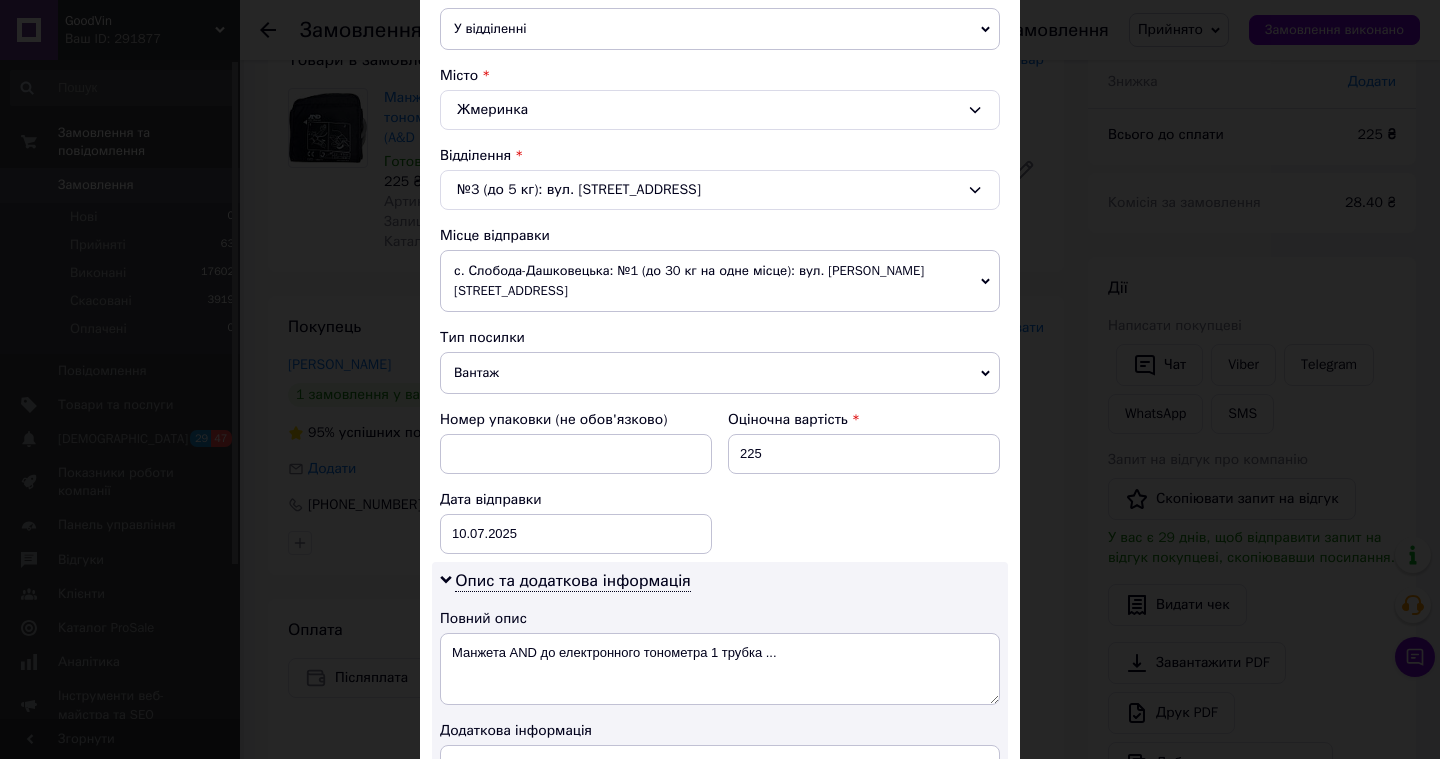 type on "125" 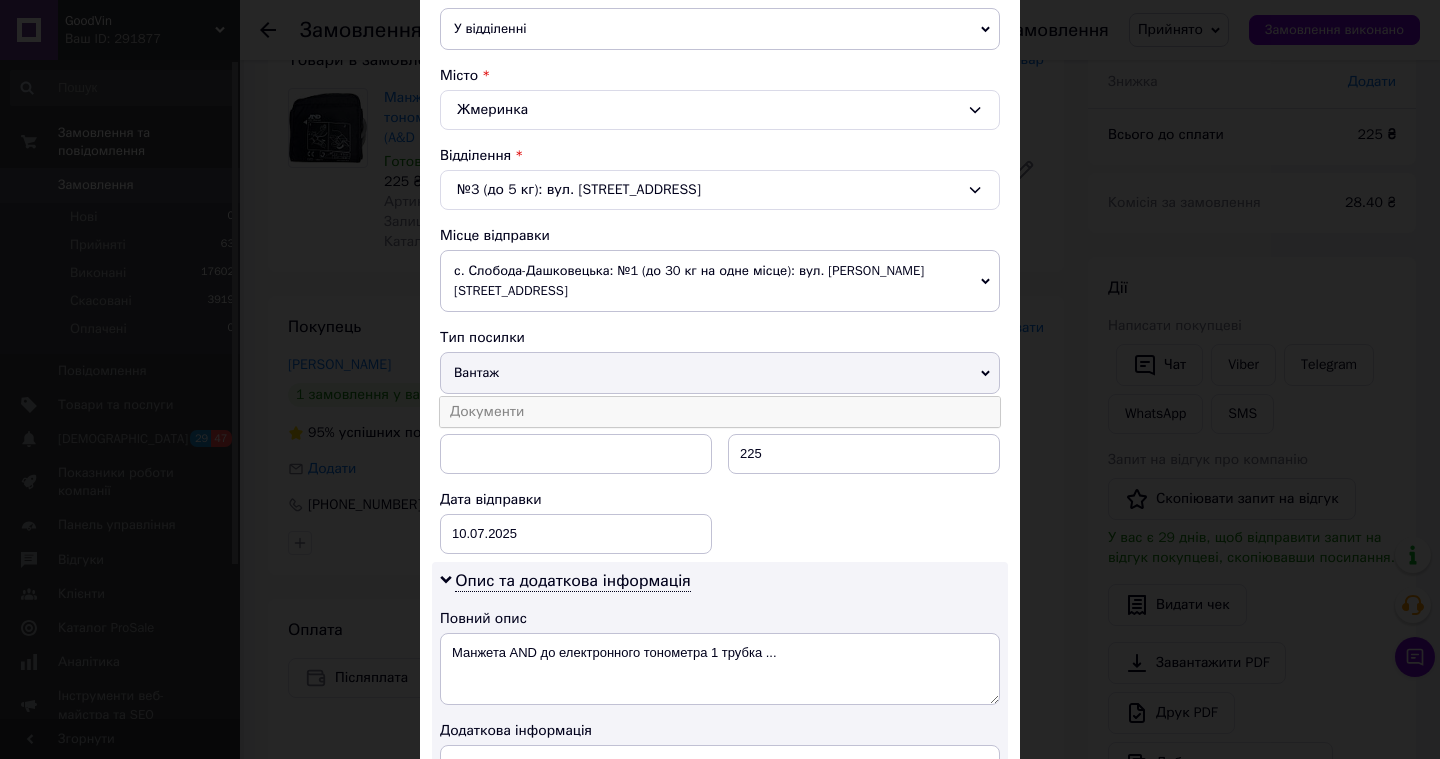 click on "Документи" at bounding box center [720, 412] 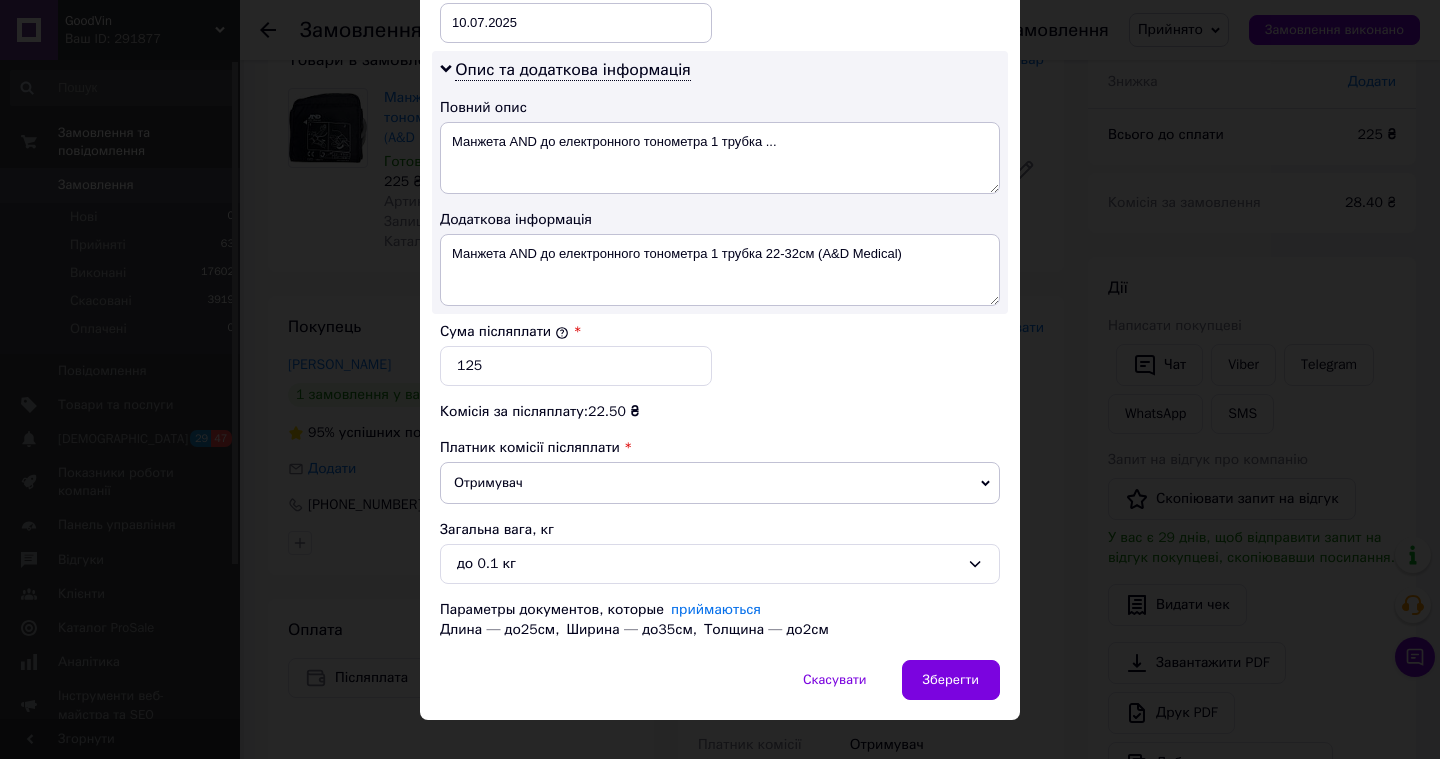 scroll, scrollTop: 1031, scrollLeft: 0, axis: vertical 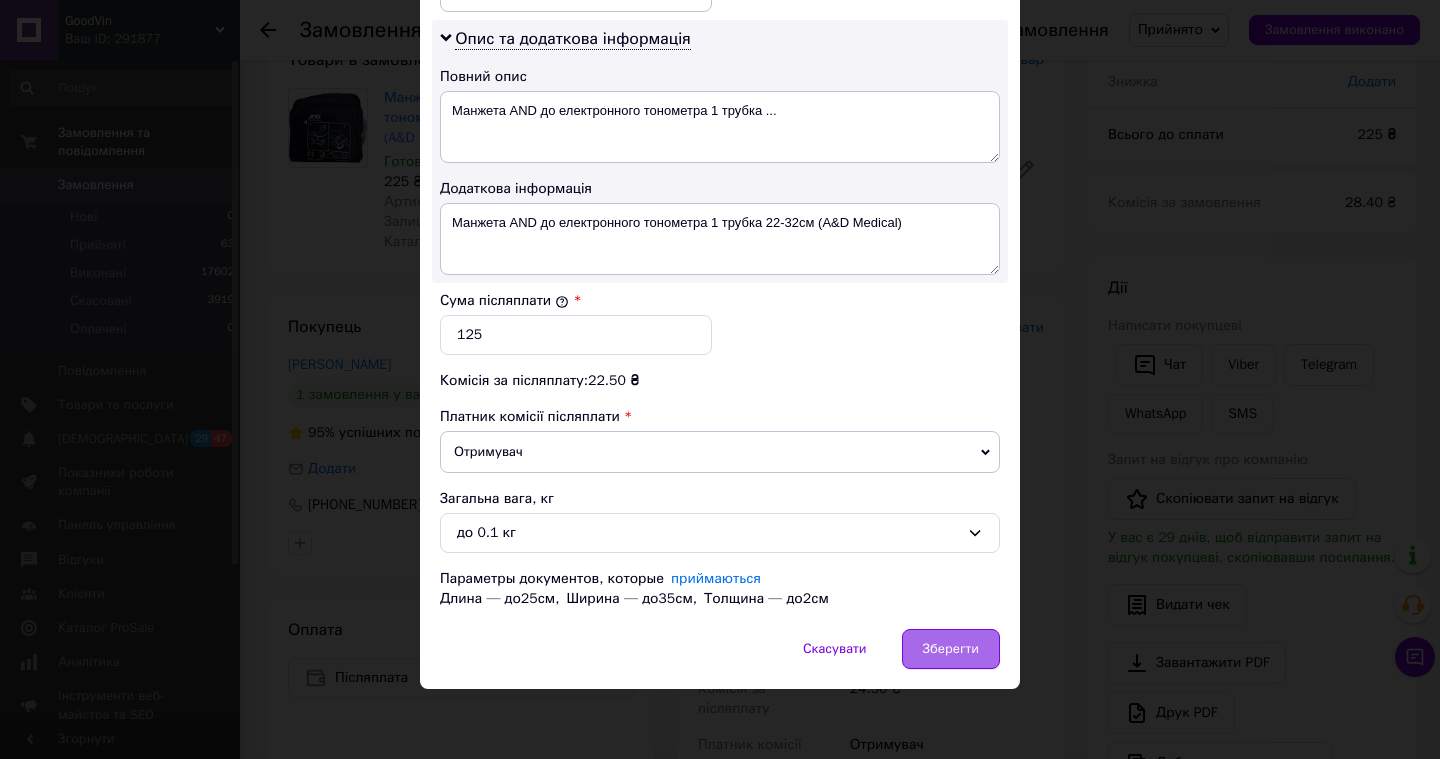 click on "Зберегти" at bounding box center (951, 649) 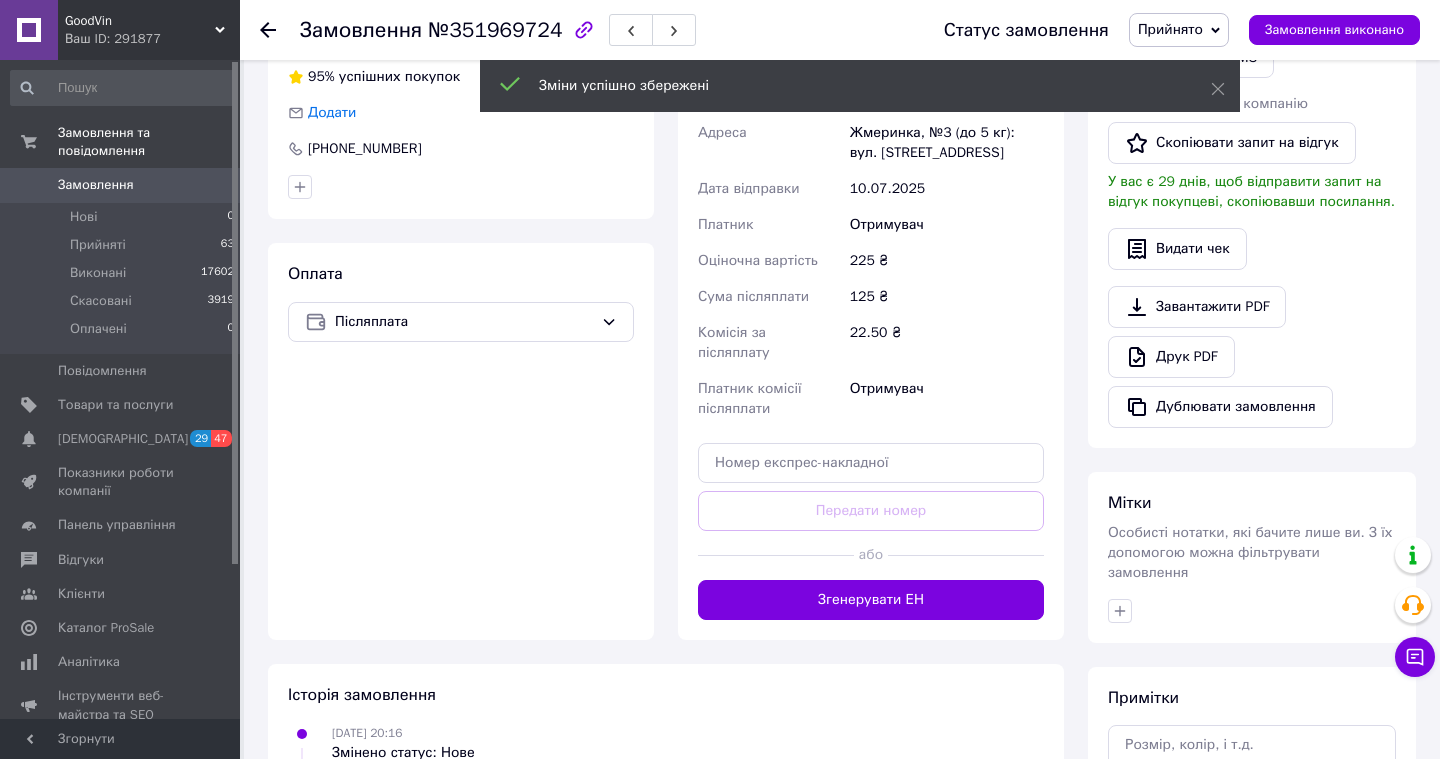 scroll, scrollTop: 501, scrollLeft: 0, axis: vertical 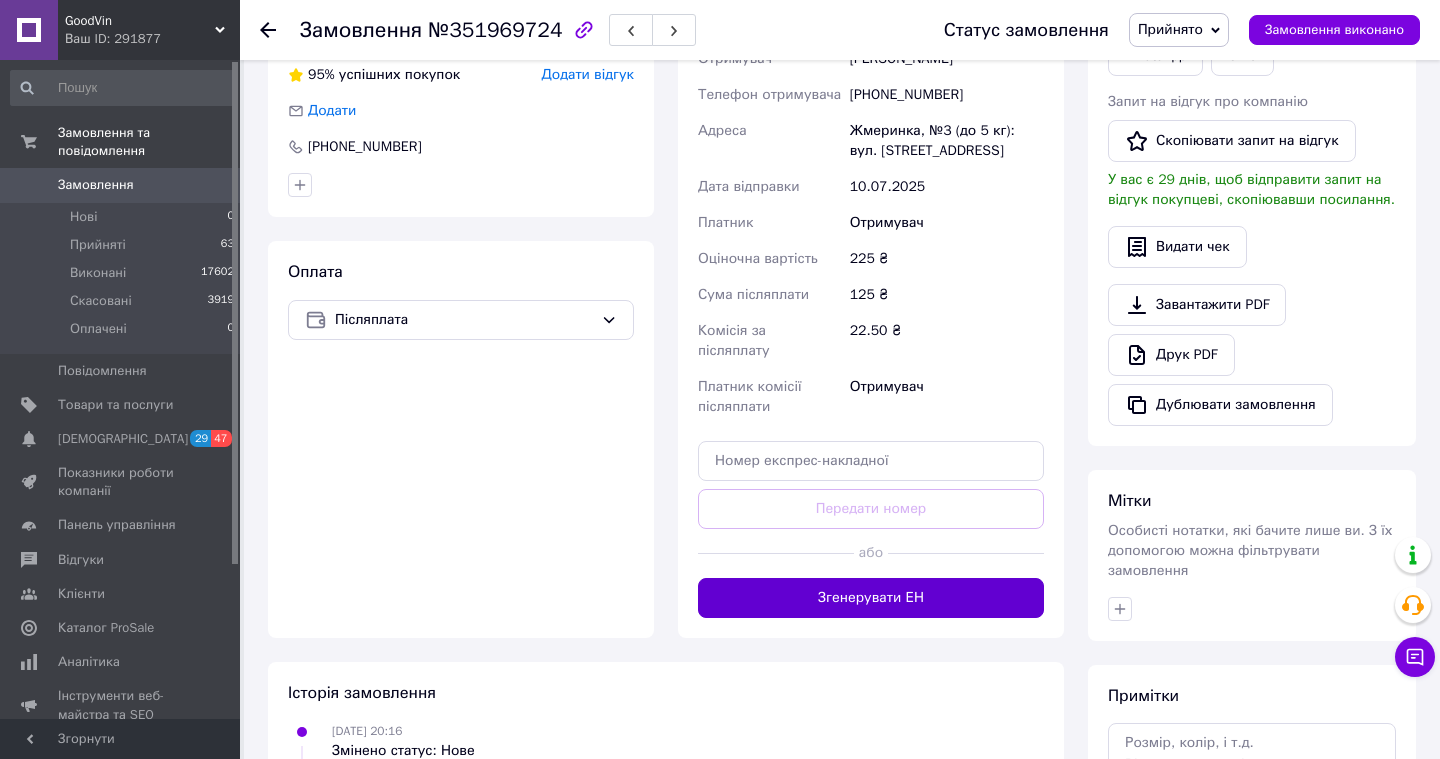 click on "Згенерувати ЕН" at bounding box center [871, 598] 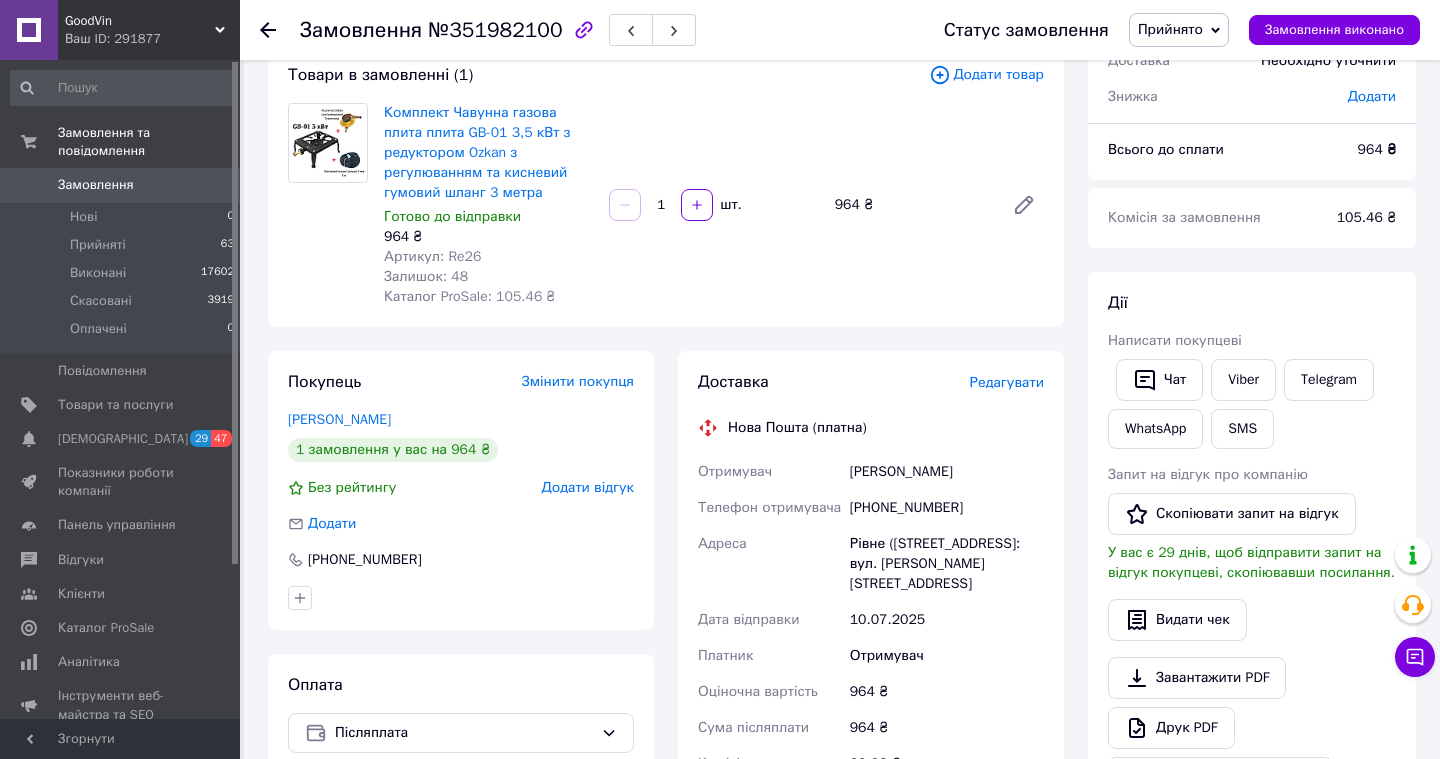 scroll, scrollTop: 151, scrollLeft: 0, axis: vertical 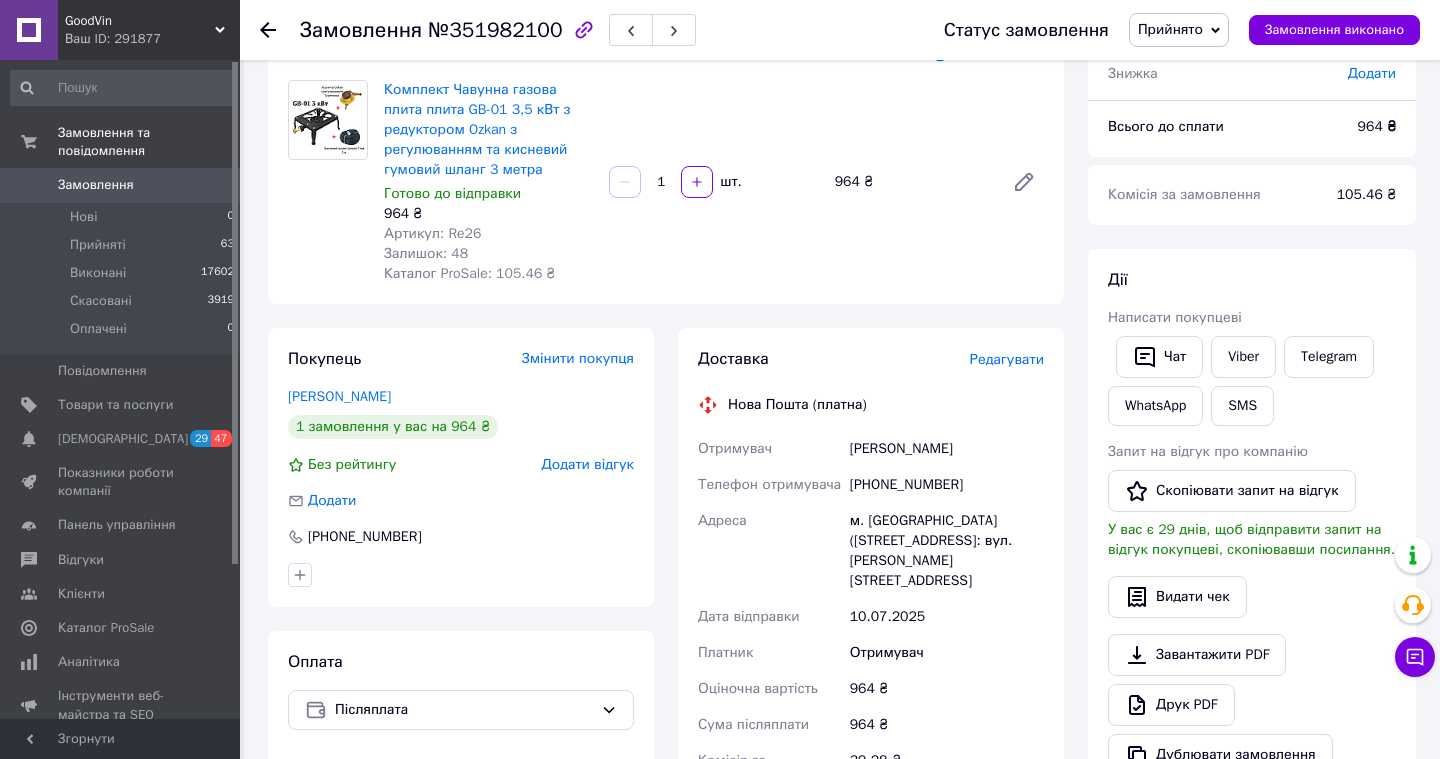 click on "Редагувати" at bounding box center [1007, 359] 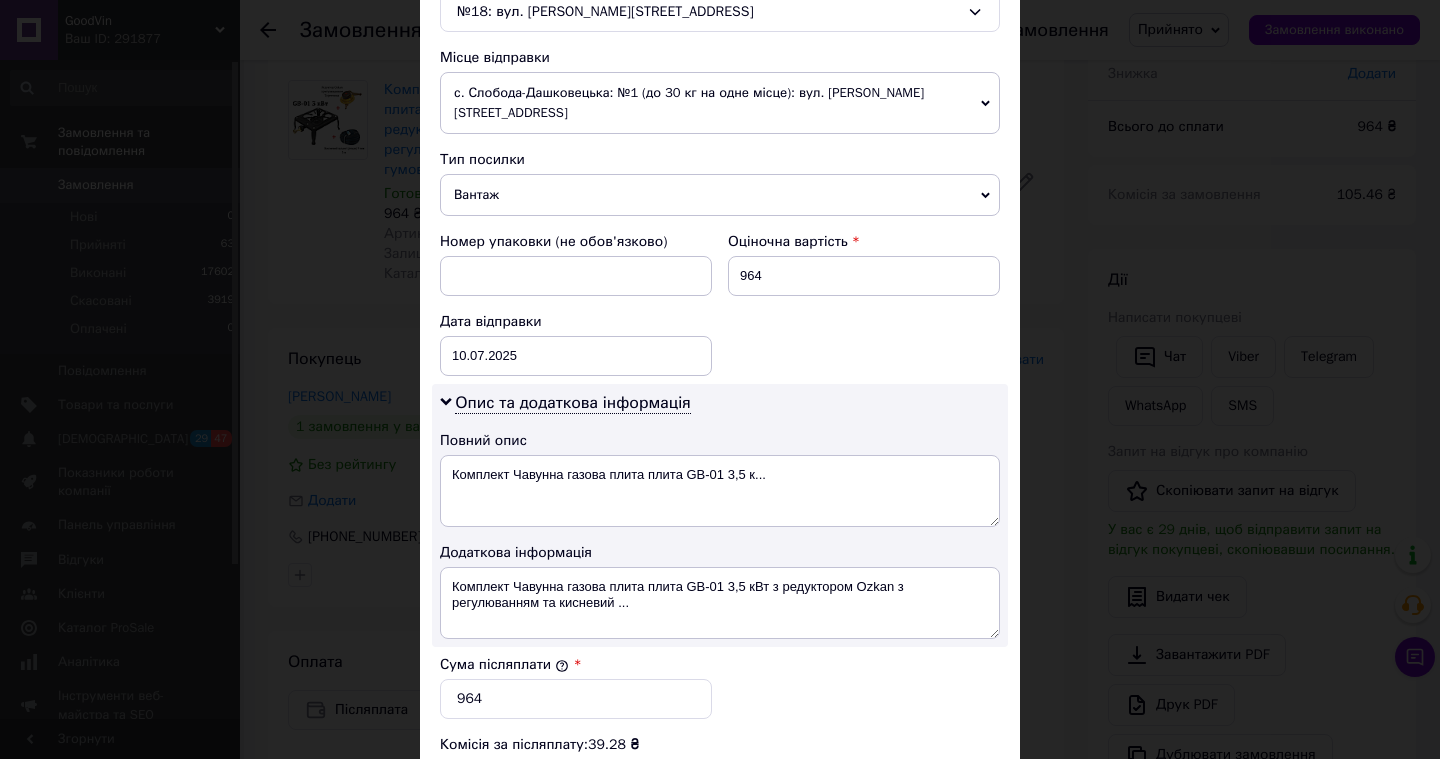 scroll, scrollTop: 1031, scrollLeft: 0, axis: vertical 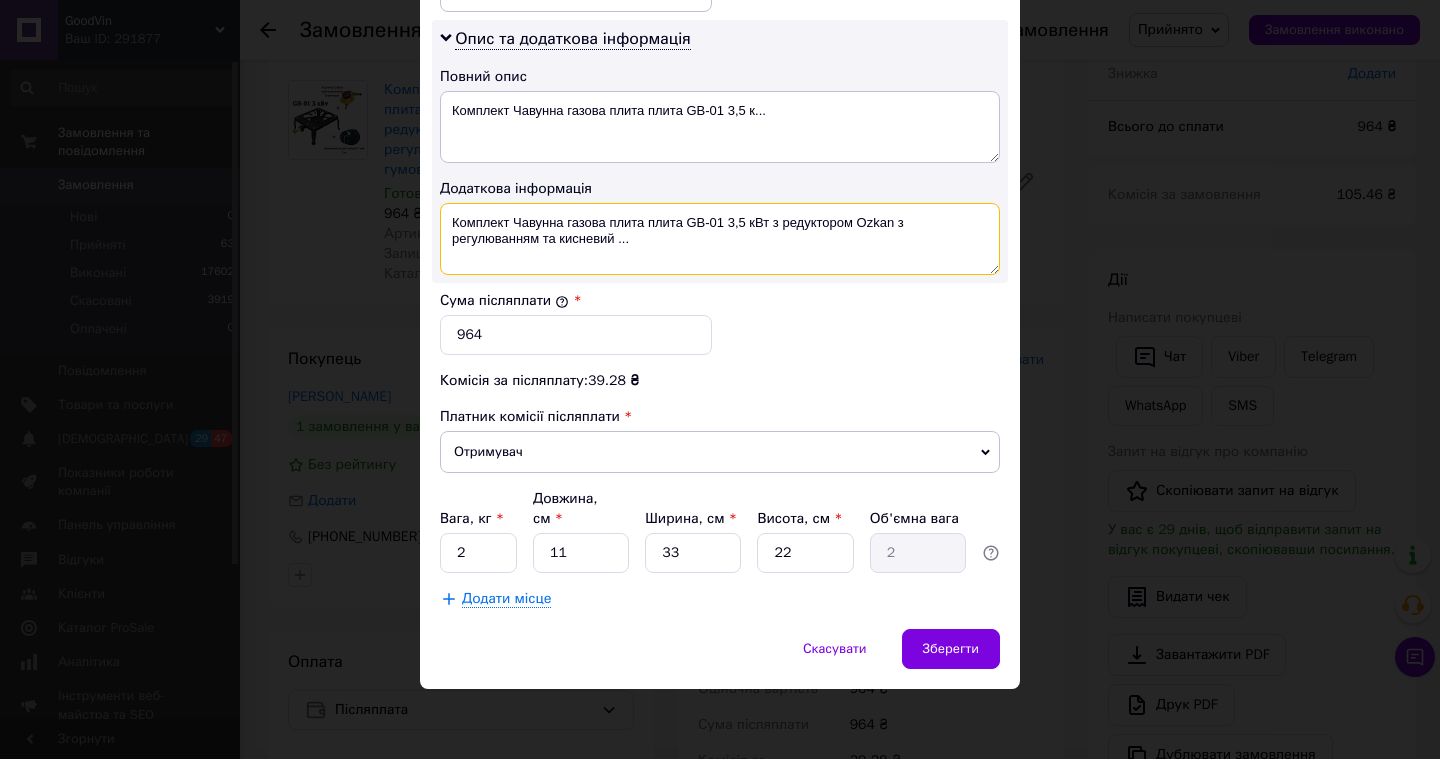 drag, startPoint x: 642, startPoint y: 223, endPoint x: 445, endPoint y: 220, distance: 197.02284 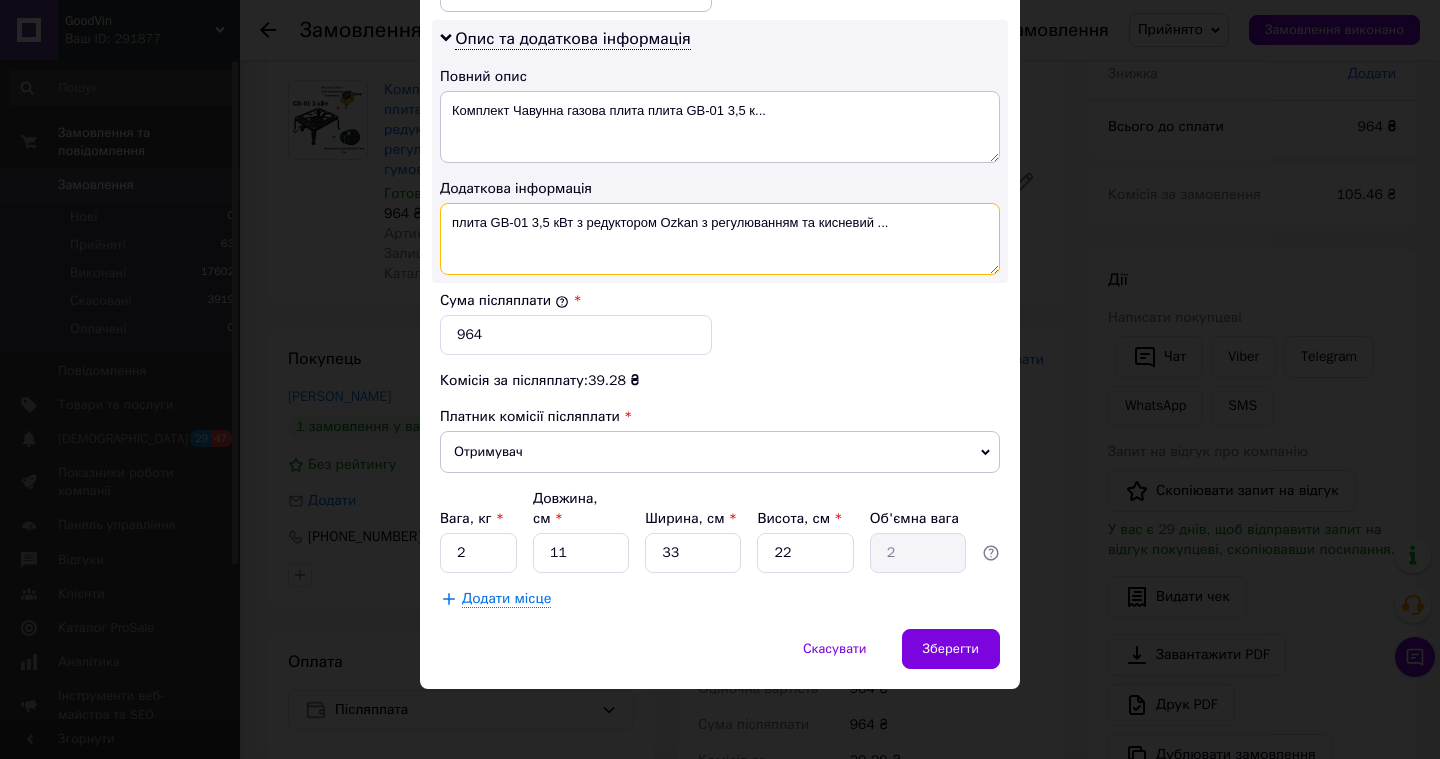 drag, startPoint x: 534, startPoint y: 222, endPoint x: 574, endPoint y: 224, distance: 40.04997 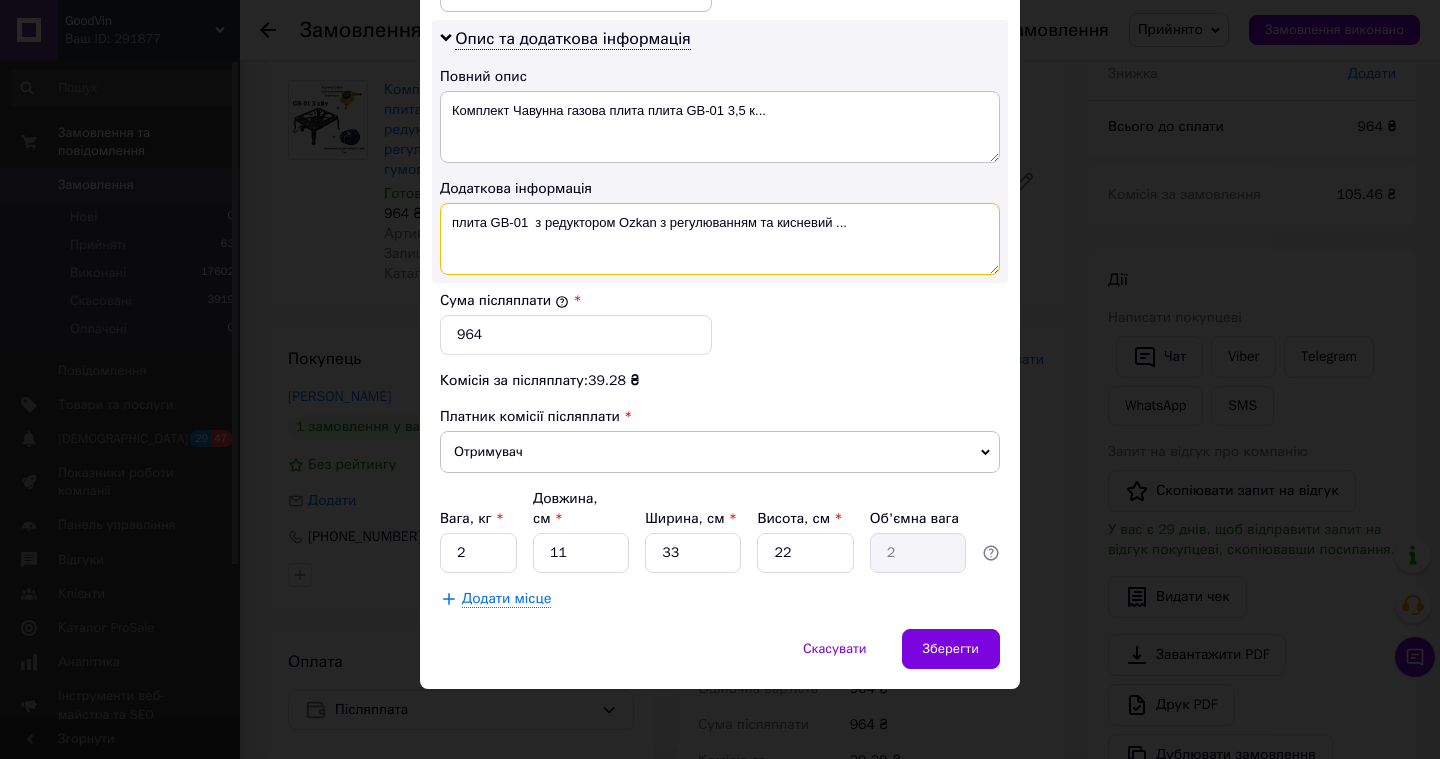 click on "плита GB-01  з редуктором Ozkan з регулюванням та кисневий ..." at bounding box center [720, 239] 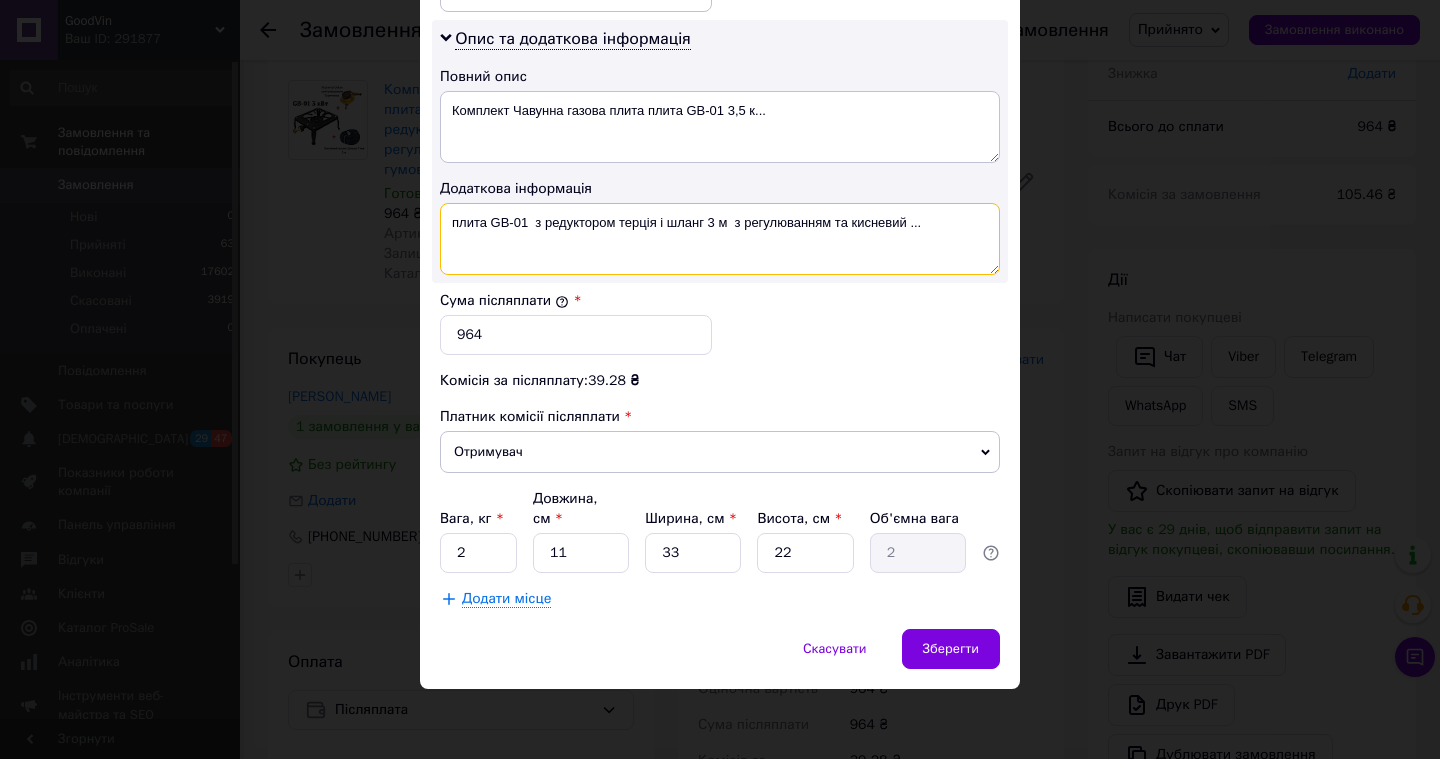 drag, startPoint x: 733, startPoint y: 221, endPoint x: 947, endPoint y: 222, distance: 214.00233 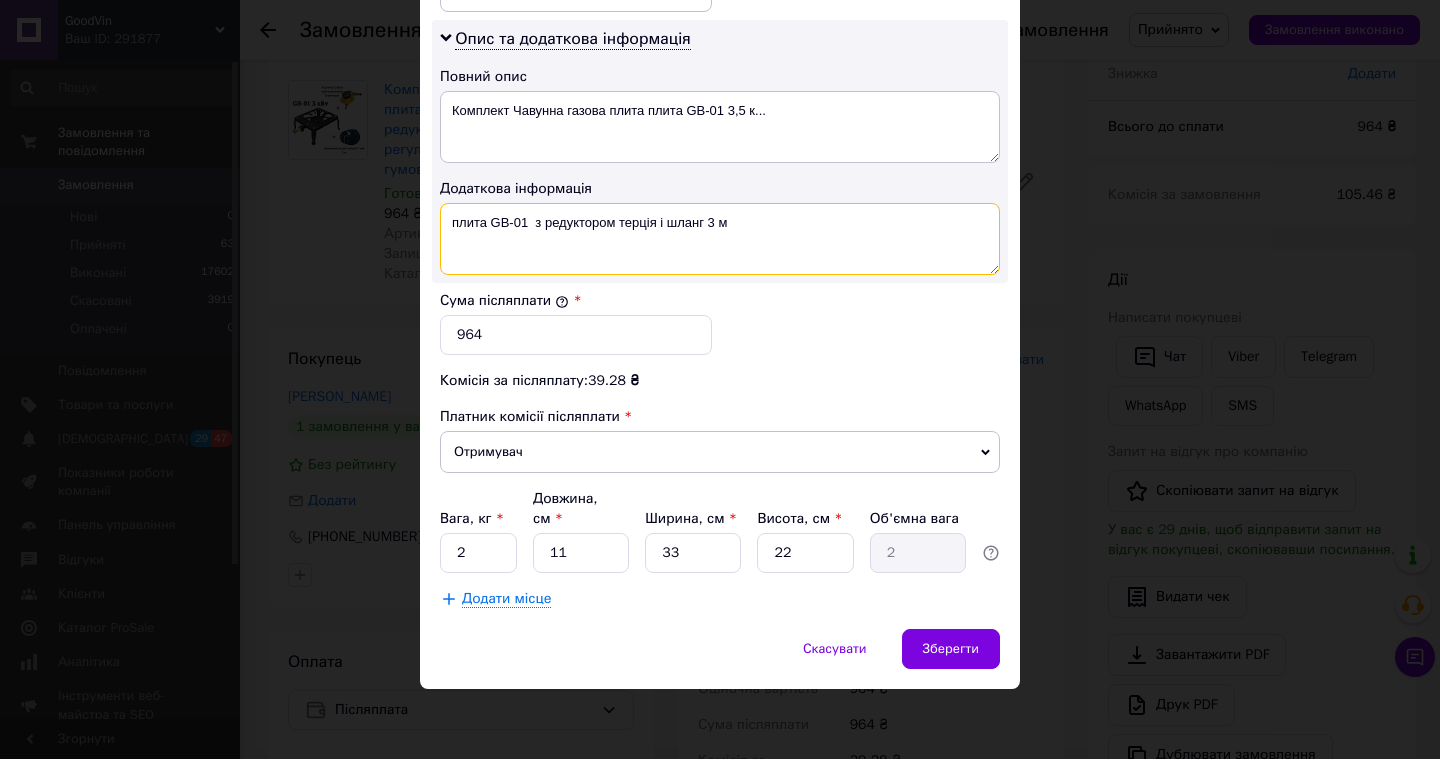 click on "плита GB-01  з редуктором терція і шланг 3 м" at bounding box center [720, 239] 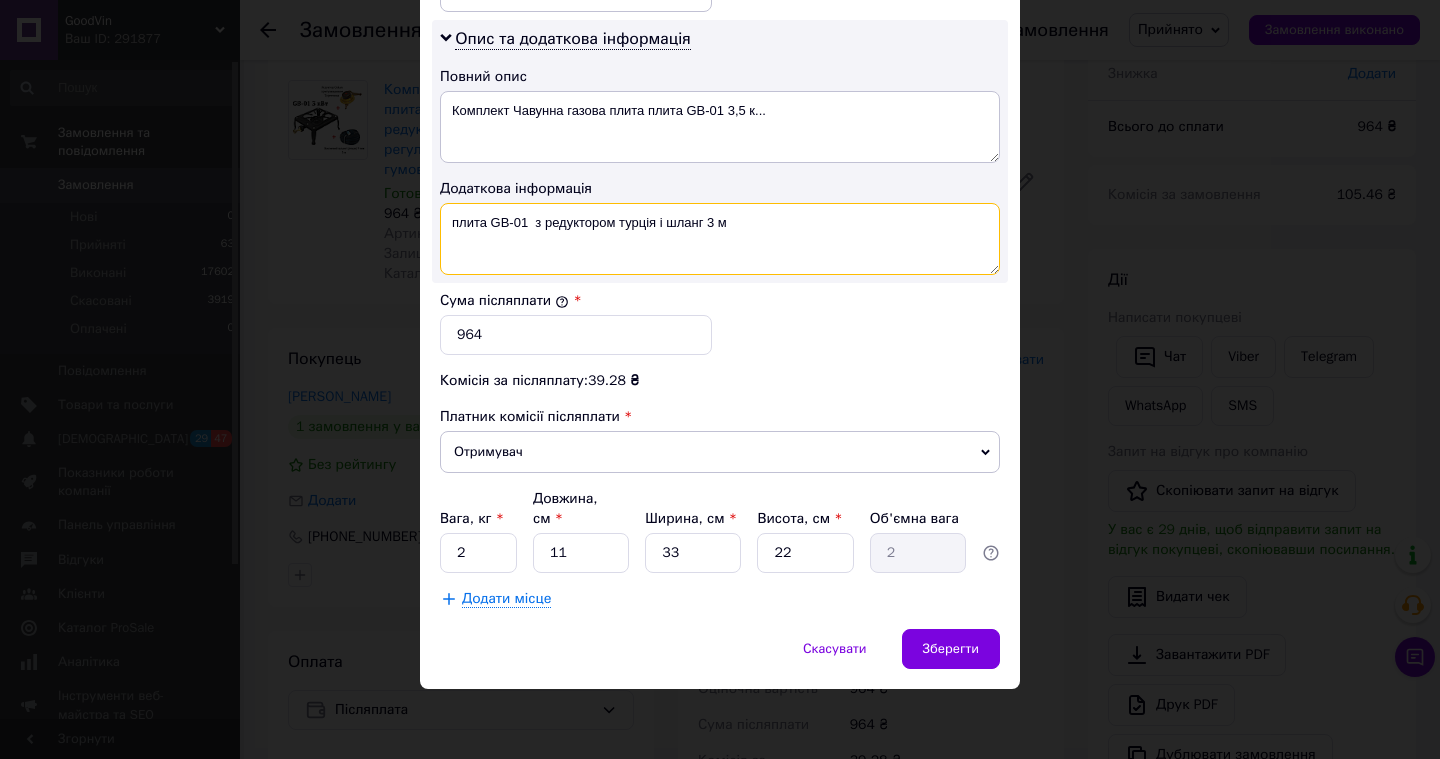type on "плита GB-01  з редуктором турція і шланг 3 м" 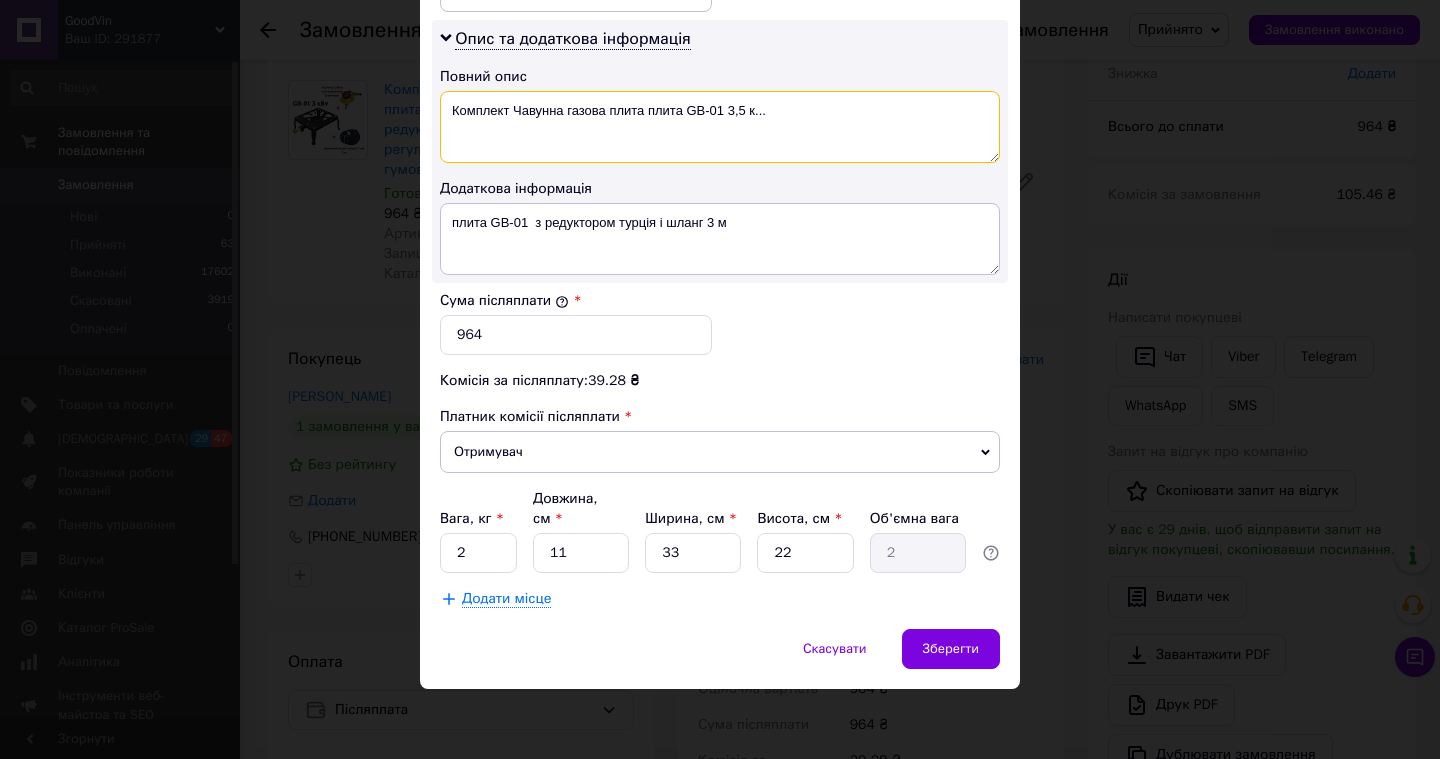 click on "Комплект Чавунна газова плита плита GB-01 3,5 к..." at bounding box center [720, 127] 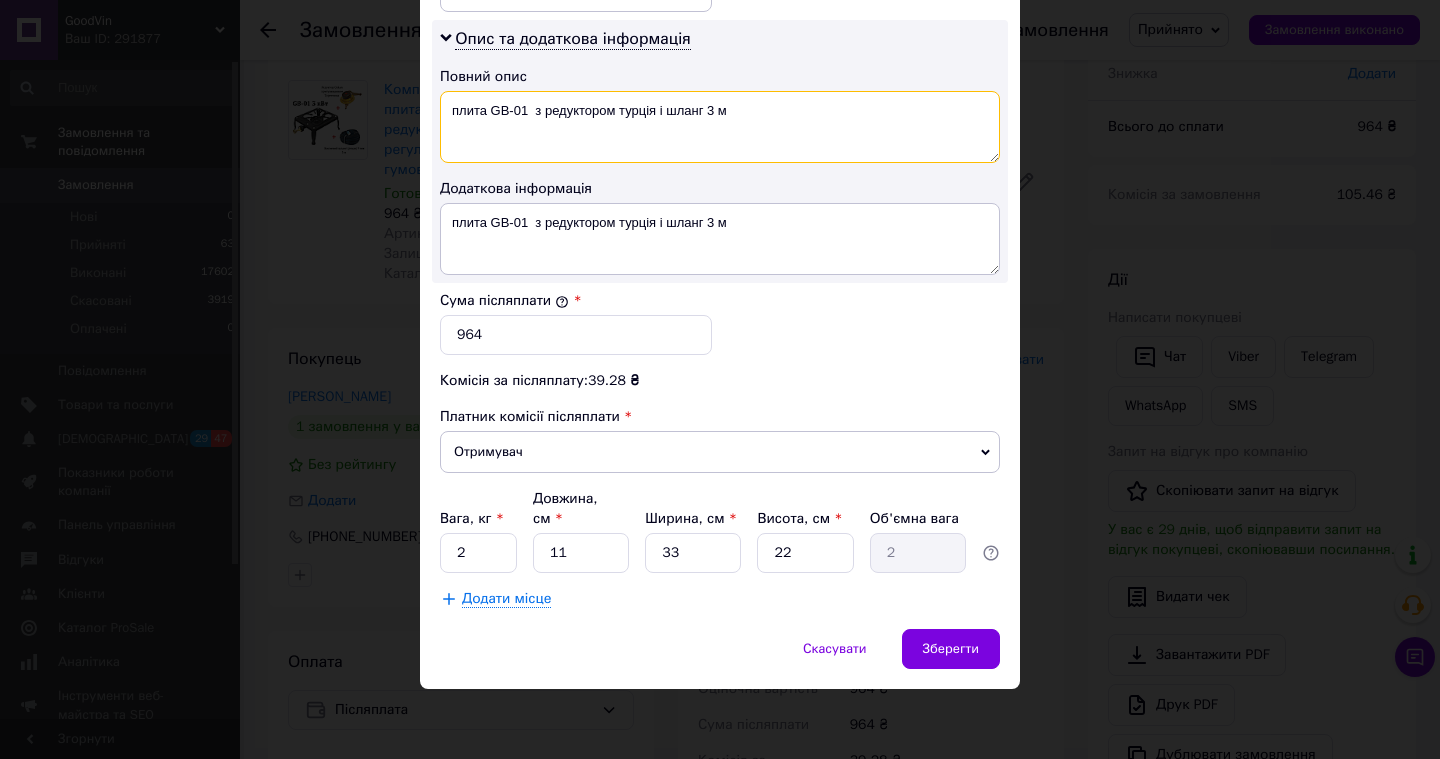 type on "плита GB-01  з редуктором турція і шланг 3 м" 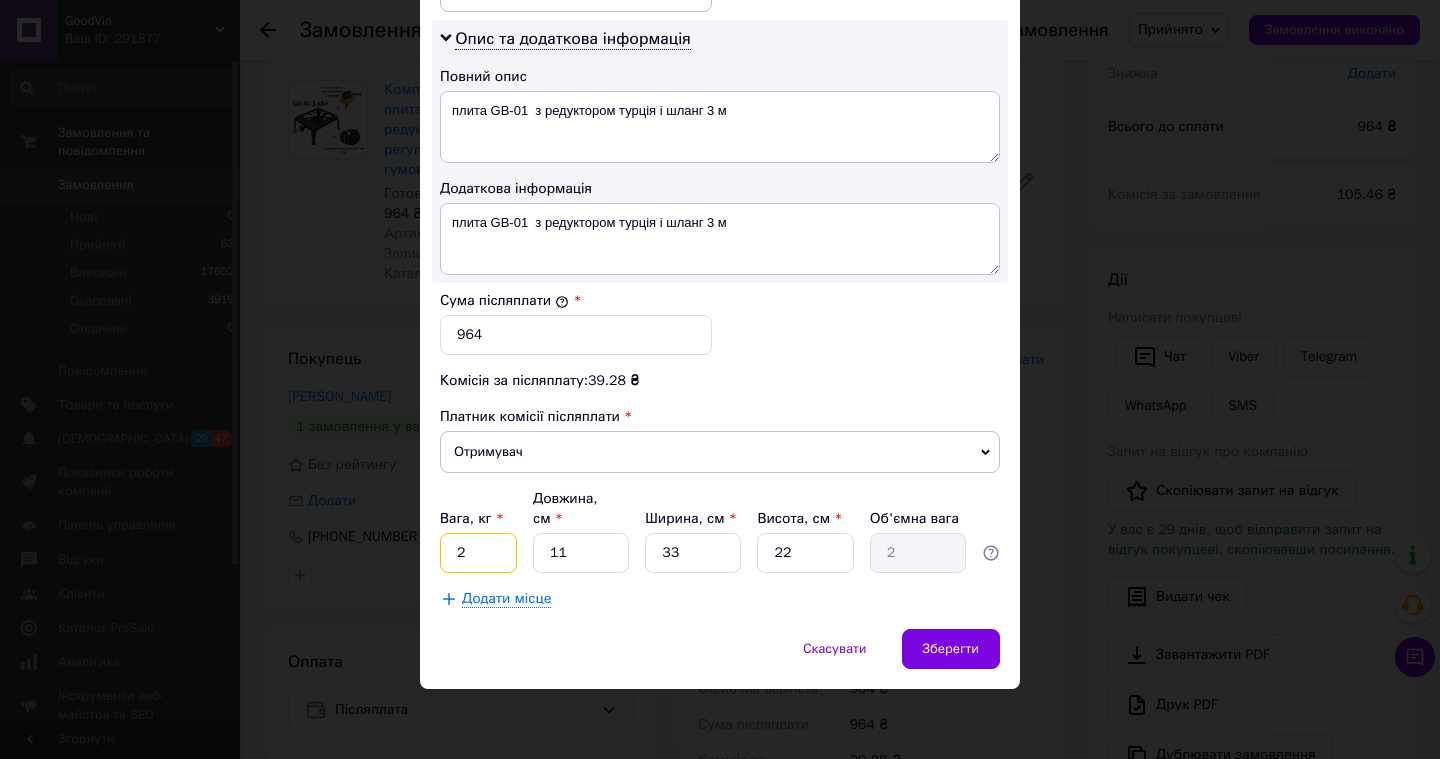 click on "2" at bounding box center [478, 553] 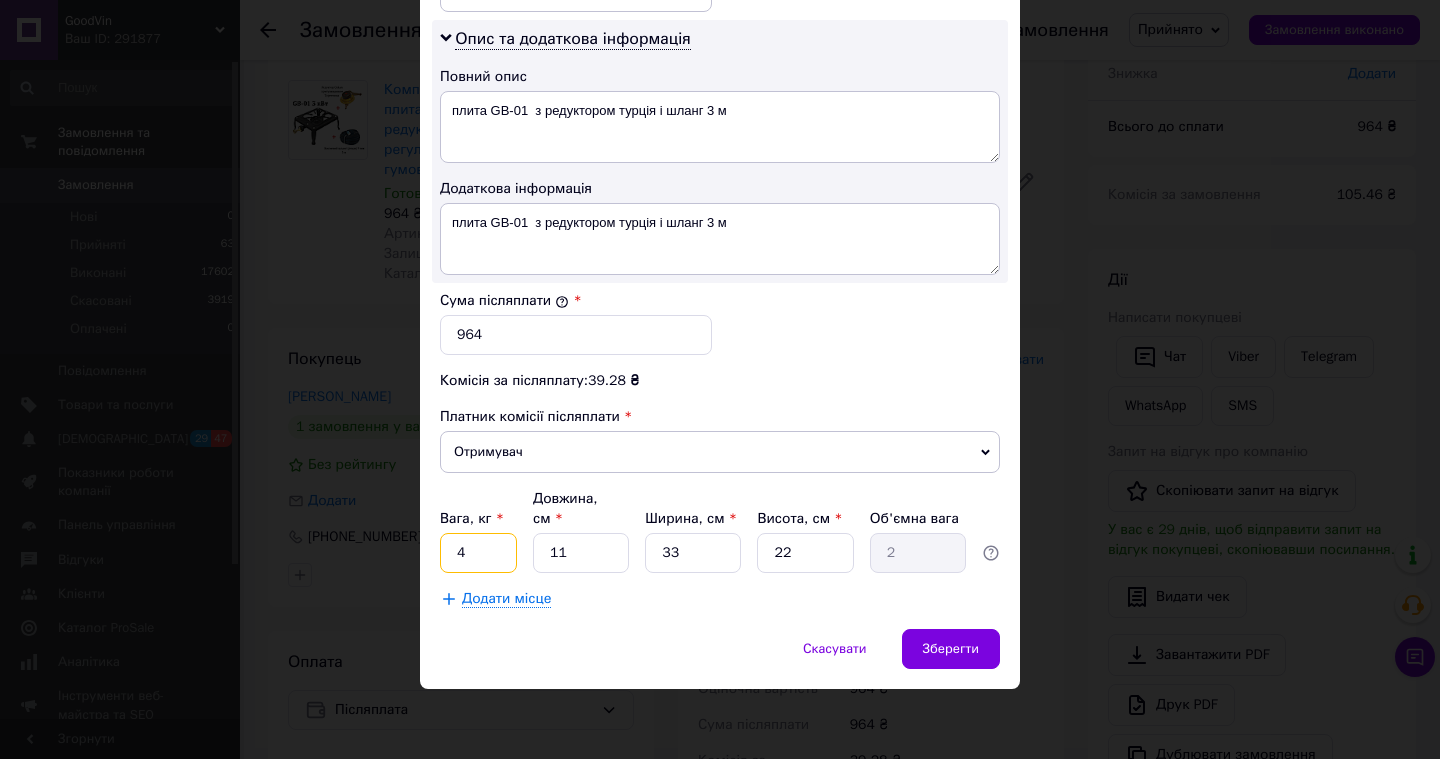 type on "4" 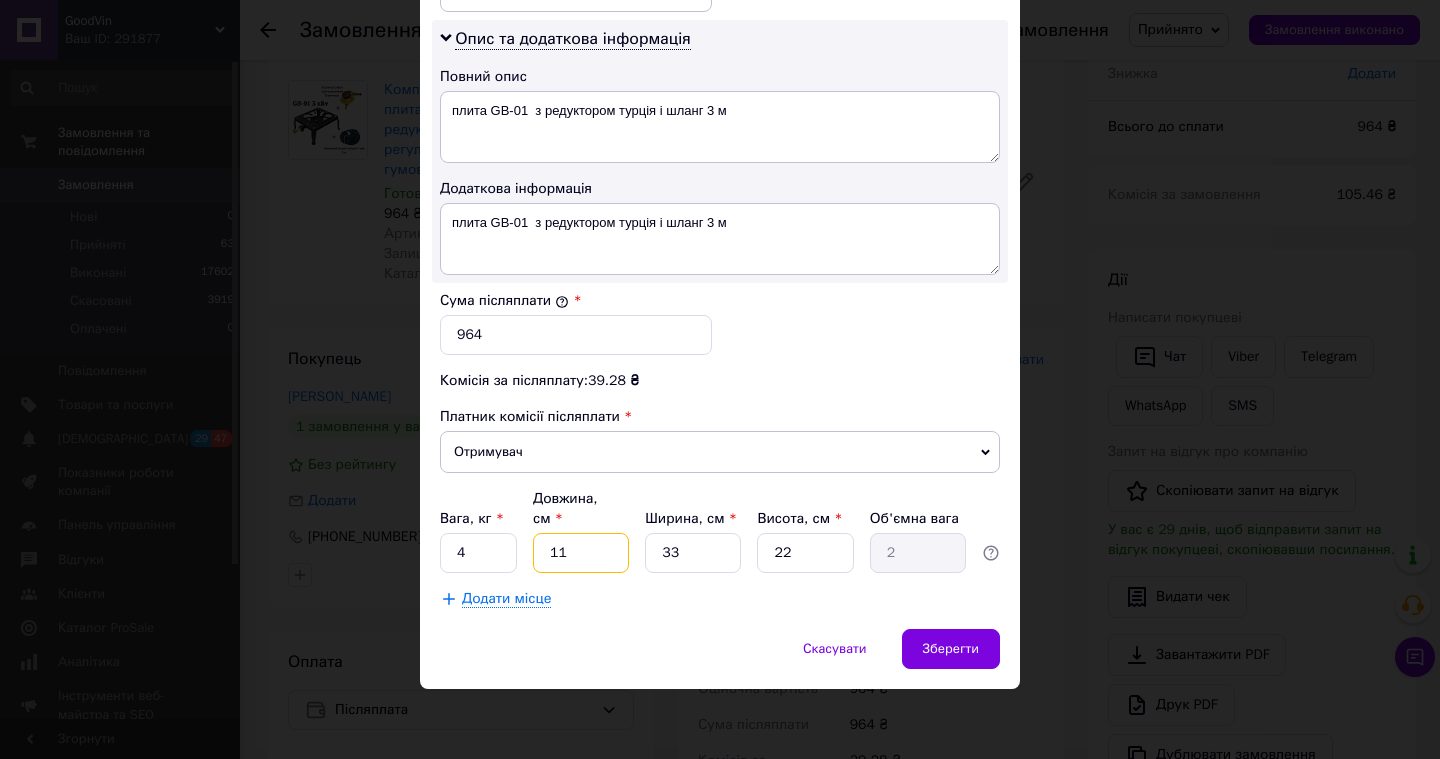 click on "11" at bounding box center (581, 553) 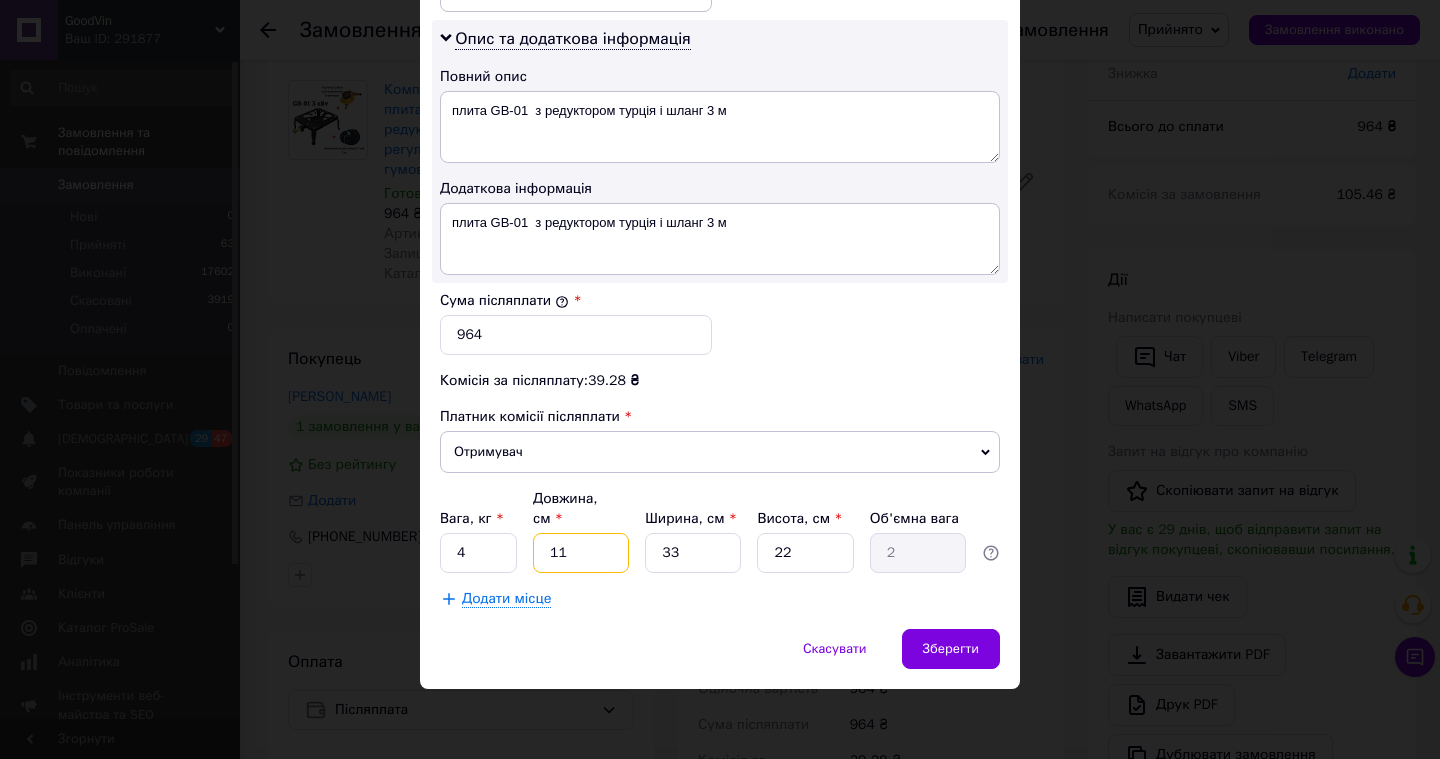type on "4" 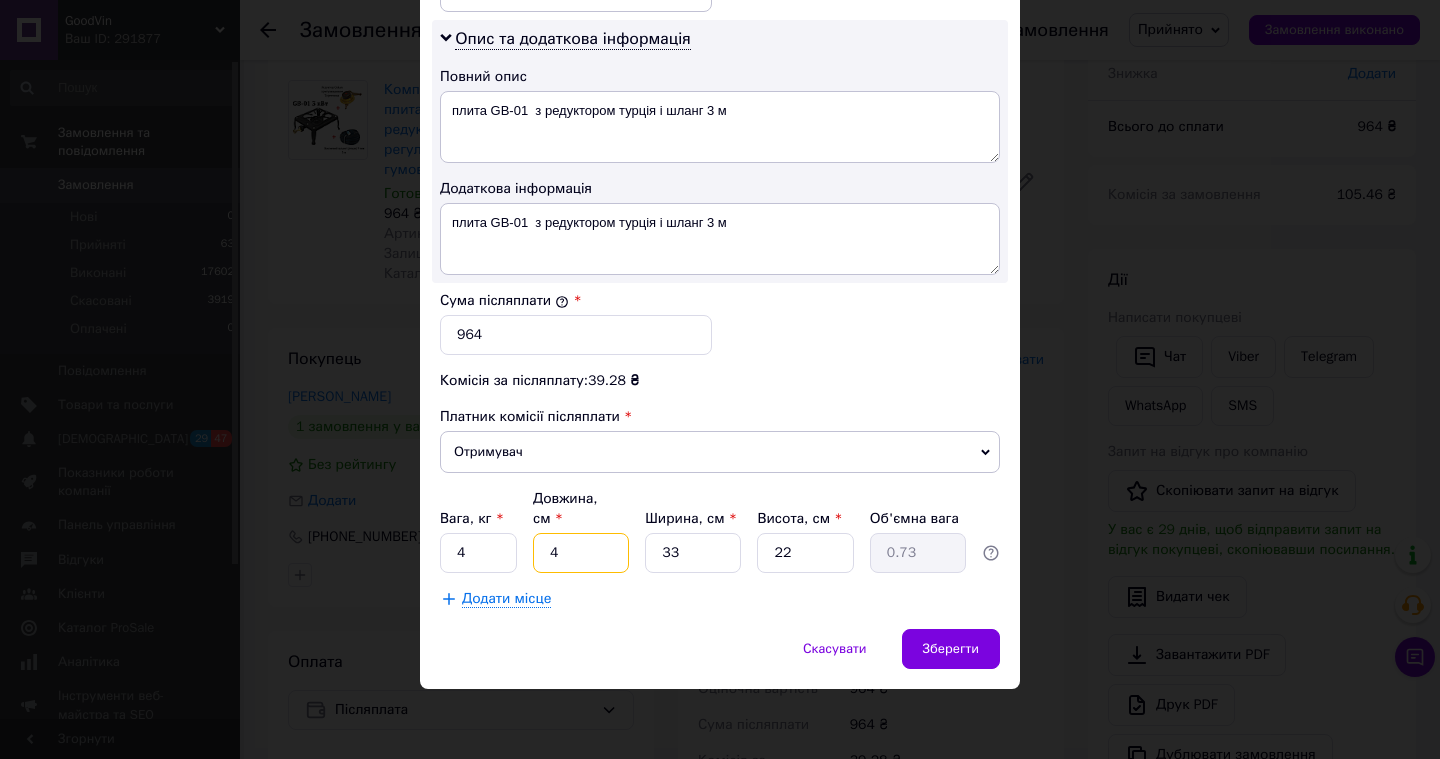 type on "40" 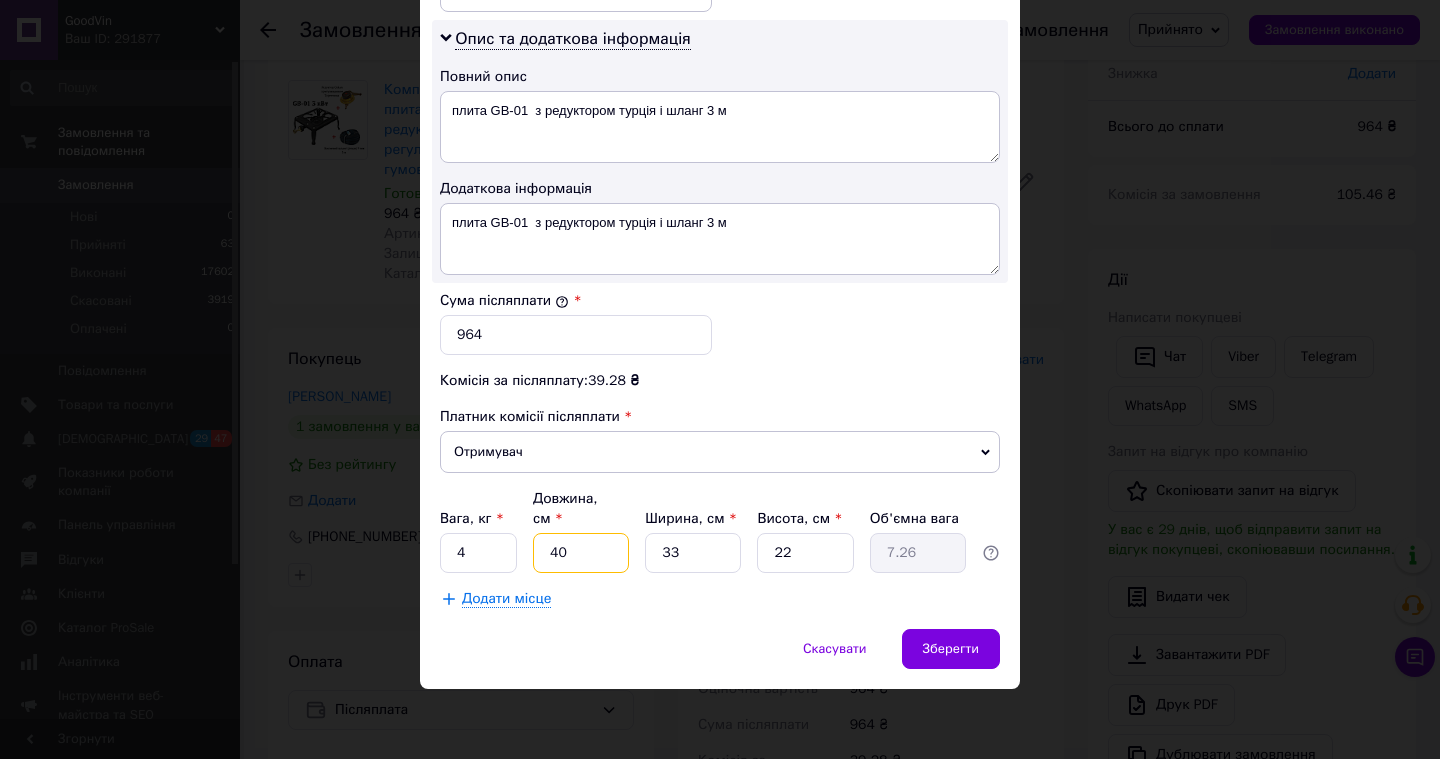 type on "40" 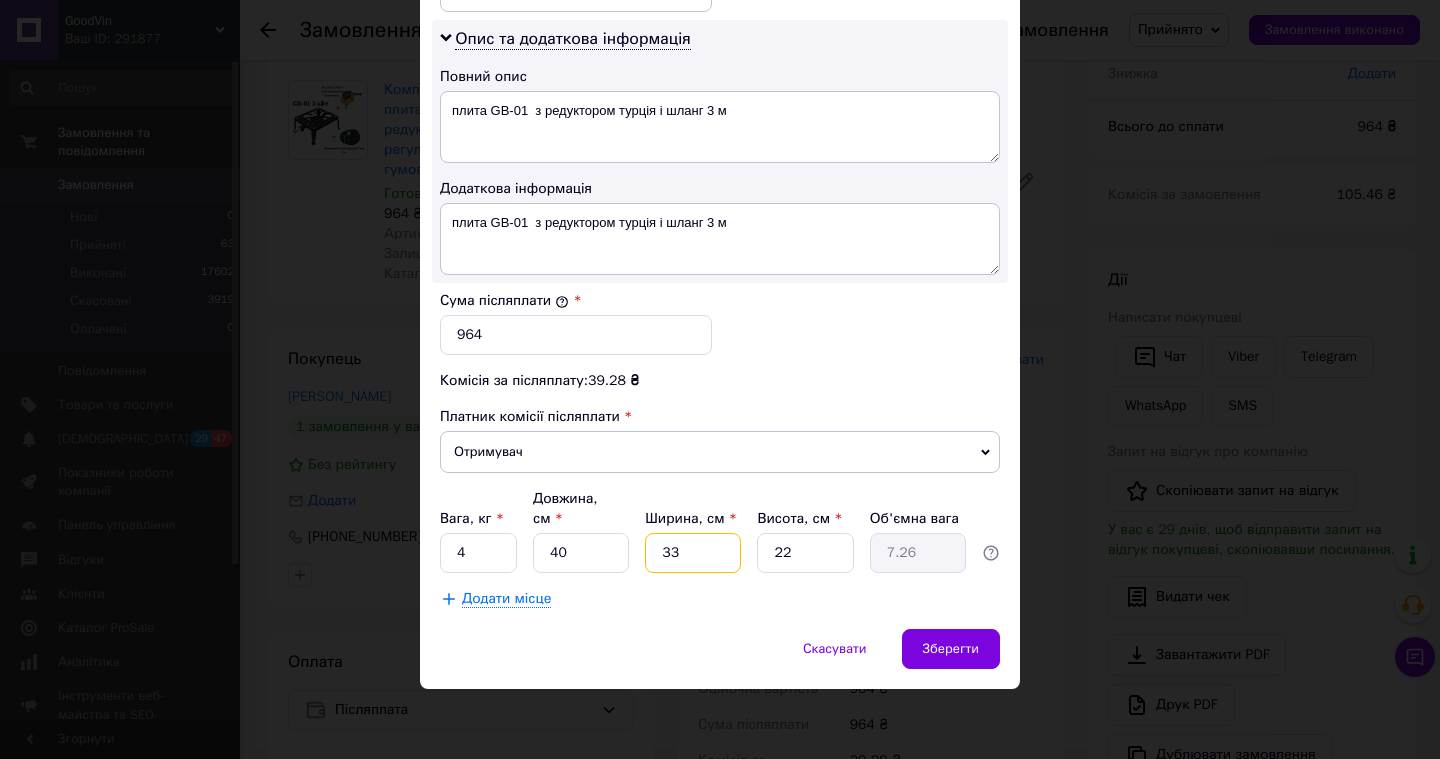click on "33" at bounding box center (693, 553) 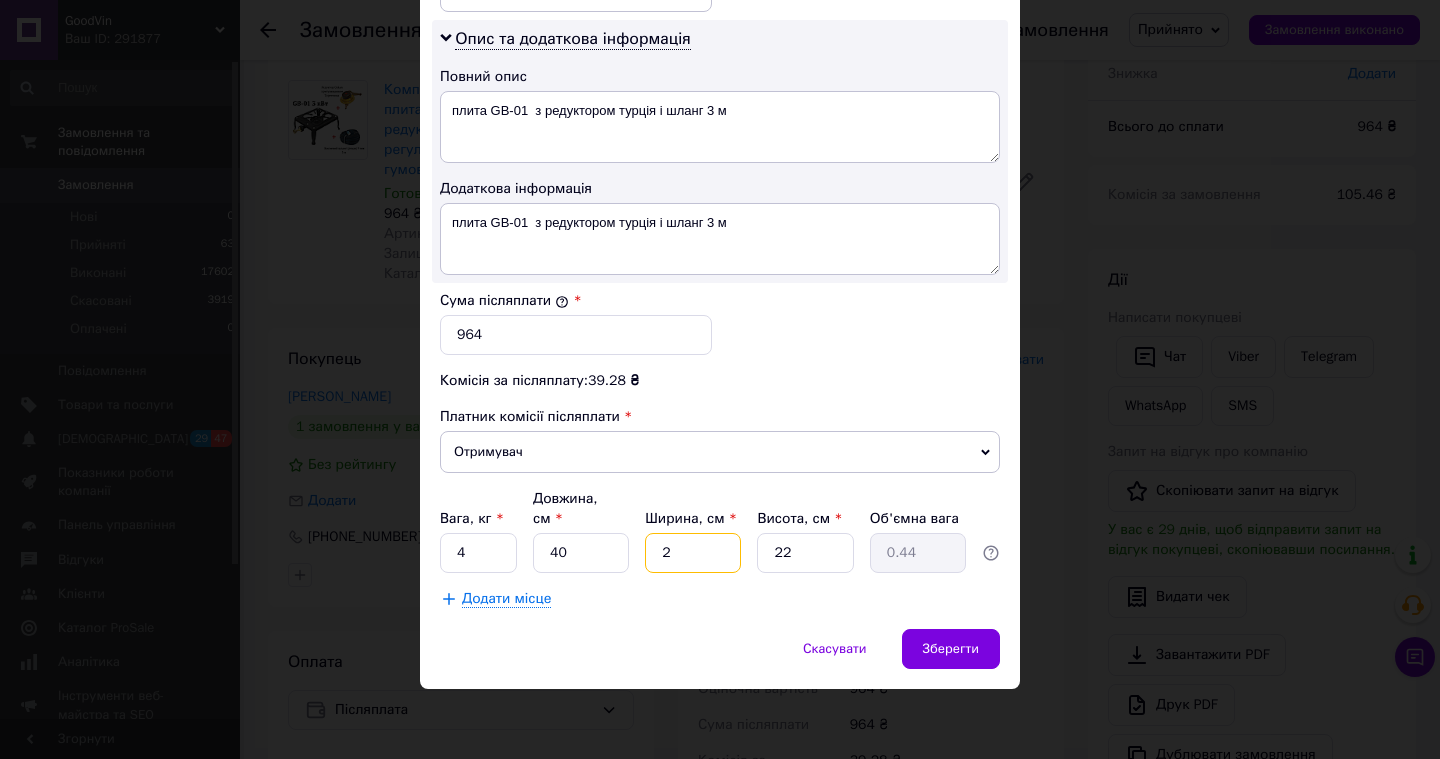 type on "24" 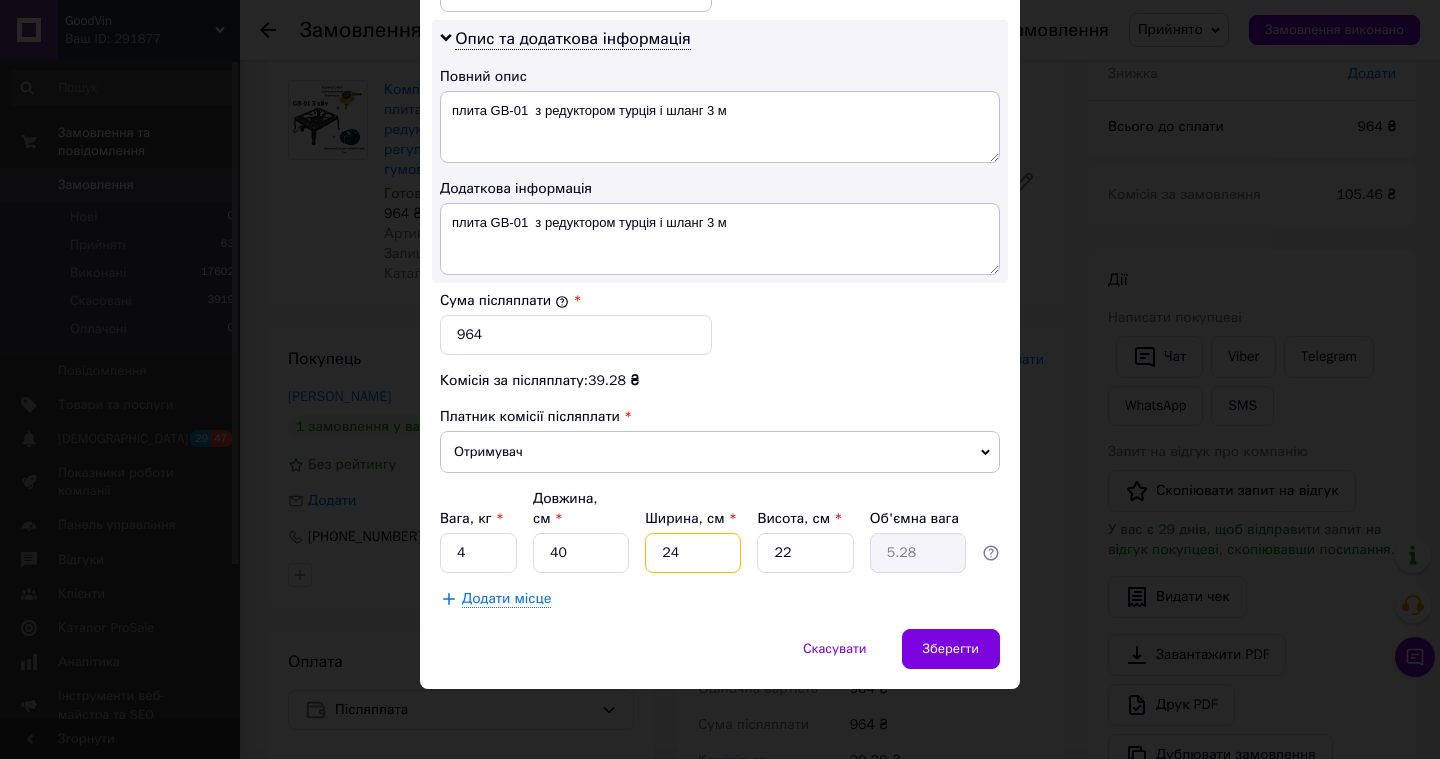 type on "24" 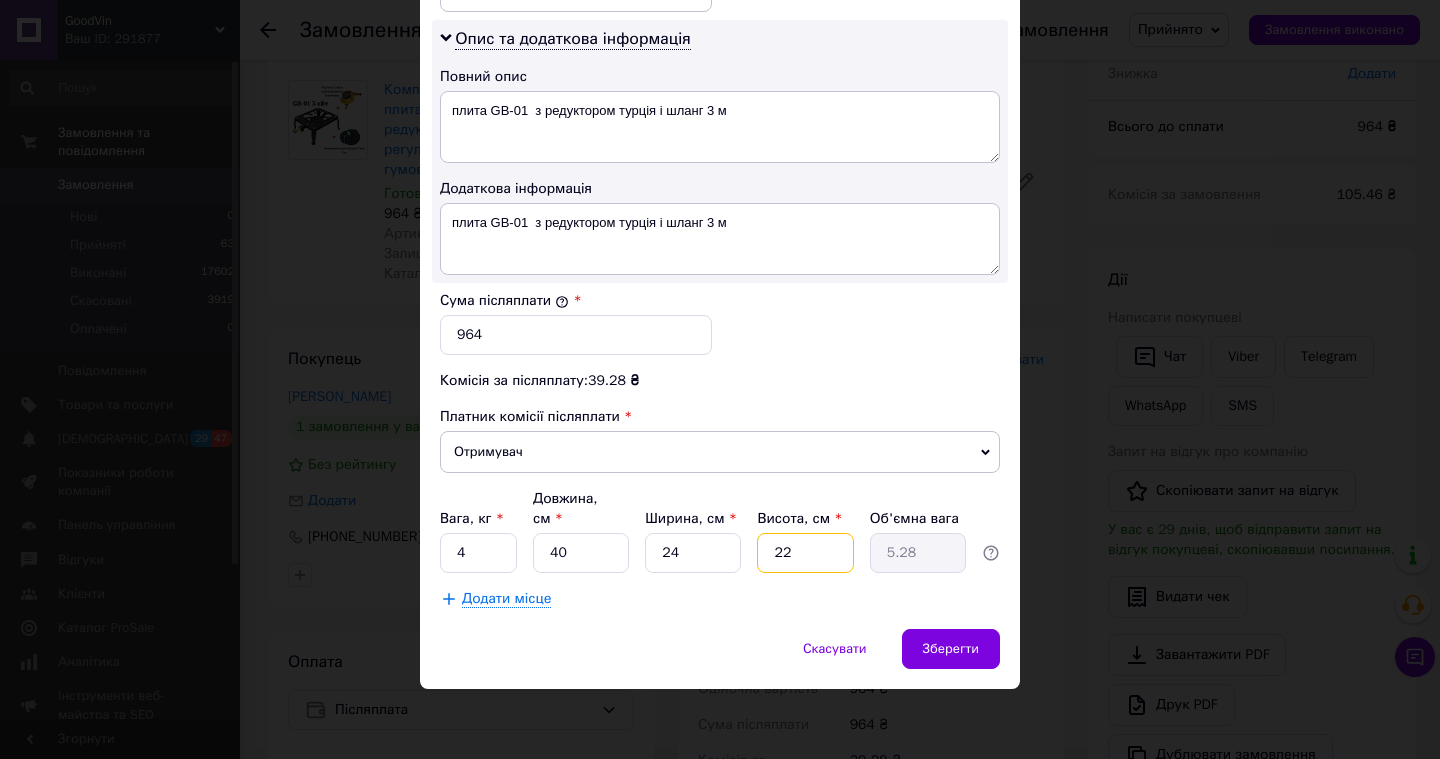 click on "22" at bounding box center [805, 553] 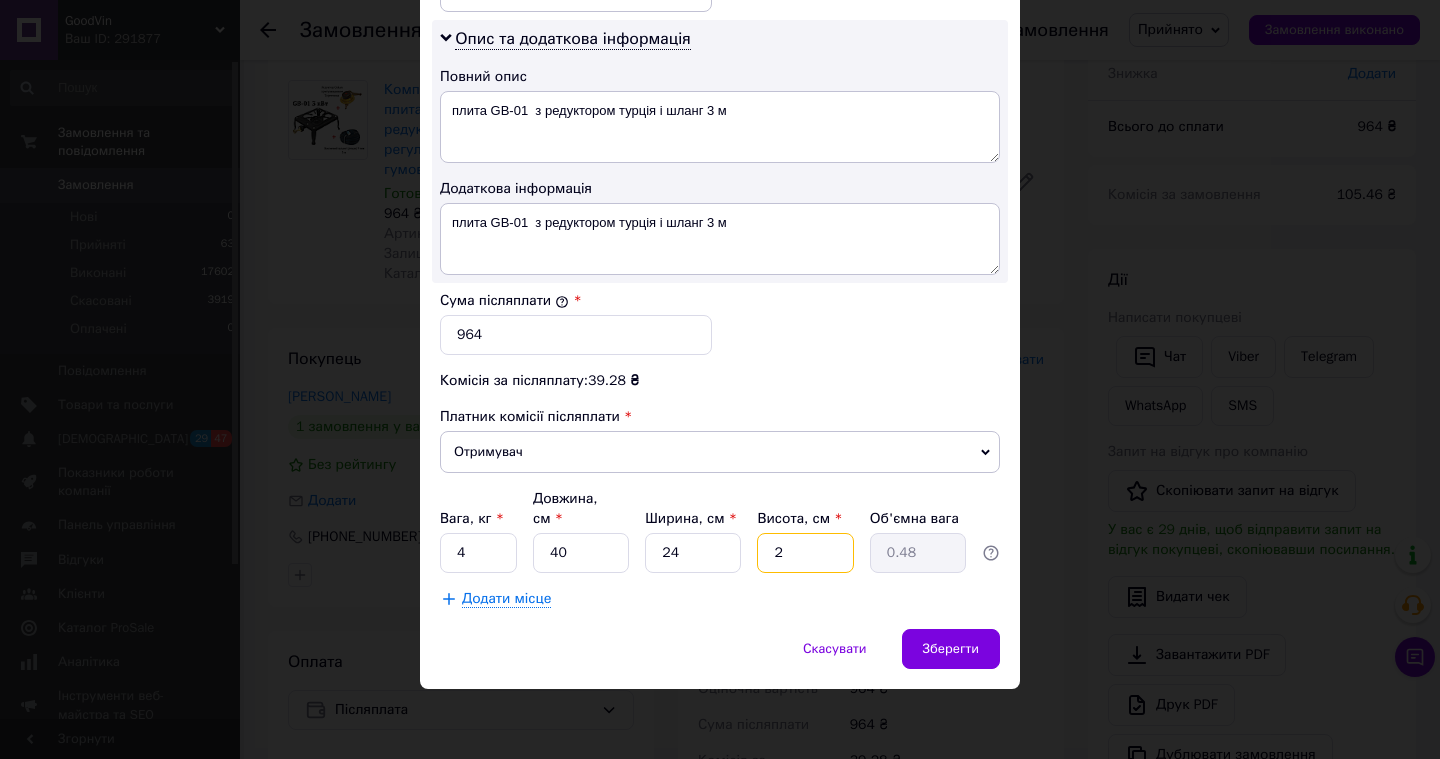 type on "20" 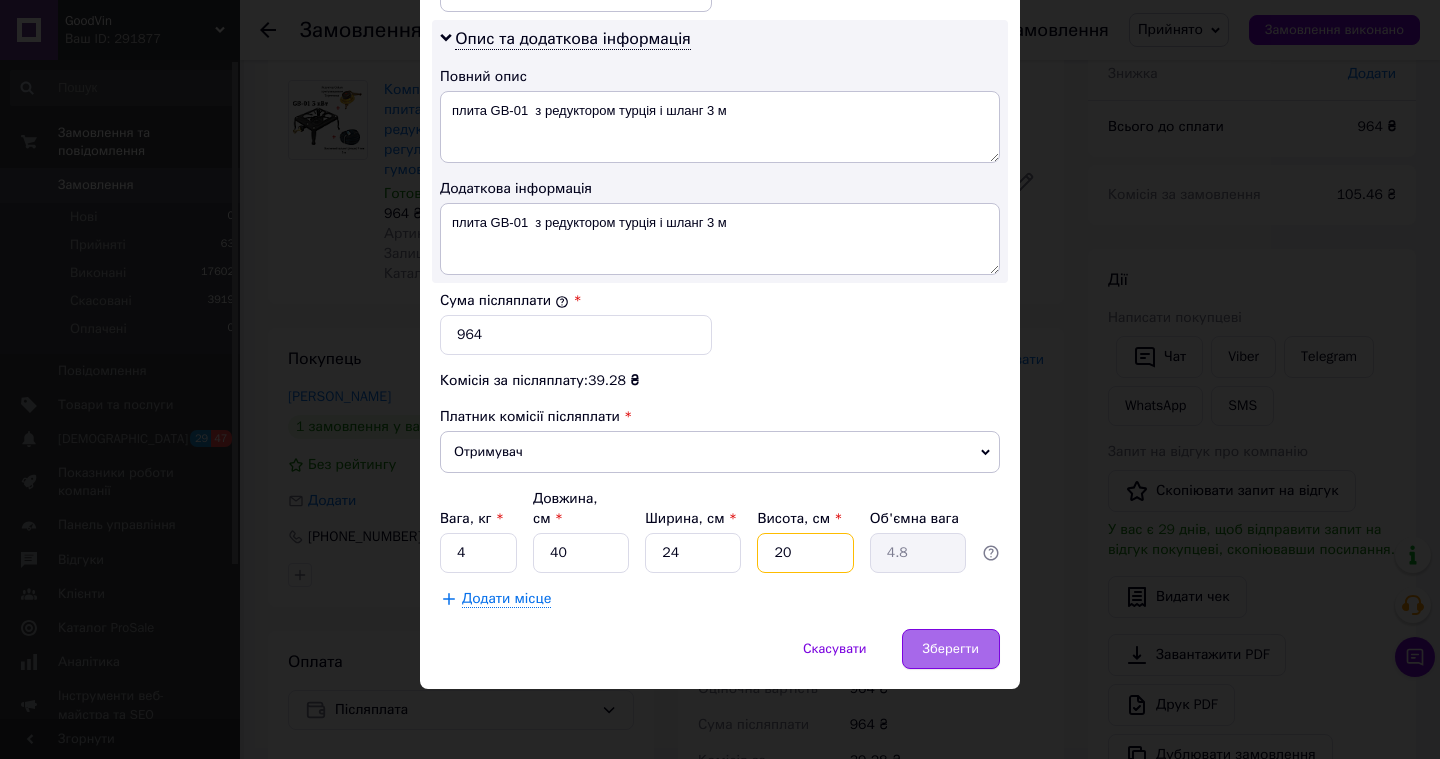 type on "20" 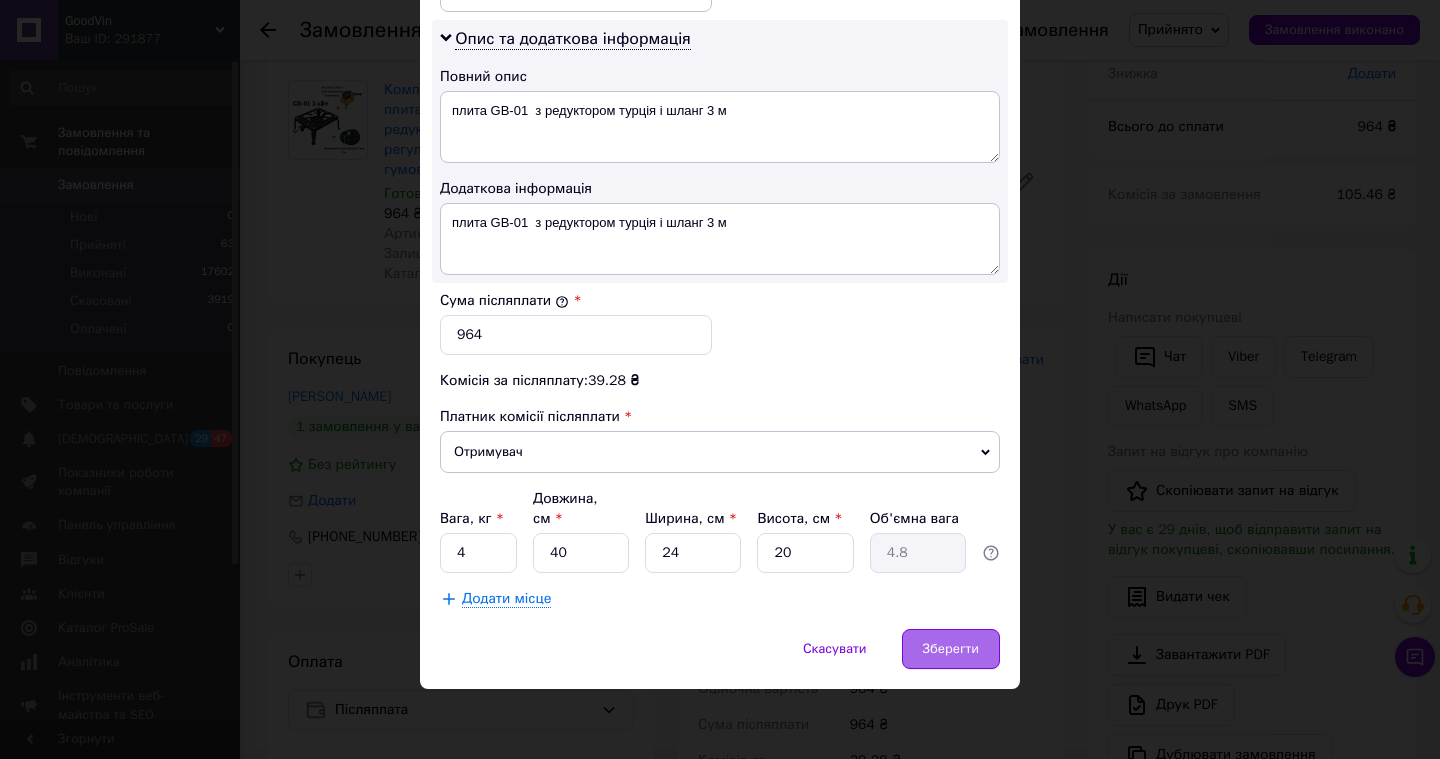 click on "Зберегти" at bounding box center [951, 649] 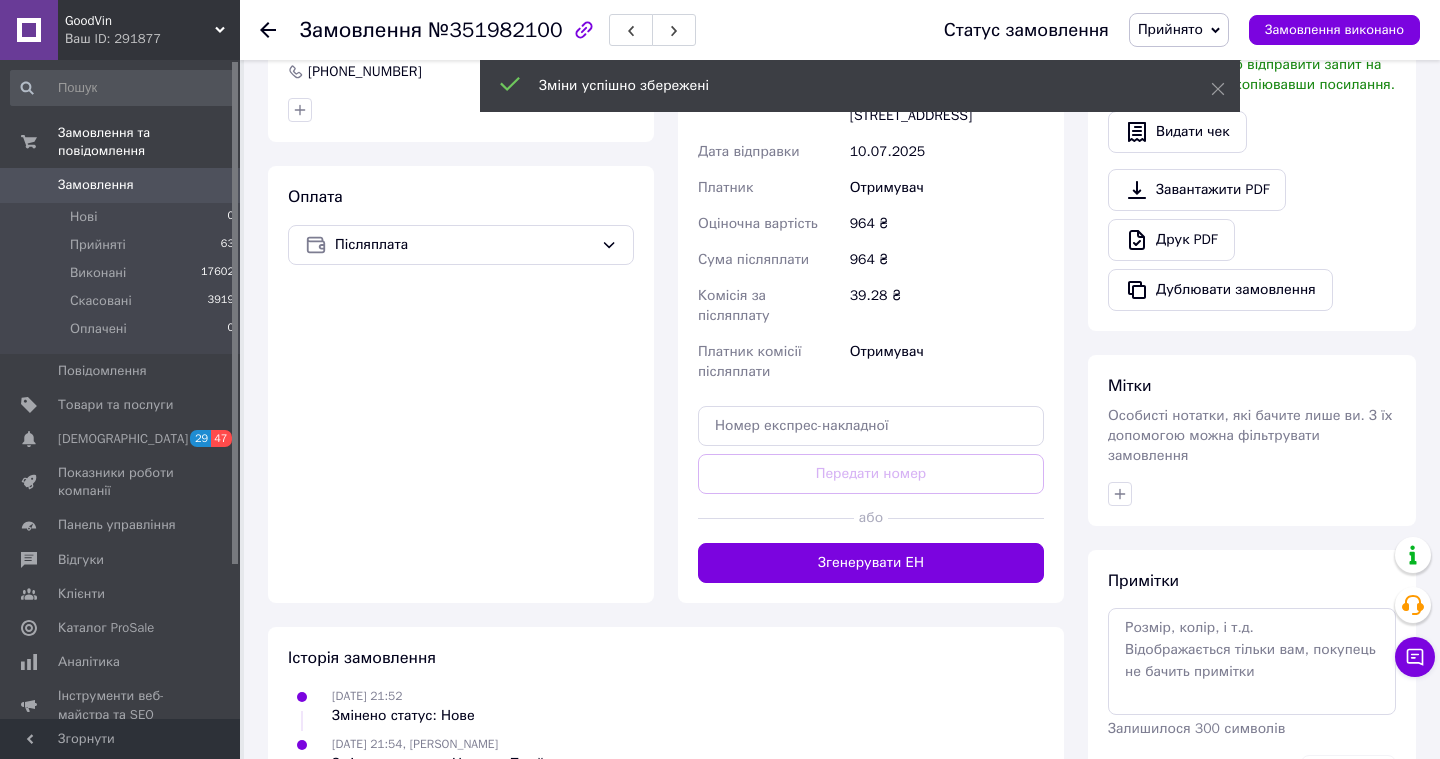 scroll, scrollTop: 627, scrollLeft: 0, axis: vertical 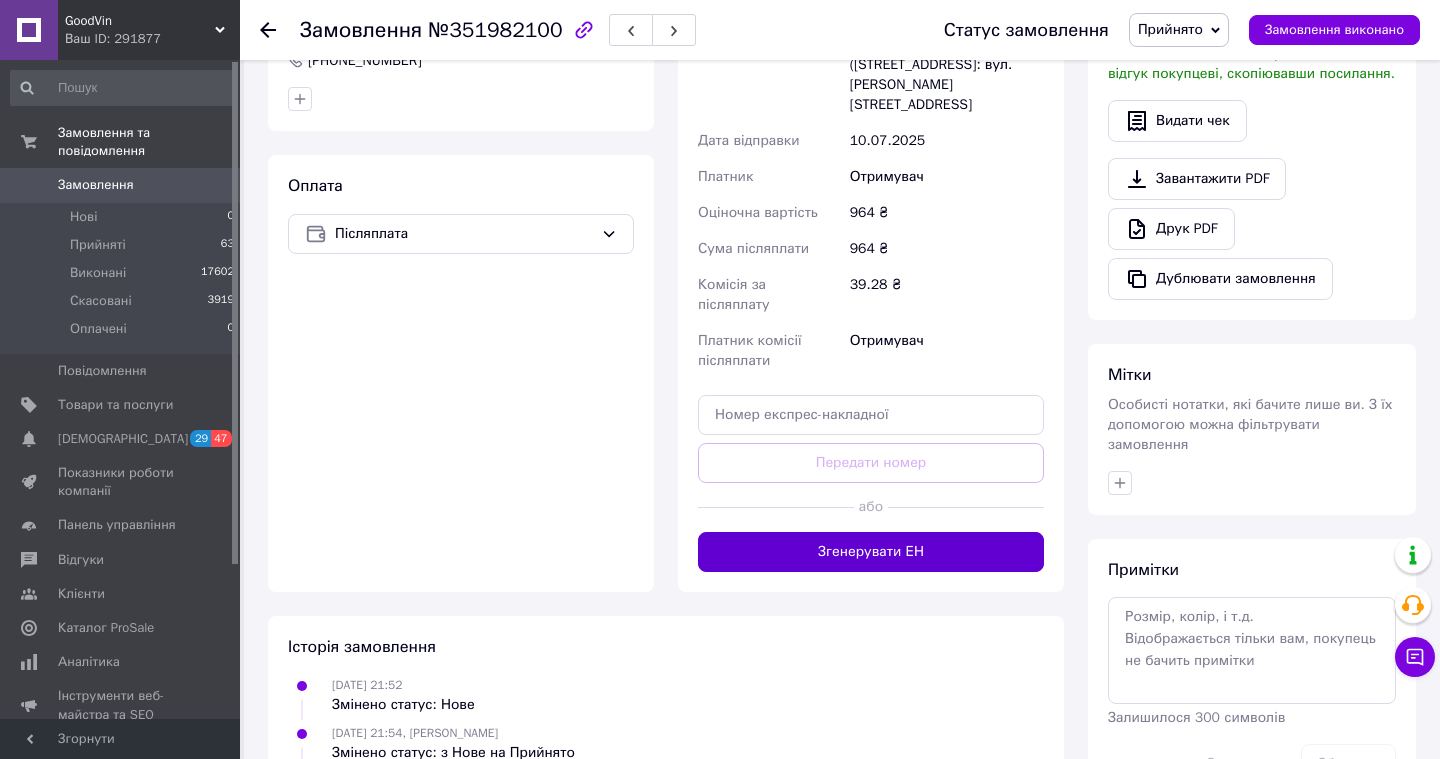 click on "Згенерувати ЕН" at bounding box center (871, 552) 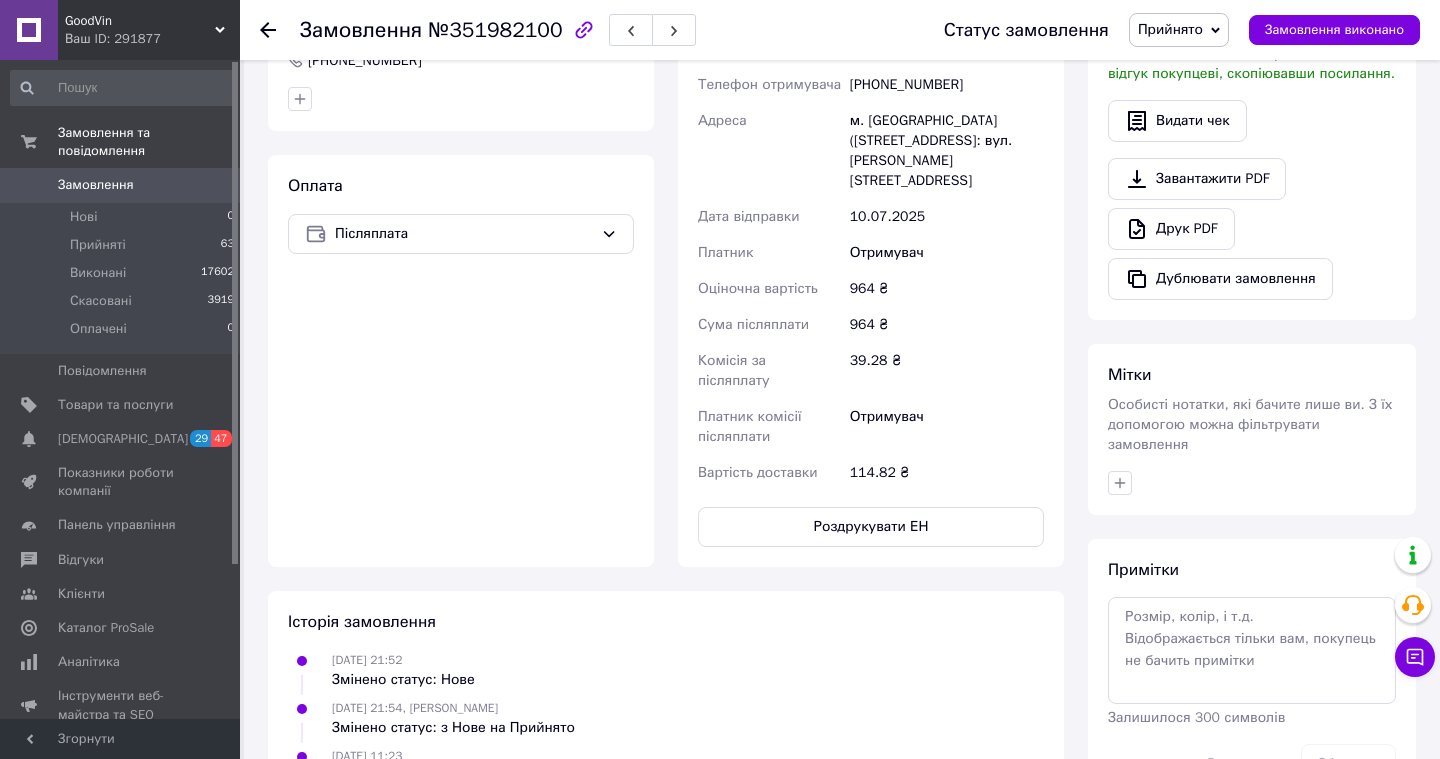 scroll, scrollTop: 0, scrollLeft: 0, axis: both 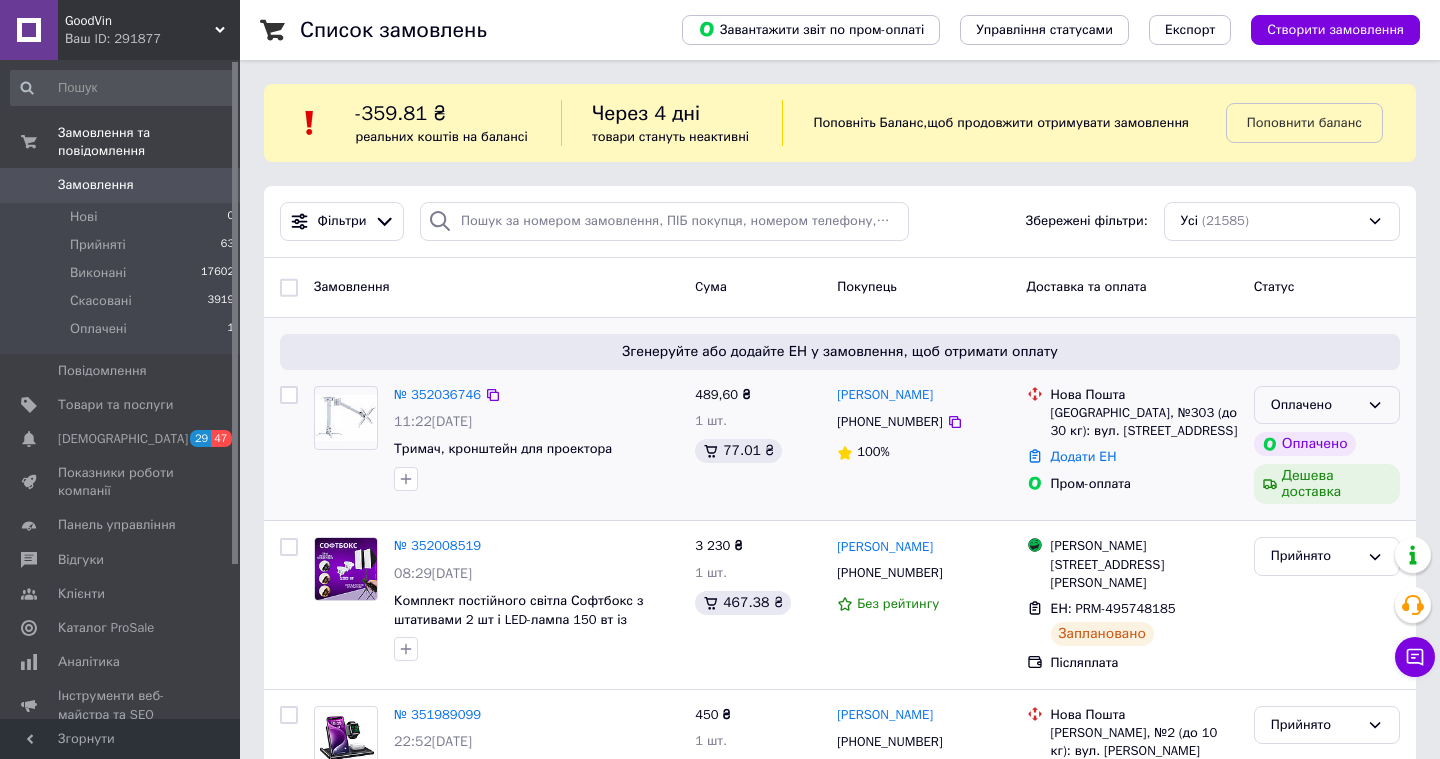 click 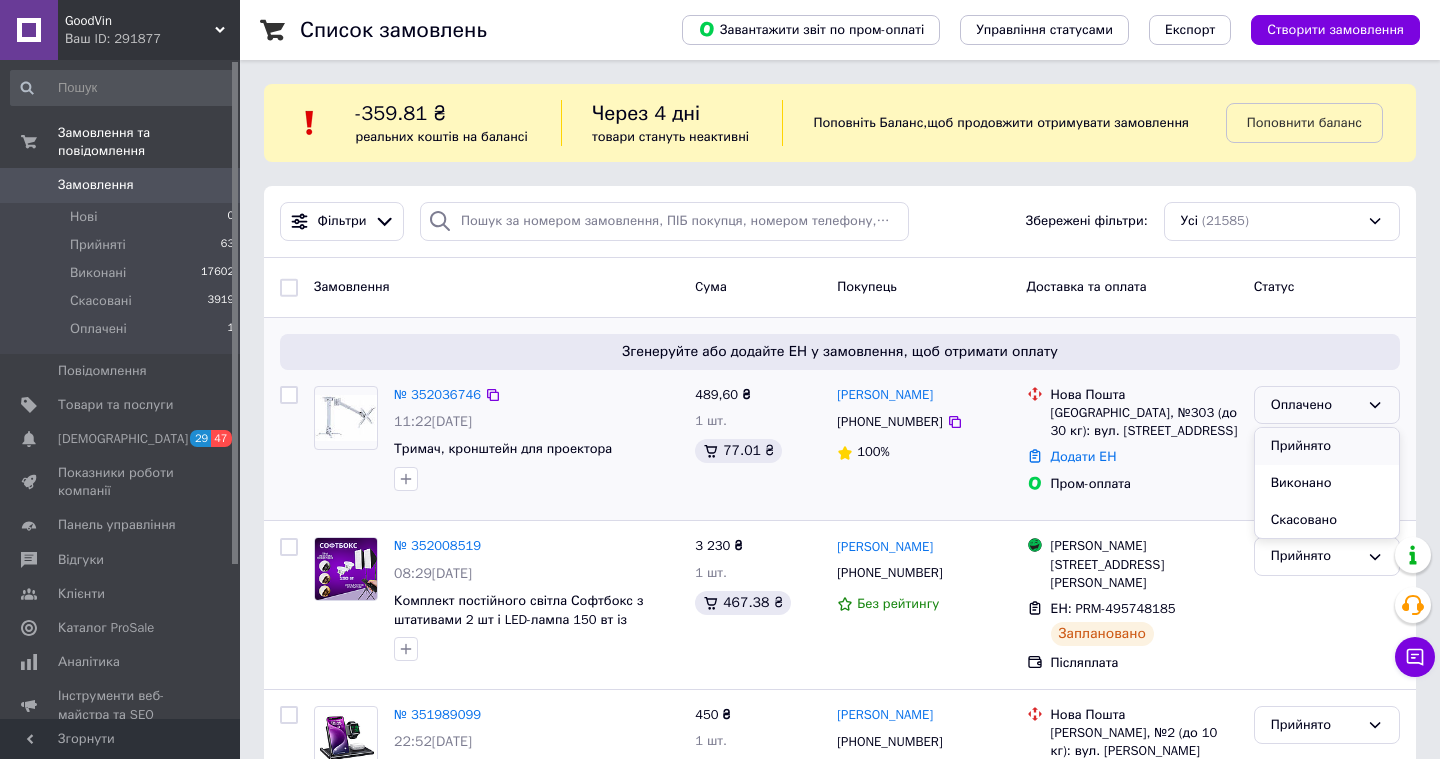 click on "Прийнято" at bounding box center [1327, 446] 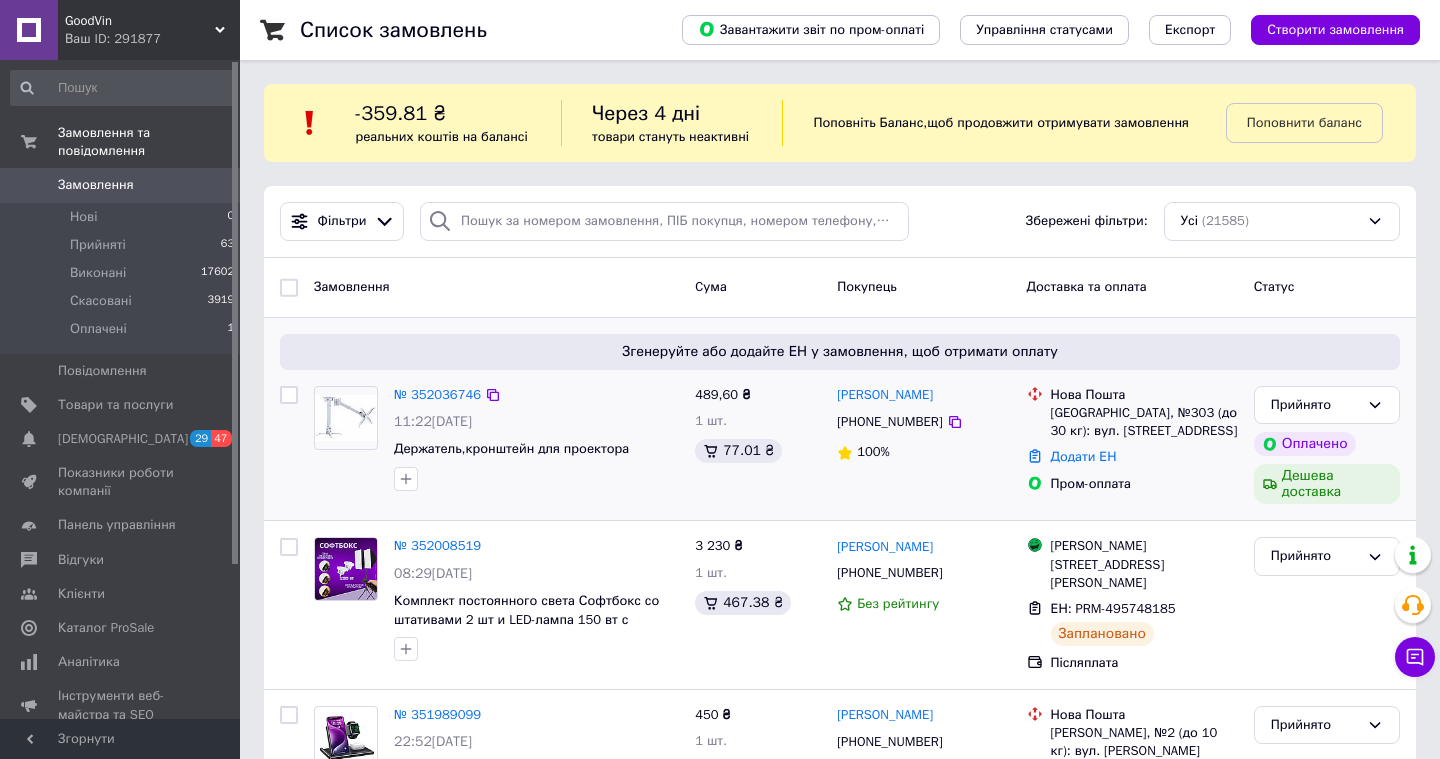 click 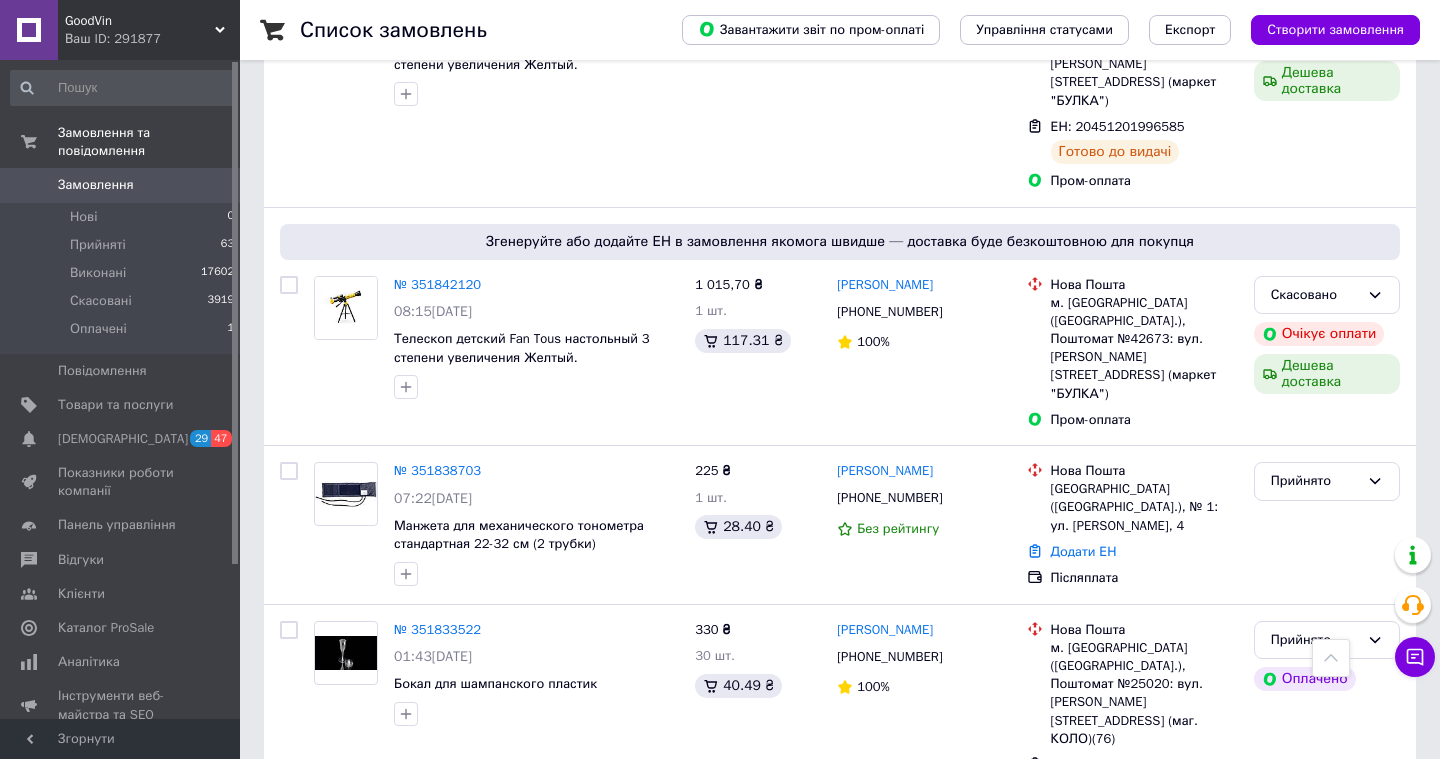 scroll, scrollTop: 2096, scrollLeft: 0, axis: vertical 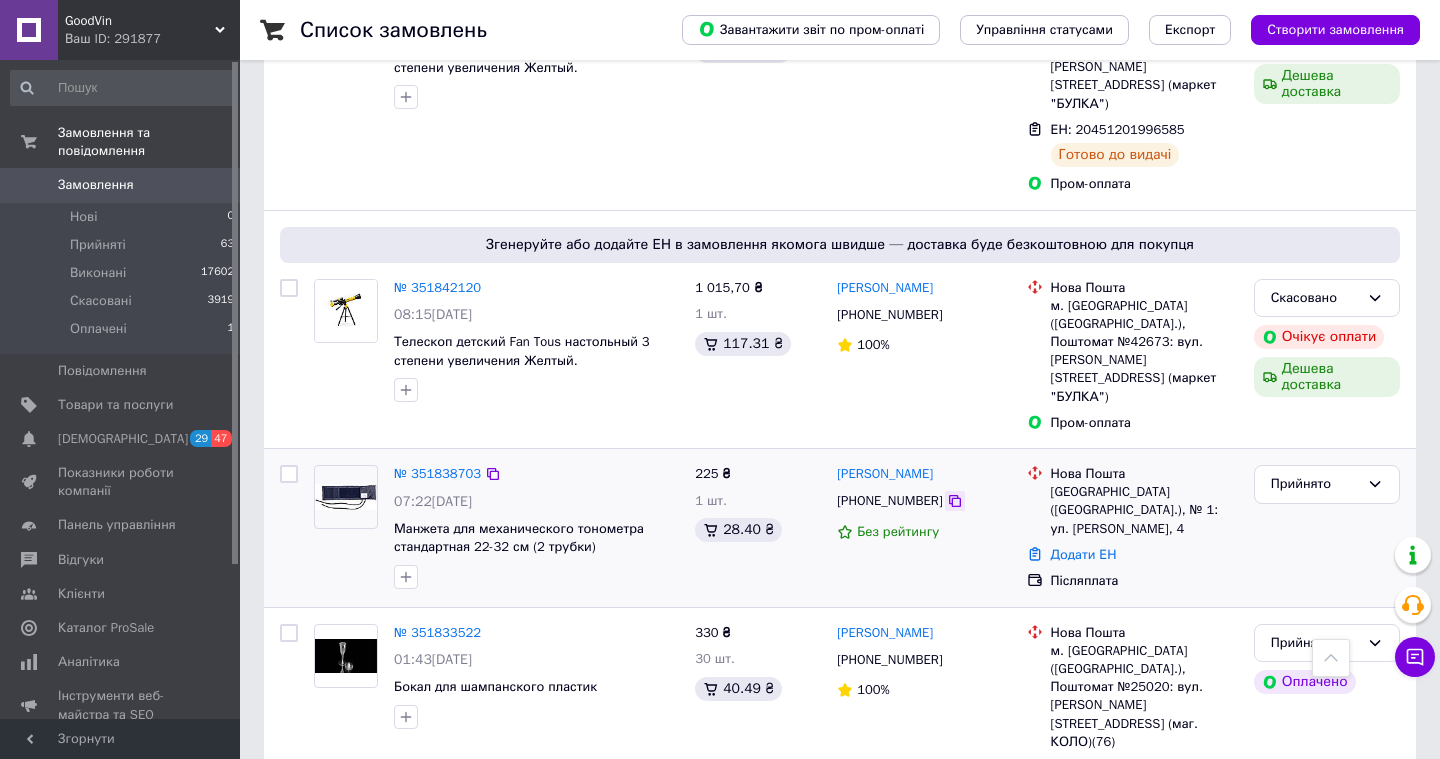 click 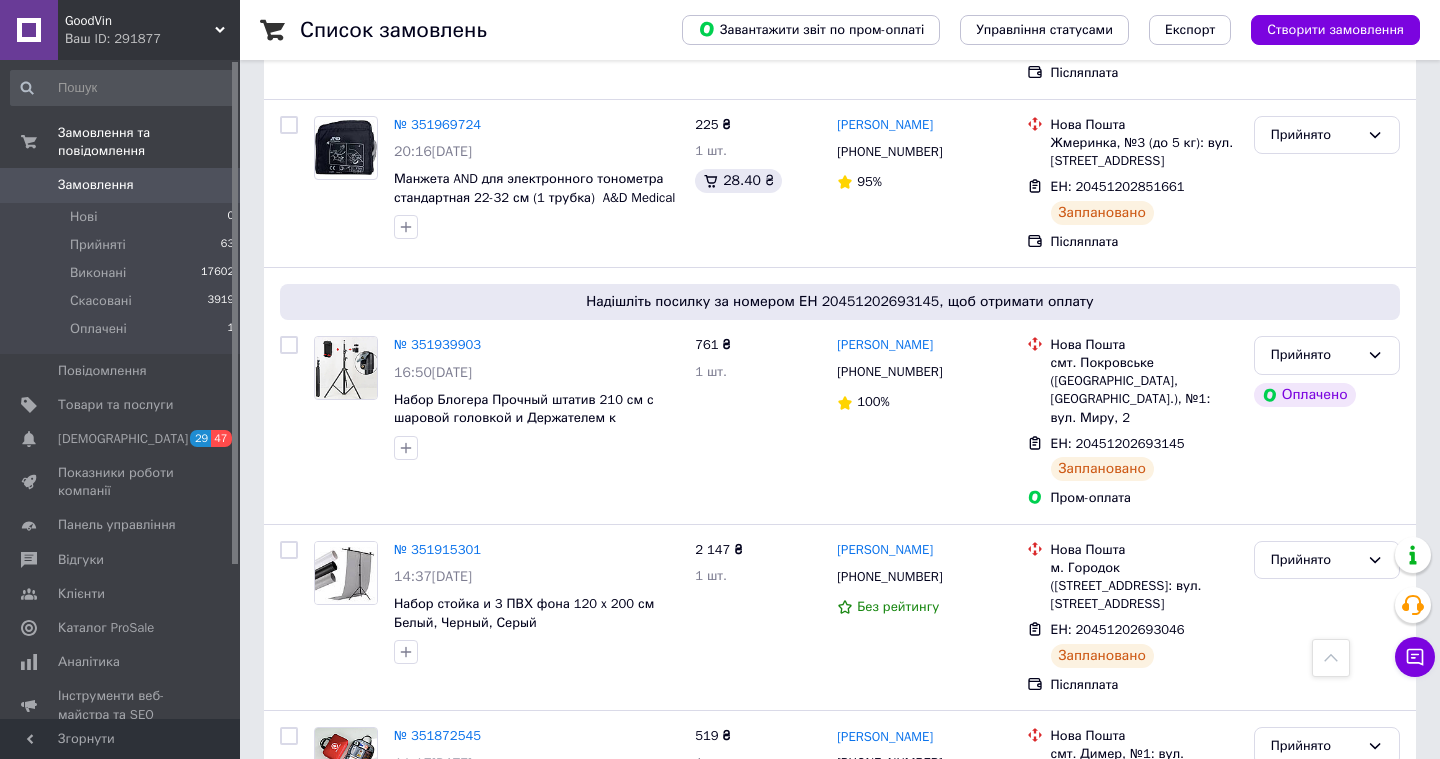 scroll, scrollTop: 0, scrollLeft: 0, axis: both 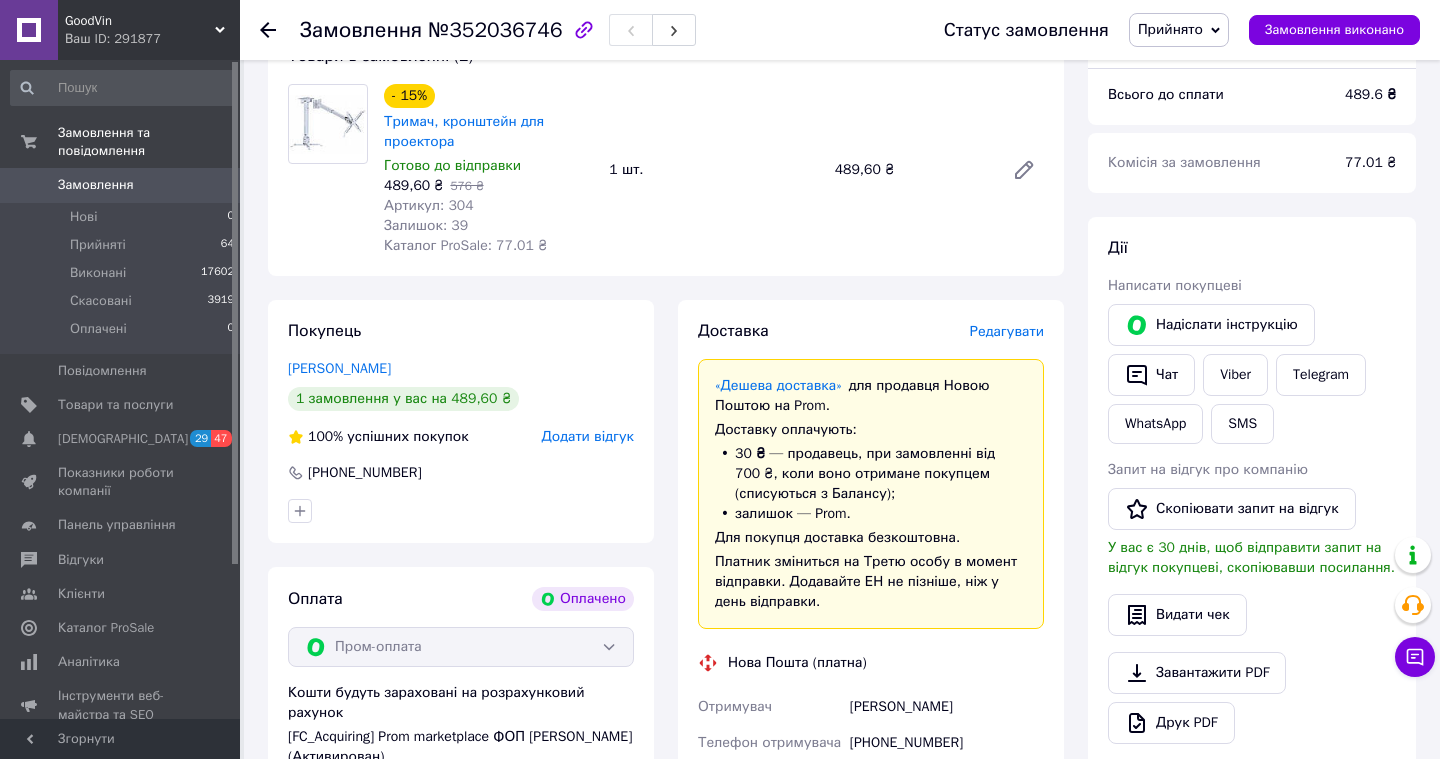 click on "Редагувати" at bounding box center (1007, 331) 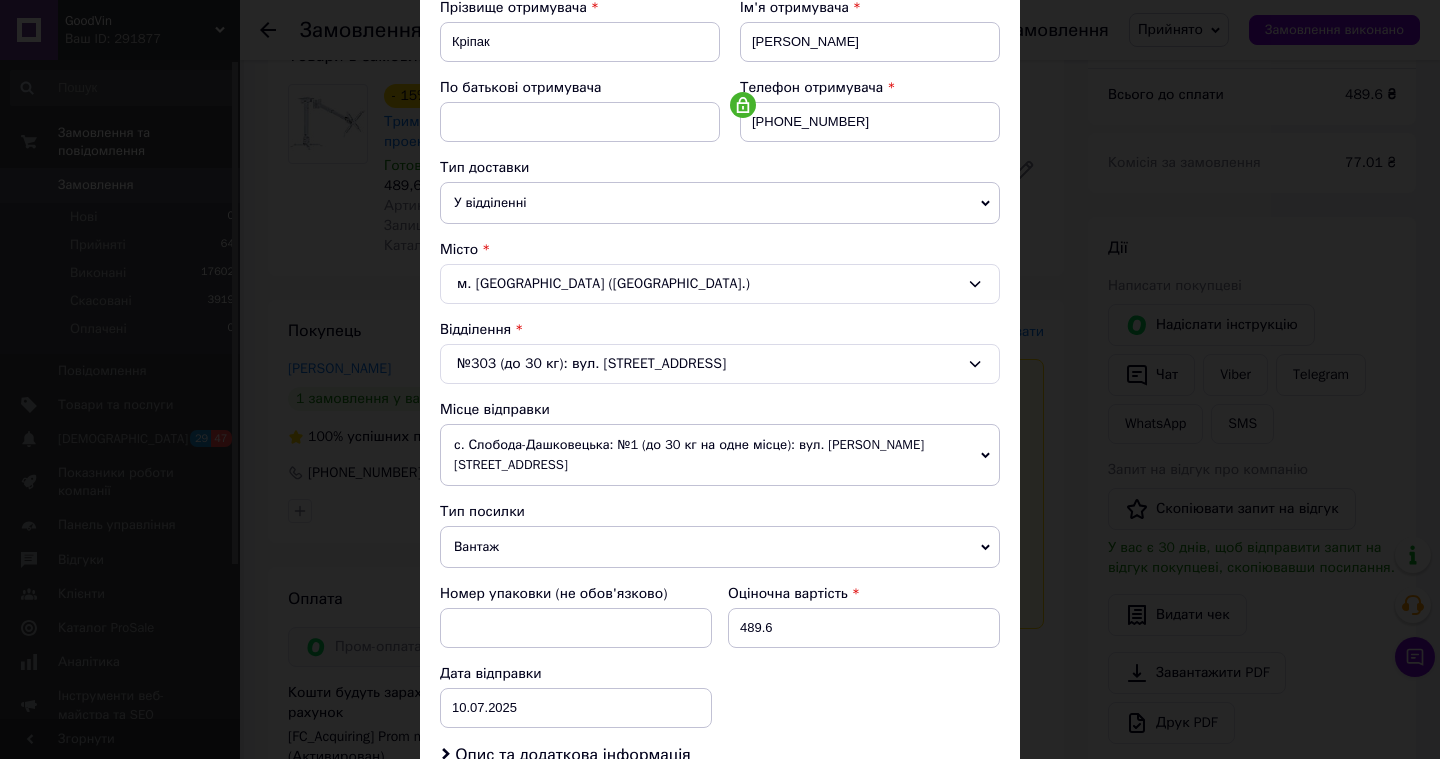 scroll, scrollTop: 609, scrollLeft: 0, axis: vertical 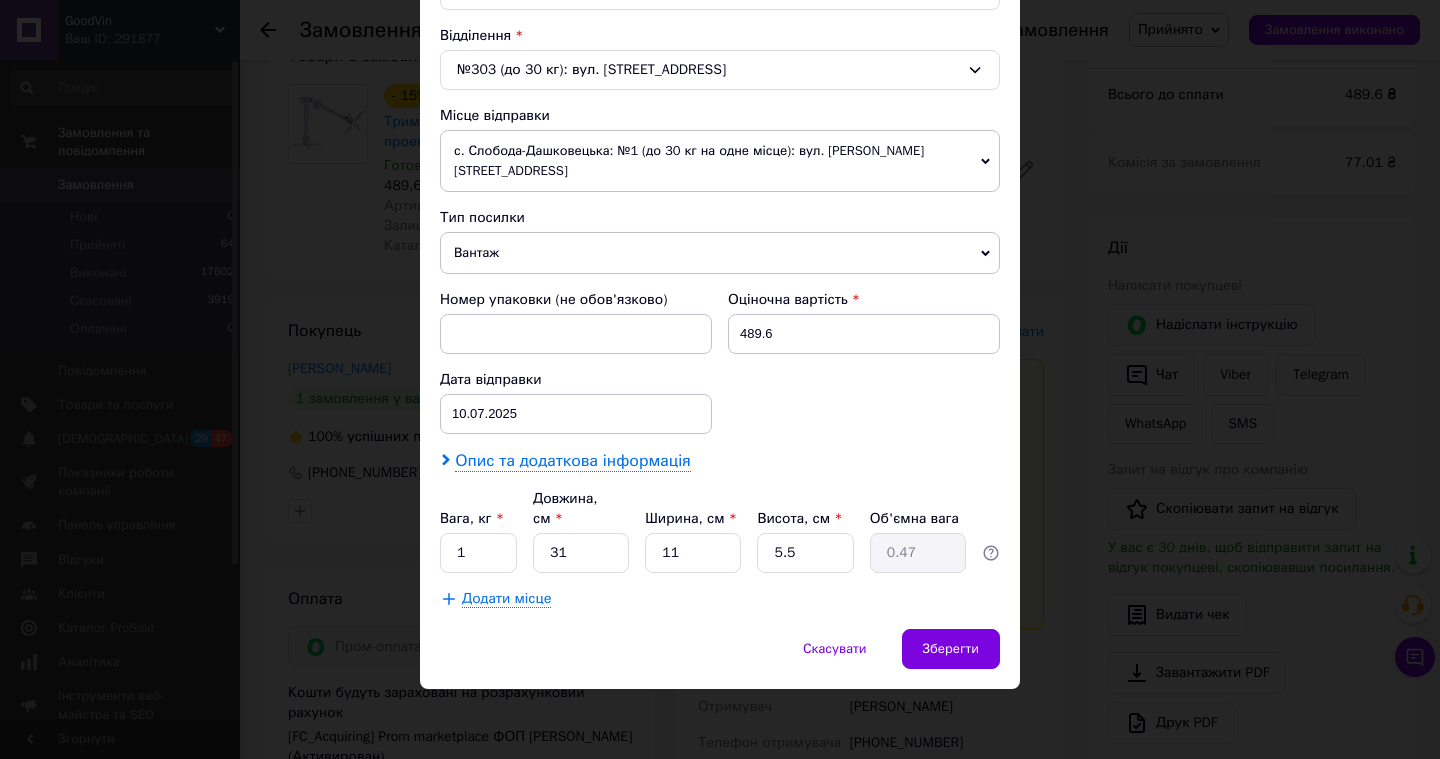 click on "Опис та додаткова інформація" at bounding box center (572, 461) 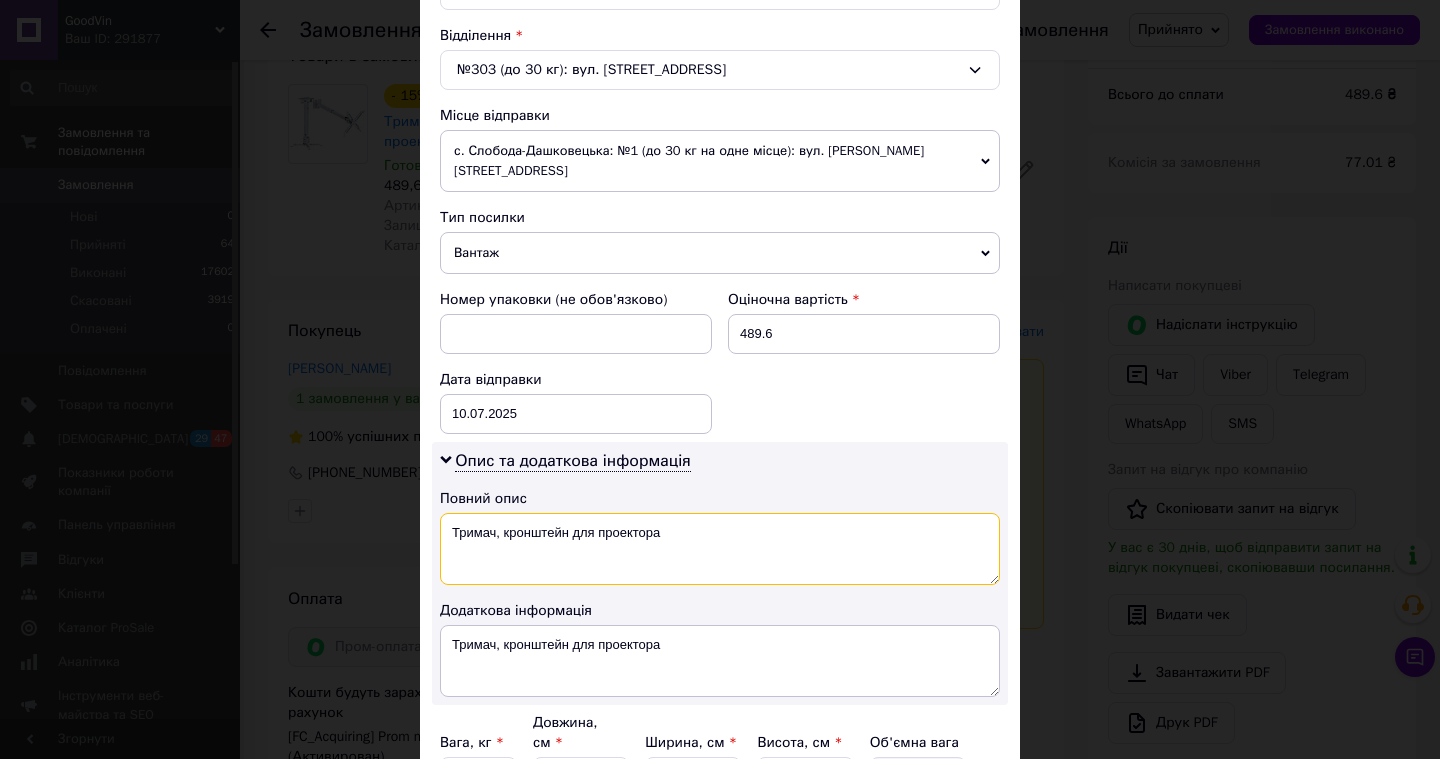 drag, startPoint x: 569, startPoint y: 532, endPoint x: 716, endPoint y: 531, distance: 147.0034 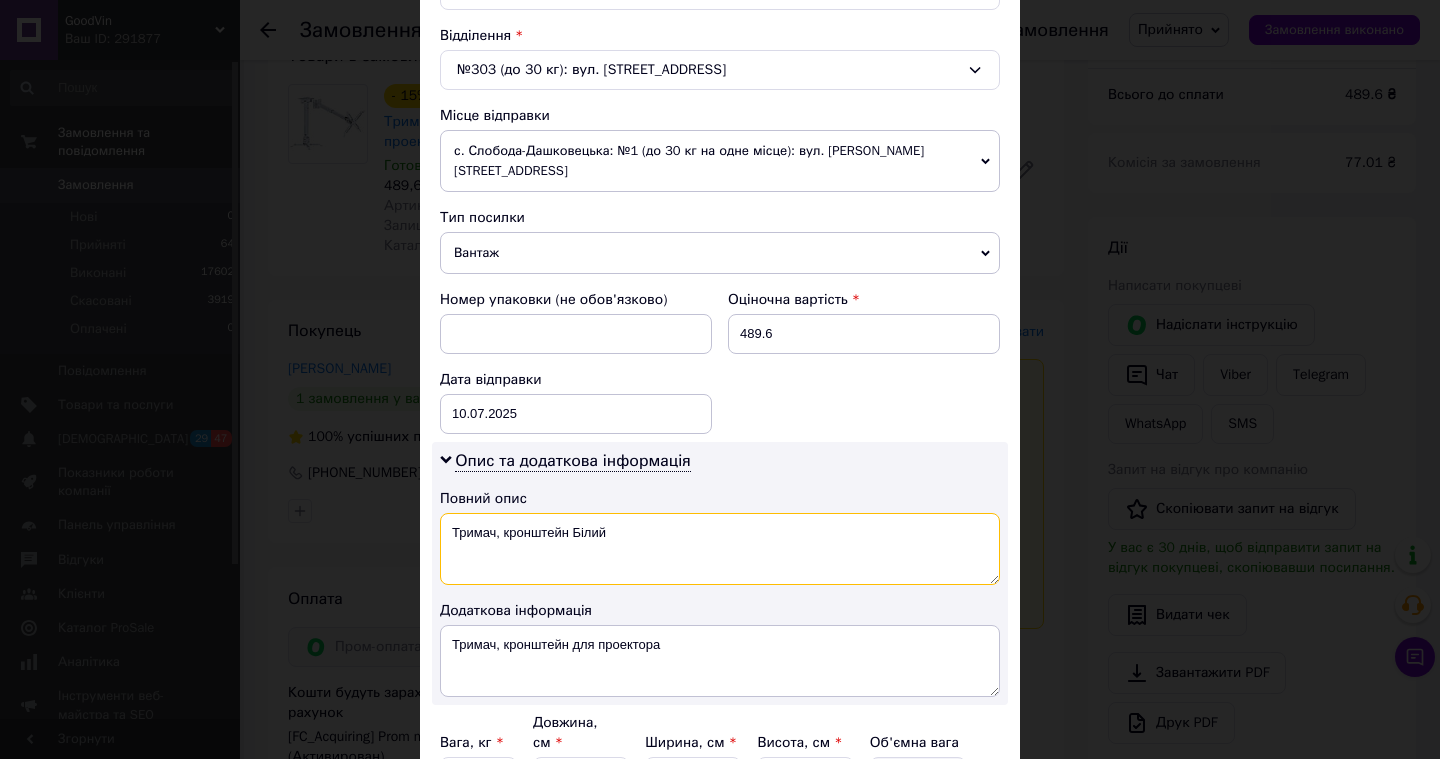 drag, startPoint x: 499, startPoint y: 533, endPoint x: 442, endPoint y: 534, distance: 57.00877 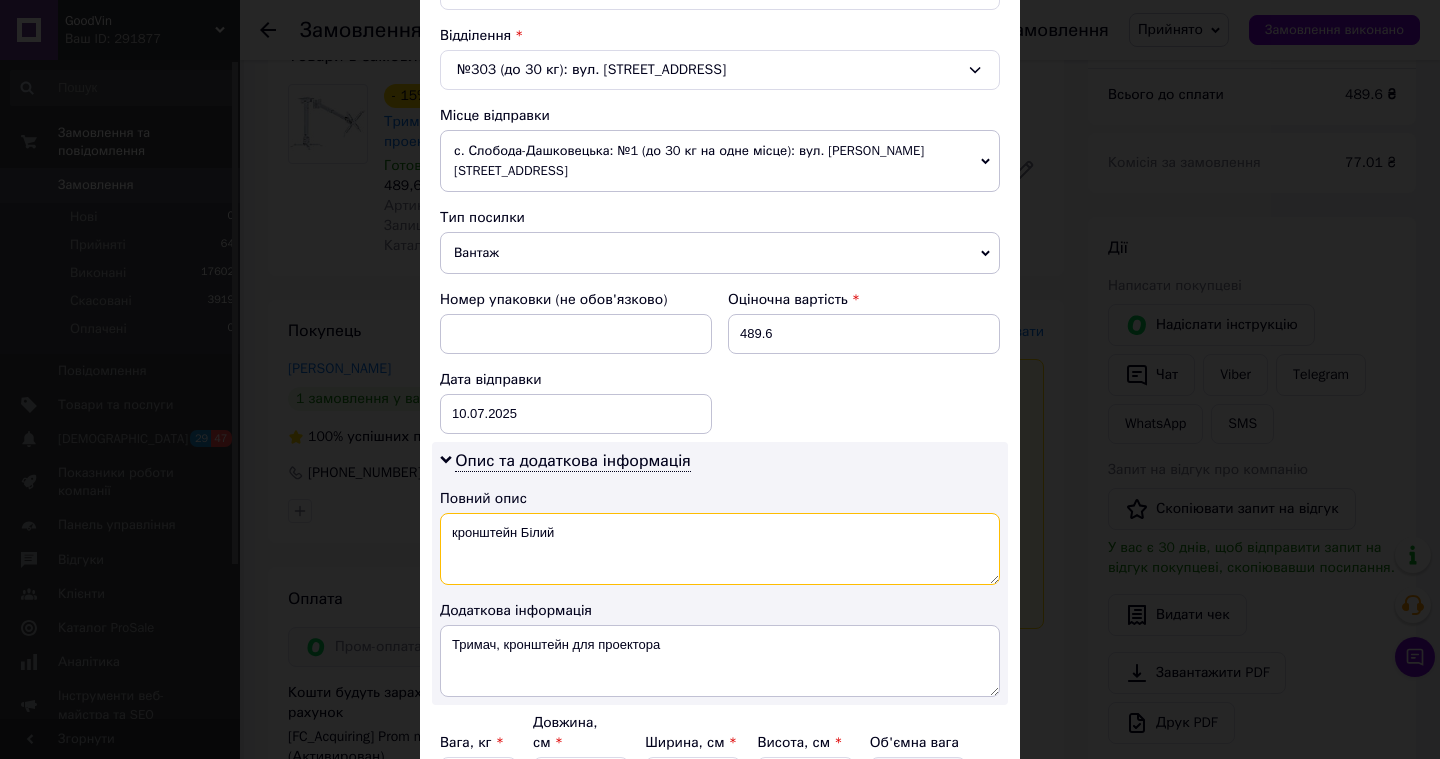 click on "кронштейн Білий" at bounding box center (720, 549) 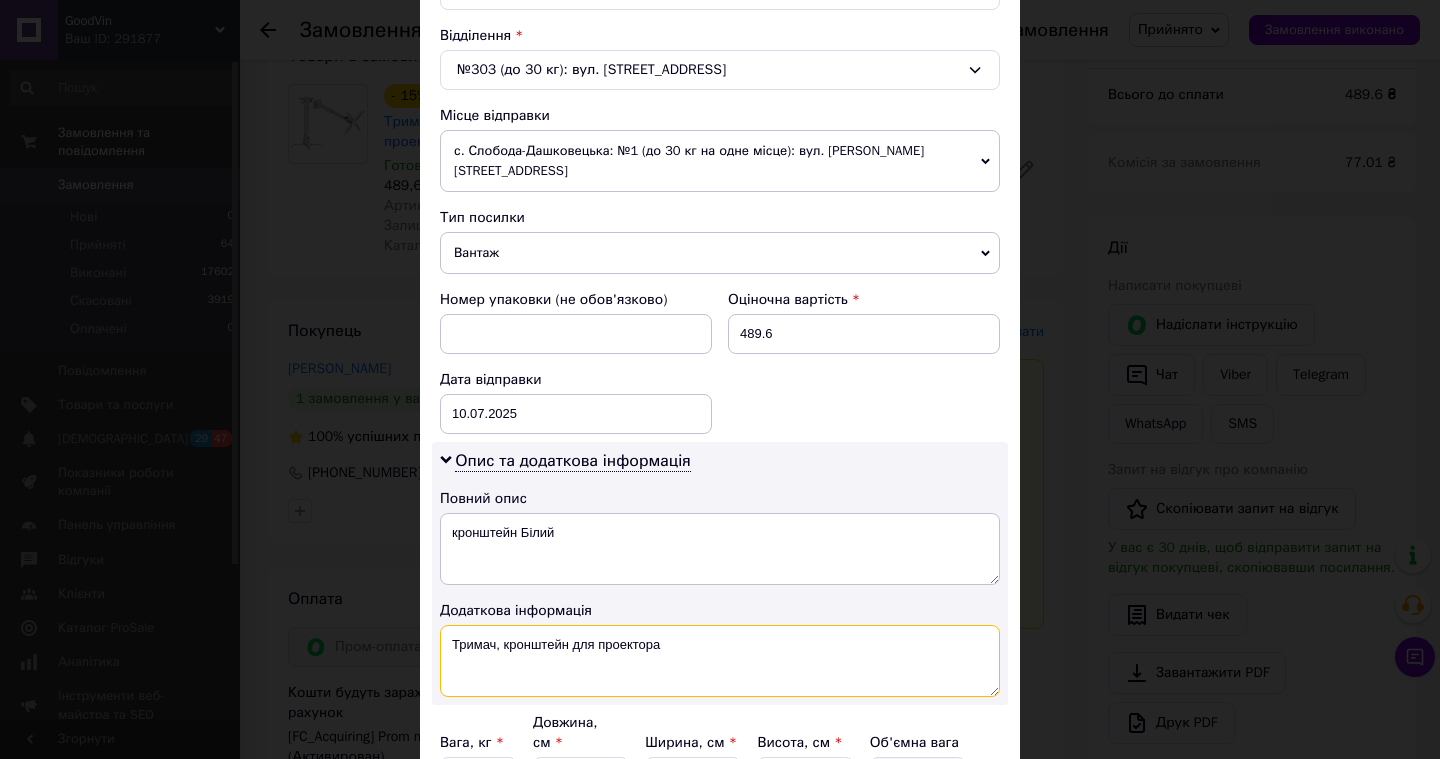 click on "Тримач, кронштейн для проектора" at bounding box center (720, 661) 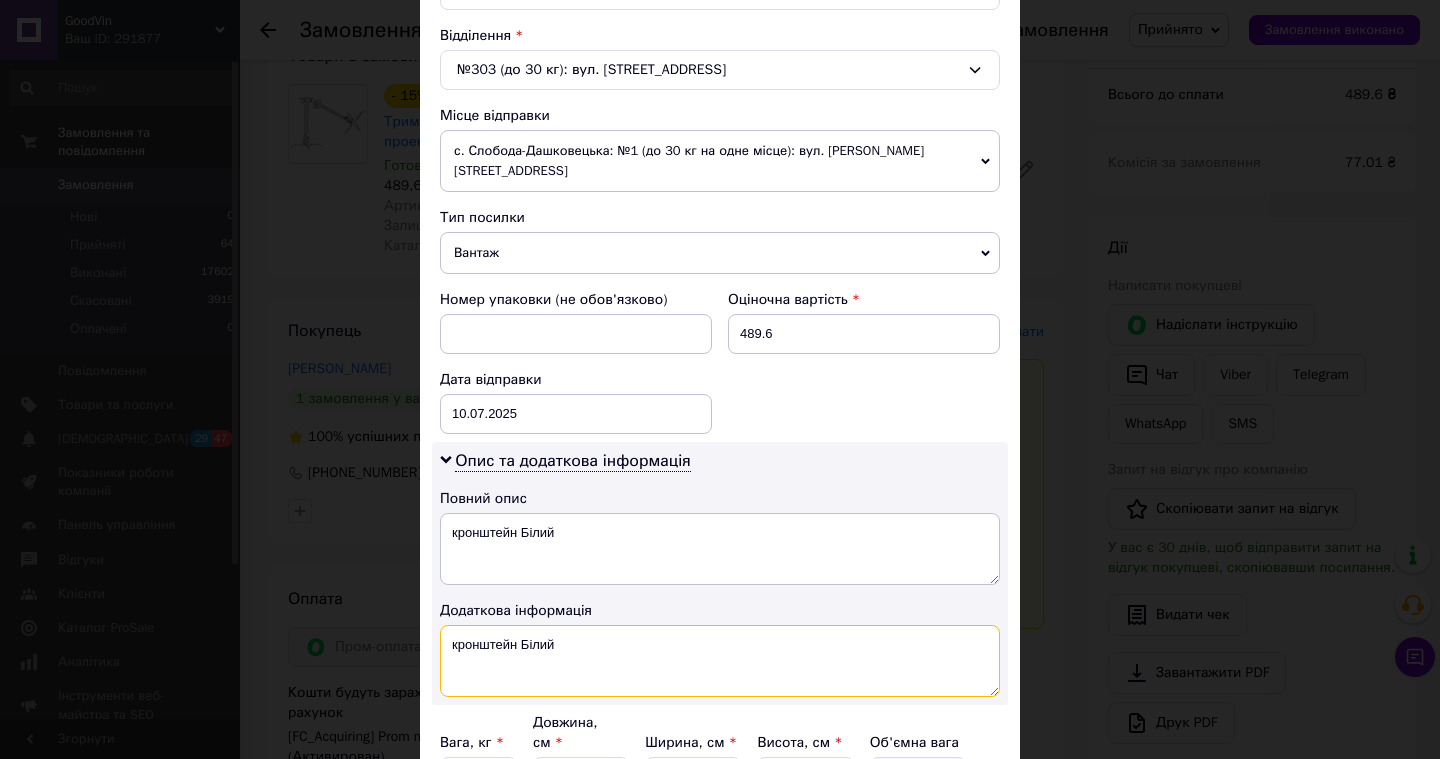 scroll, scrollTop: 833, scrollLeft: 0, axis: vertical 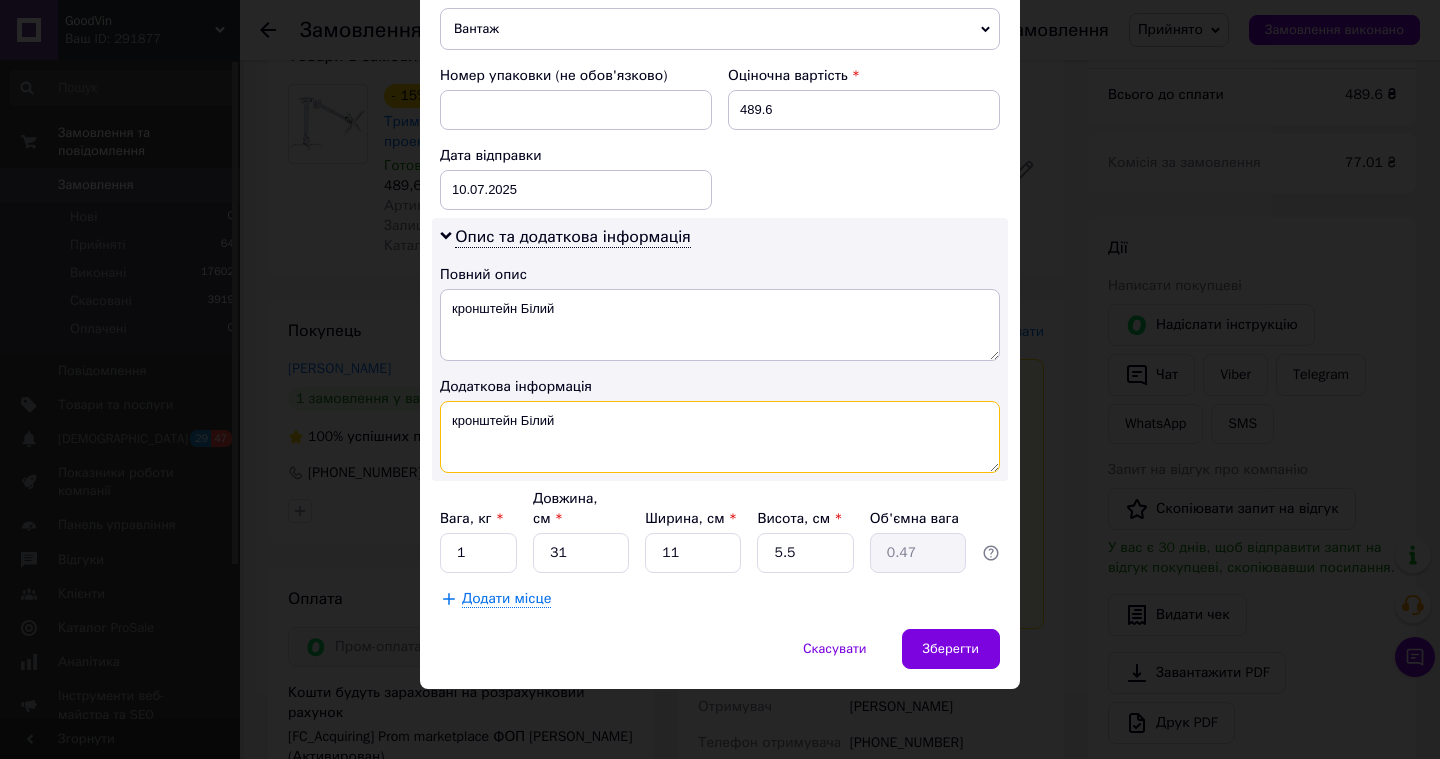 type on "кронштейн Білий" 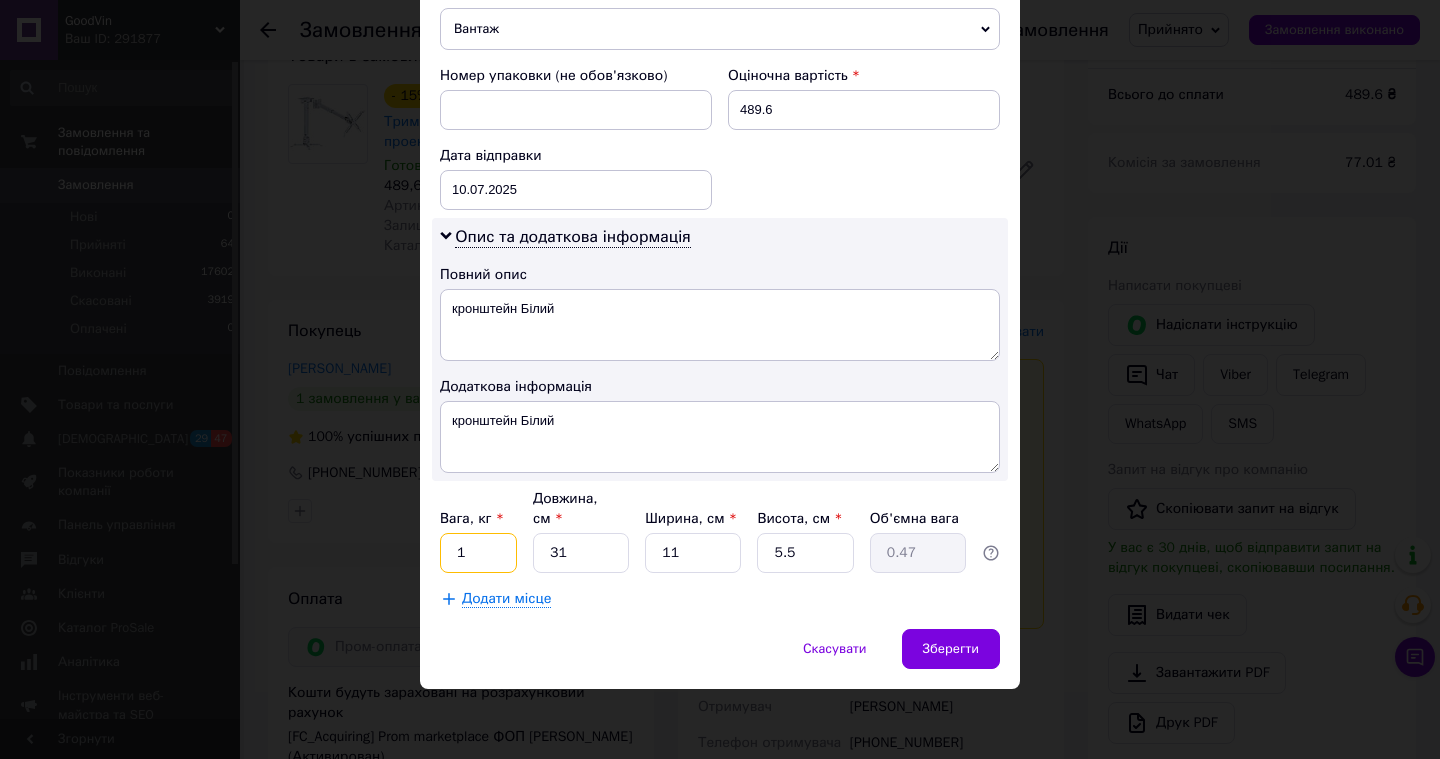 click on "1" at bounding box center [478, 553] 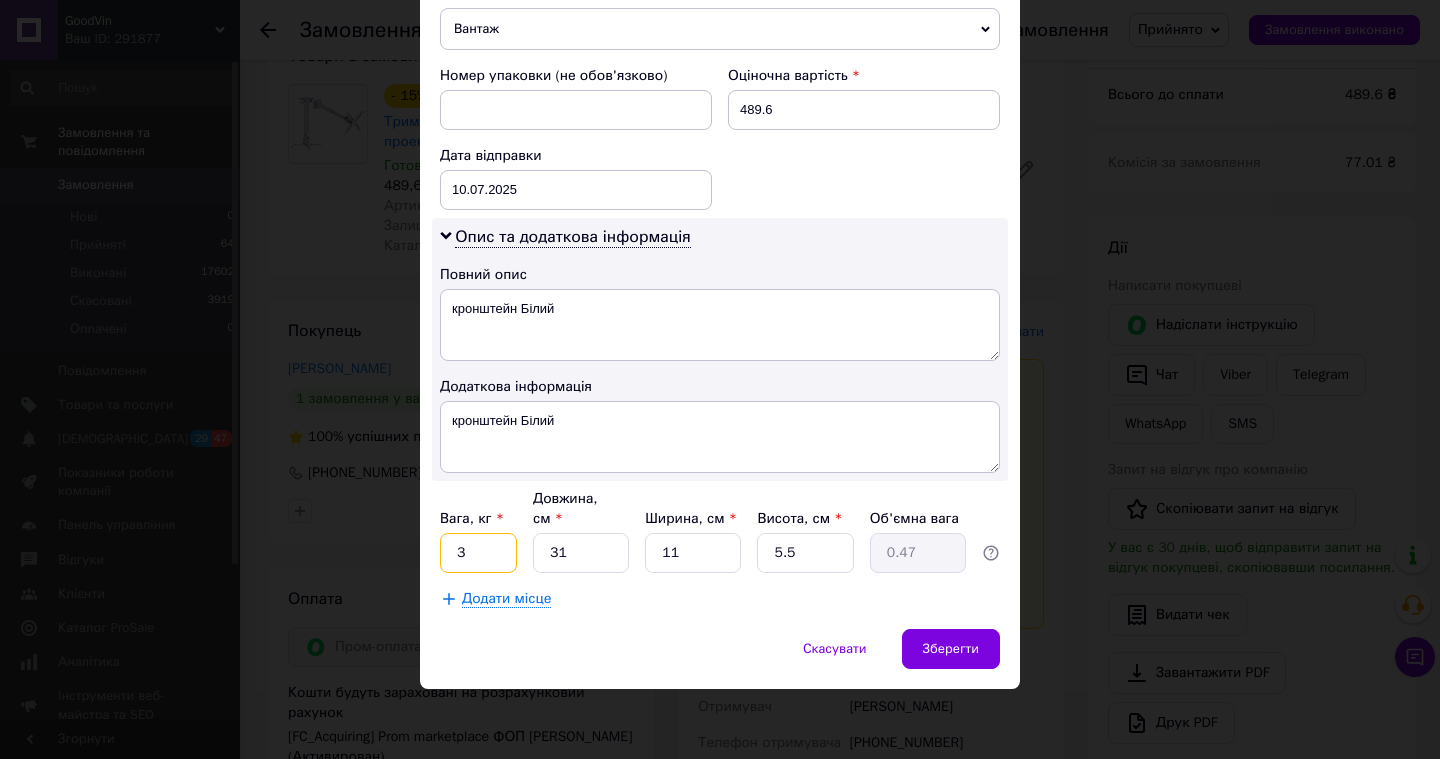 click on "3" at bounding box center (478, 553) 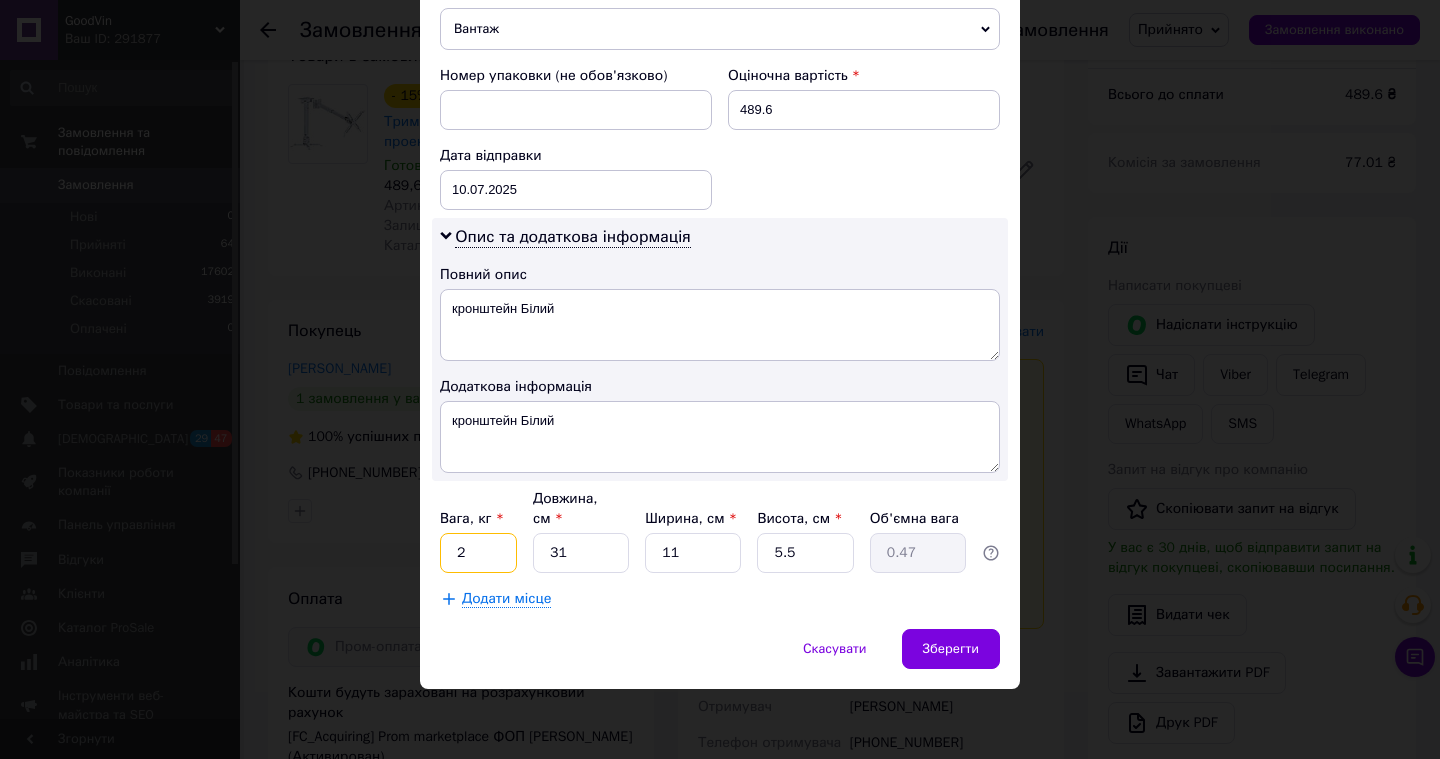 type on "2" 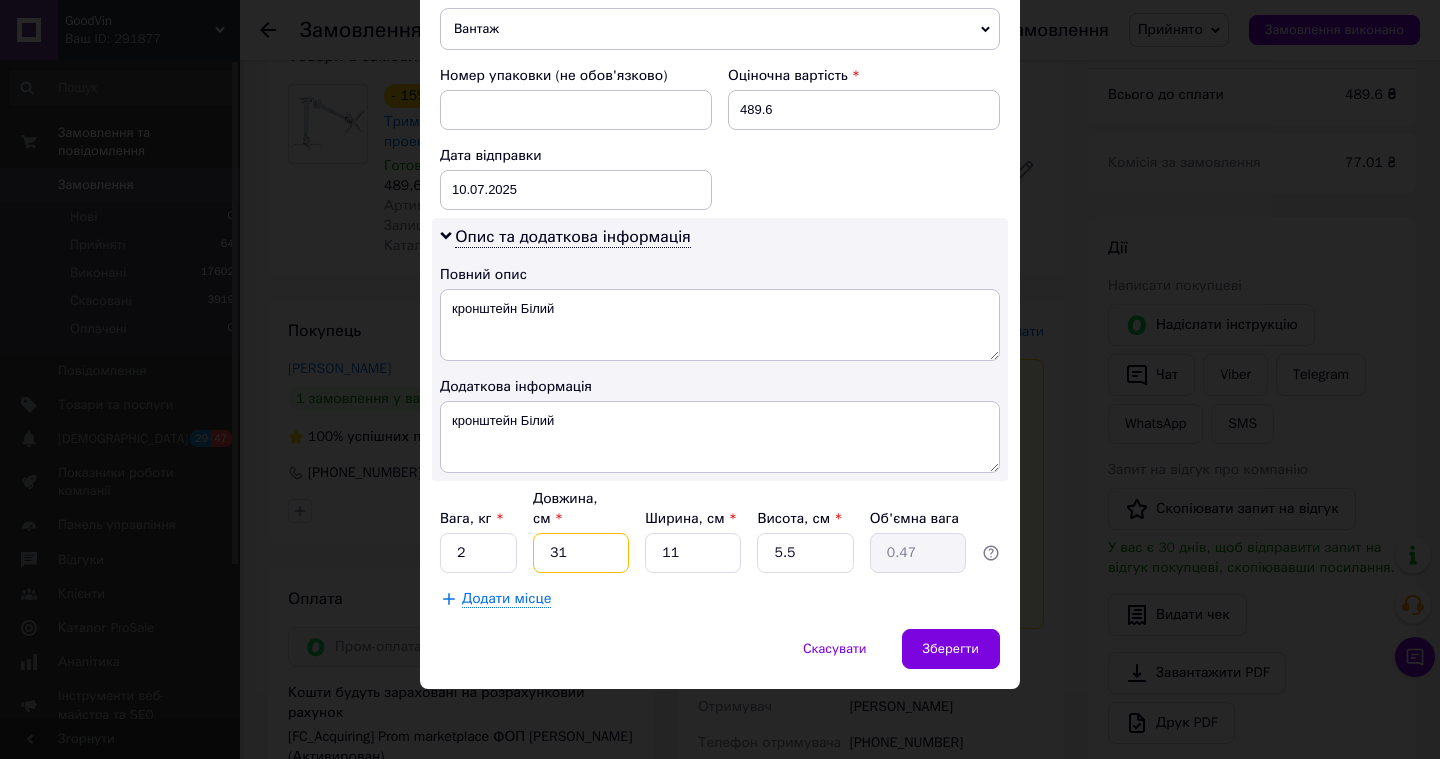 click on "31" at bounding box center (581, 553) 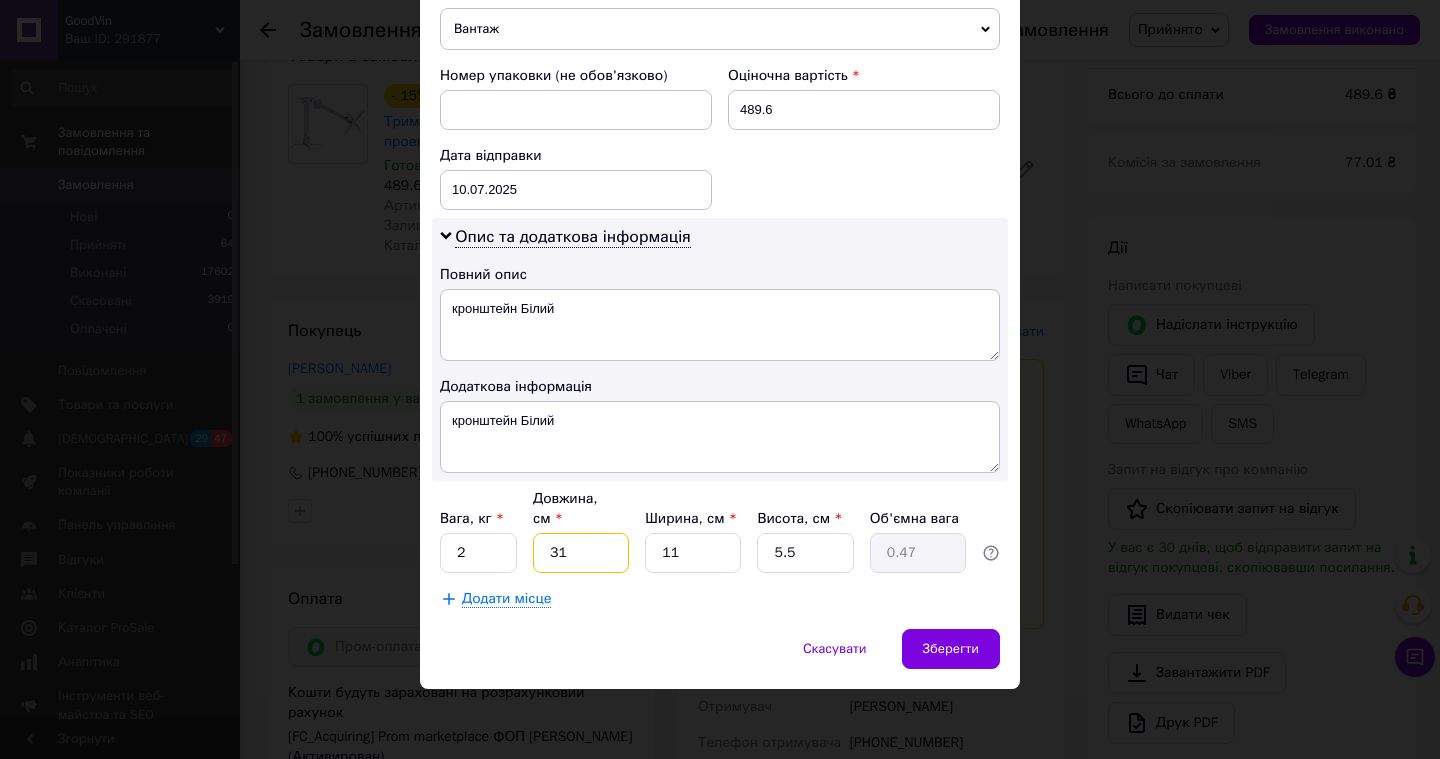 type on "4" 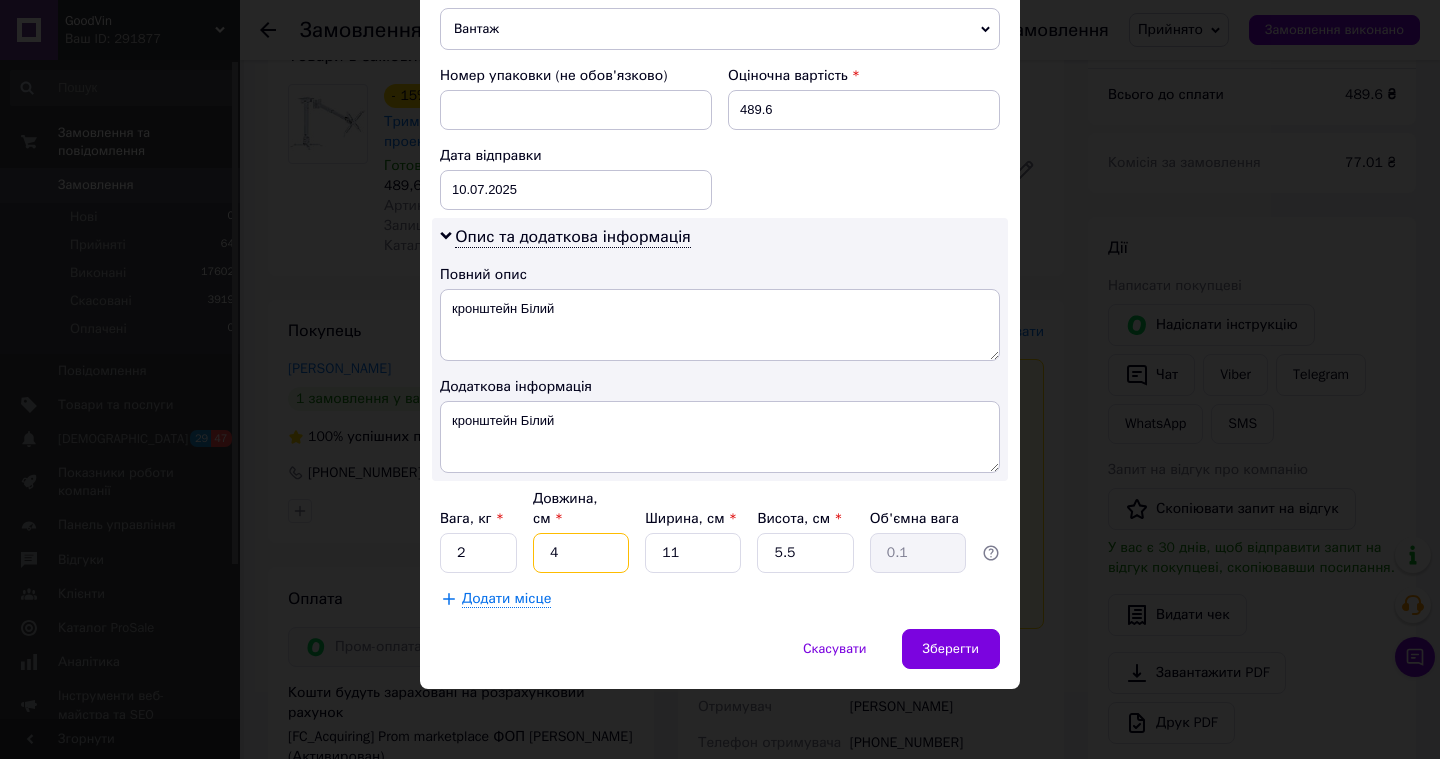 type on "40" 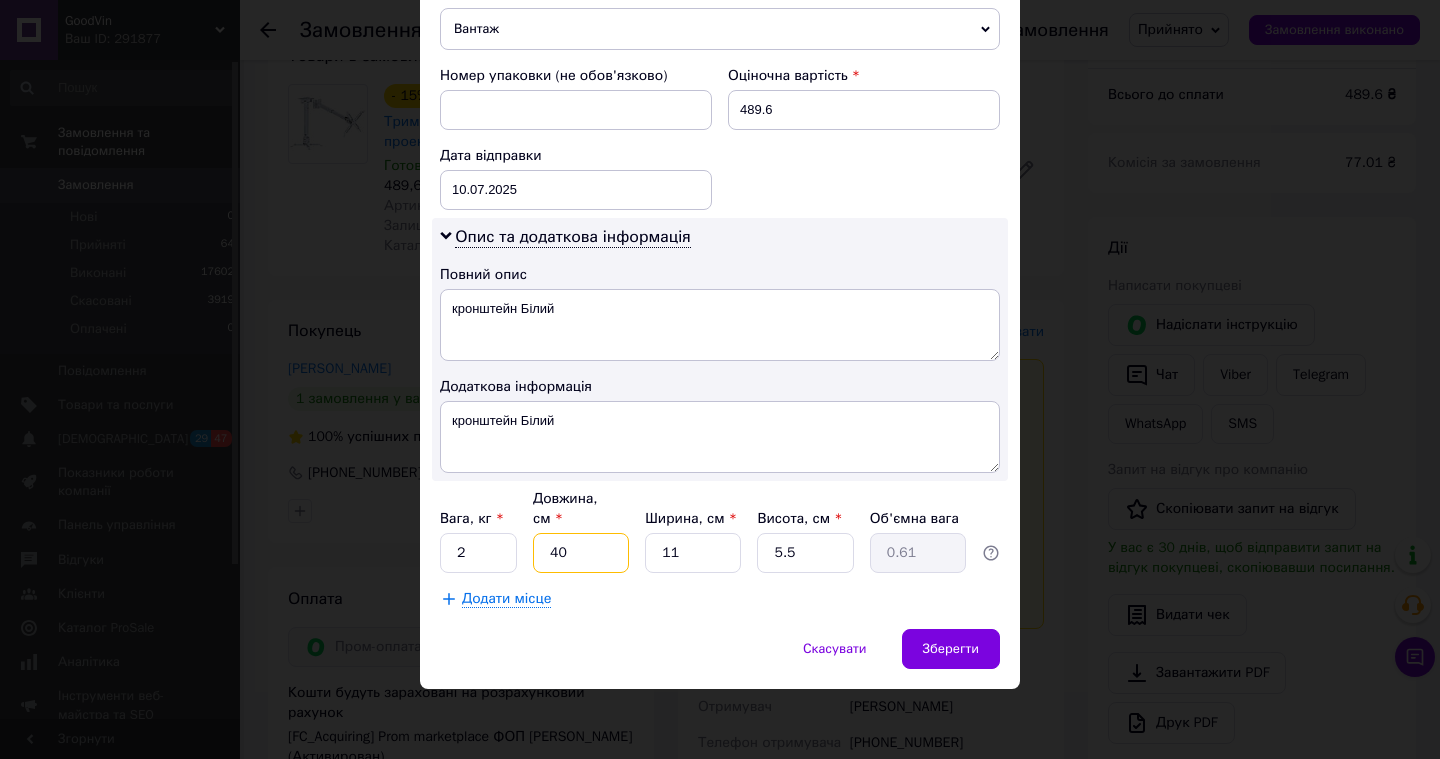 type on "40" 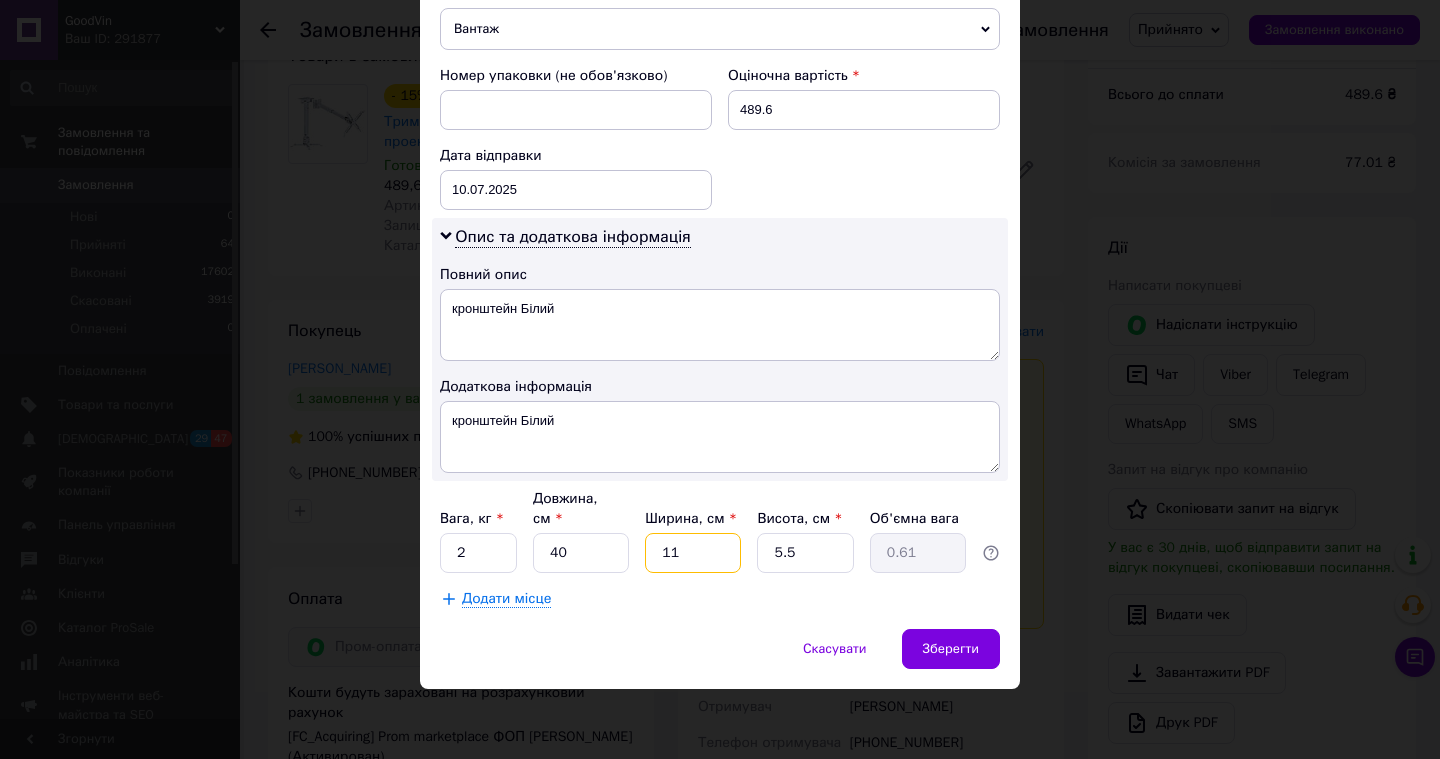 click on "11" at bounding box center [693, 553] 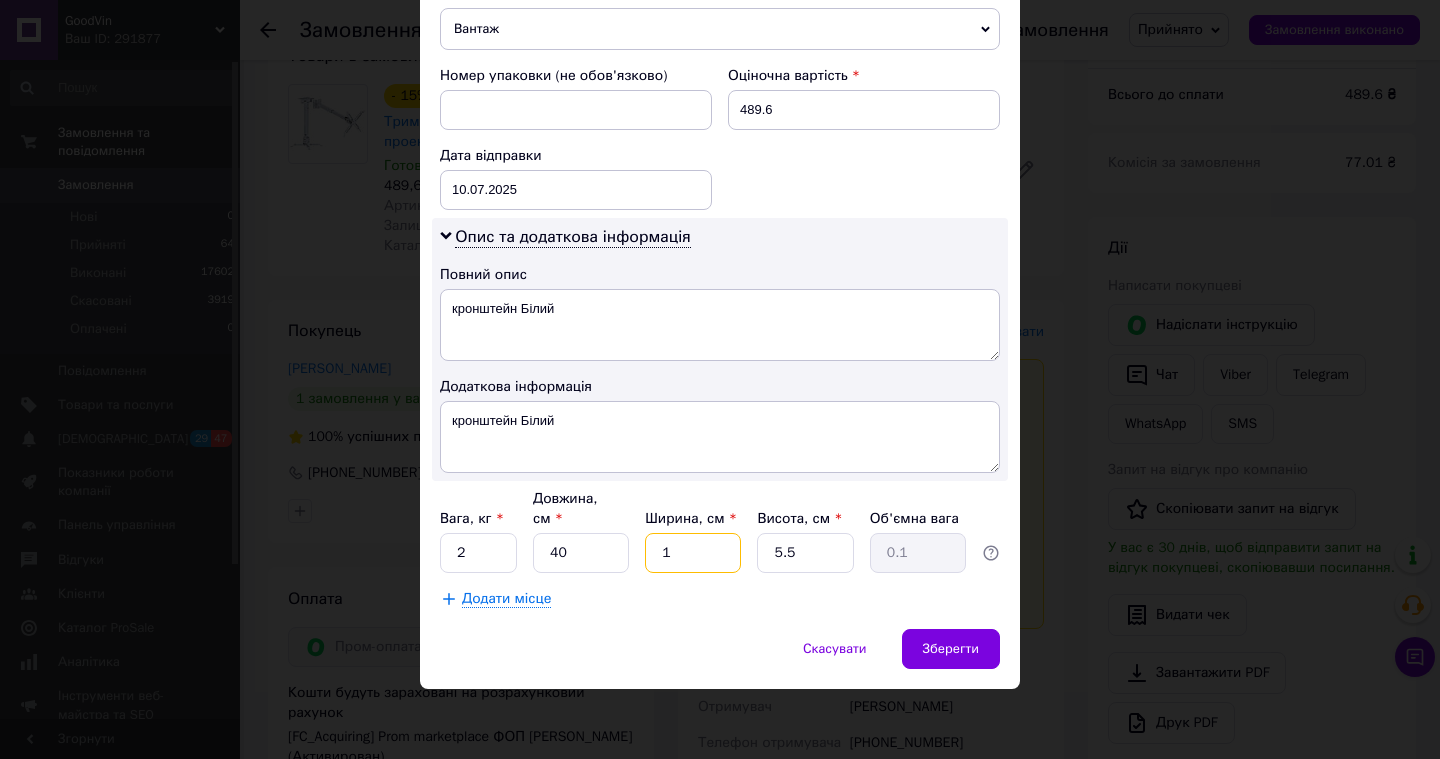 type on "15" 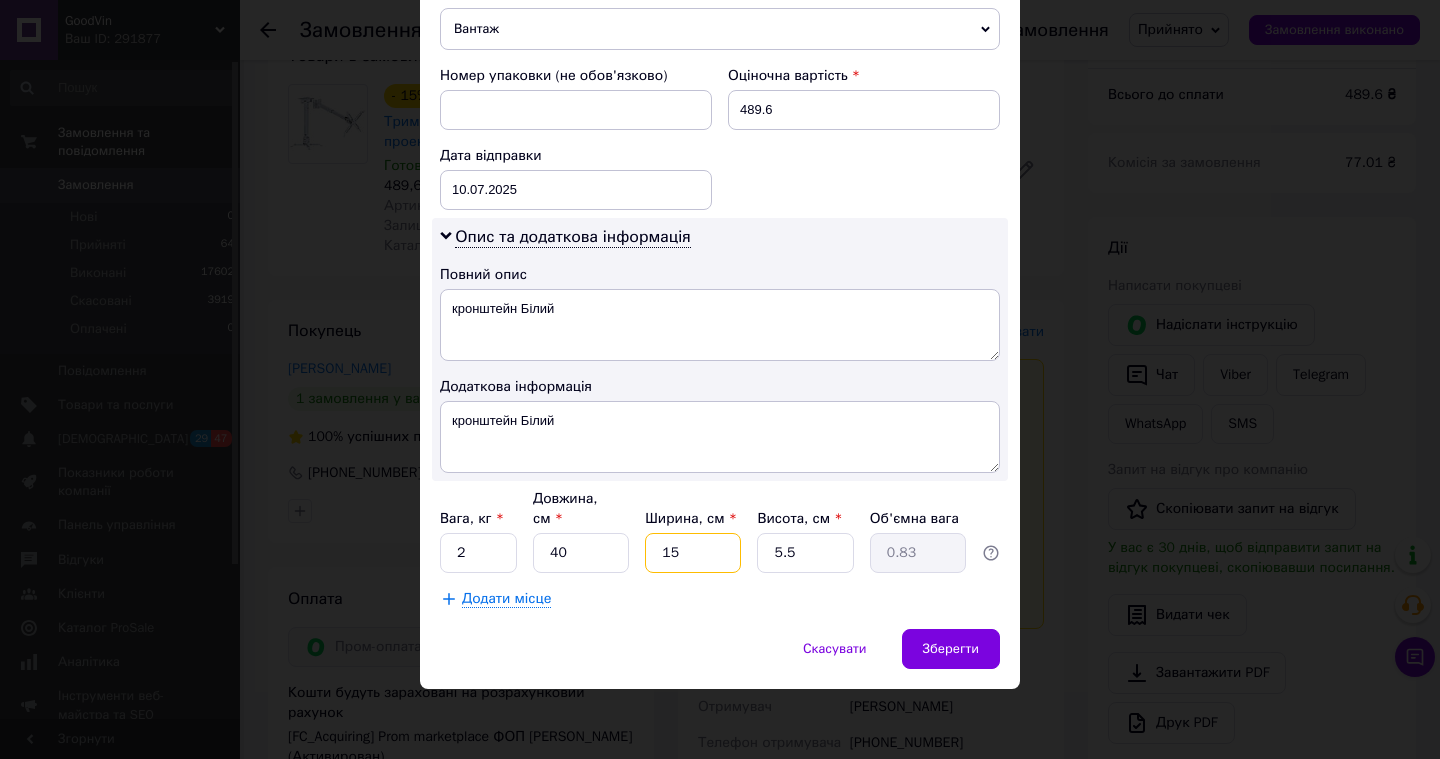 type on "15" 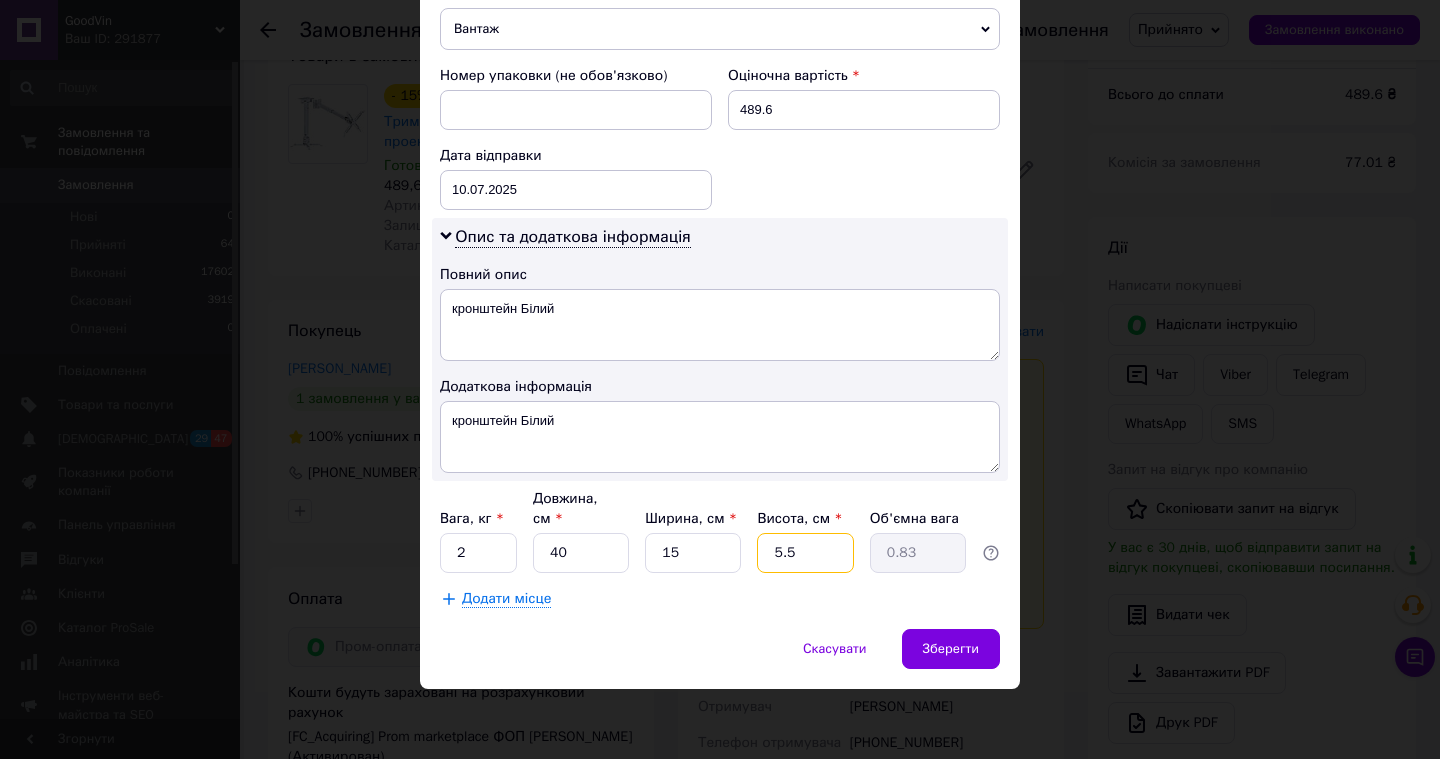click on "5.5" at bounding box center (805, 553) 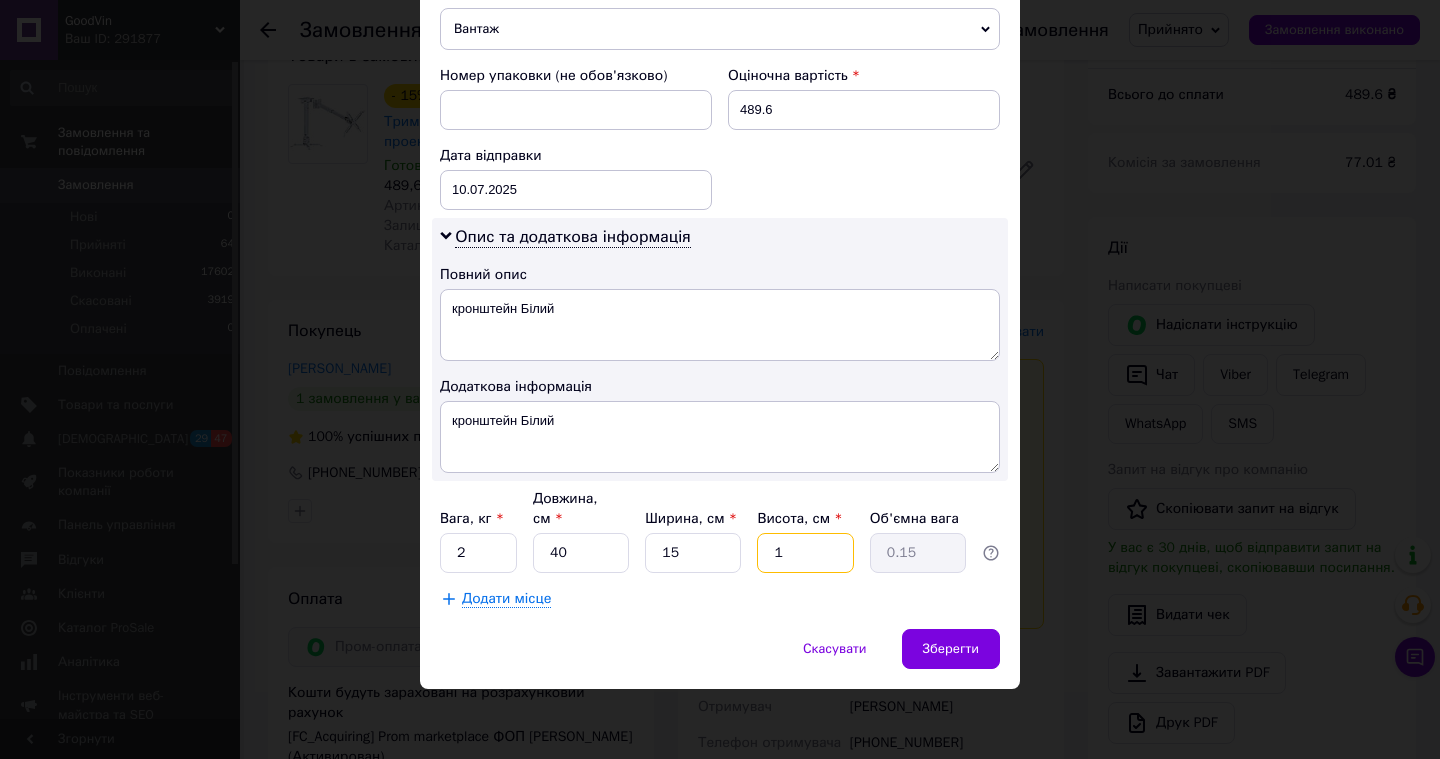 type on "10" 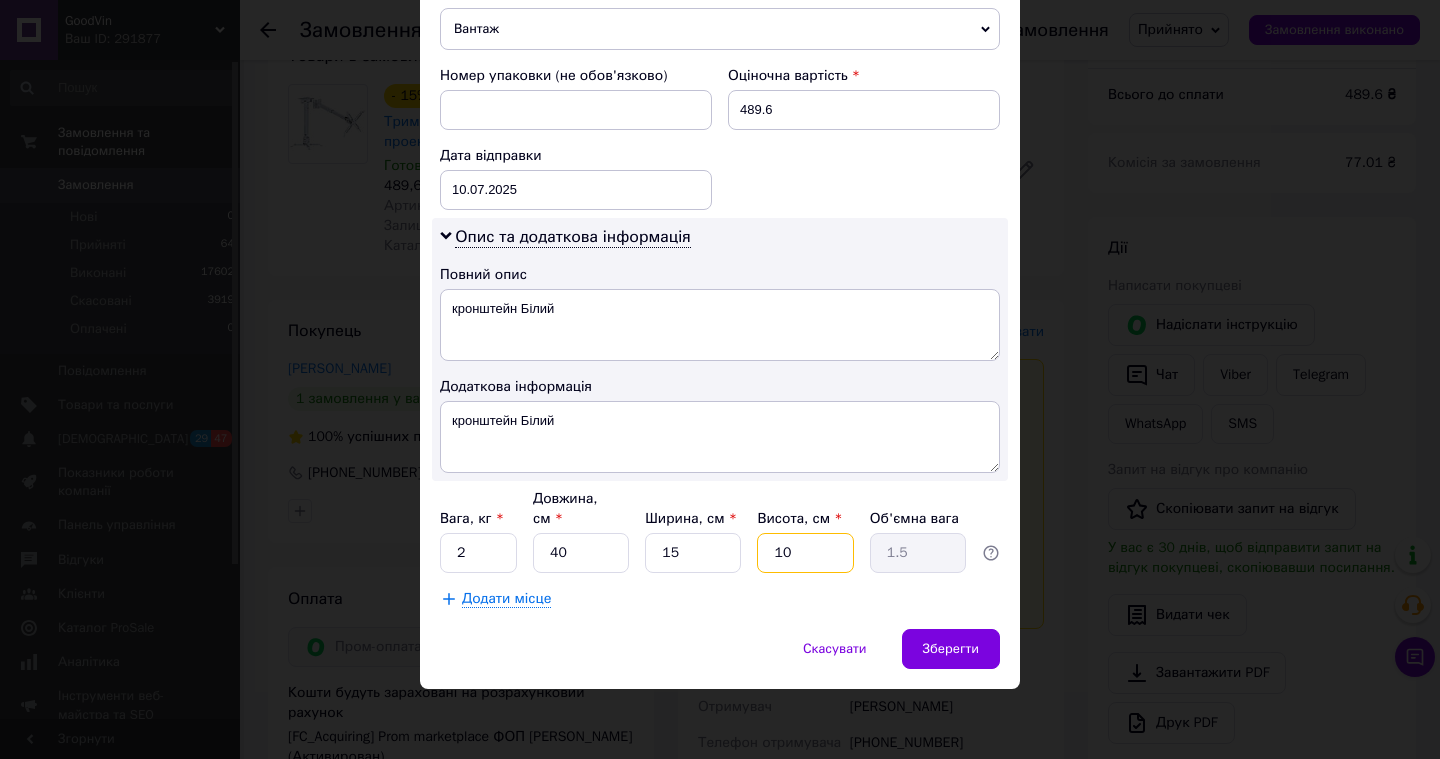type on "1" 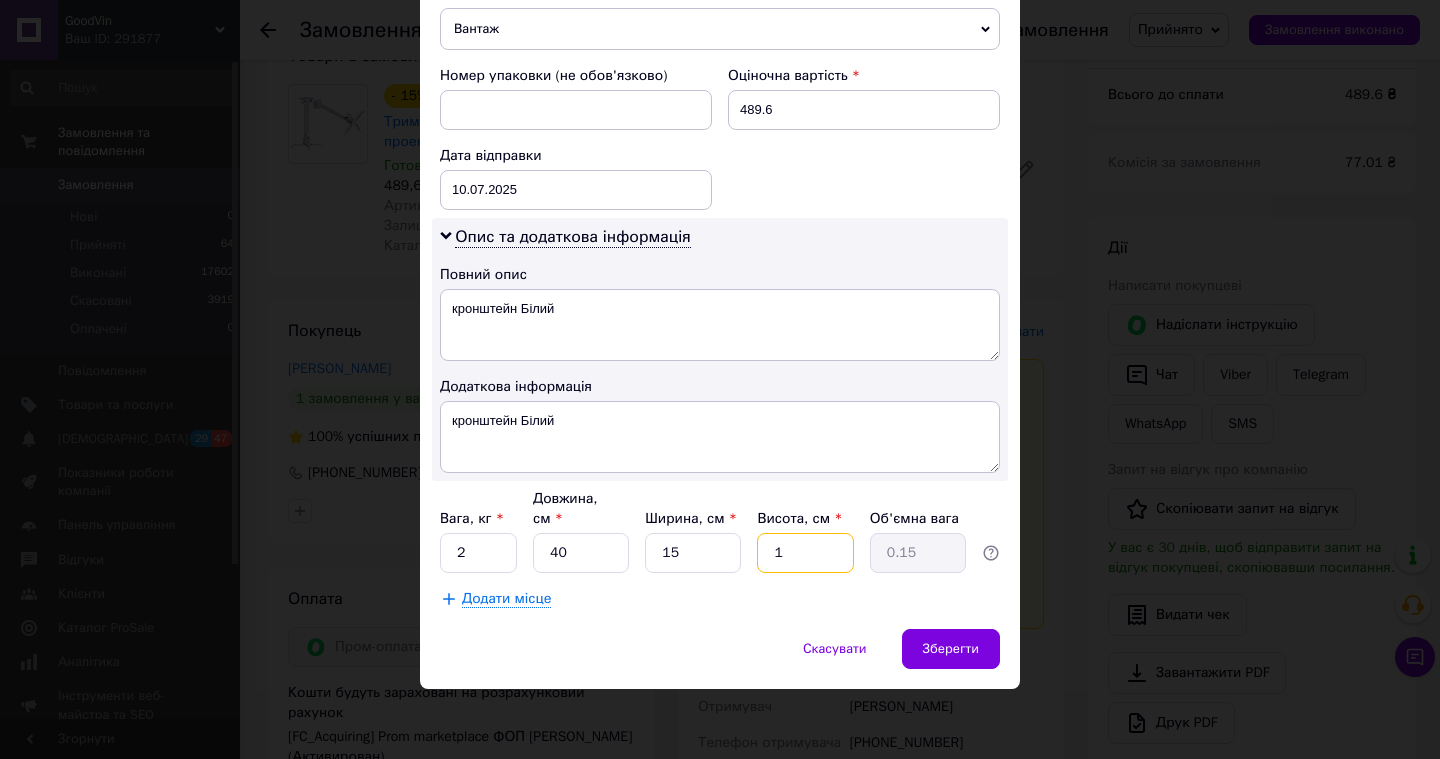 type on "15" 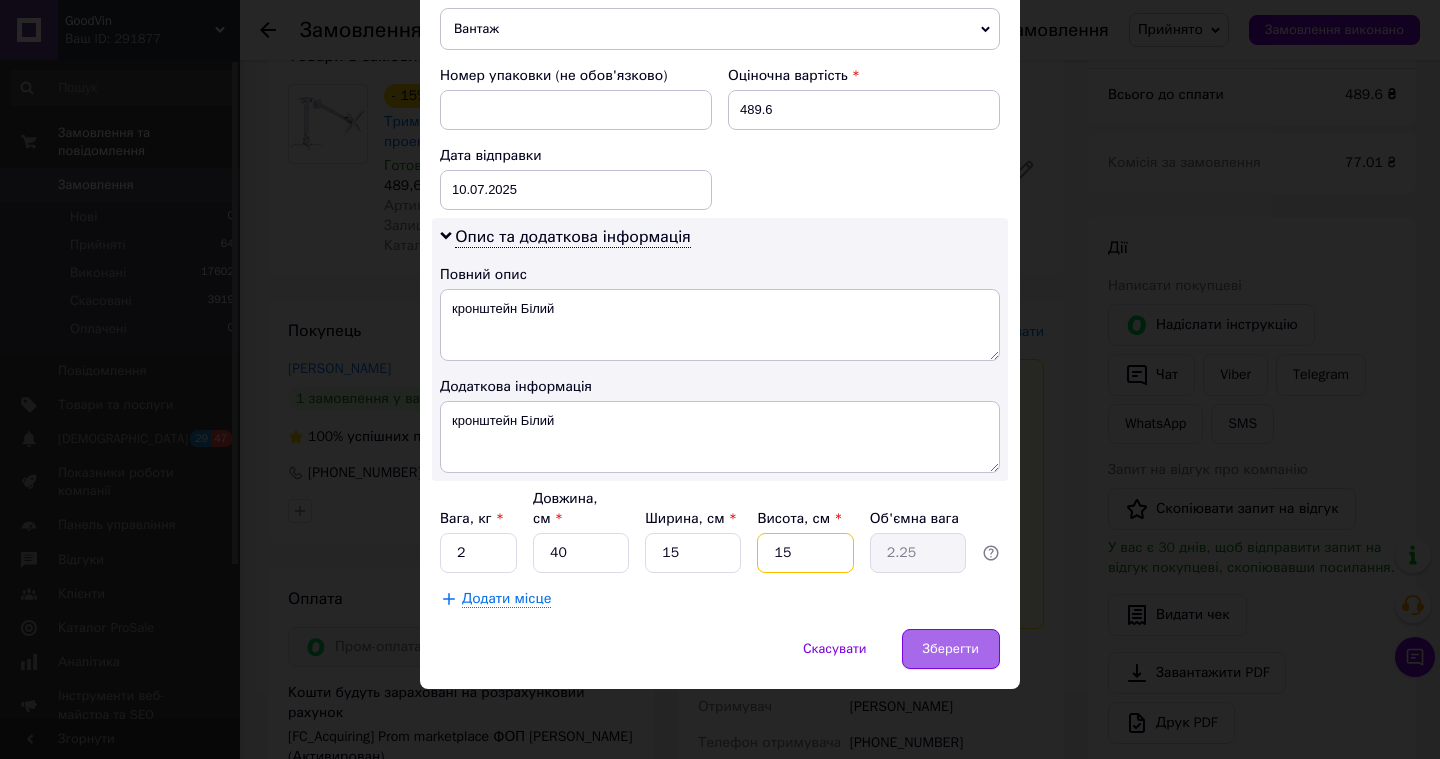 type on "15" 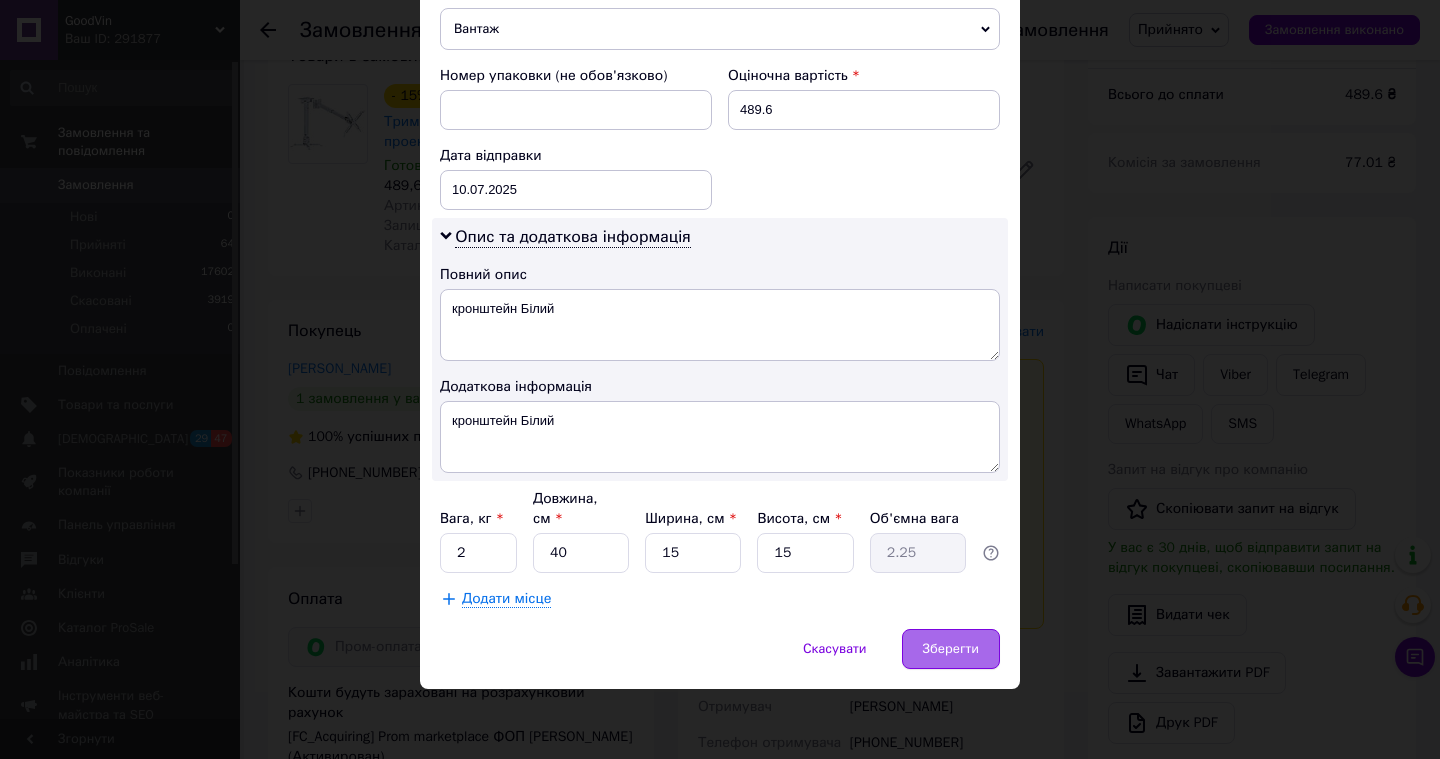 click on "Зберегти" at bounding box center [951, 649] 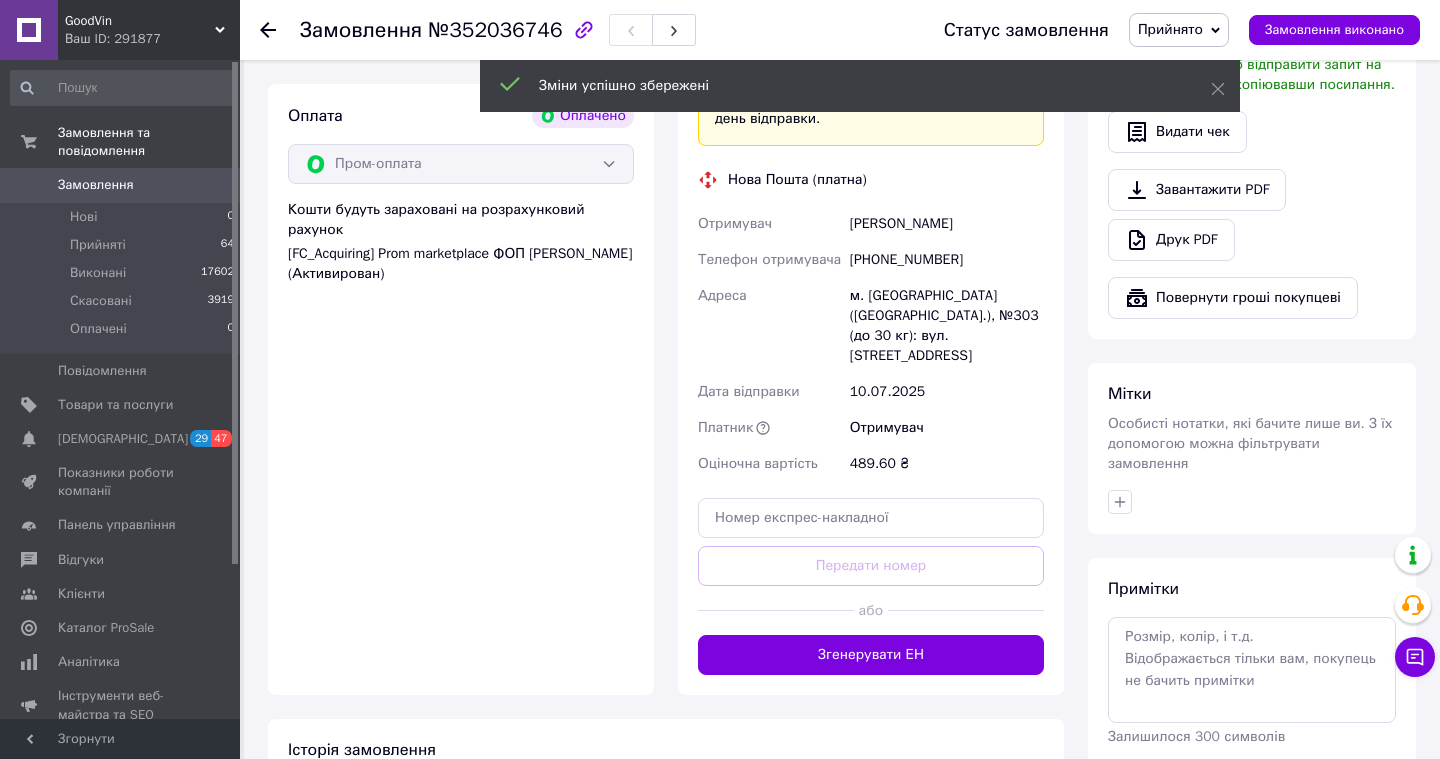 scroll, scrollTop: 1203, scrollLeft: 0, axis: vertical 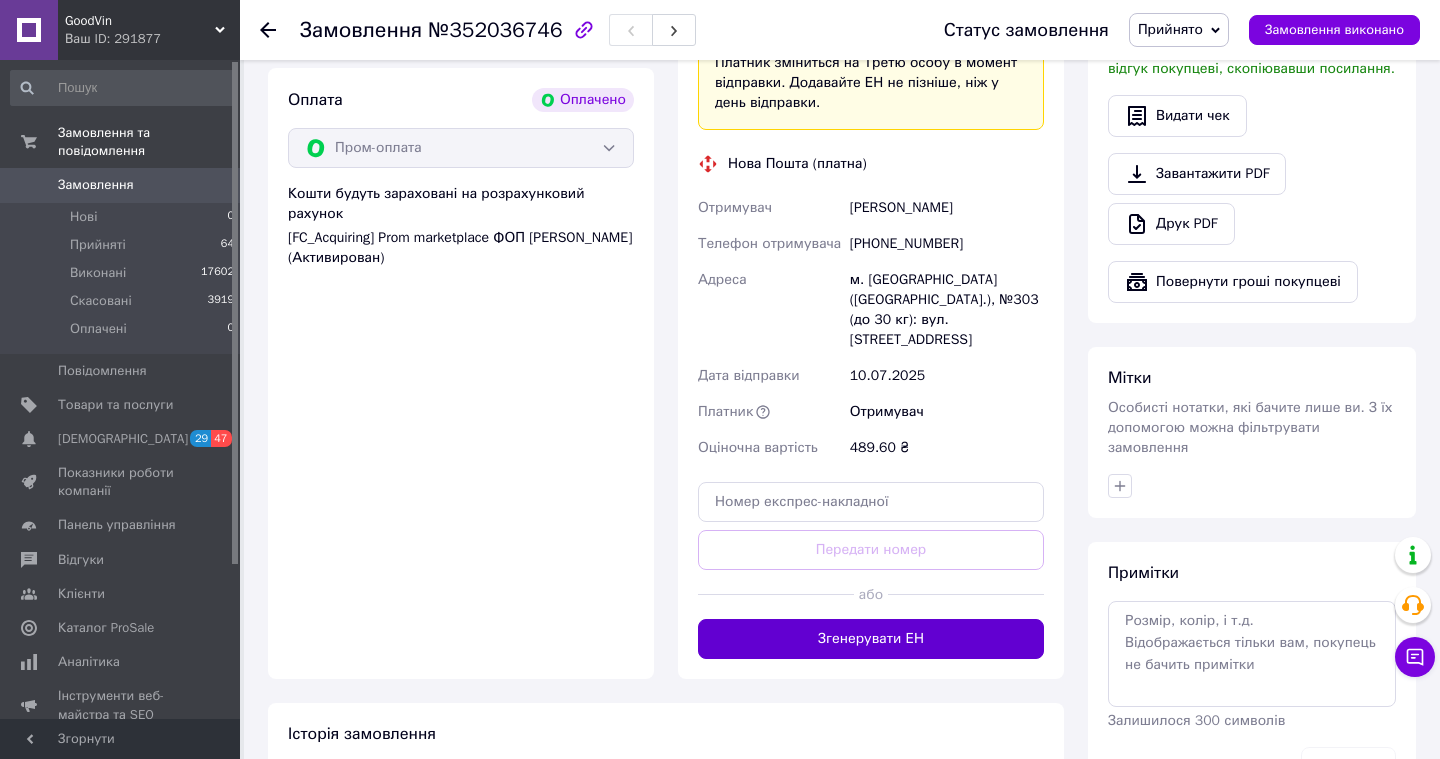 click on "Згенерувати ЕН" at bounding box center (871, 639) 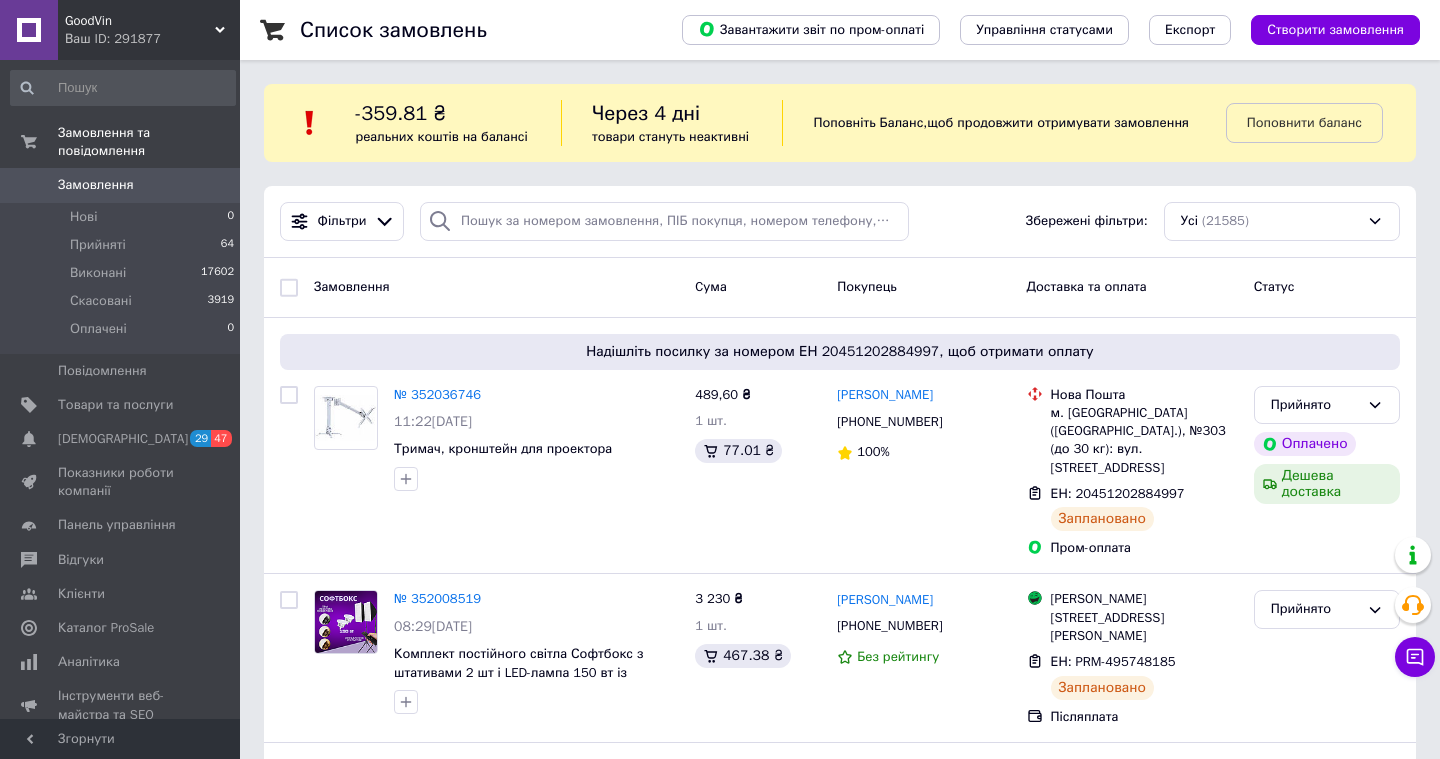 scroll, scrollTop: 0, scrollLeft: 0, axis: both 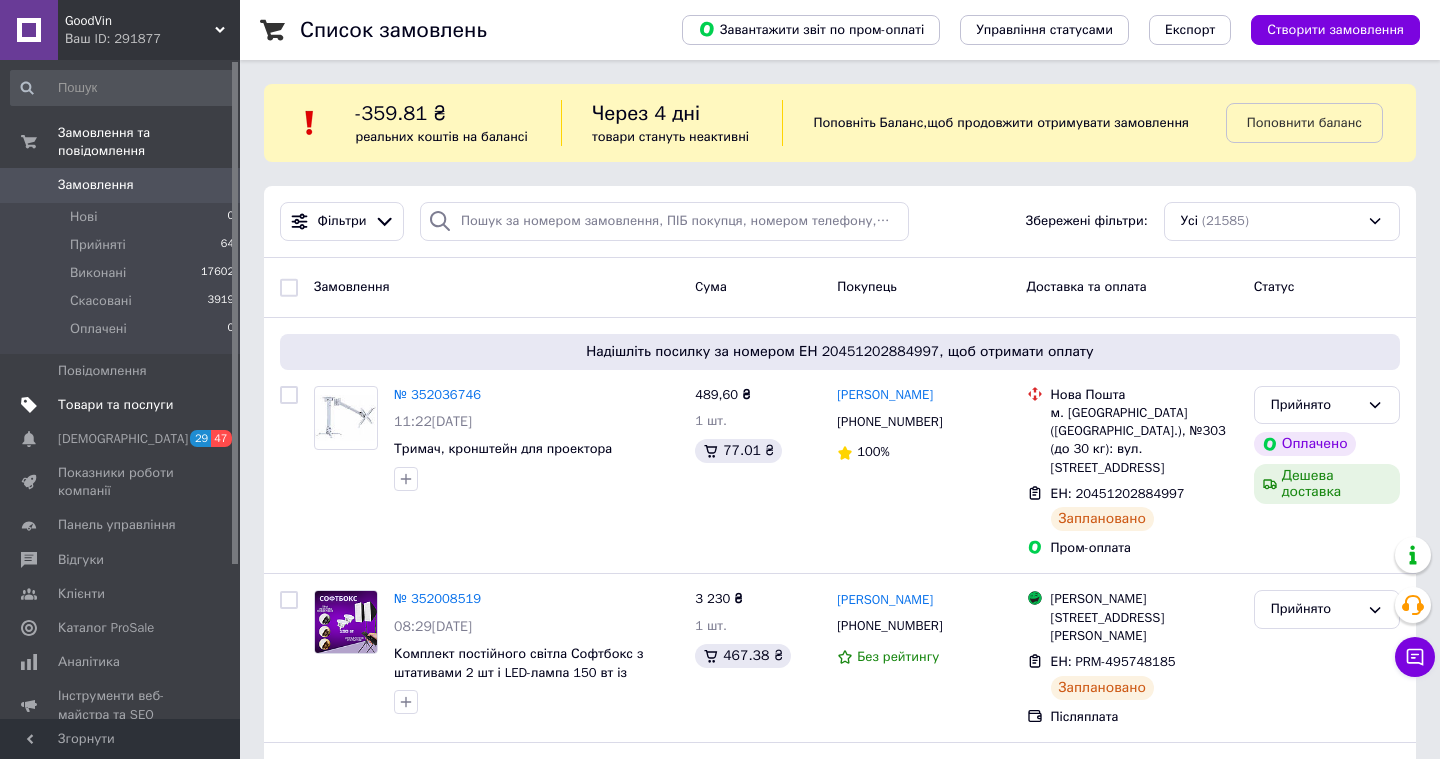click on "Товари та послуги" at bounding box center (115, 405) 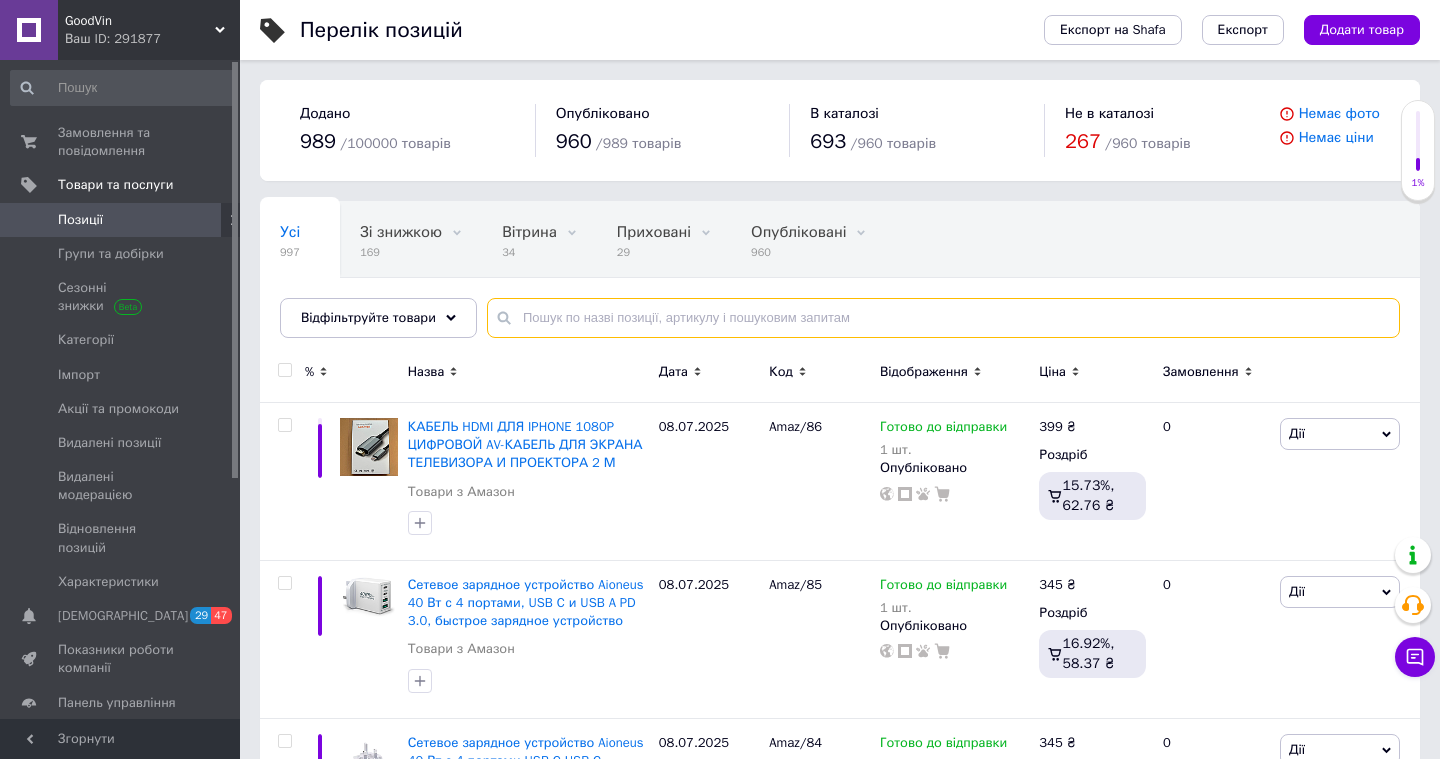click at bounding box center (943, 318) 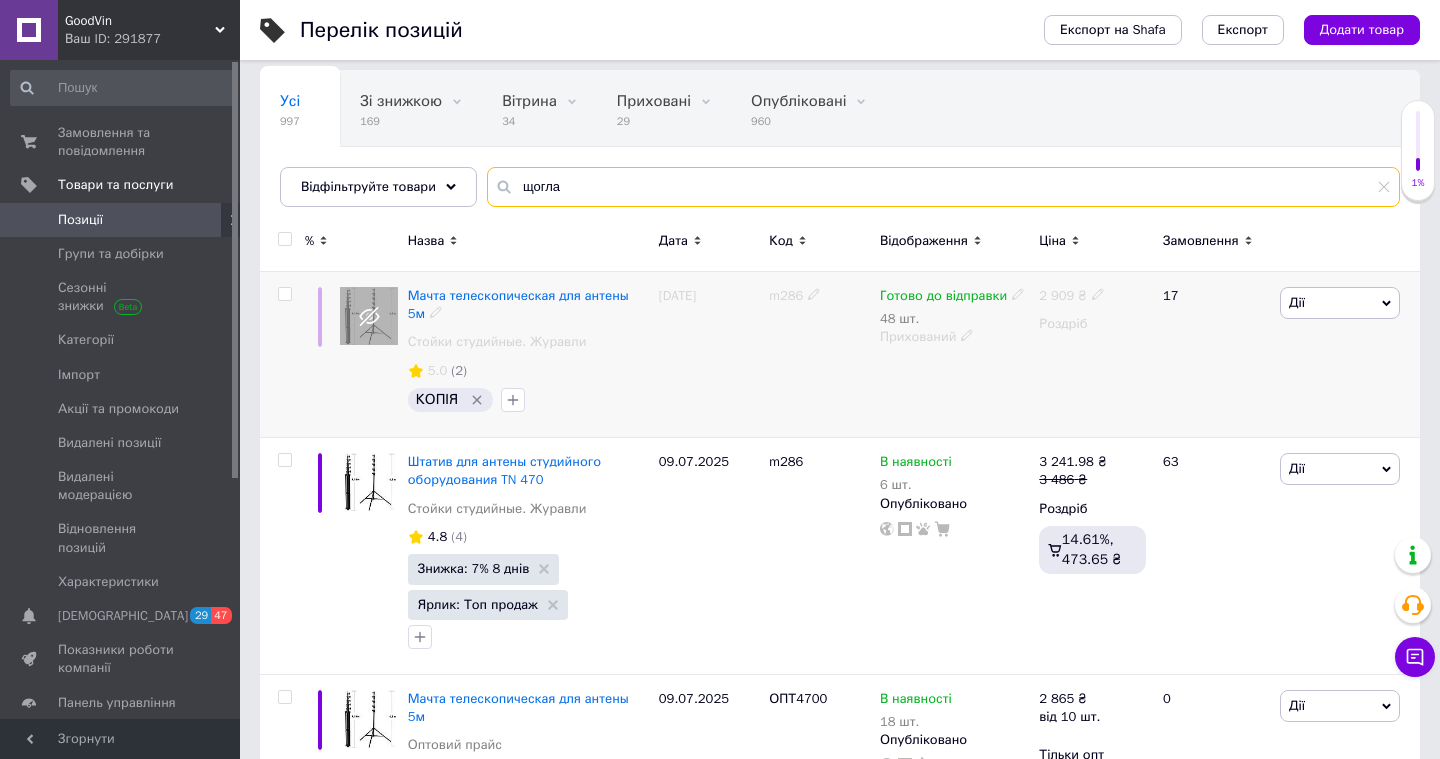 scroll, scrollTop: 215, scrollLeft: 0, axis: vertical 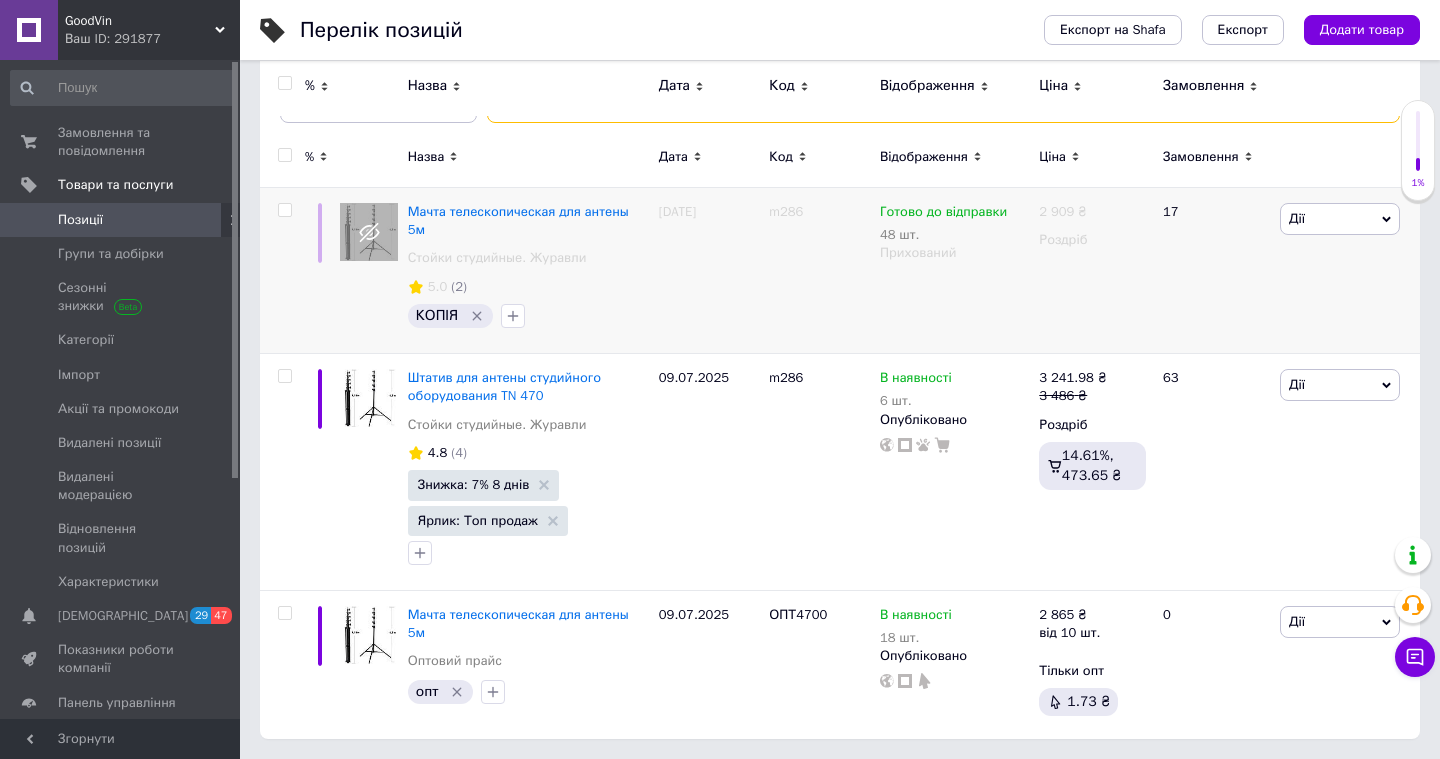 type on "щогла" 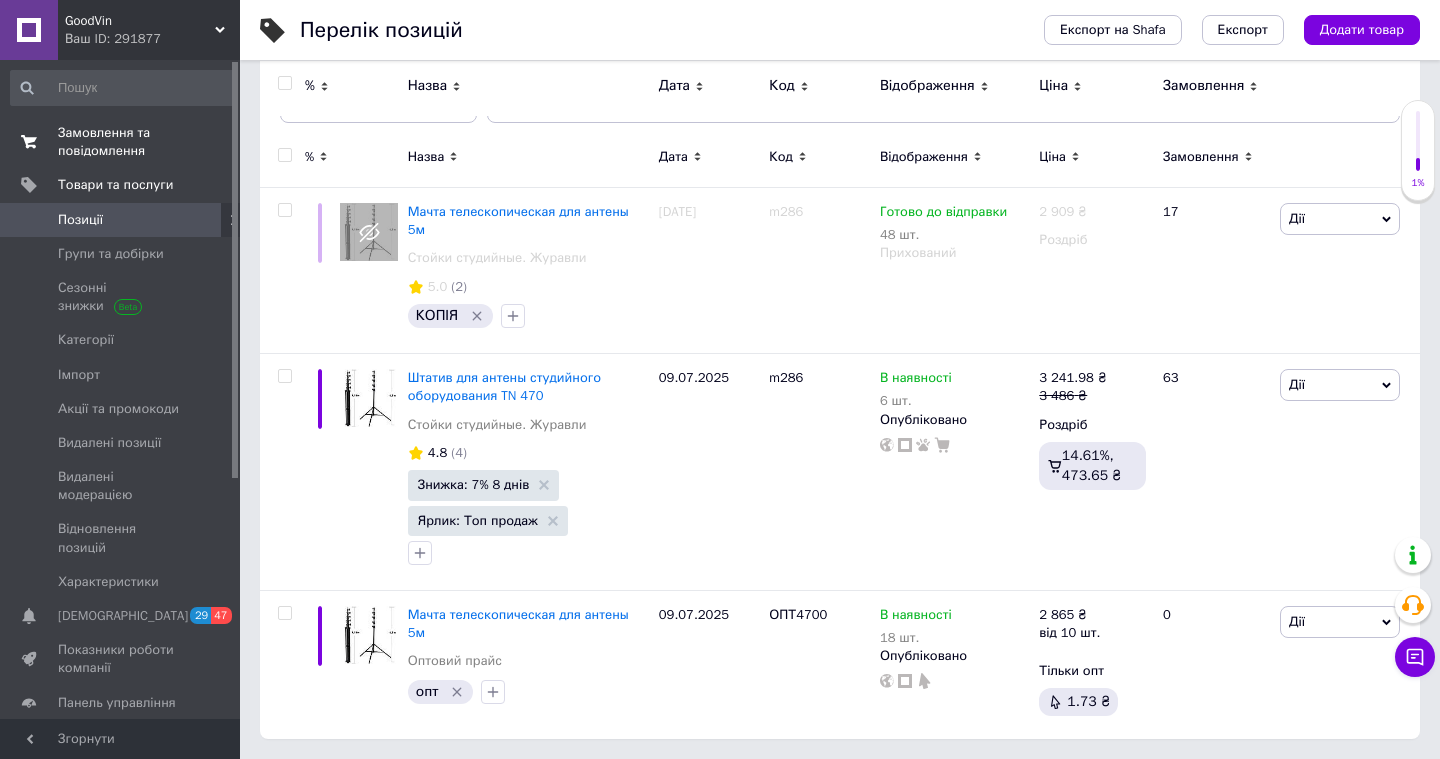 click on "Замовлення та повідомлення" at bounding box center (121, 142) 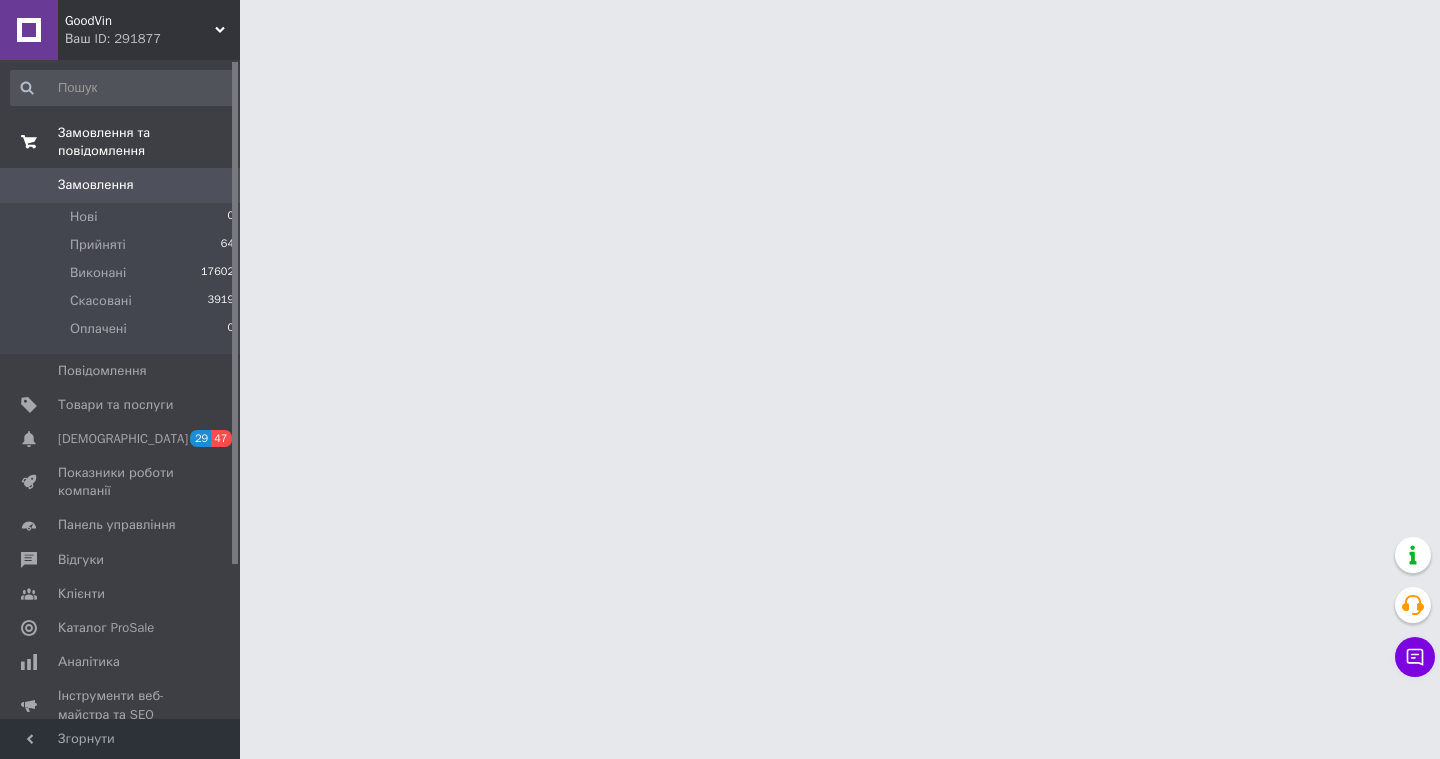 scroll, scrollTop: 0, scrollLeft: 0, axis: both 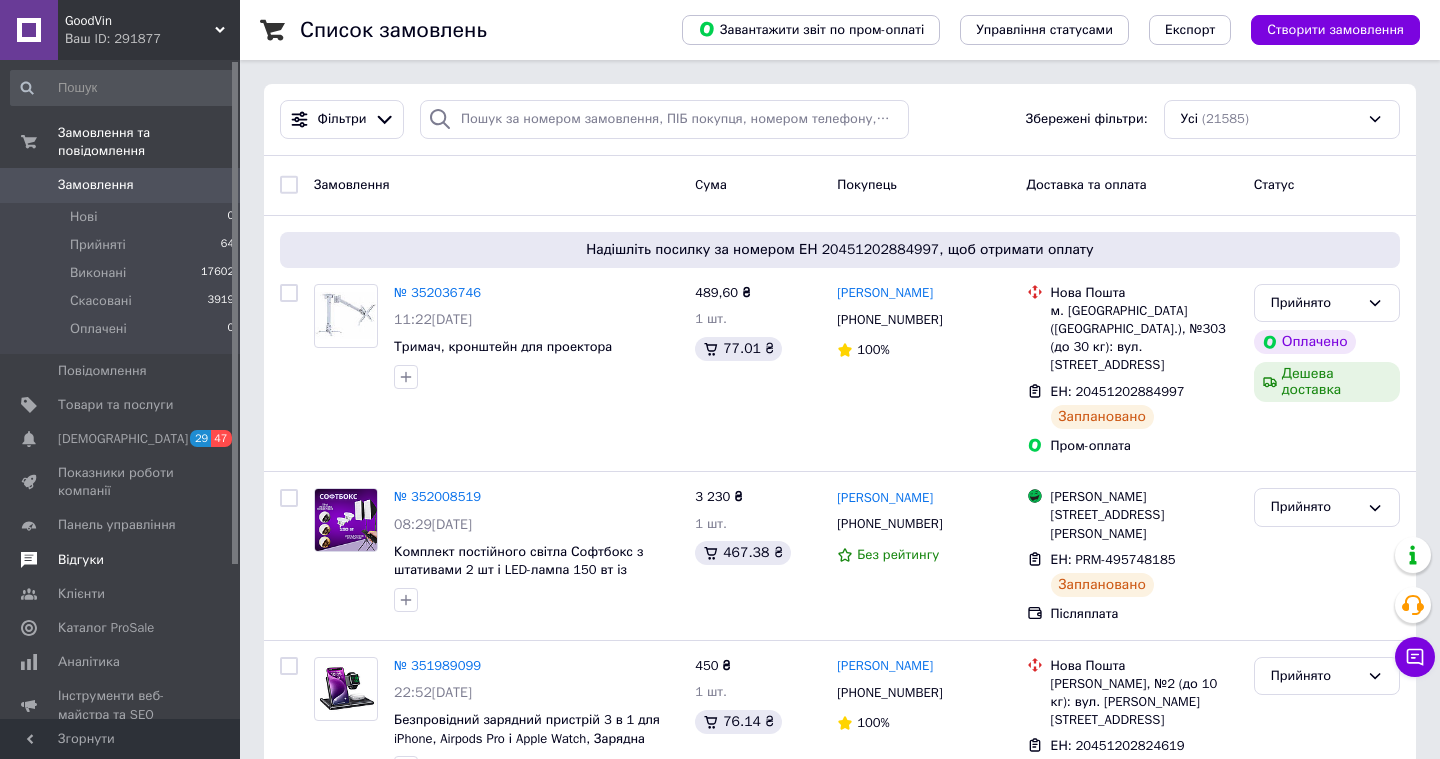 click on "Відгуки" at bounding box center (121, 560) 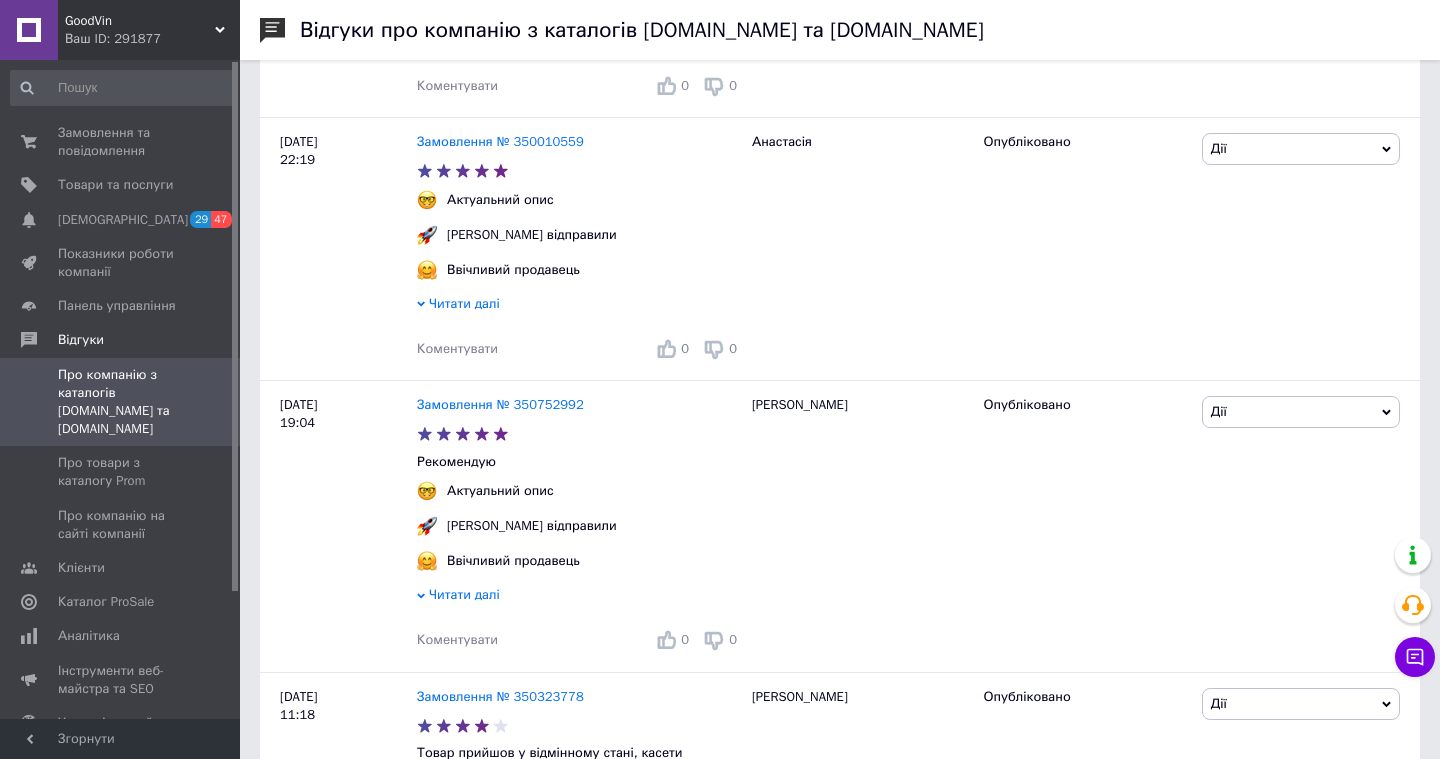 scroll, scrollTop: 2376, scrollLeft: 0, axis: vertical 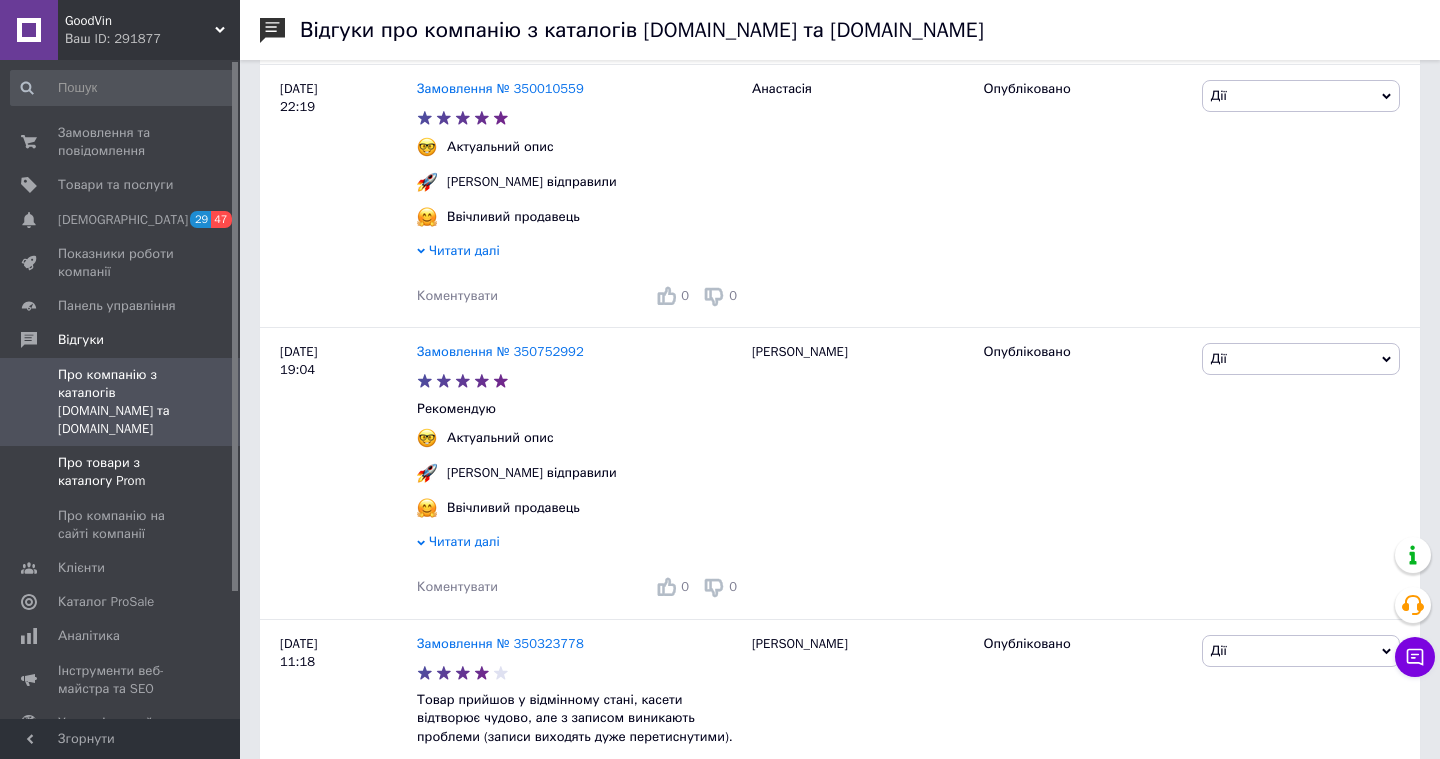 click on "Про товари з каталогу Prom" at bounding box center (121, 472) 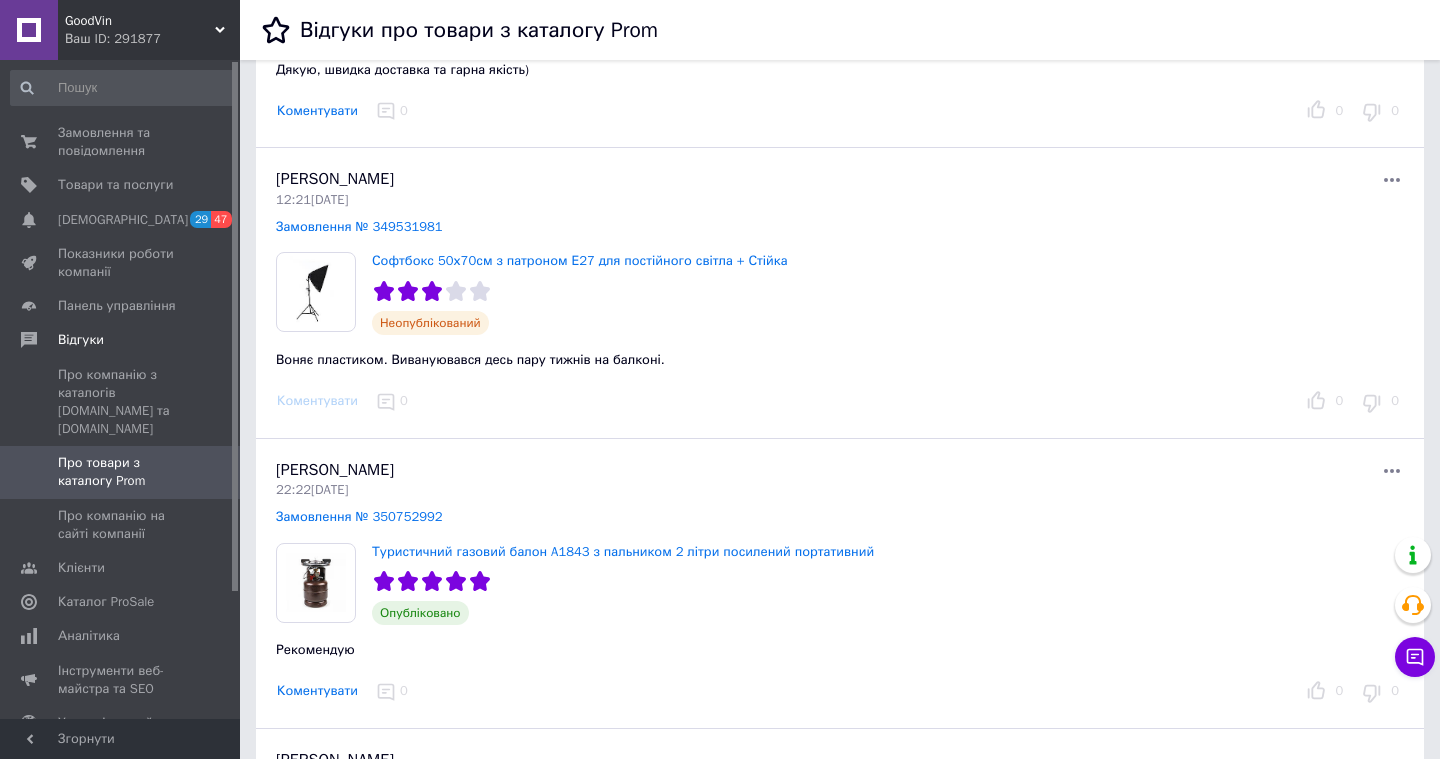 scroll, scrollTop: 635, scrollLeft: 0, axis: vertical 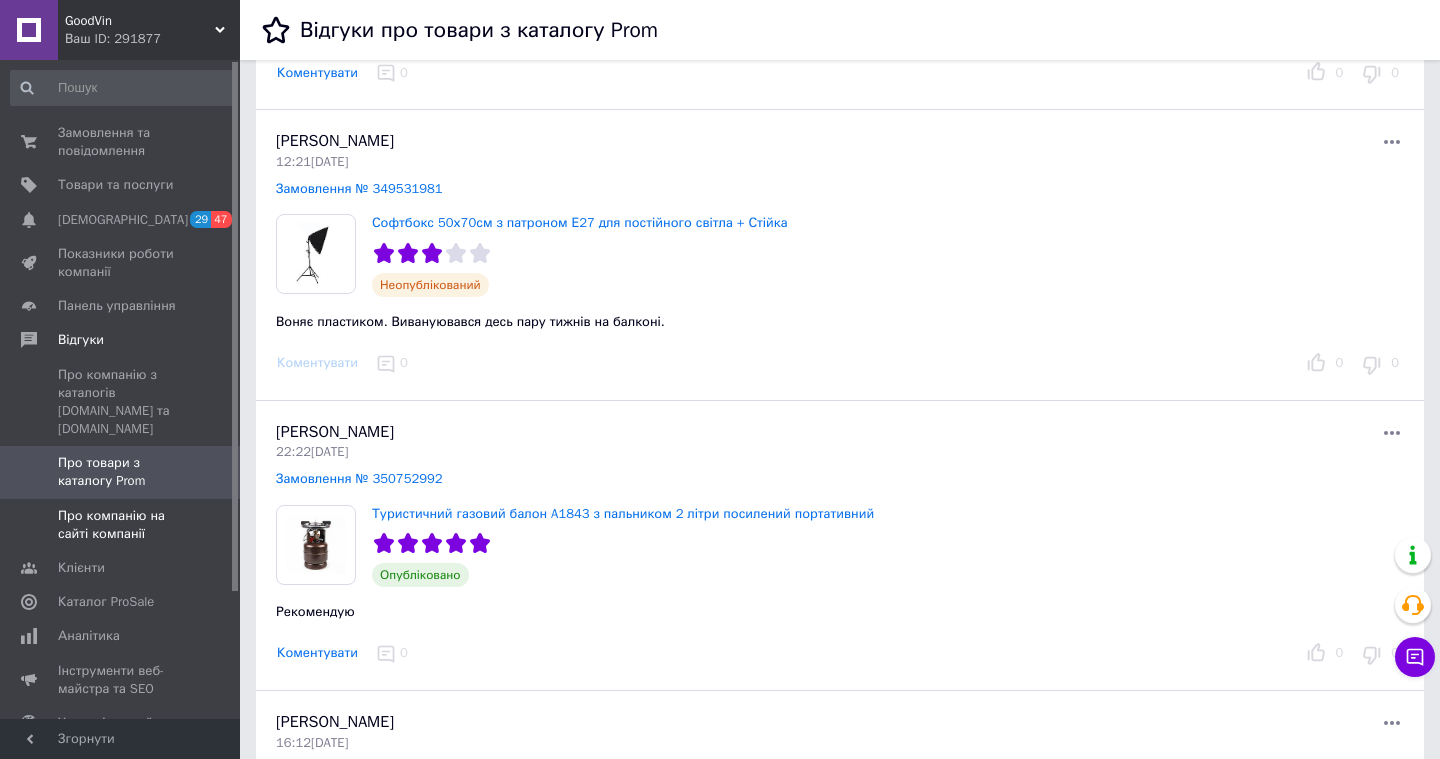 click on "Про компанію на сайті компанії" at bounding box center [121, 525] 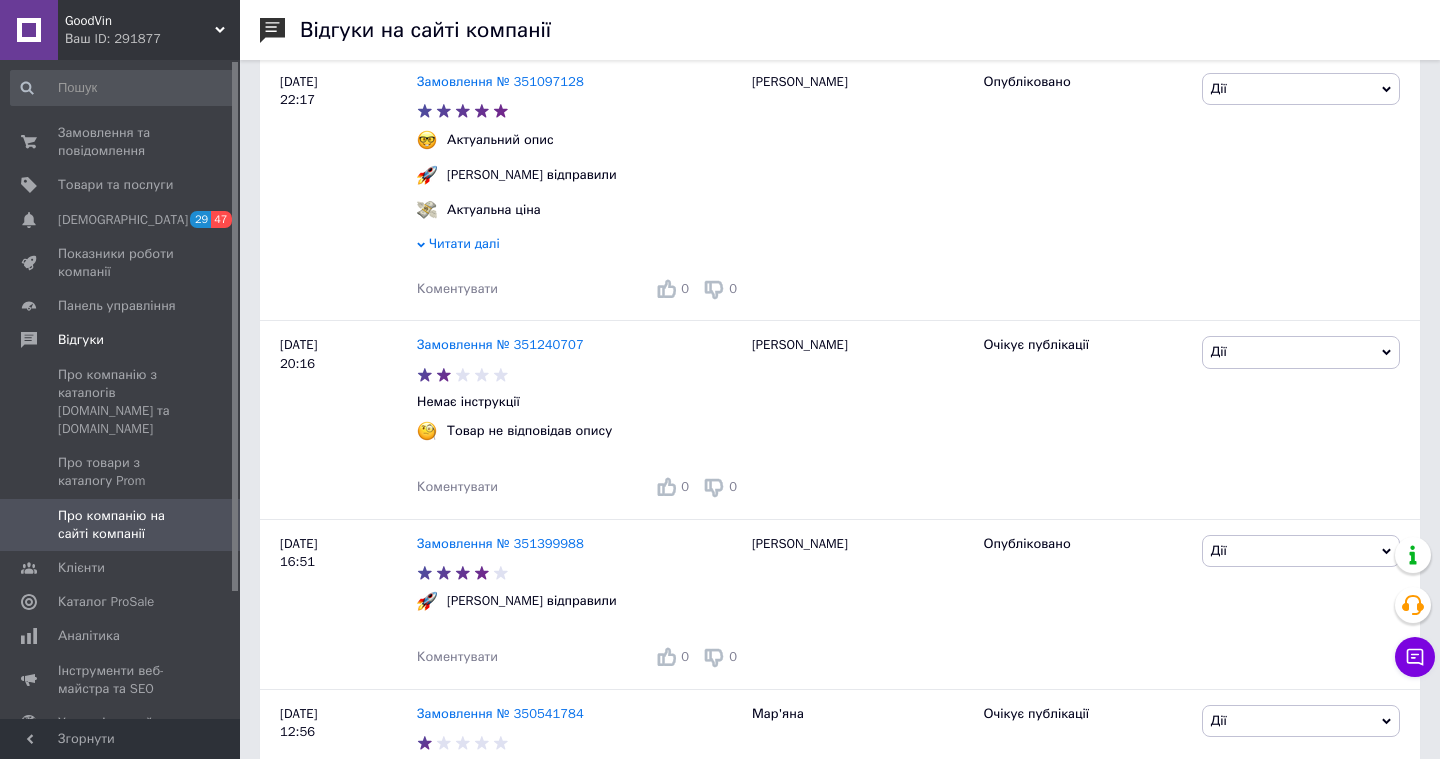 scroll, scrollTop: 1082, scrollLeft: 0, axis: vertical 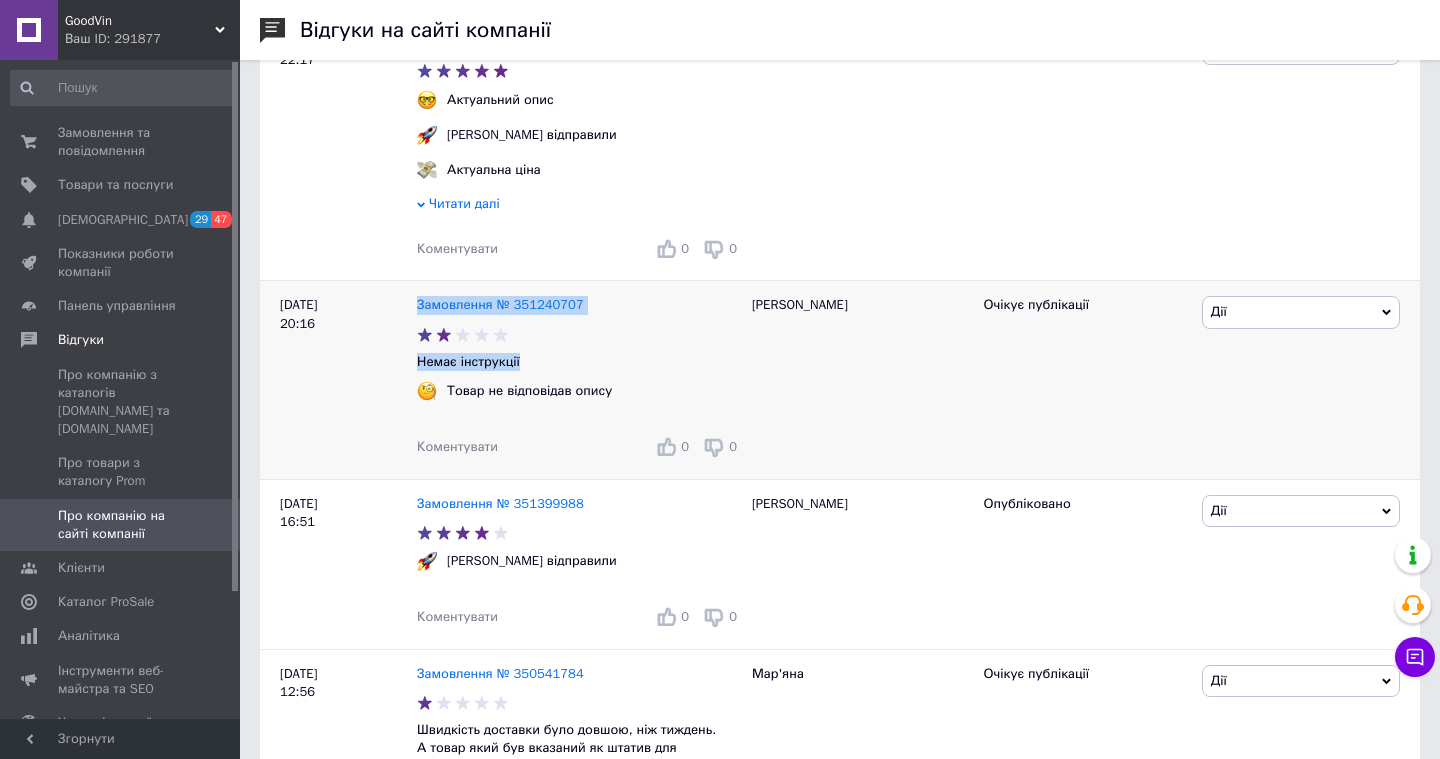 drag, startPoint x: 545, startPoint y: 371, endPoint x: 414, endPoint y: 371, distance: 131 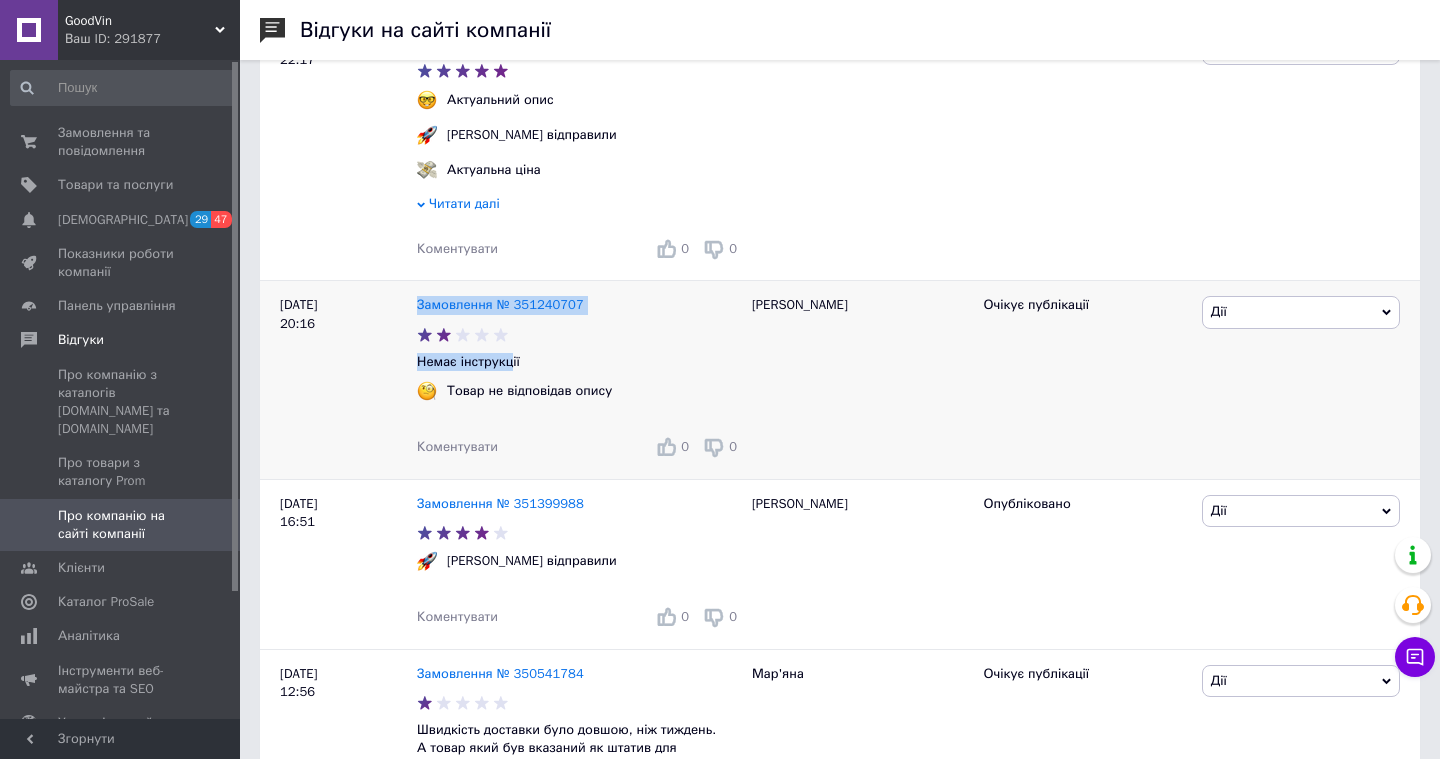drag, startPoint x: 413, startPoint y: 370, endPoint x: 517, endPoint y: 370, distance: 104 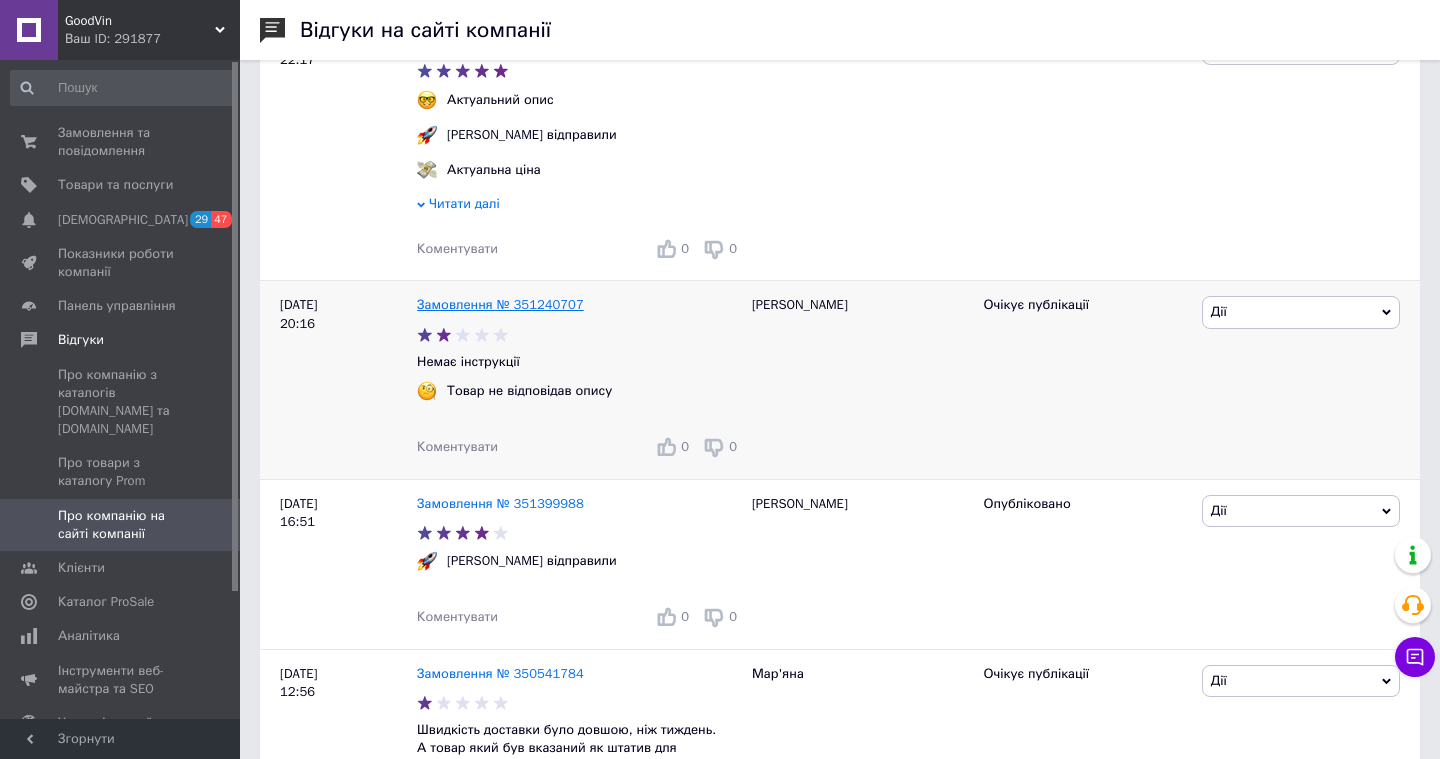 click on "Замовлення № 351240707" at bounding box center [500, 304] 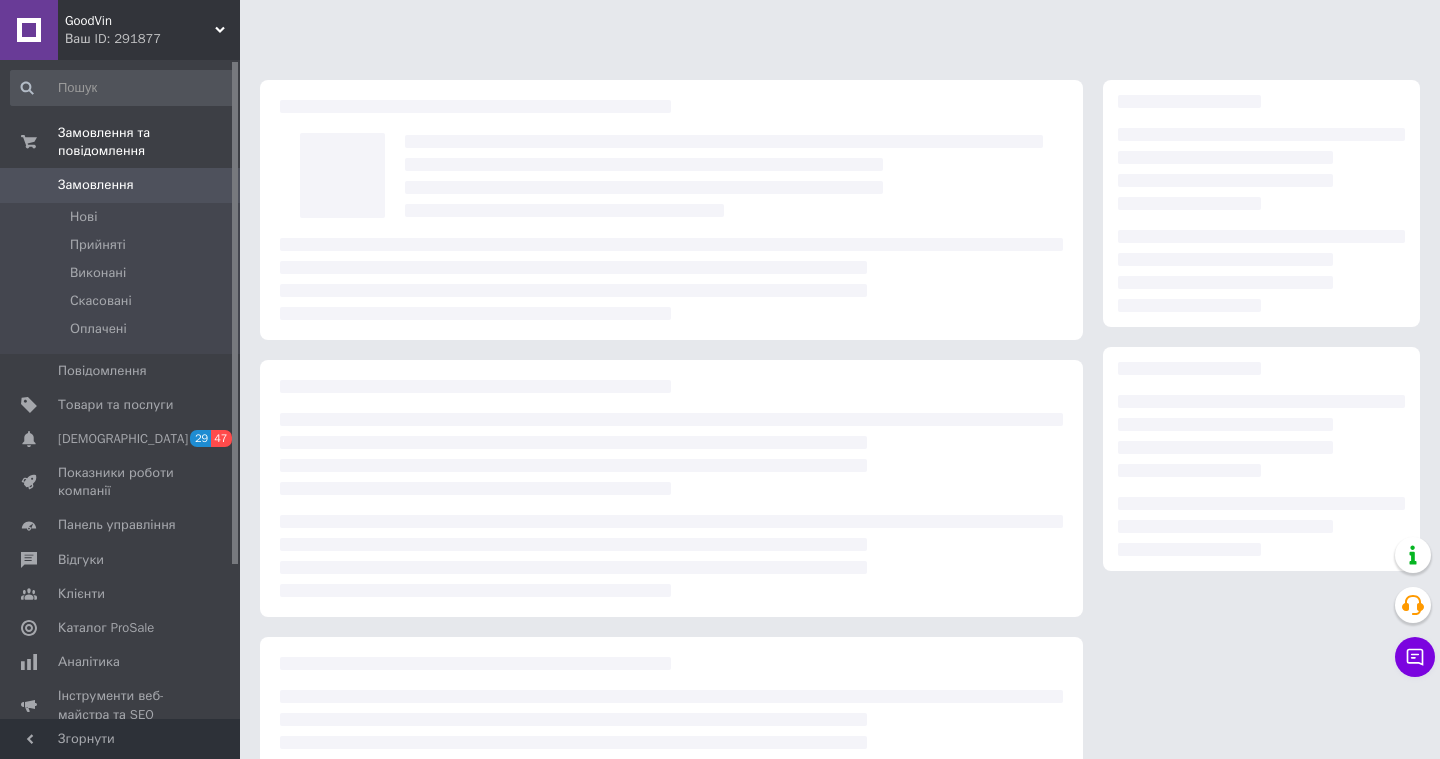 scroll, scrollTop: 0, scrollLeft: 0, axis: both 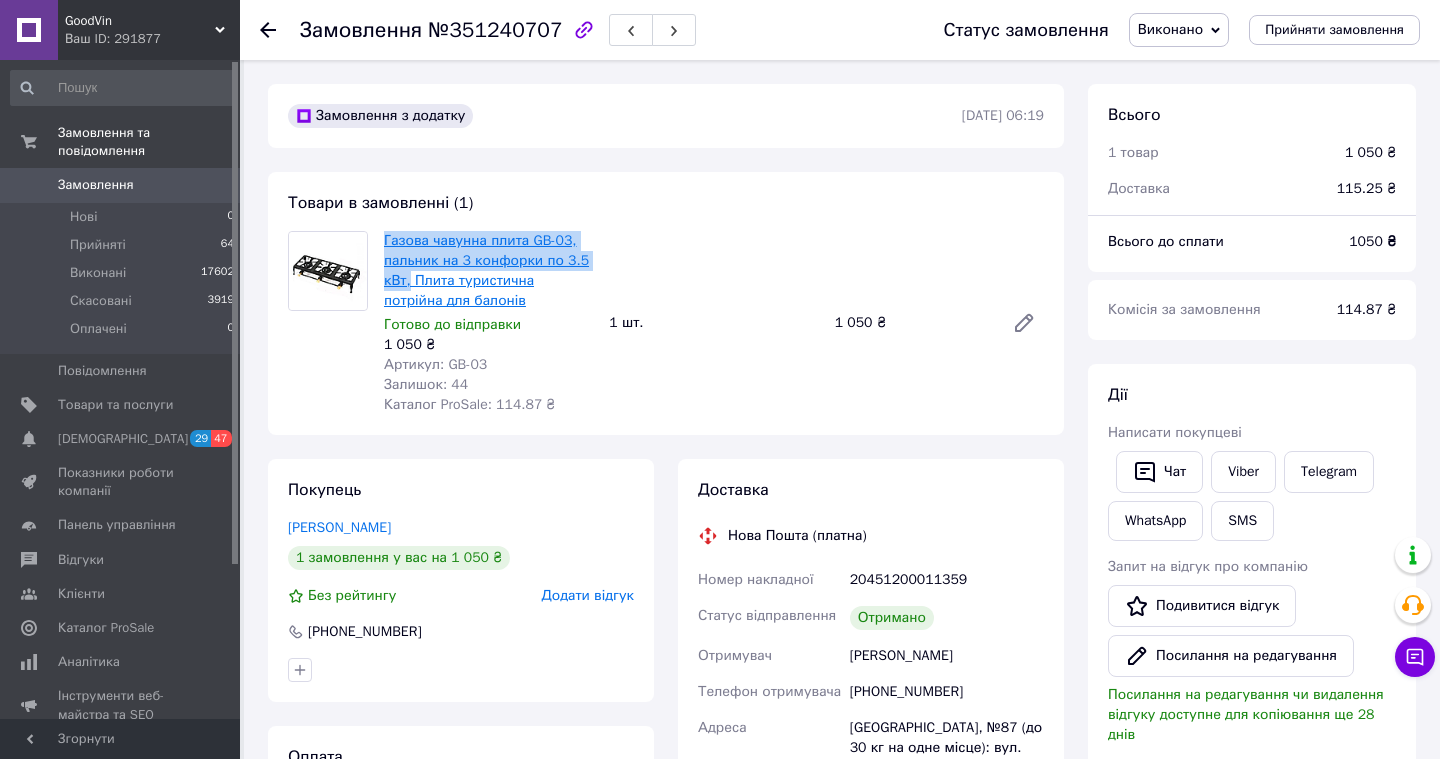drag, startPoint x: 377, startPoint y: 231, endPoint x: 411, endPoint y: 282, distance: 61.294373 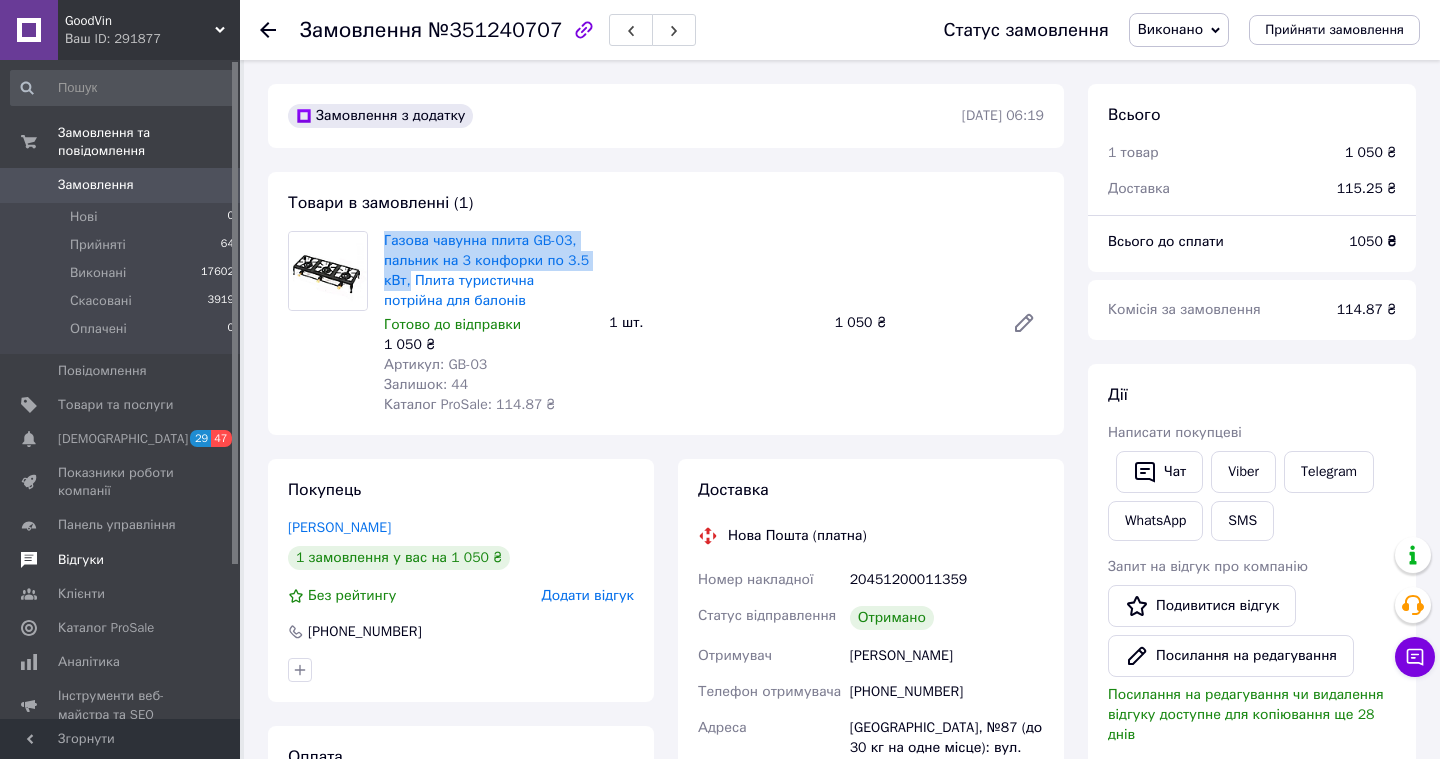 click on "Відгуки" at bounding box center (121, 560) 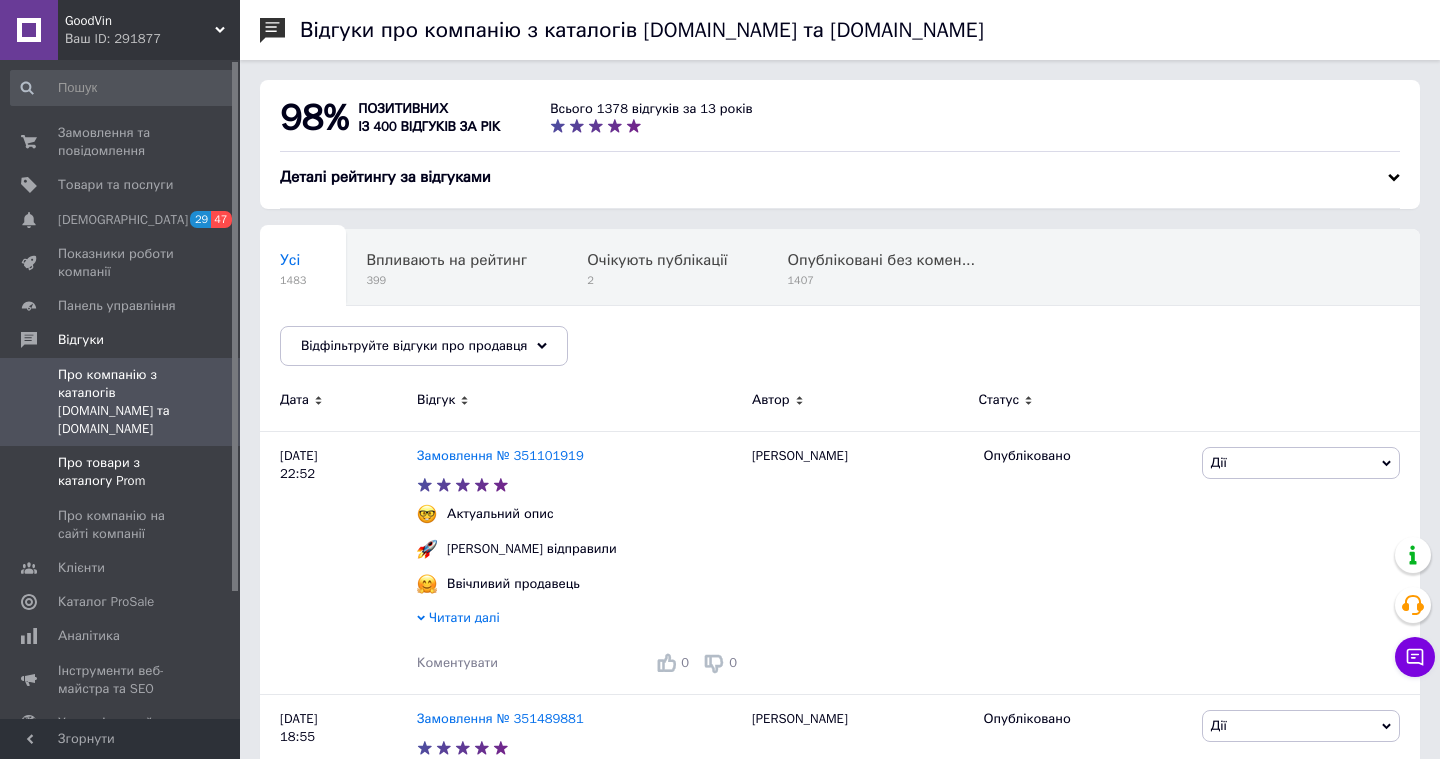 click on "Про товари з каталогу Prom" at bounding box center (121, 472) 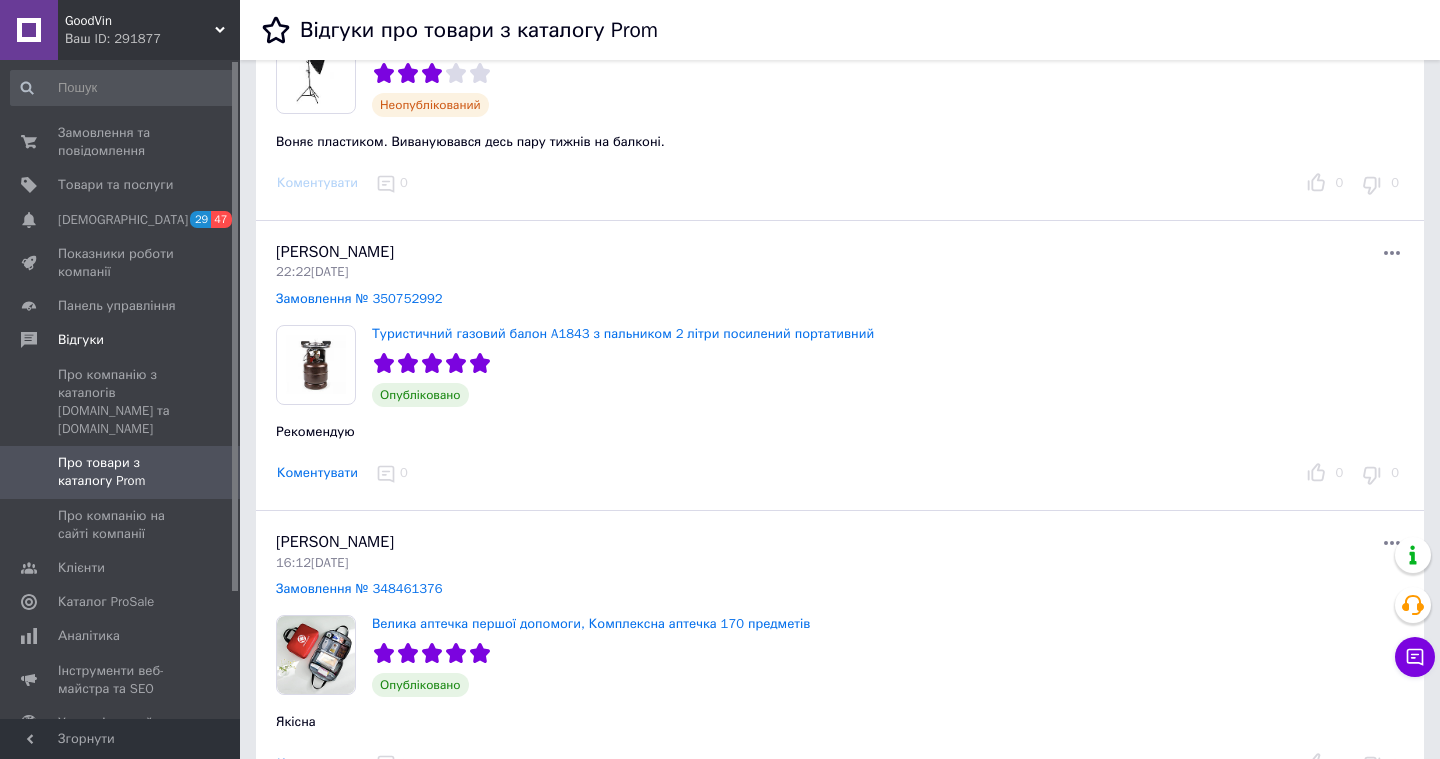 scroll, scrollTop: 820, scrollLeft: 0, axis: vertical 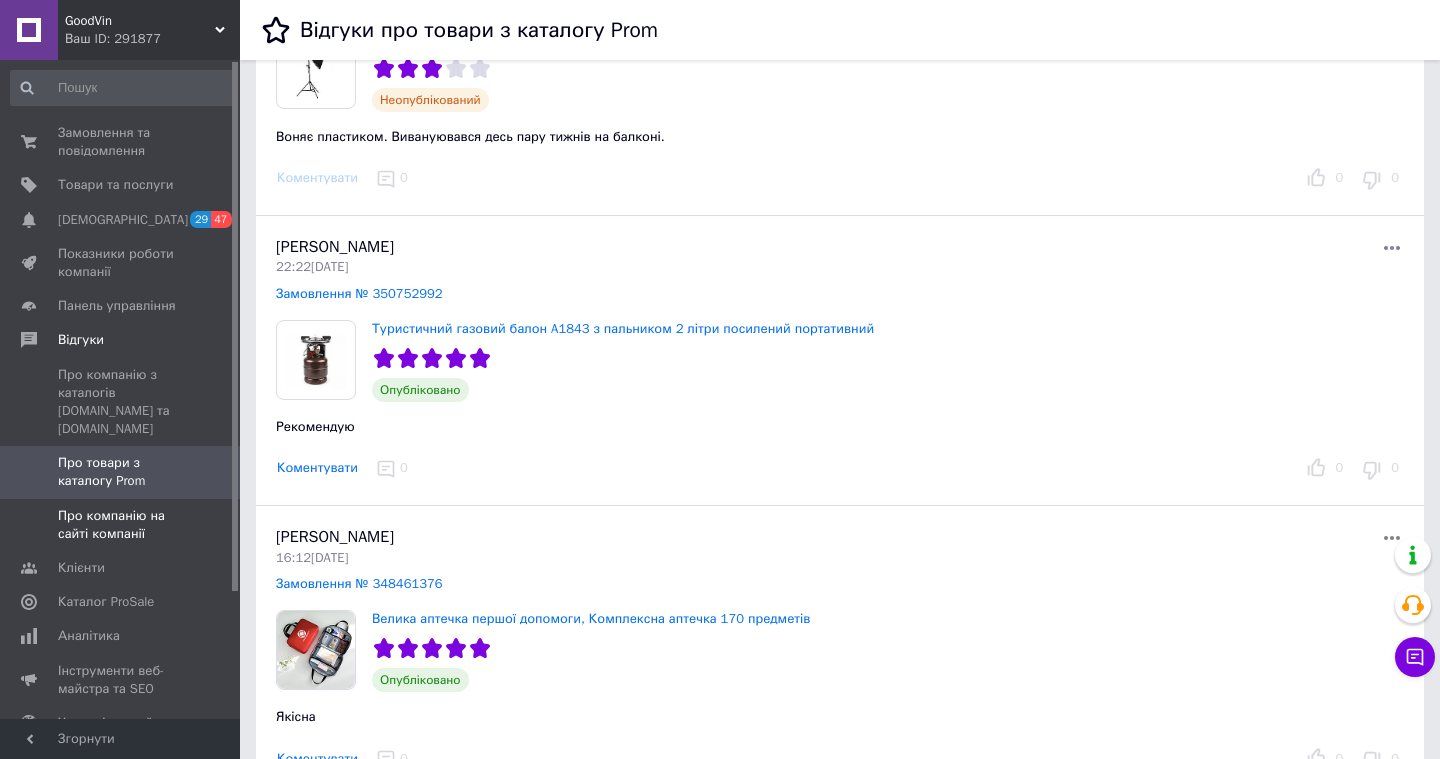 click on "Про компанію на сайті компанії" at bounding box center [121, 525] 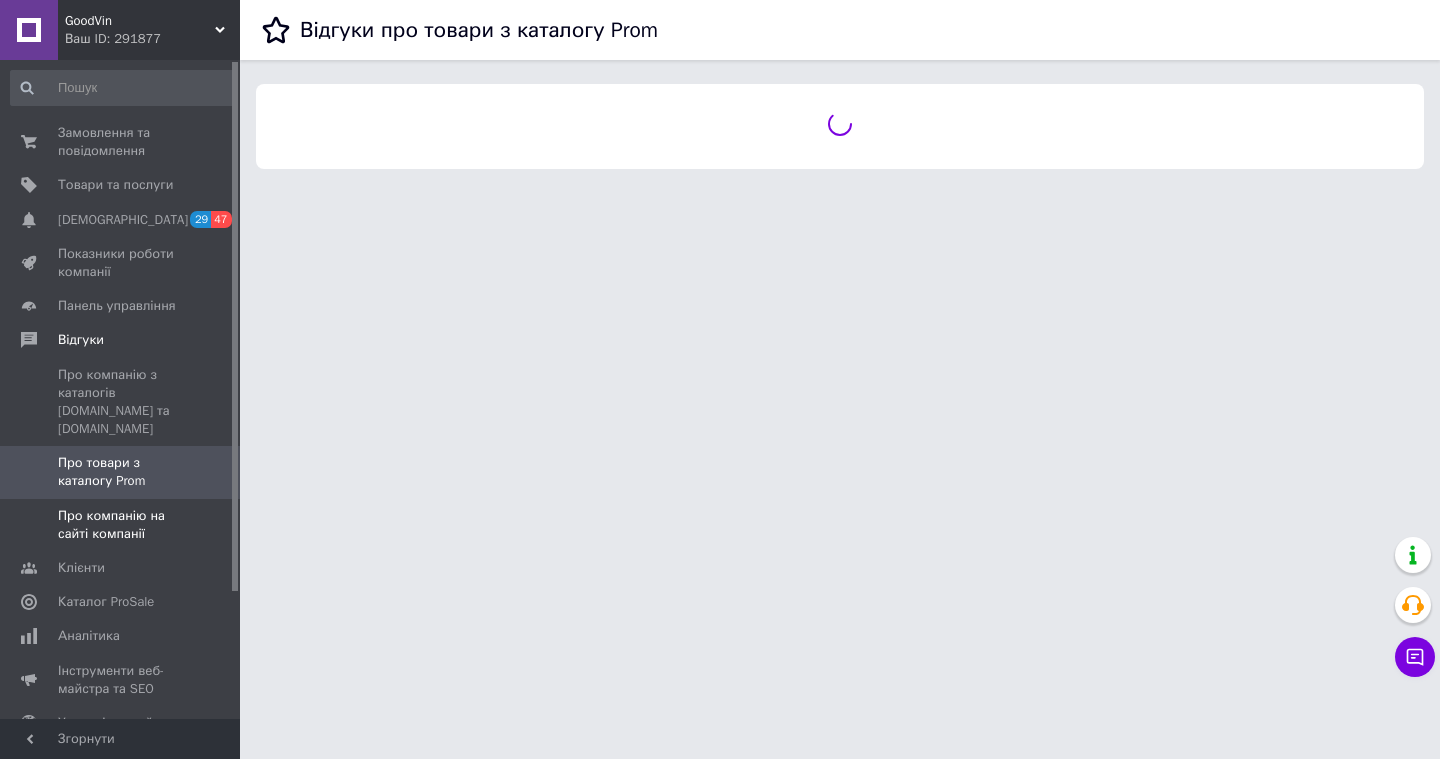 click on "Про компанію на сайті компанії" at bounding box center [121, 525] 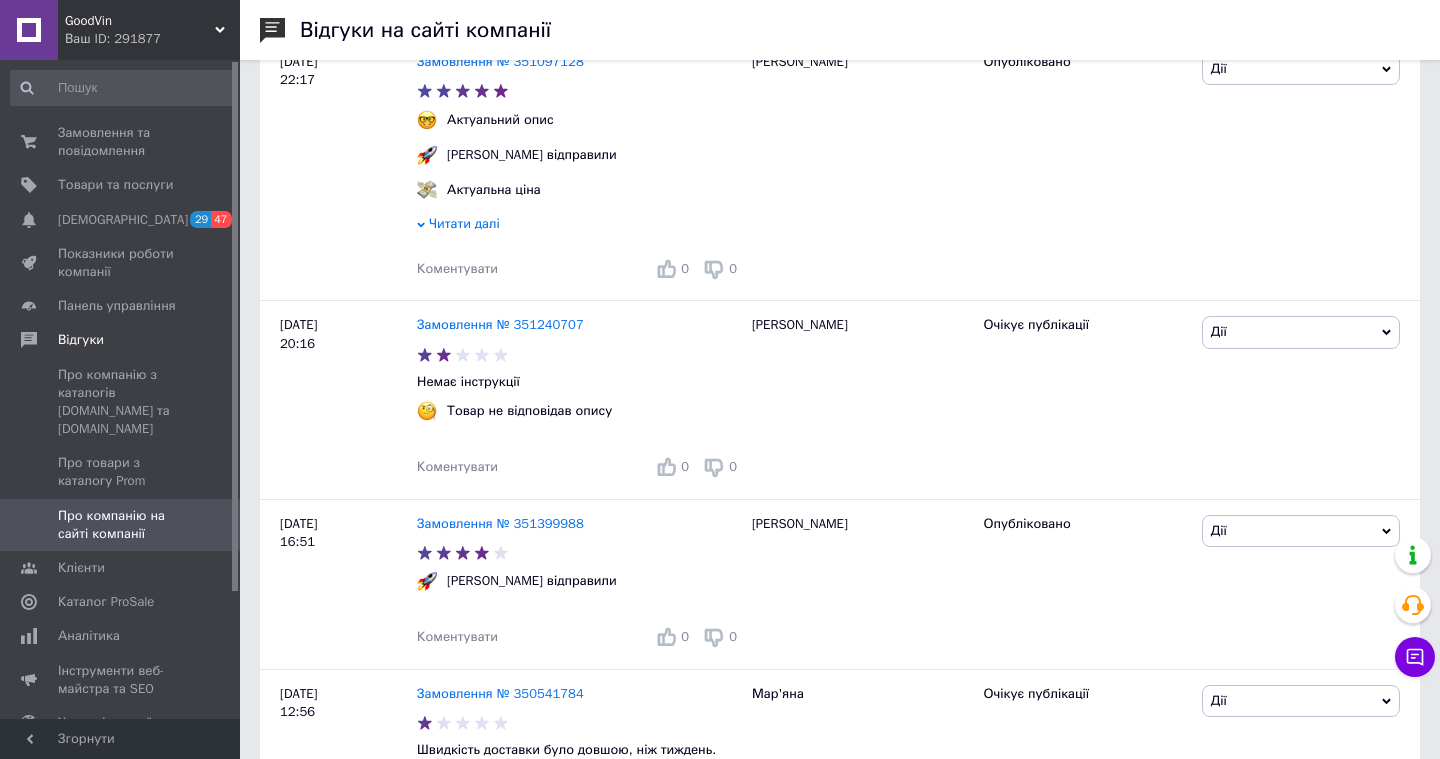 scroll, scrollTop: 1073, scrollLeft: 0, axis: vertical 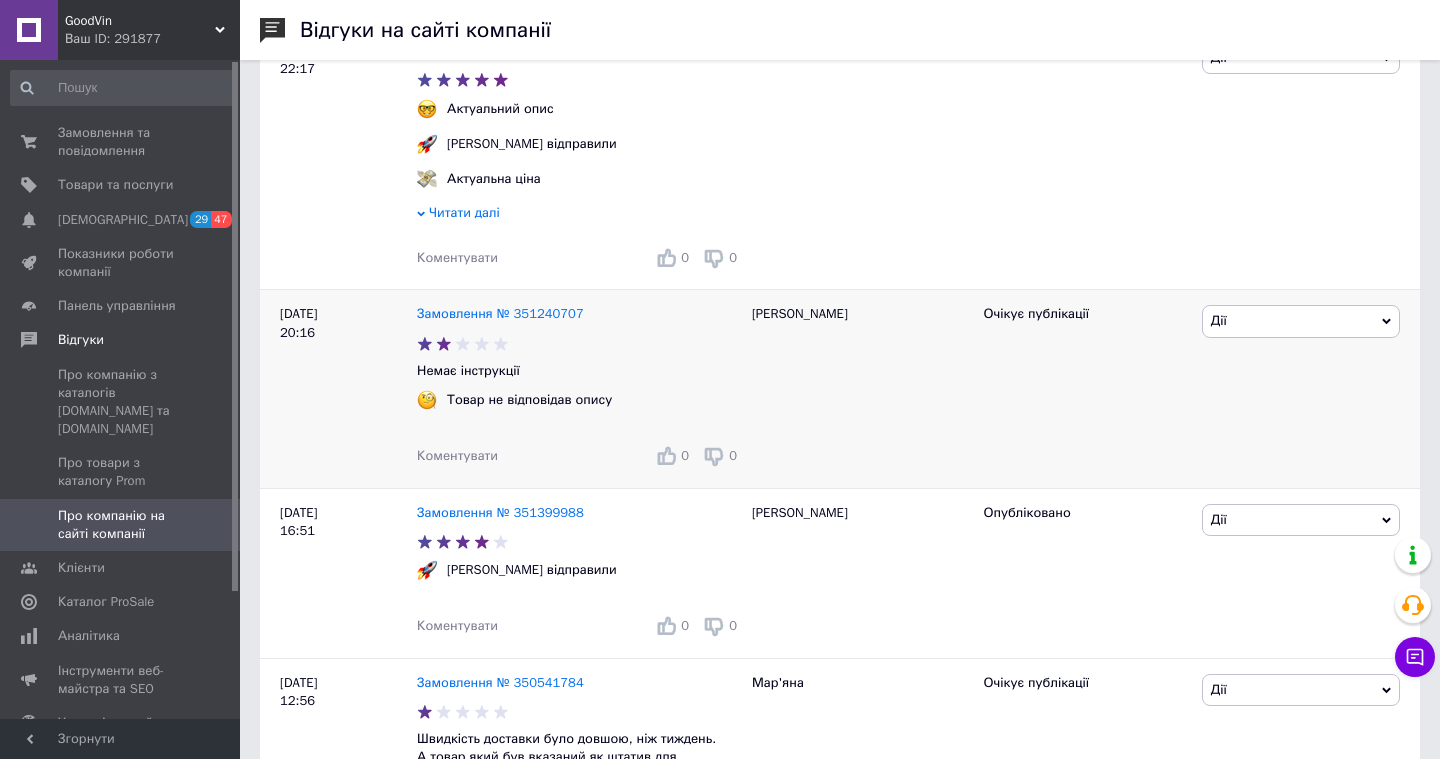 click on "Коментувати" at bounding box center [457, 455] 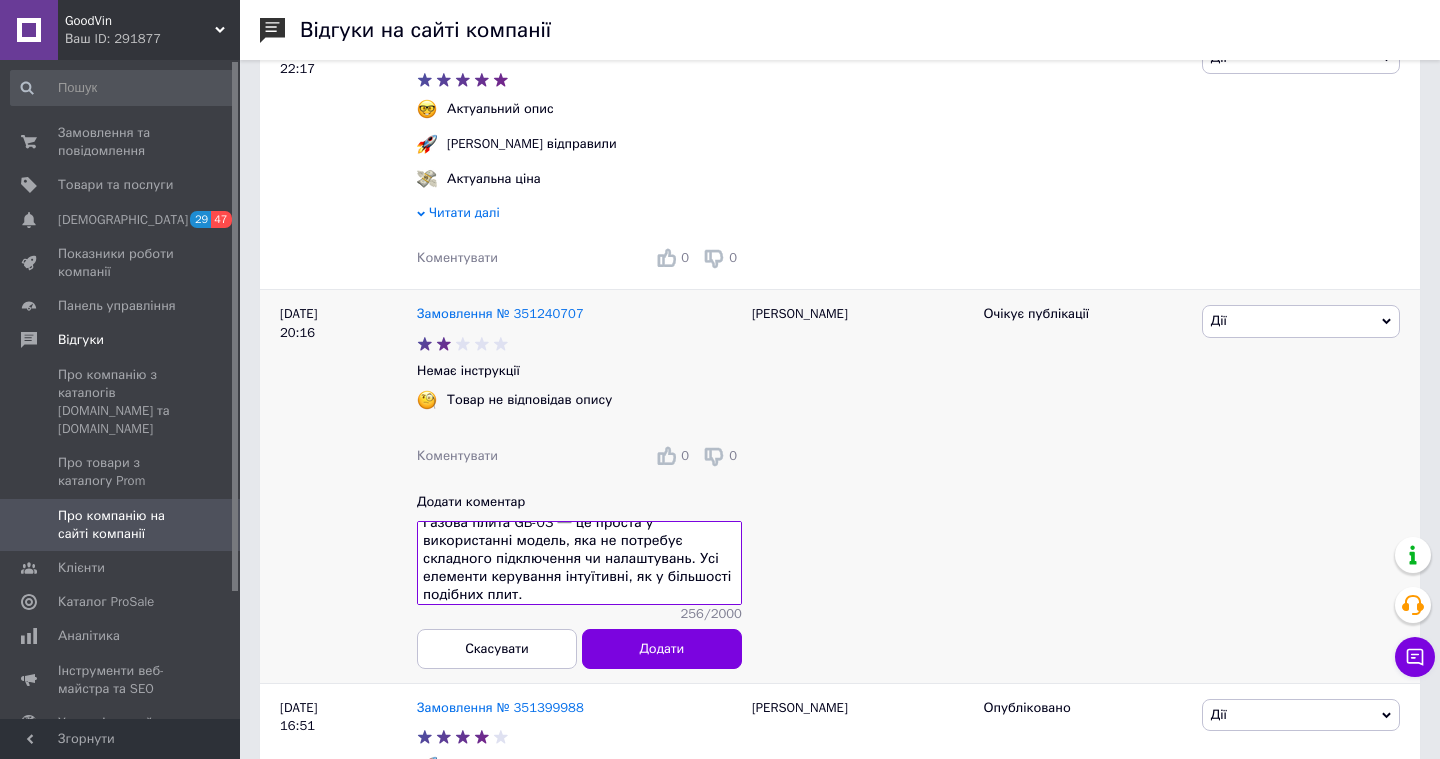 scroll, scrollTop: 48, scrollLeft: 0, axis: vertical 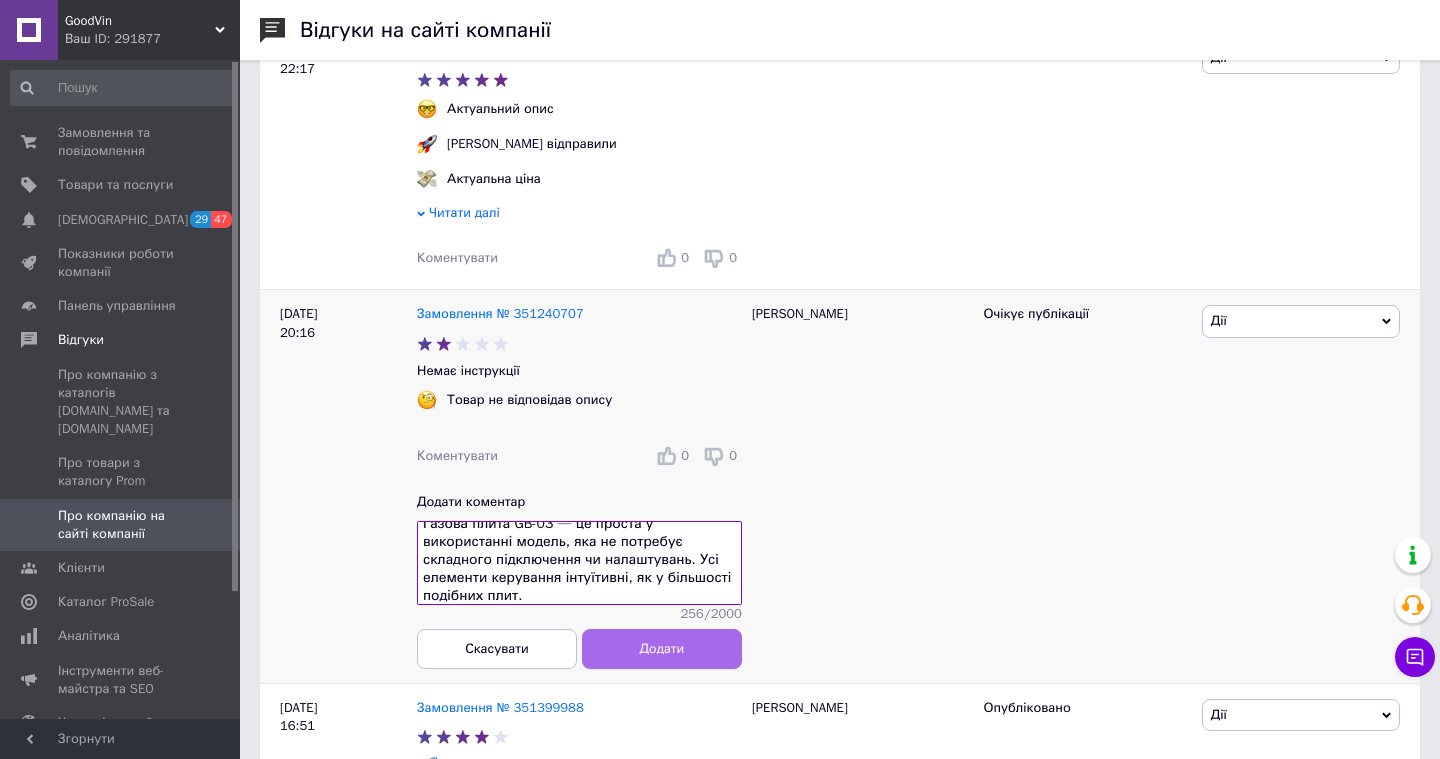 type on "Шкода, що відсутність інструкції вплинула на загальне враження від товару. Зазвичай Газова плита GB-03 — це проста у використанні модель, яка не потребує складного підключення чи налаштувань. Усі елементи керування інтуїтивні, як у більшості подібних плит." 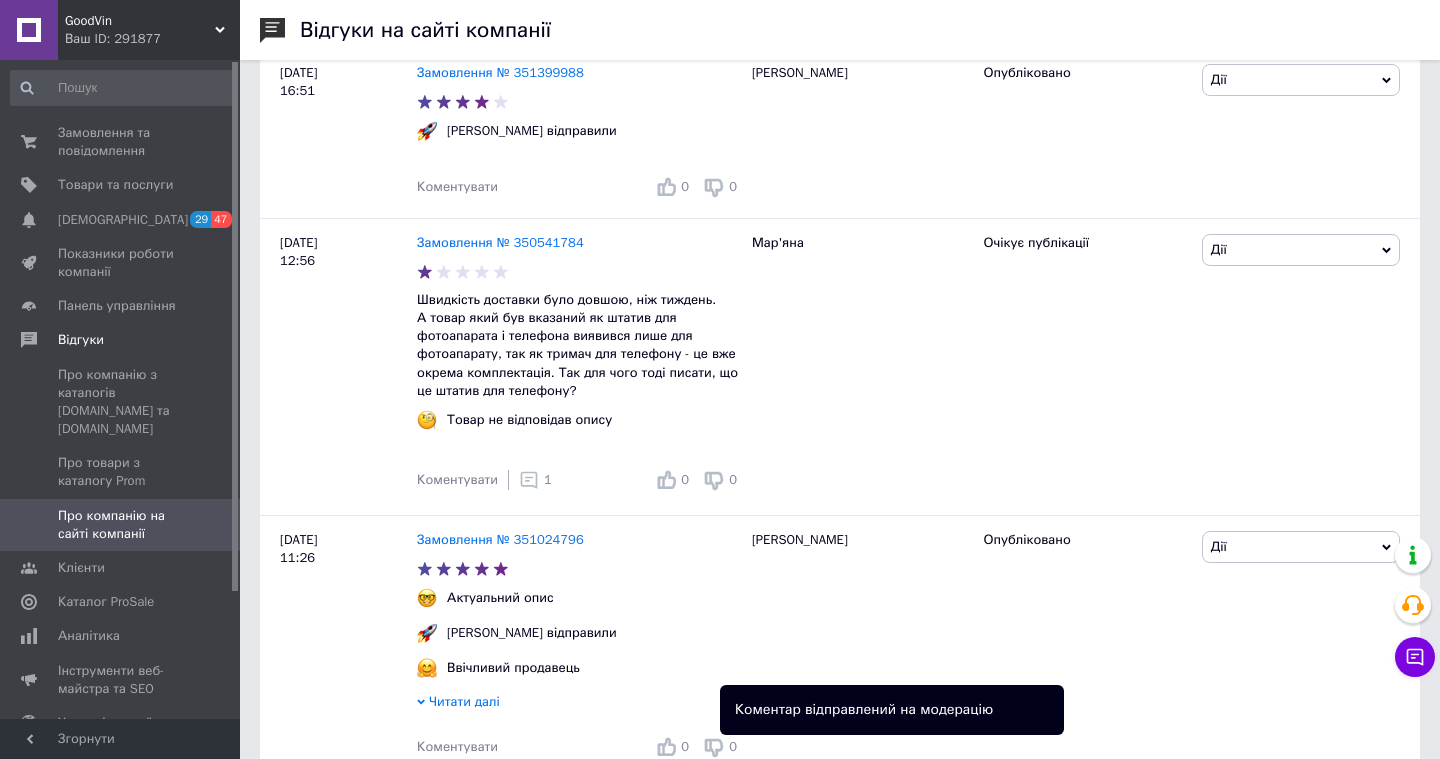 scroll, scrollTop: 1786, scrollLeft: 0, axis: vertical 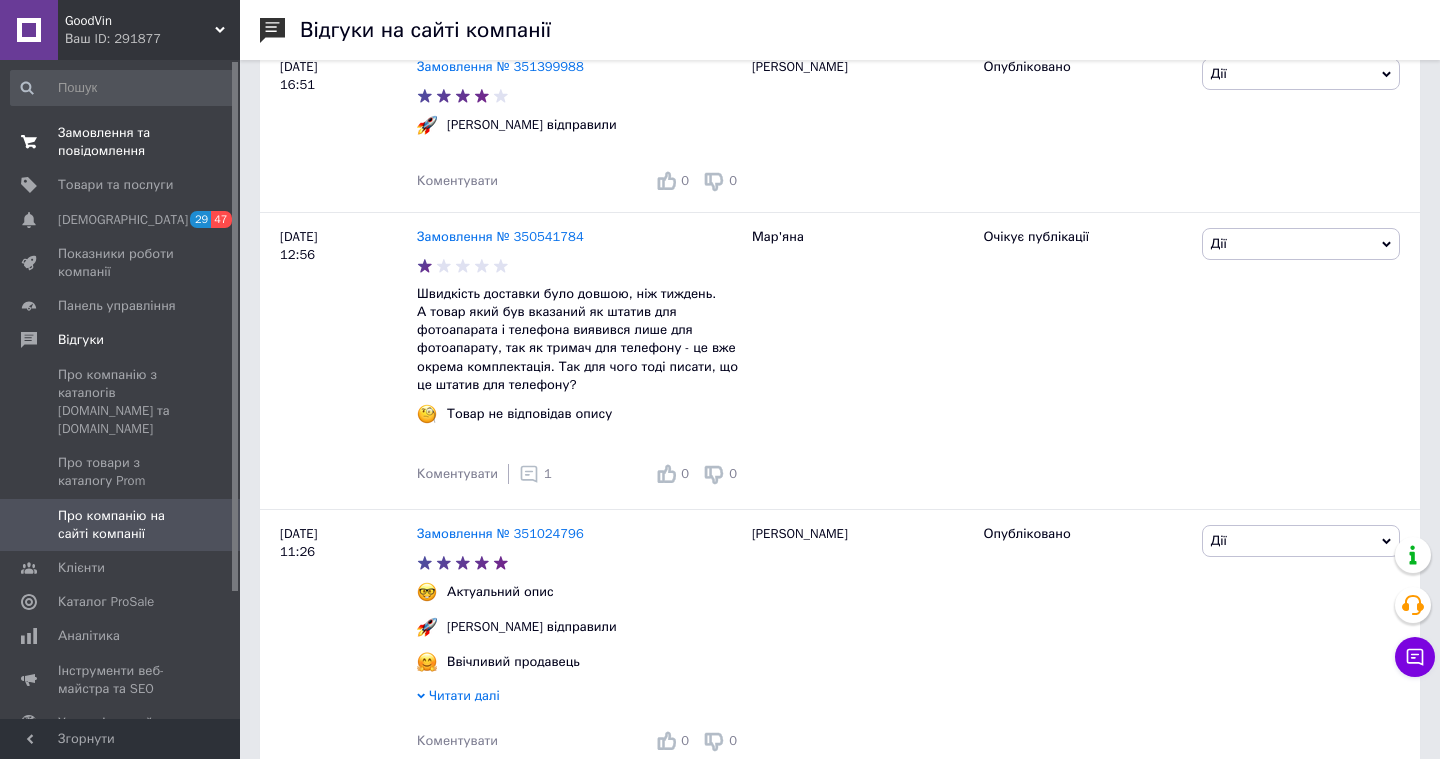 click on "Замовлення та повідомлення" at bounding box center [121, 142] 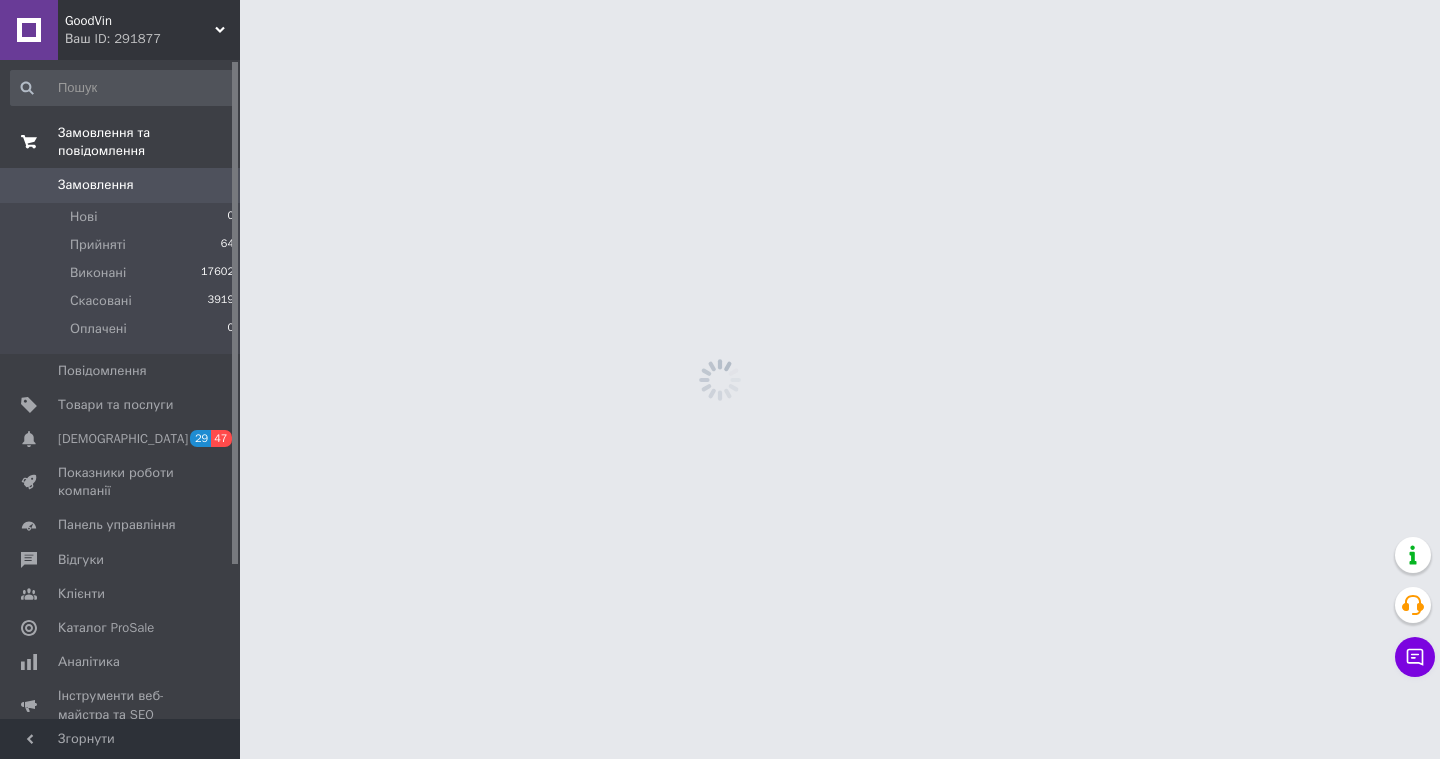 scroll, scrollTop: 0, scrollLeft: 0, axis: both 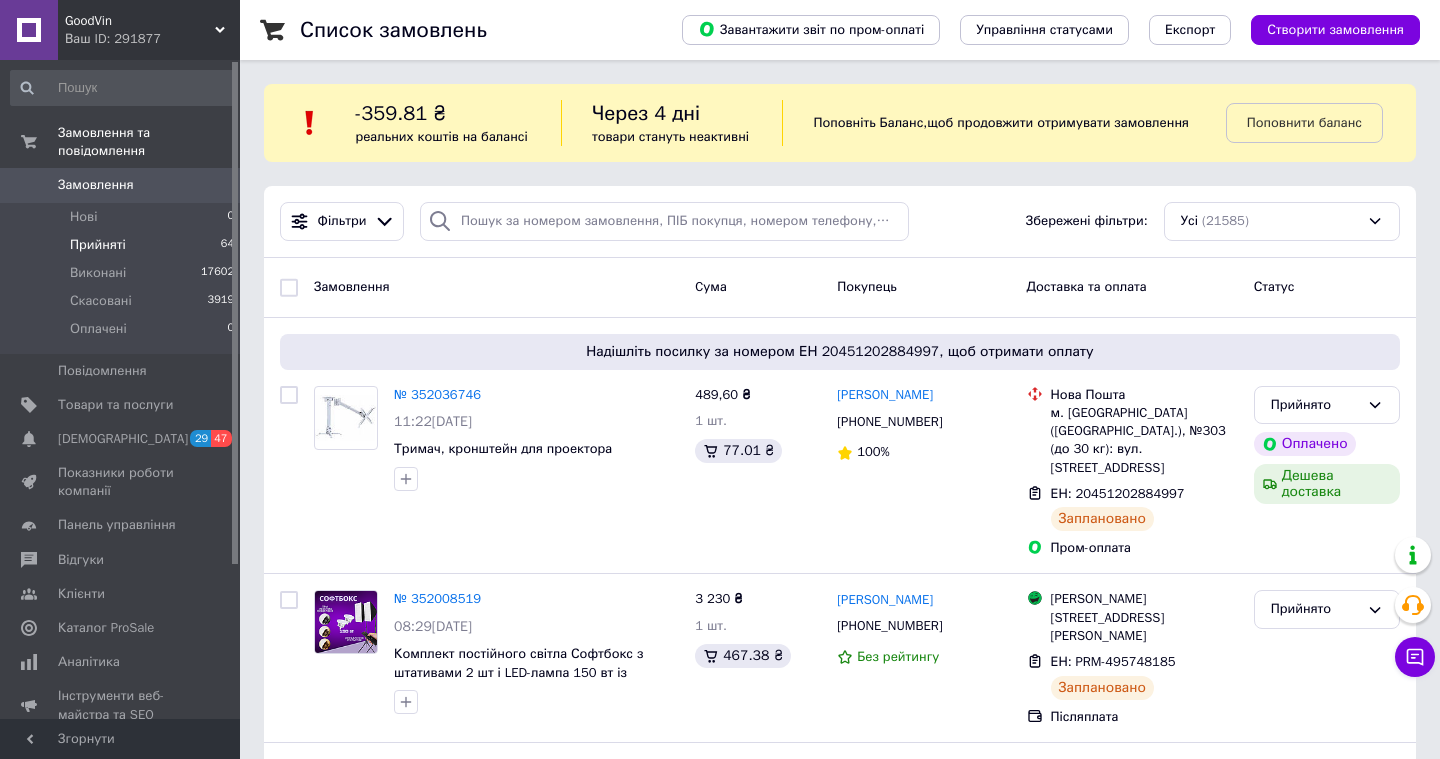 click on "Прийняті 64" at bounding box center [123, 245] 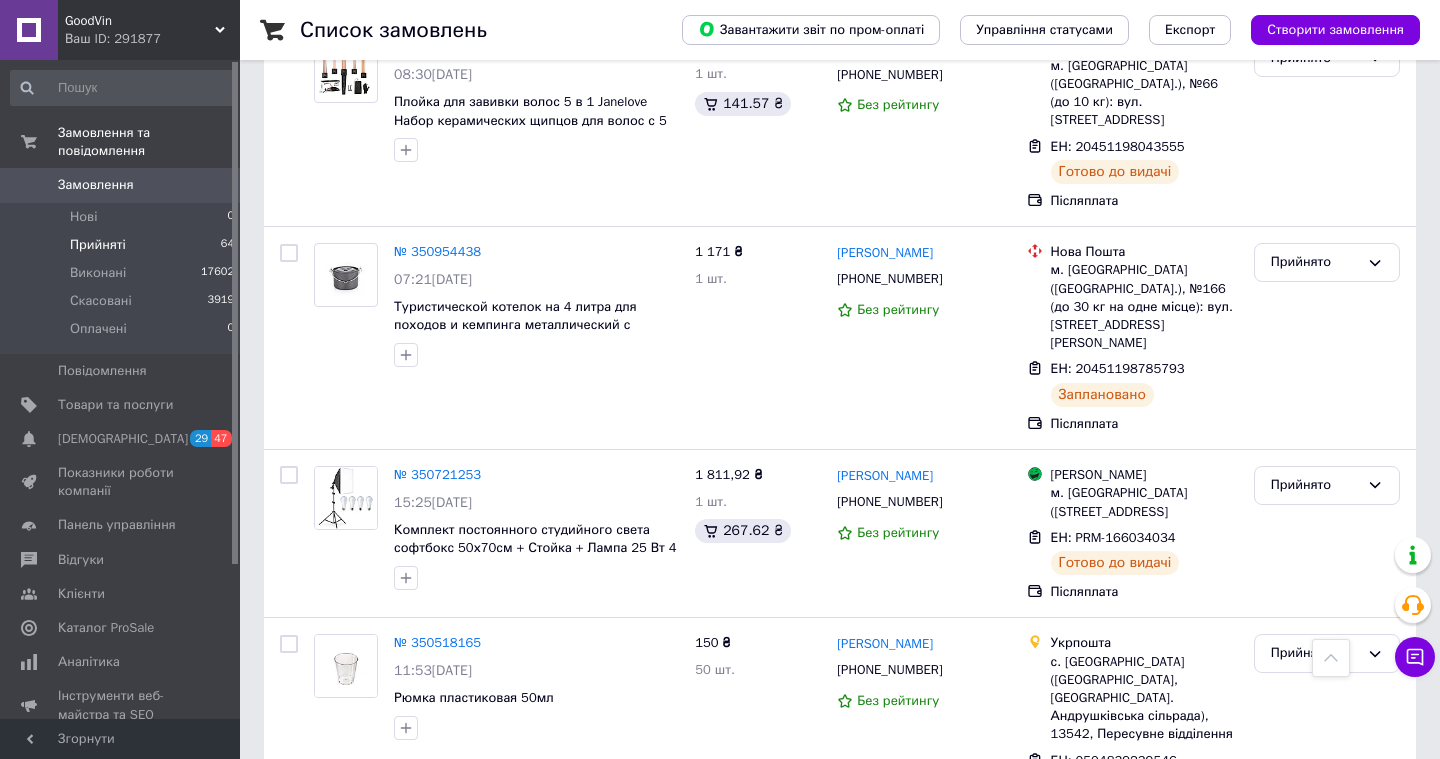 scroll, scrollTop: 5937, scrollLeft: 0, axis: vertical 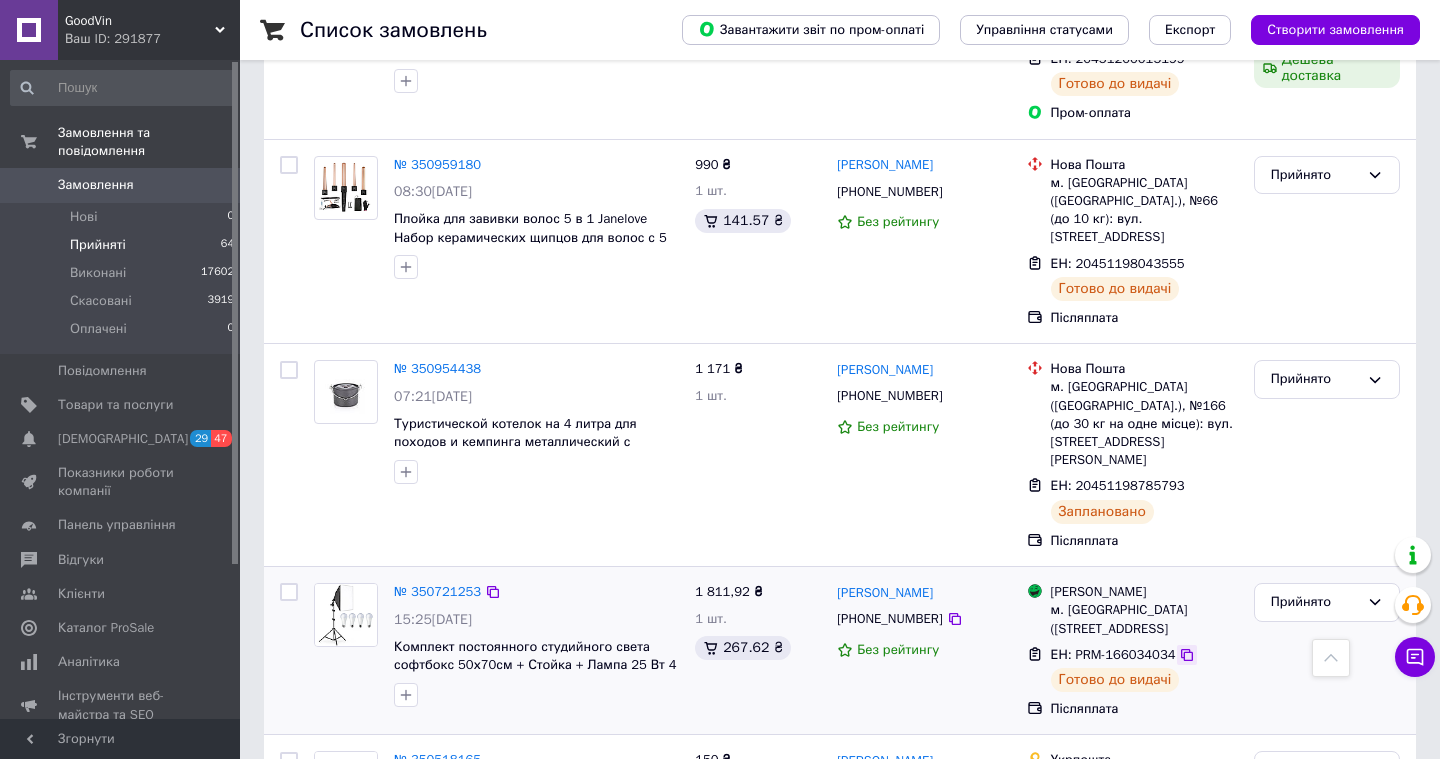 click at bounding box center (1187, 655) 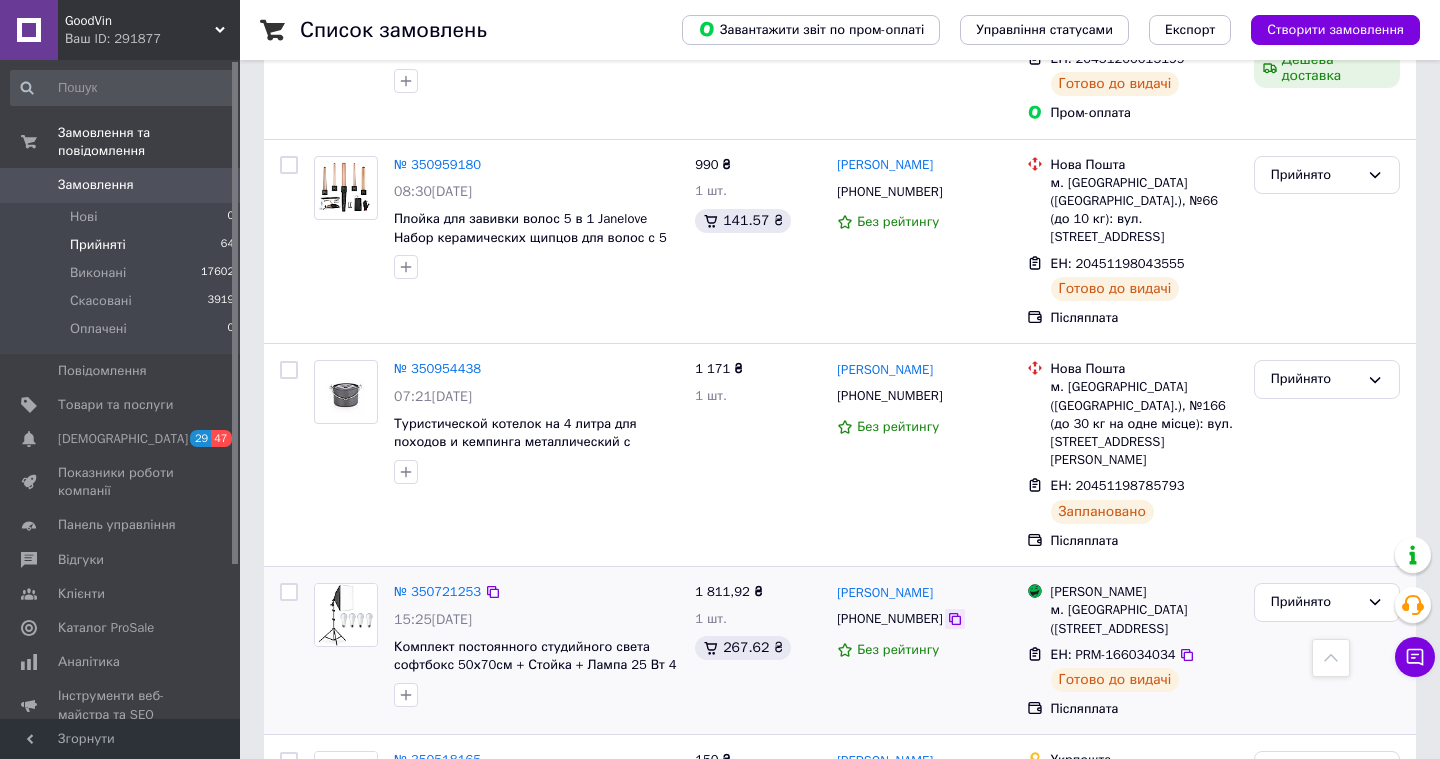 click 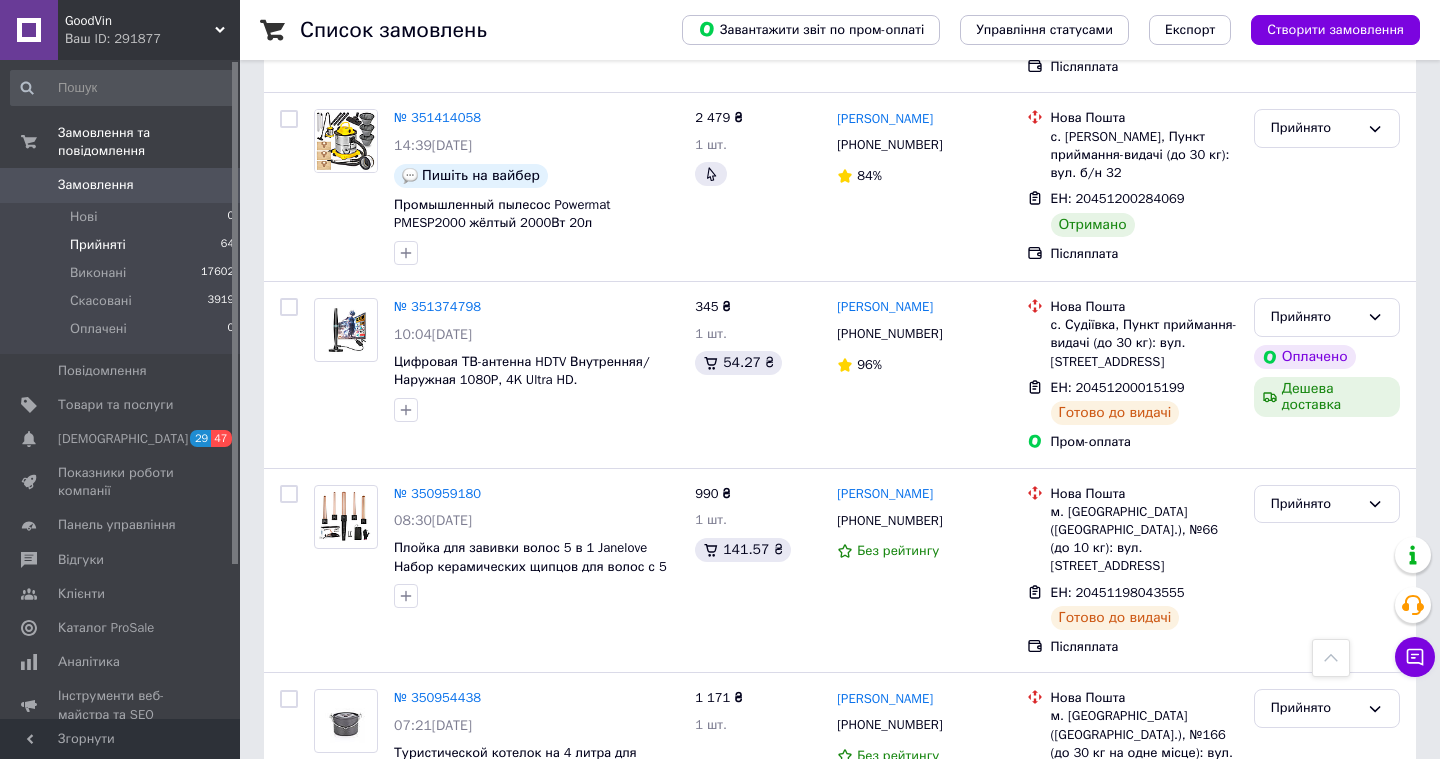 scroll, scrollTop: 5613, scrollLeft: 0, axis: vertical 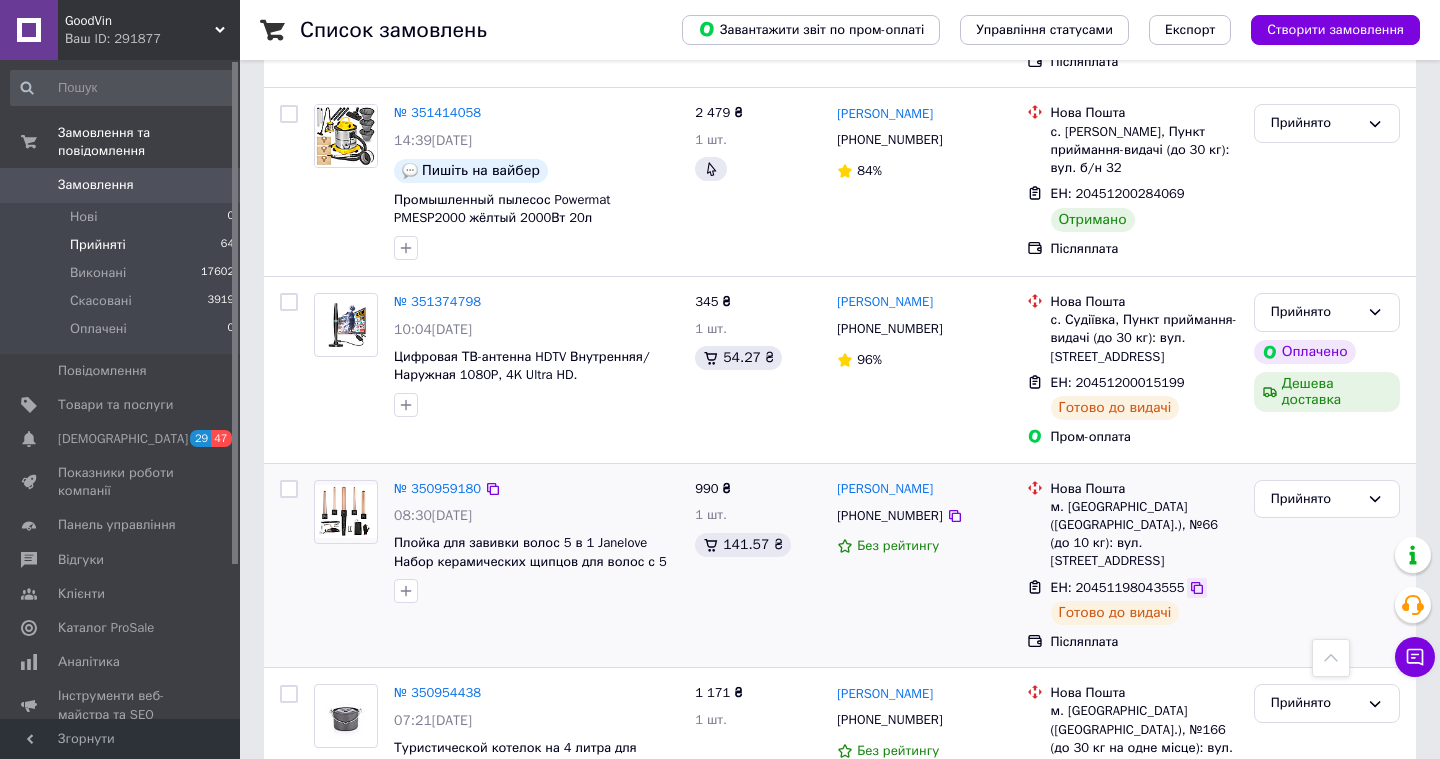 click 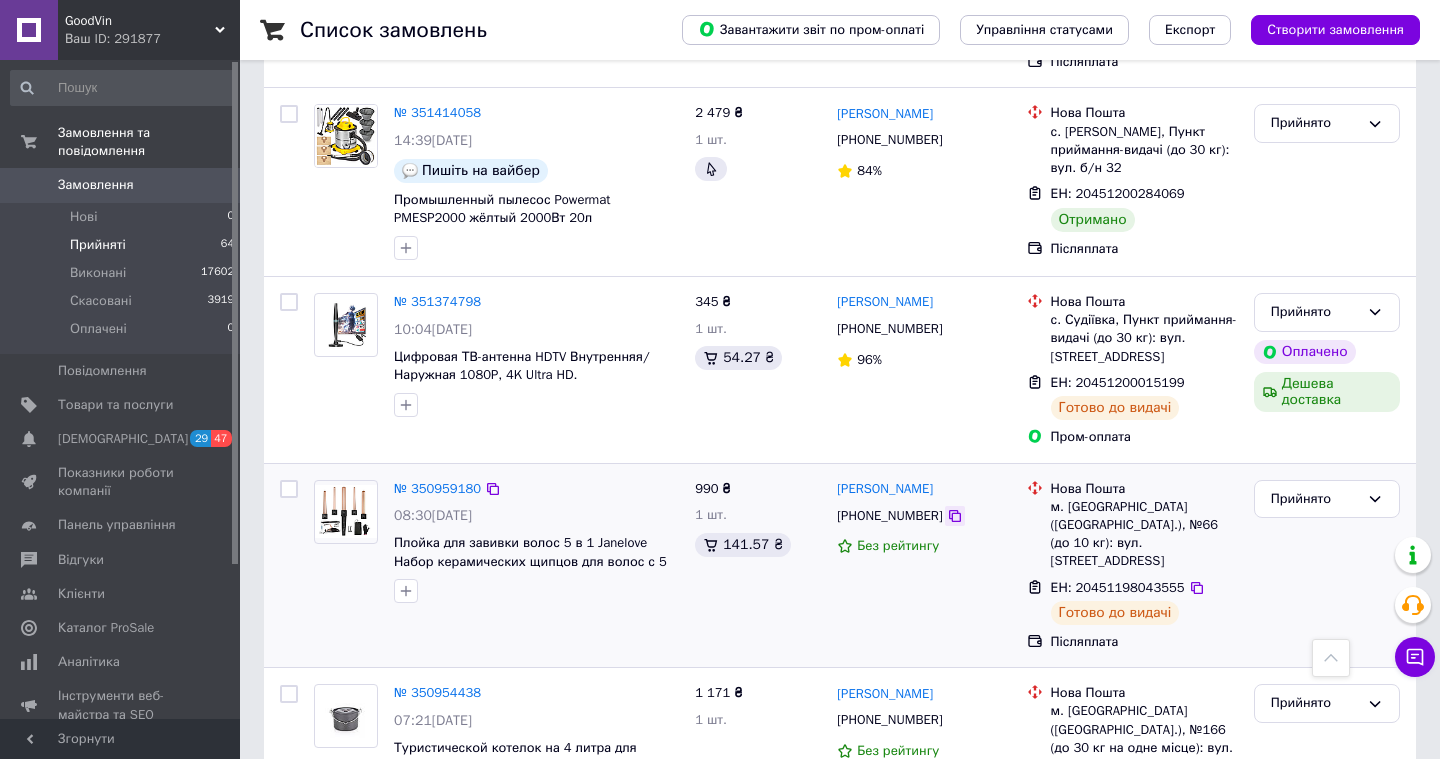 click 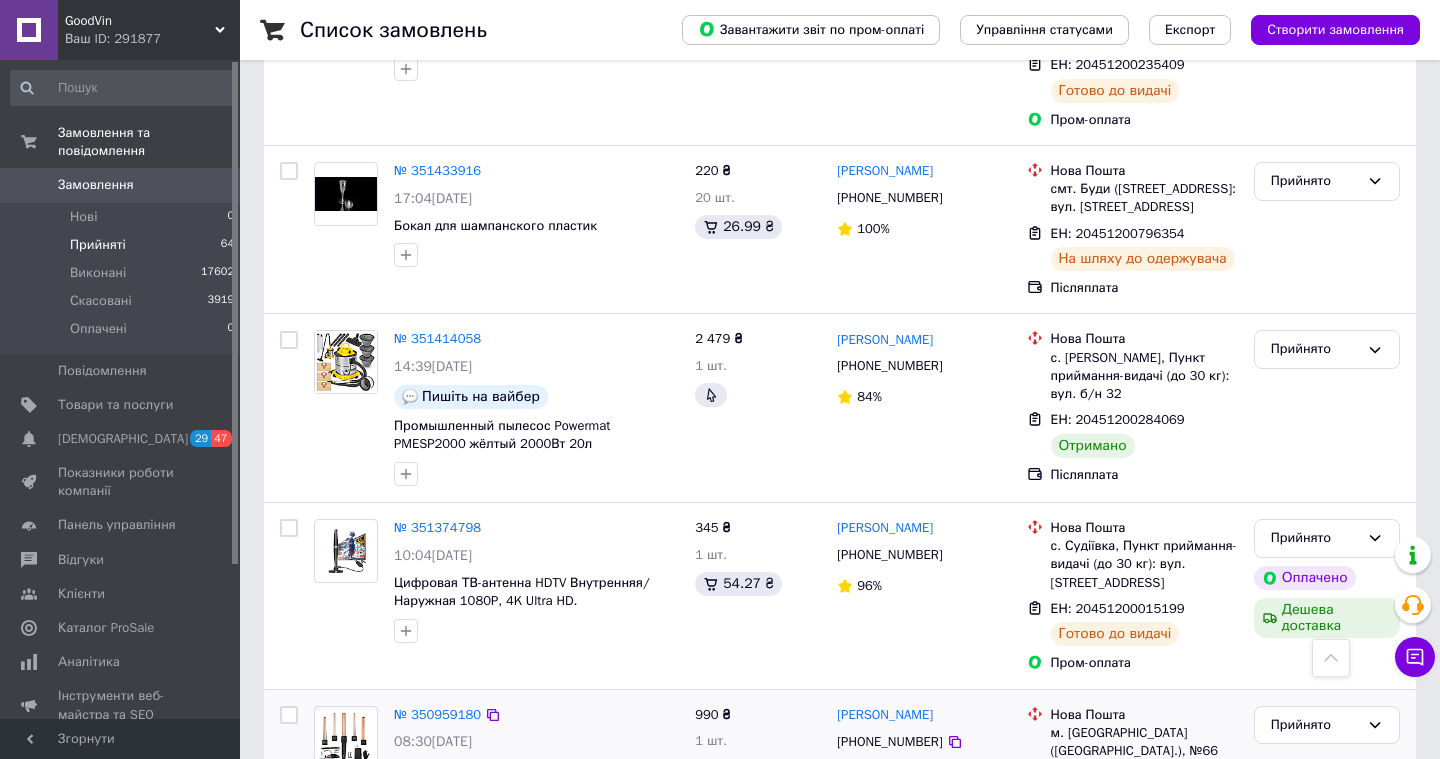 scroll, scrollTop: 5386, scrollLeft: 0, axis: vertical 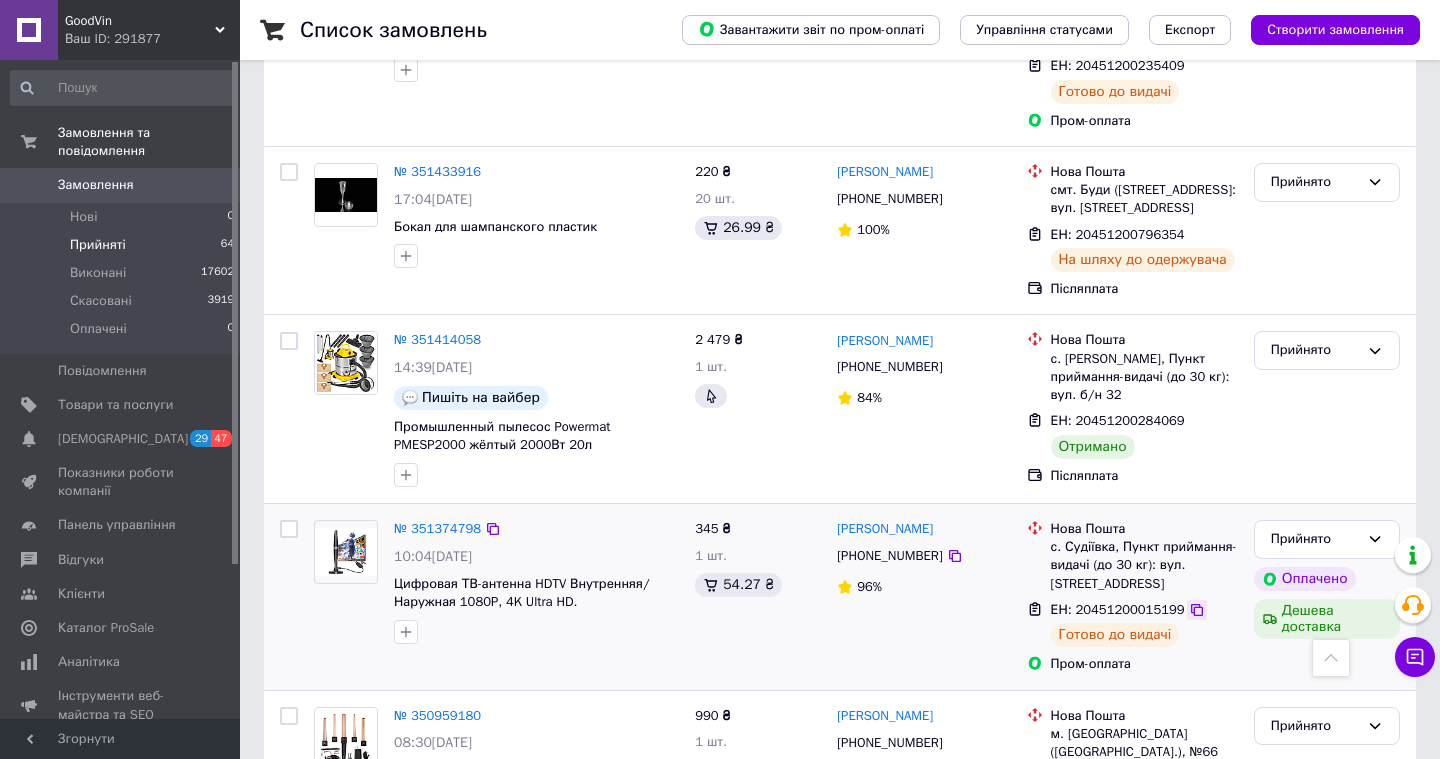 click 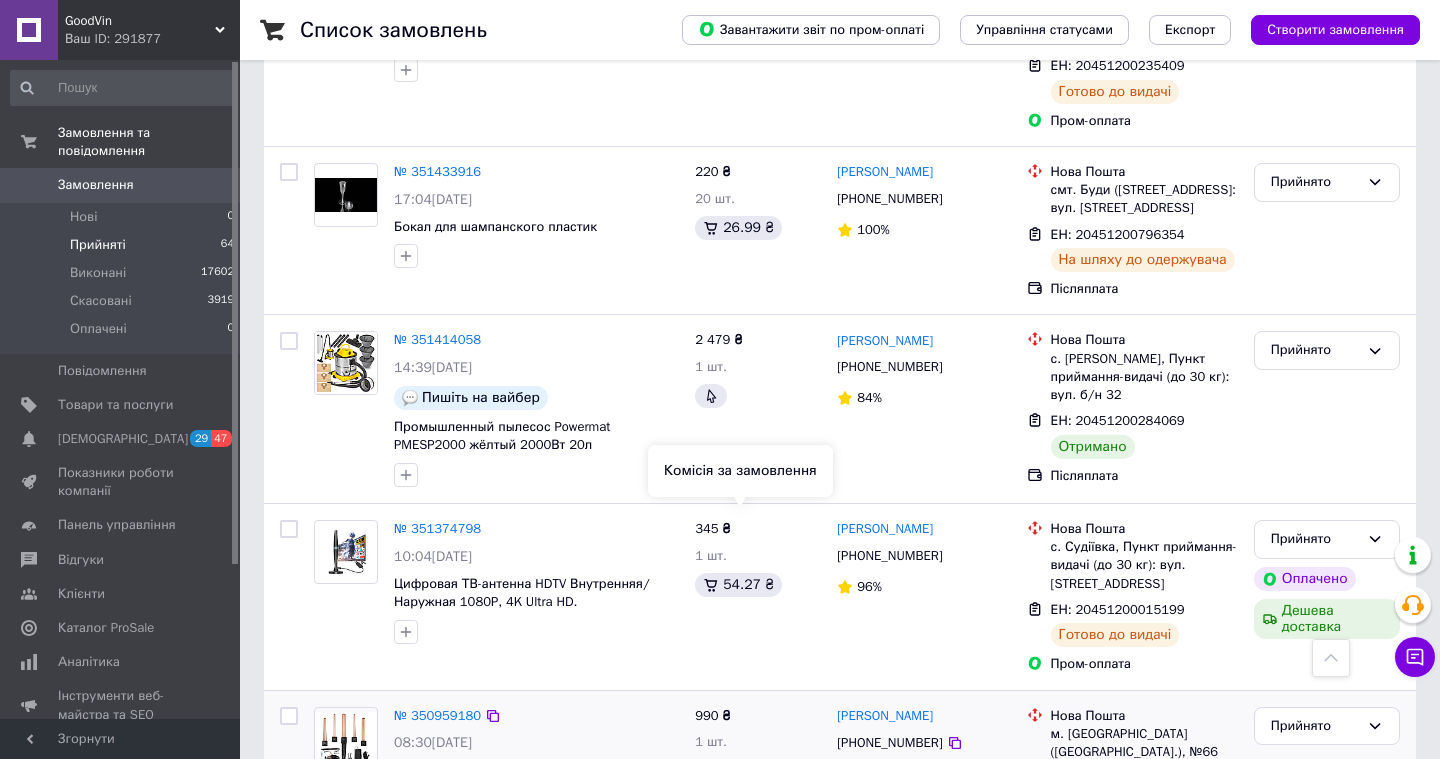 scroll, scrollTop: 5296, scrollLeft: 0, axis: vertical 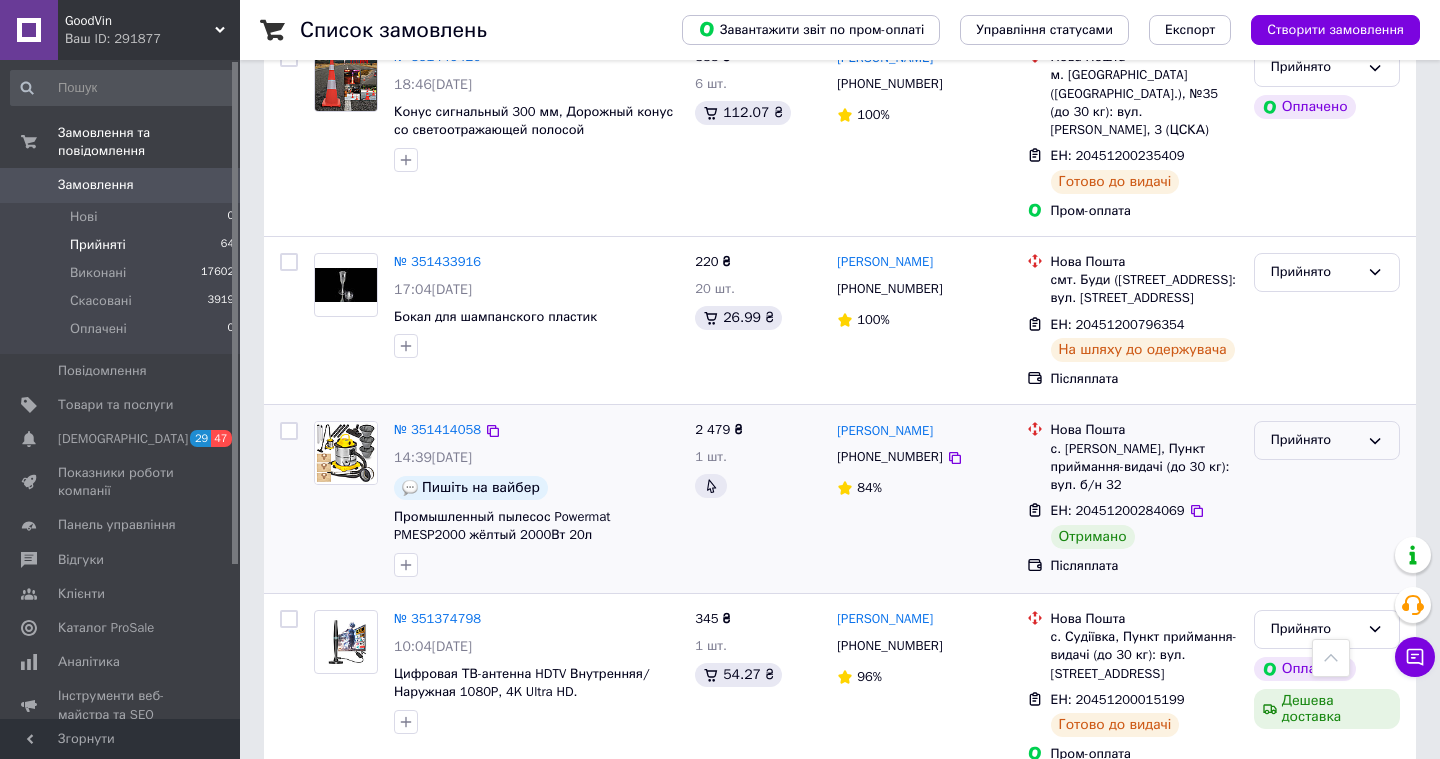 click on "Прийнято" at bounding box center (1315, 440) 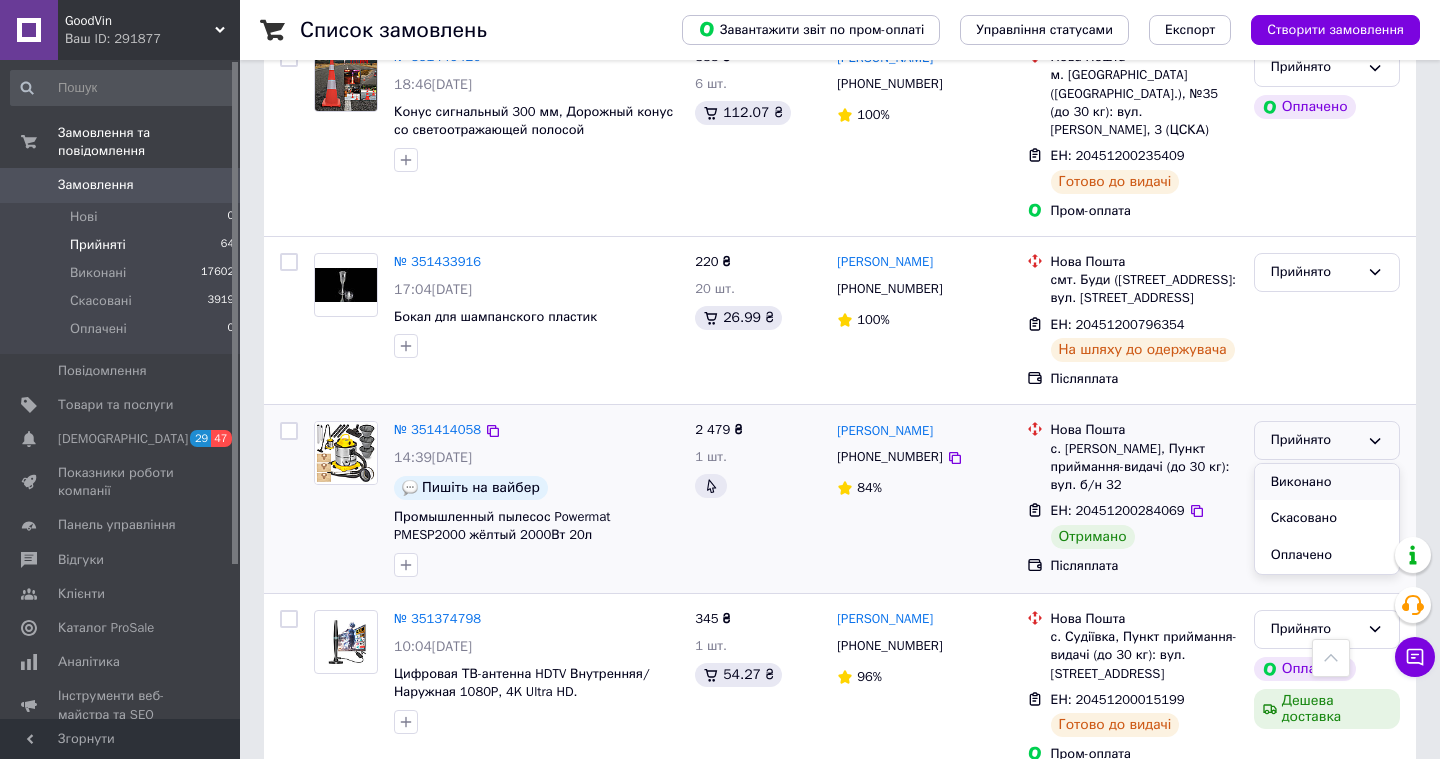 click on "Виконано" at bounding box center [1327, 482] 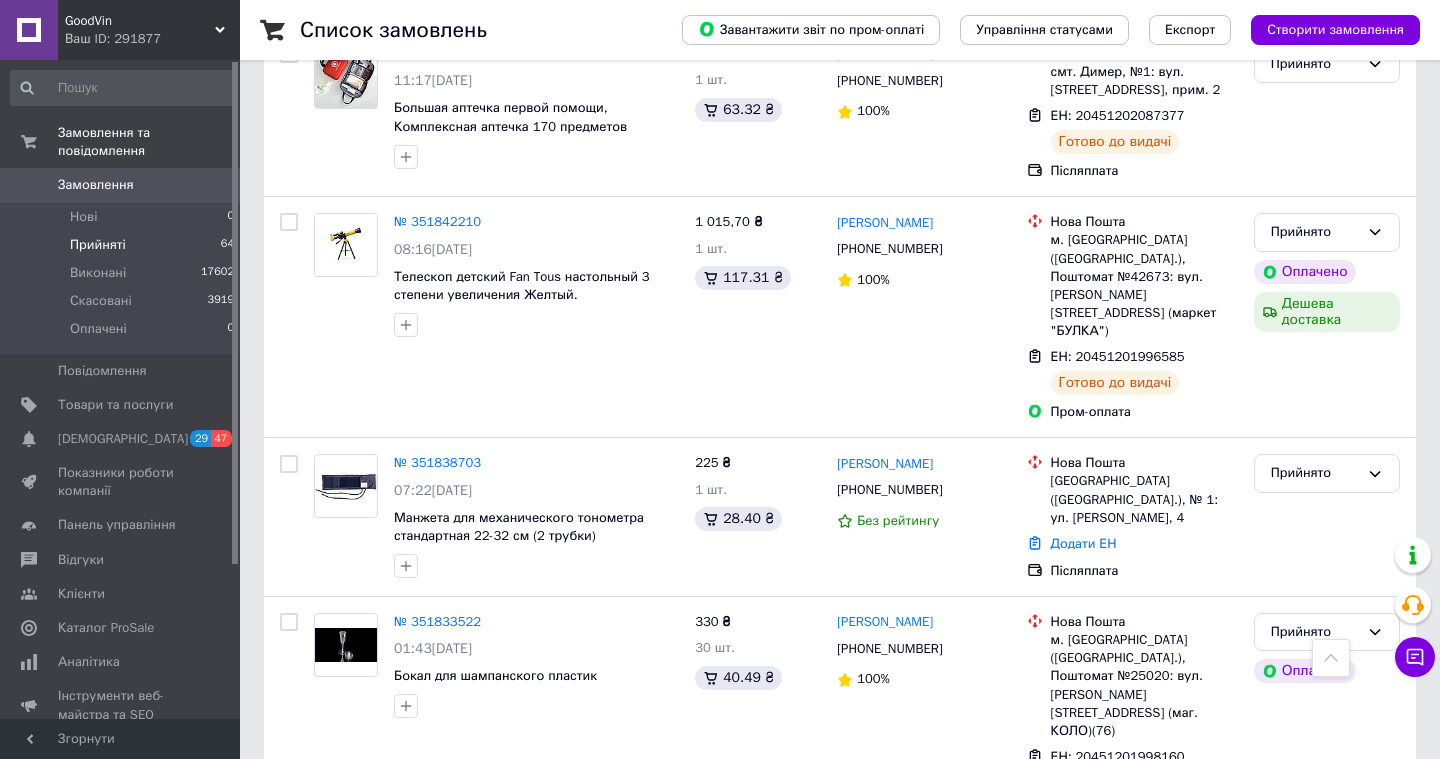 scroll, scrollTop: 1986, scrollLeft: 0, axis: vertical 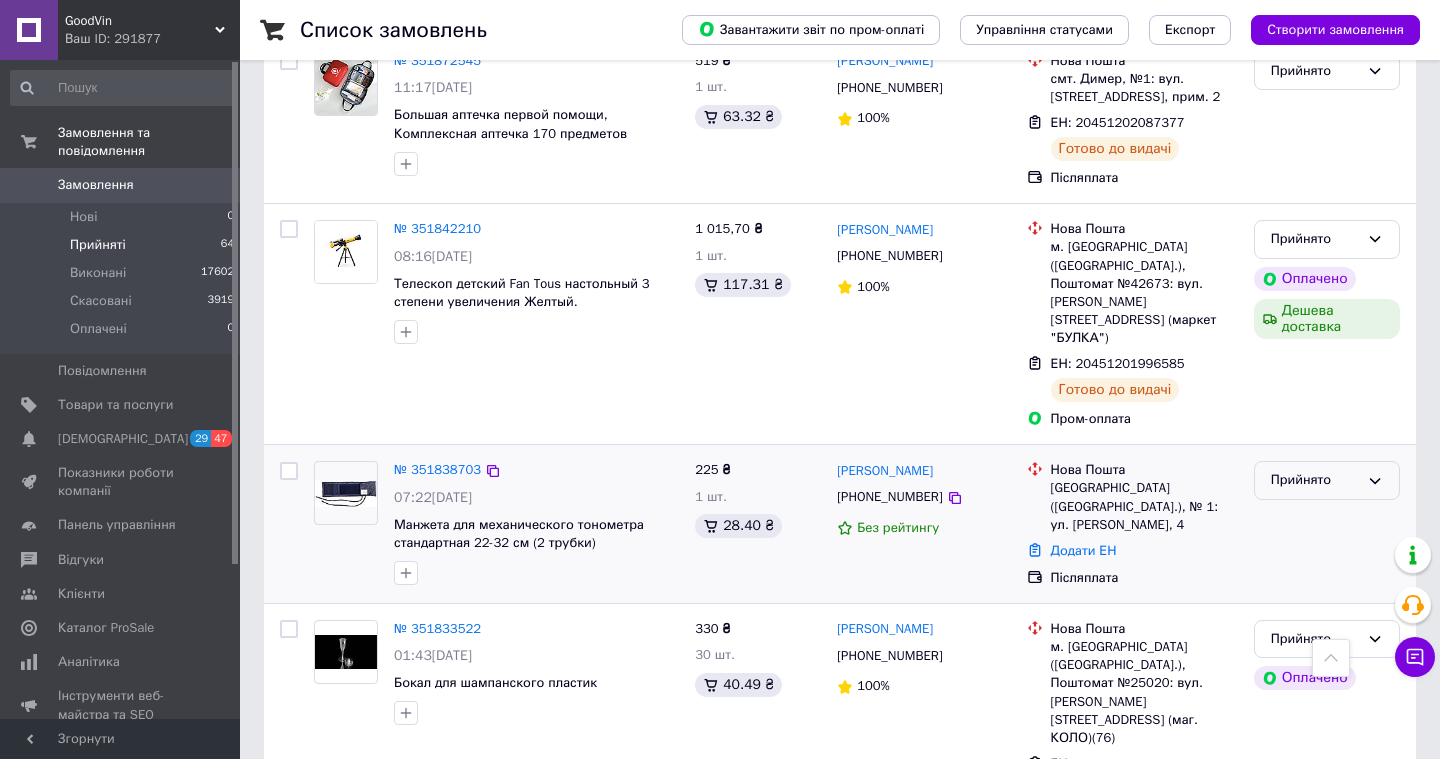 click on "Прийнято" at bounding box center [1315, 480] 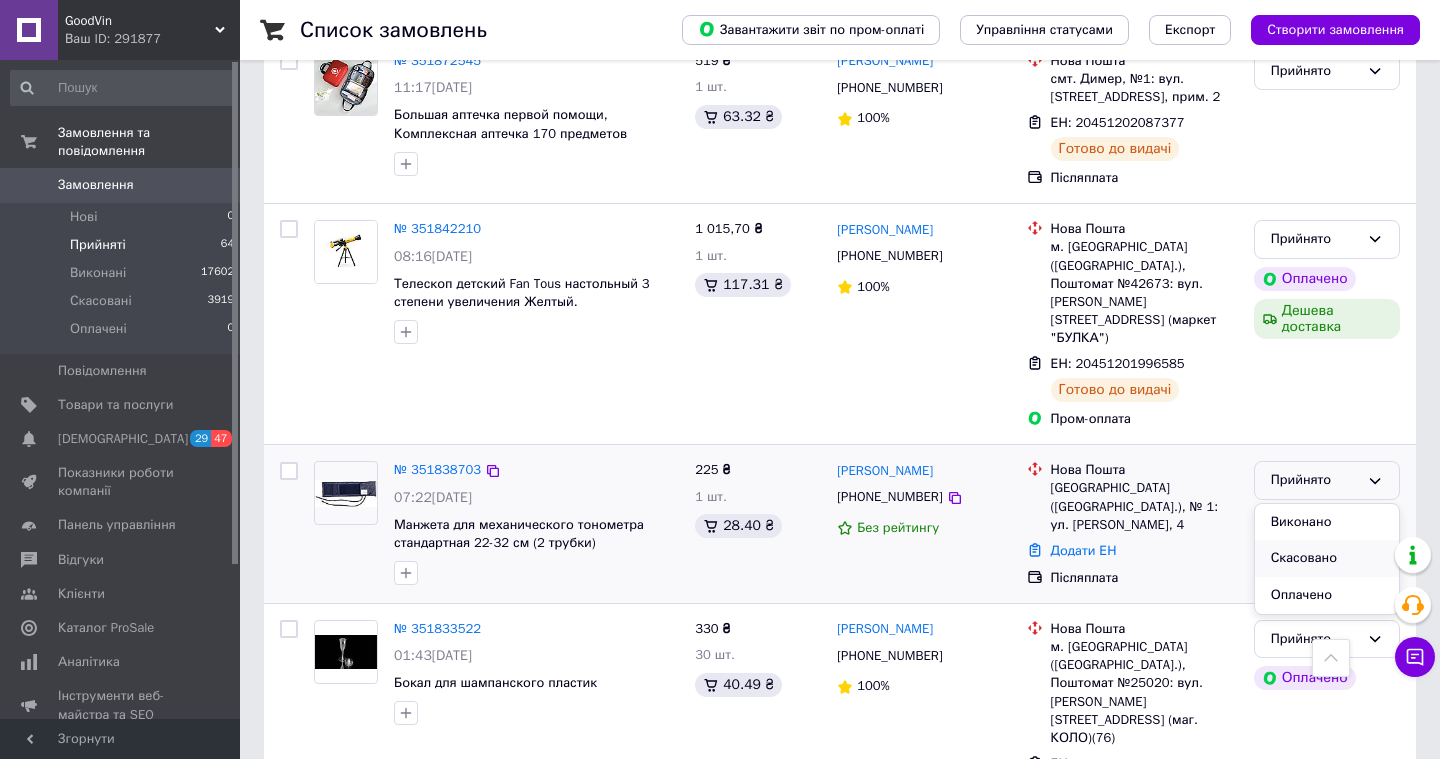 click on "Скасовано" at bounding box center (1327, 558) 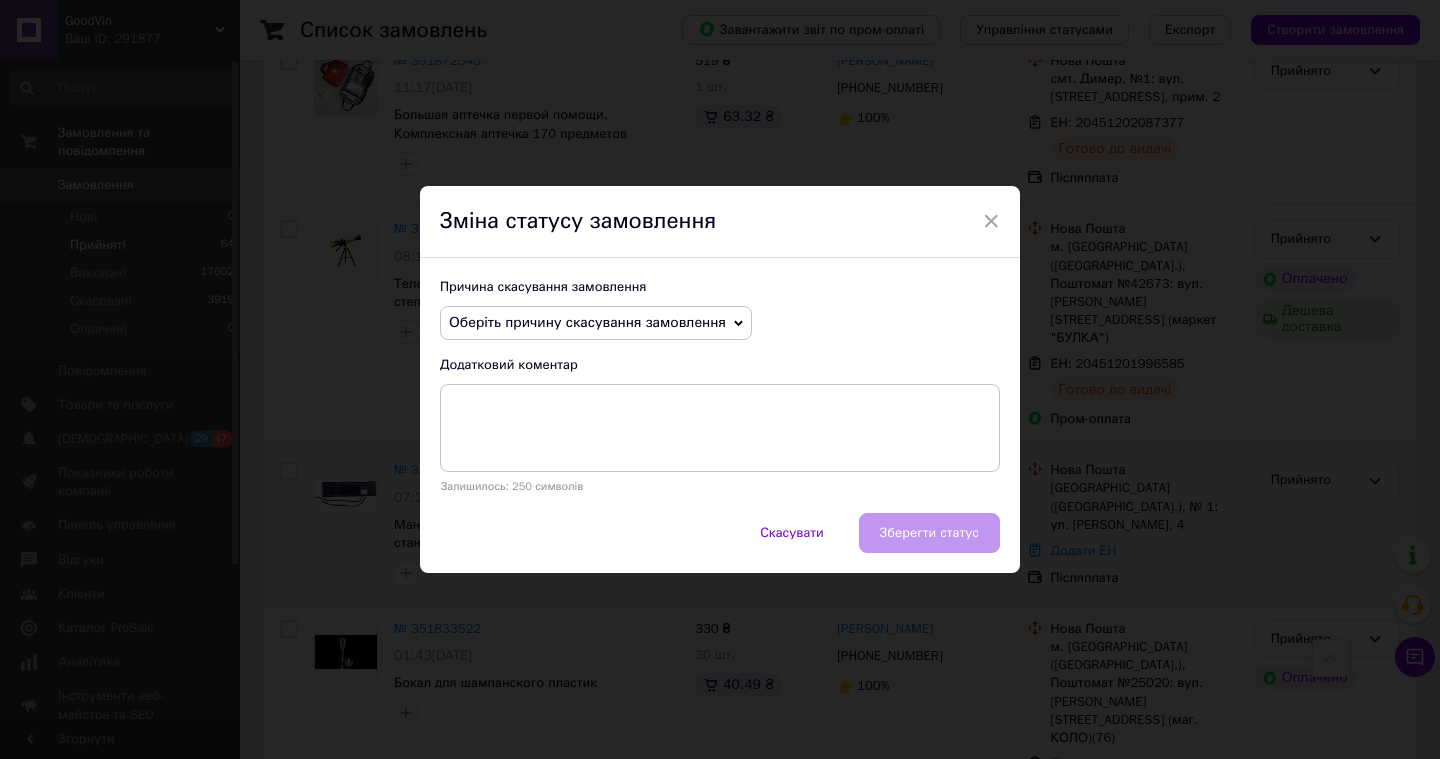 click on "Оберіть причину скасування замовлення" at bounding box center [587, 322] 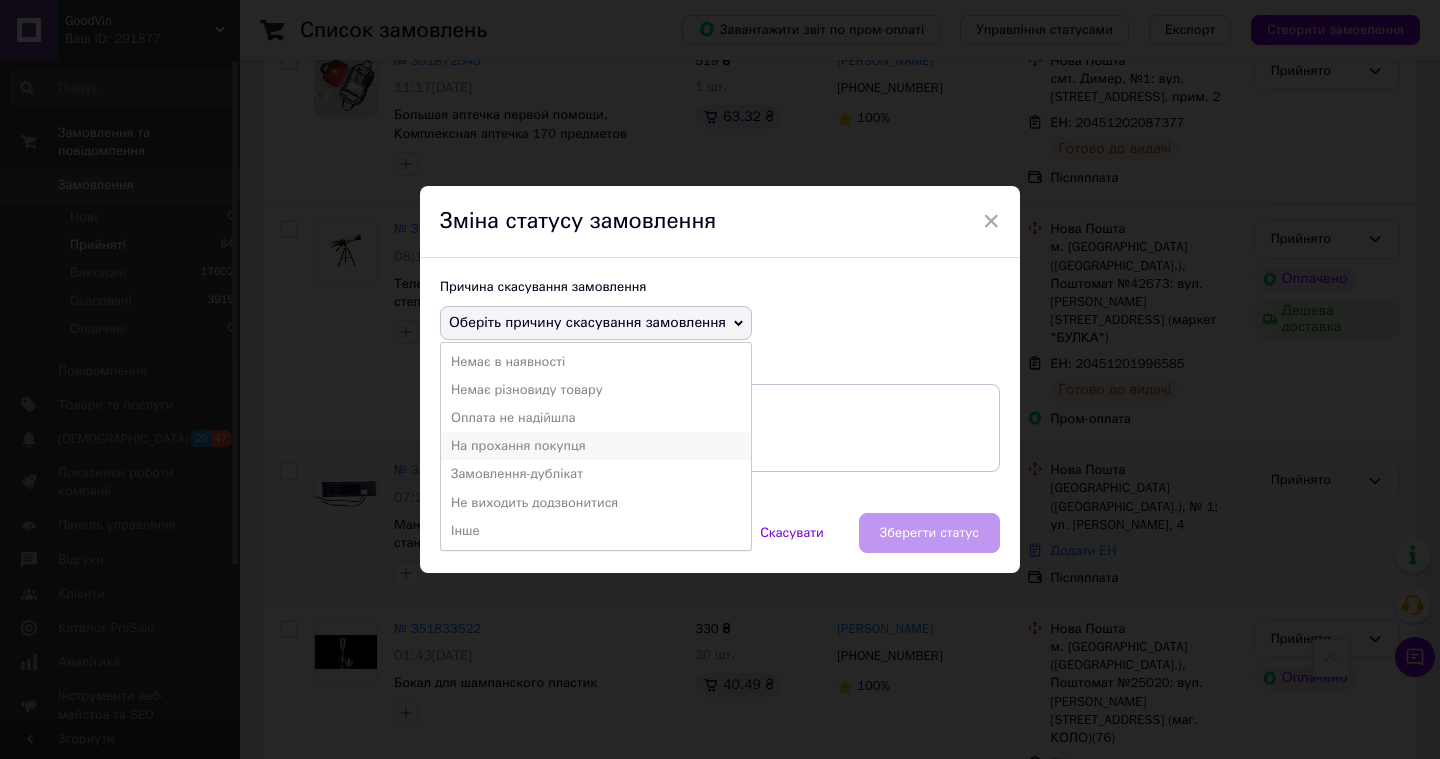 click on "На прохання покупця" at bounding box center [596, 446] 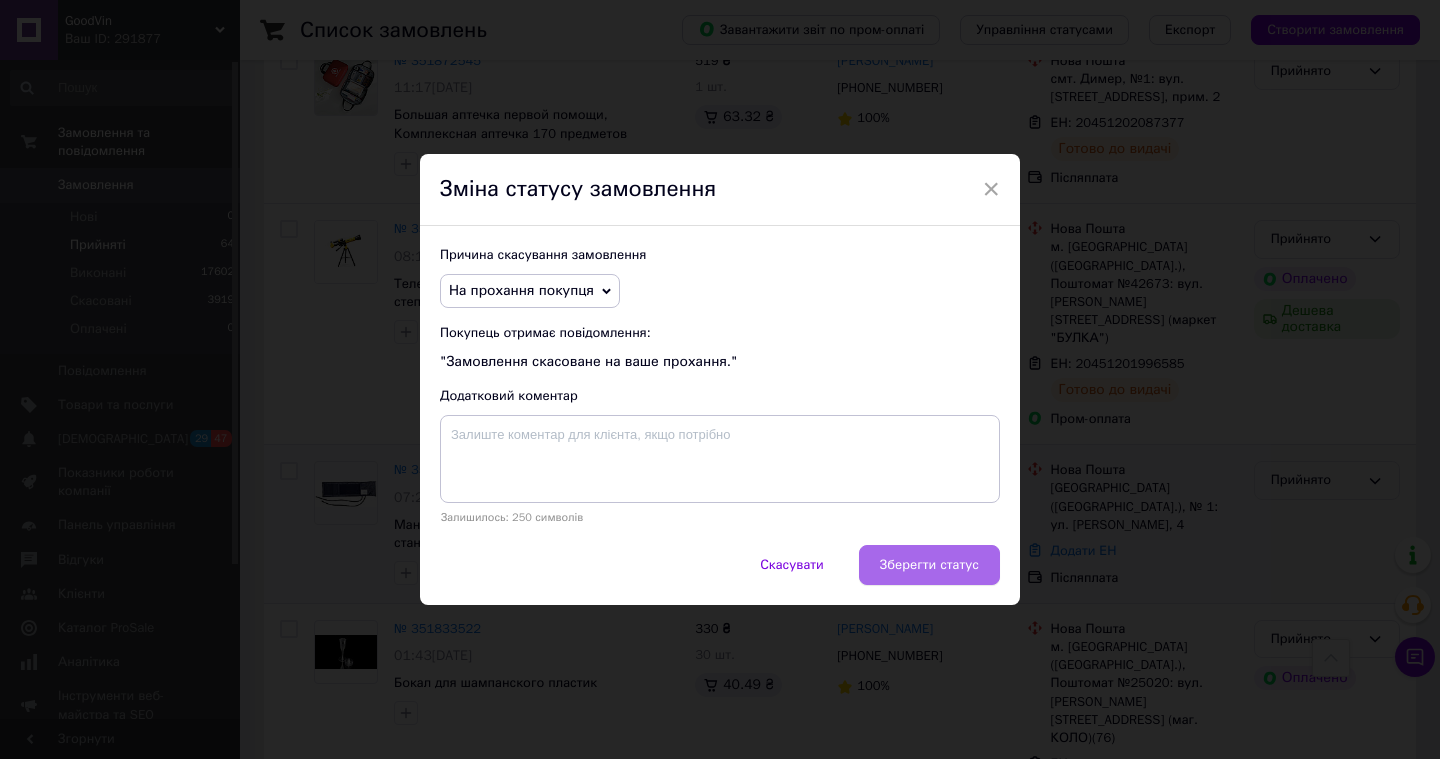 click on "Зберегти статус" at bounding box center (929, 565) 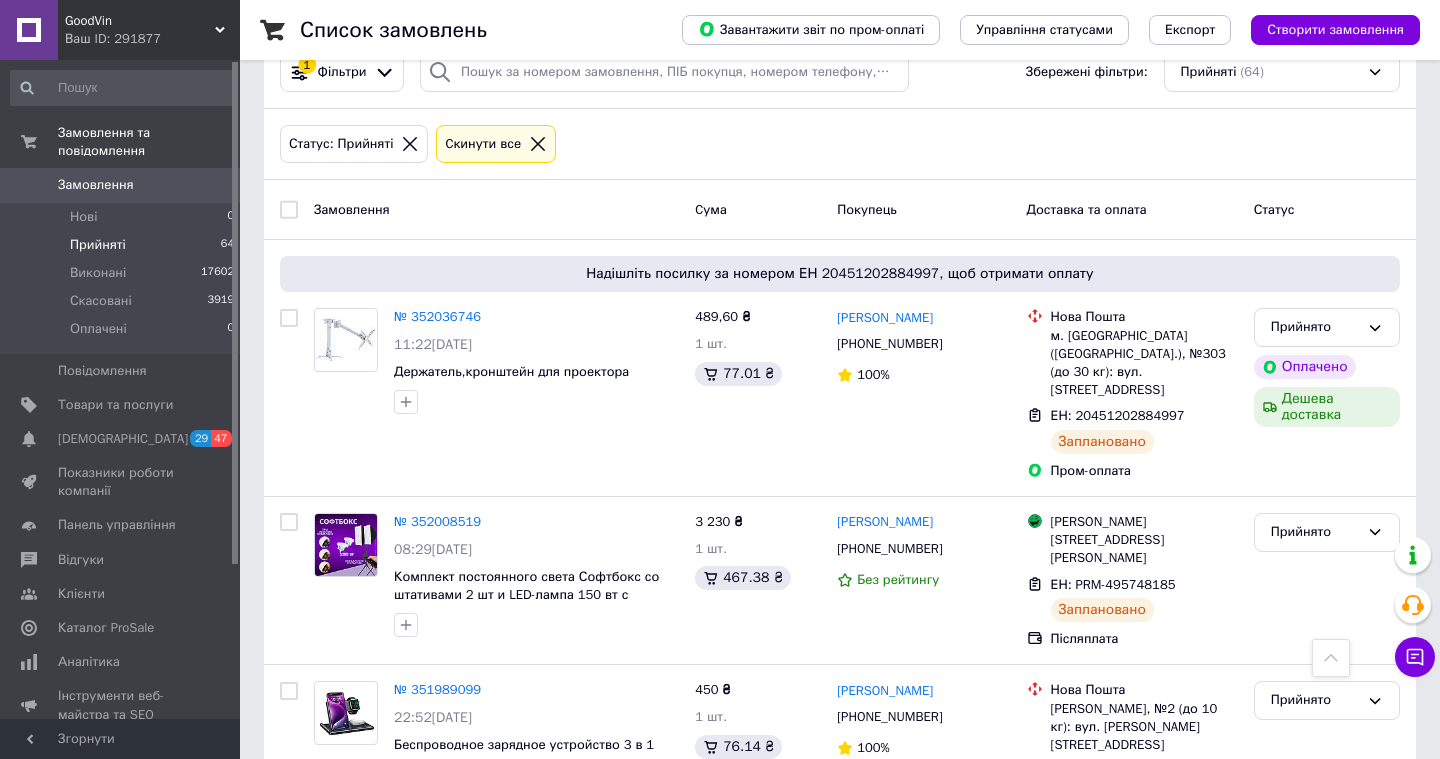 scroll, scrollTop: 0, scrollLeft: 0, axis: both 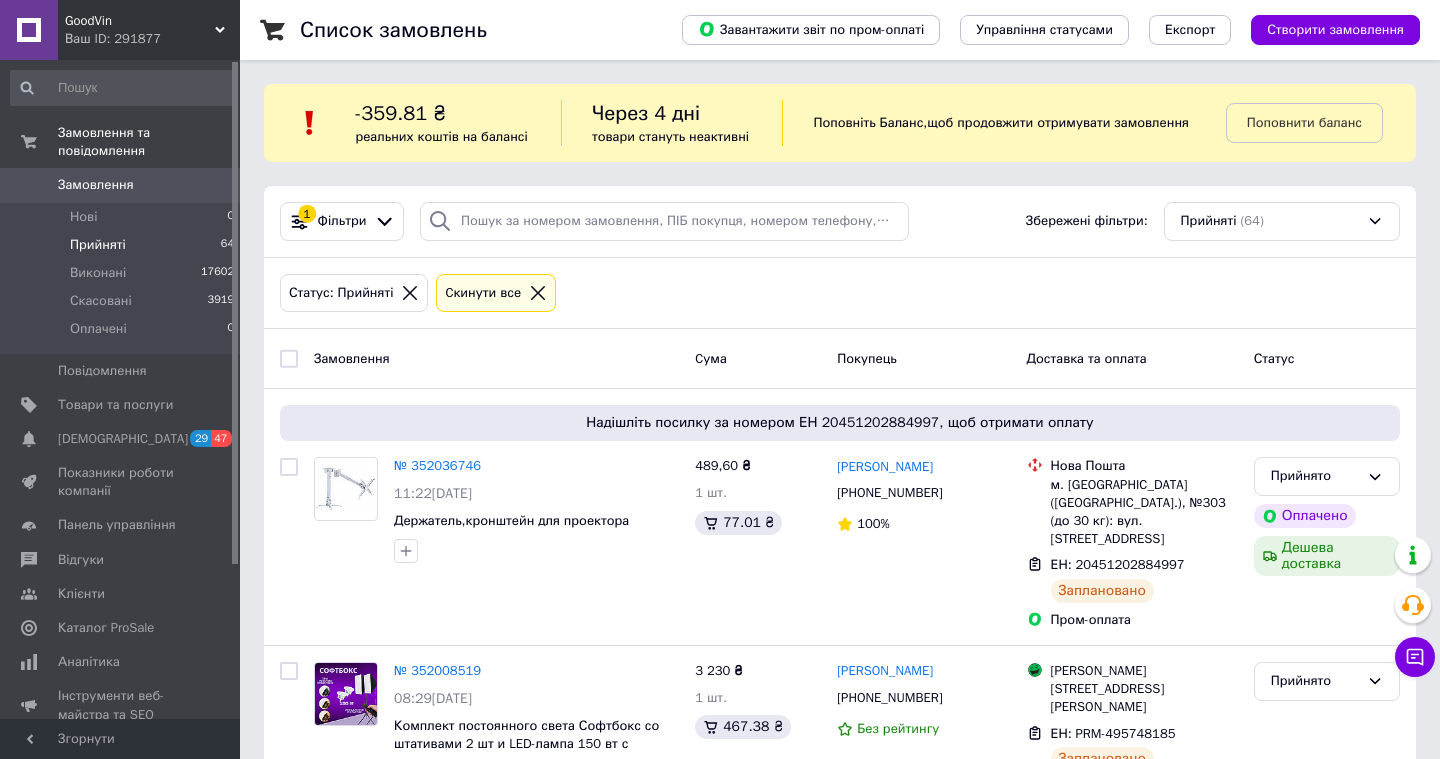 click at bounding box center [538, 293] 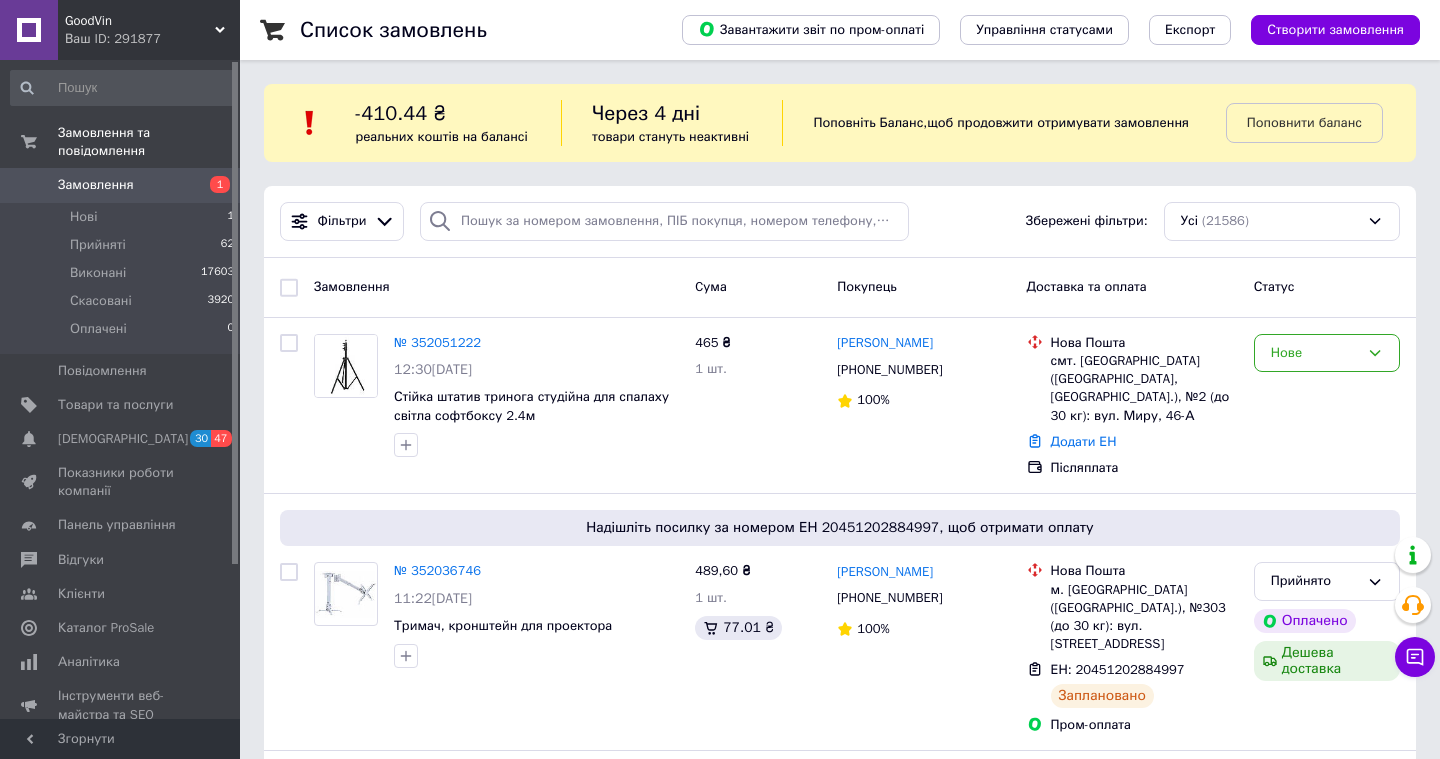 scroll, scrollTop: 0, scrollLeft: 0, axis: both 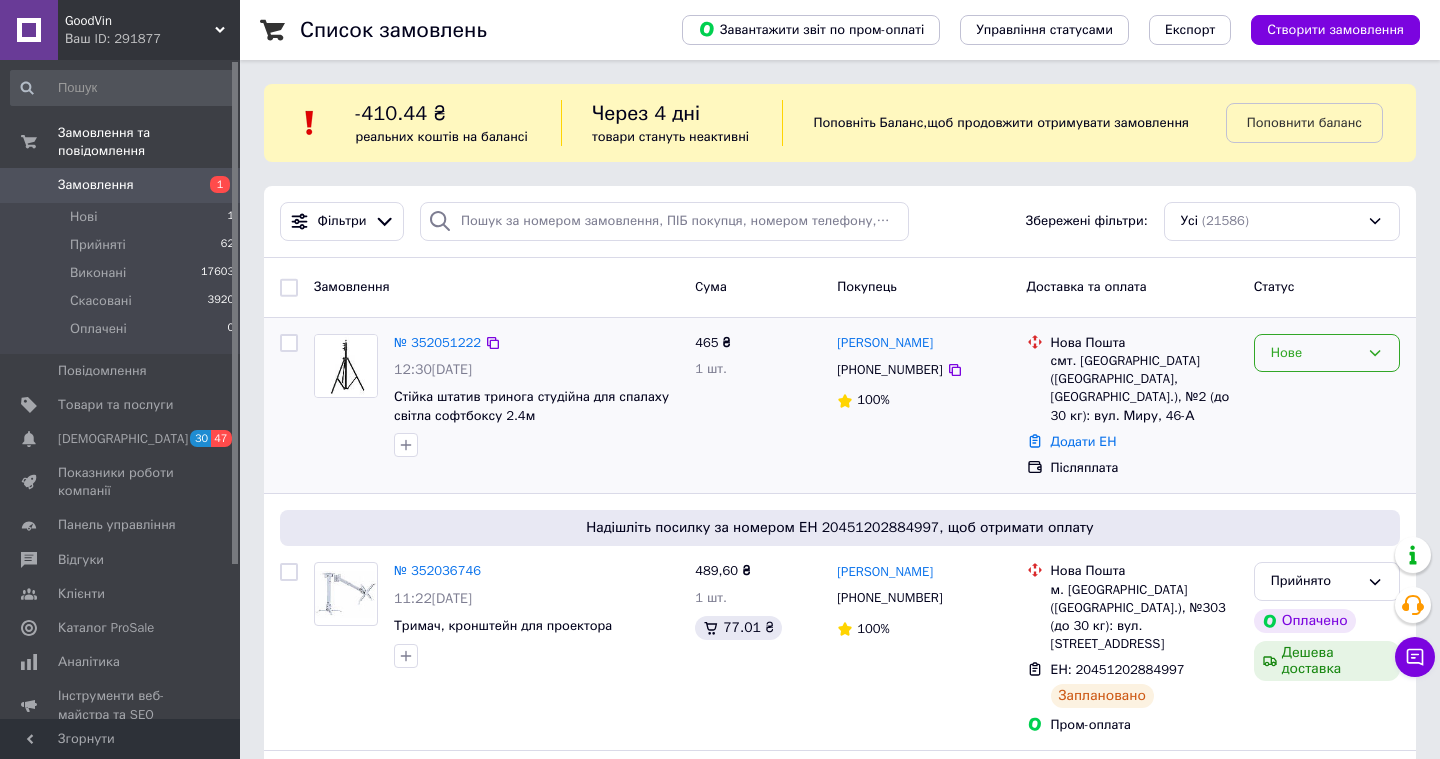 click on "Нове" at bounding box center [1327, 353] 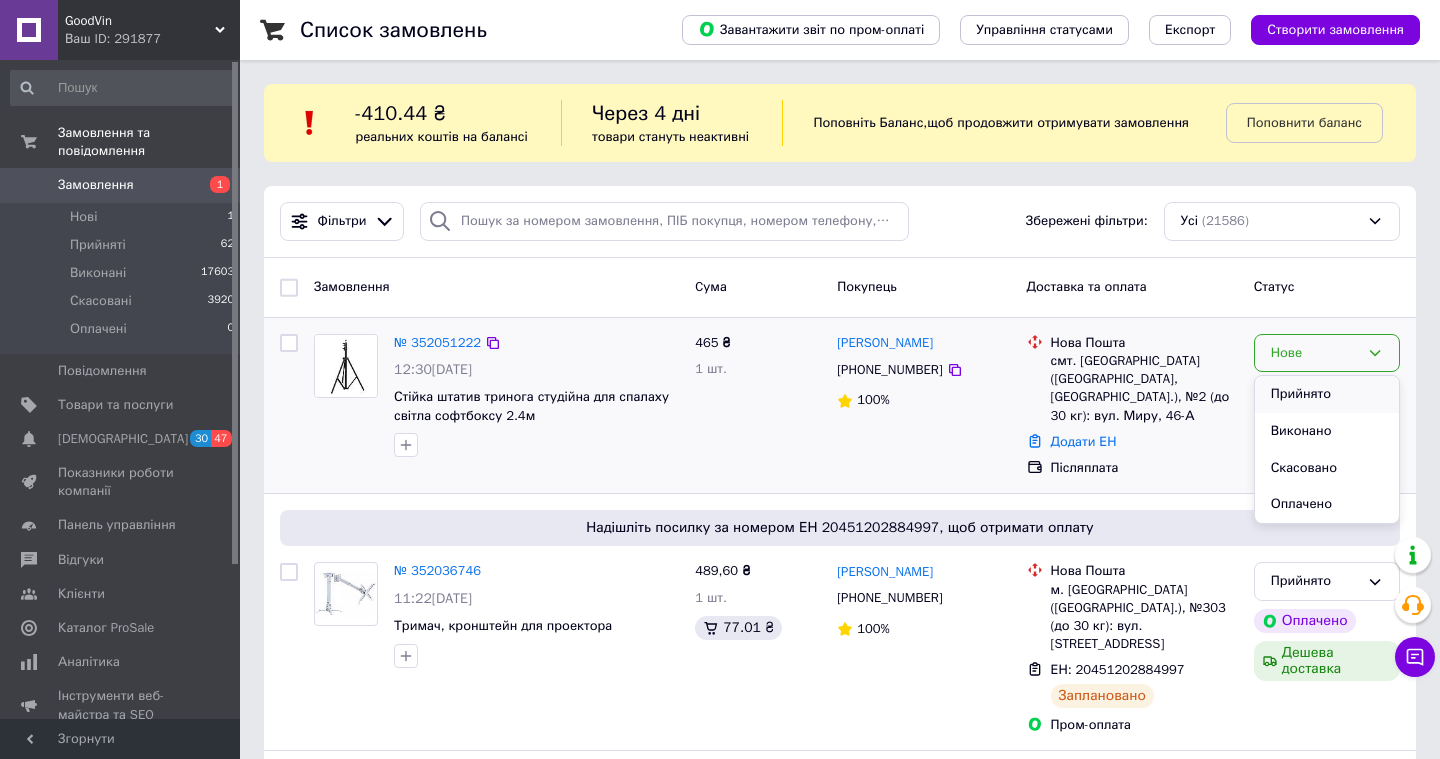 click on "Прийнято" at bounding box center [1327, 394] 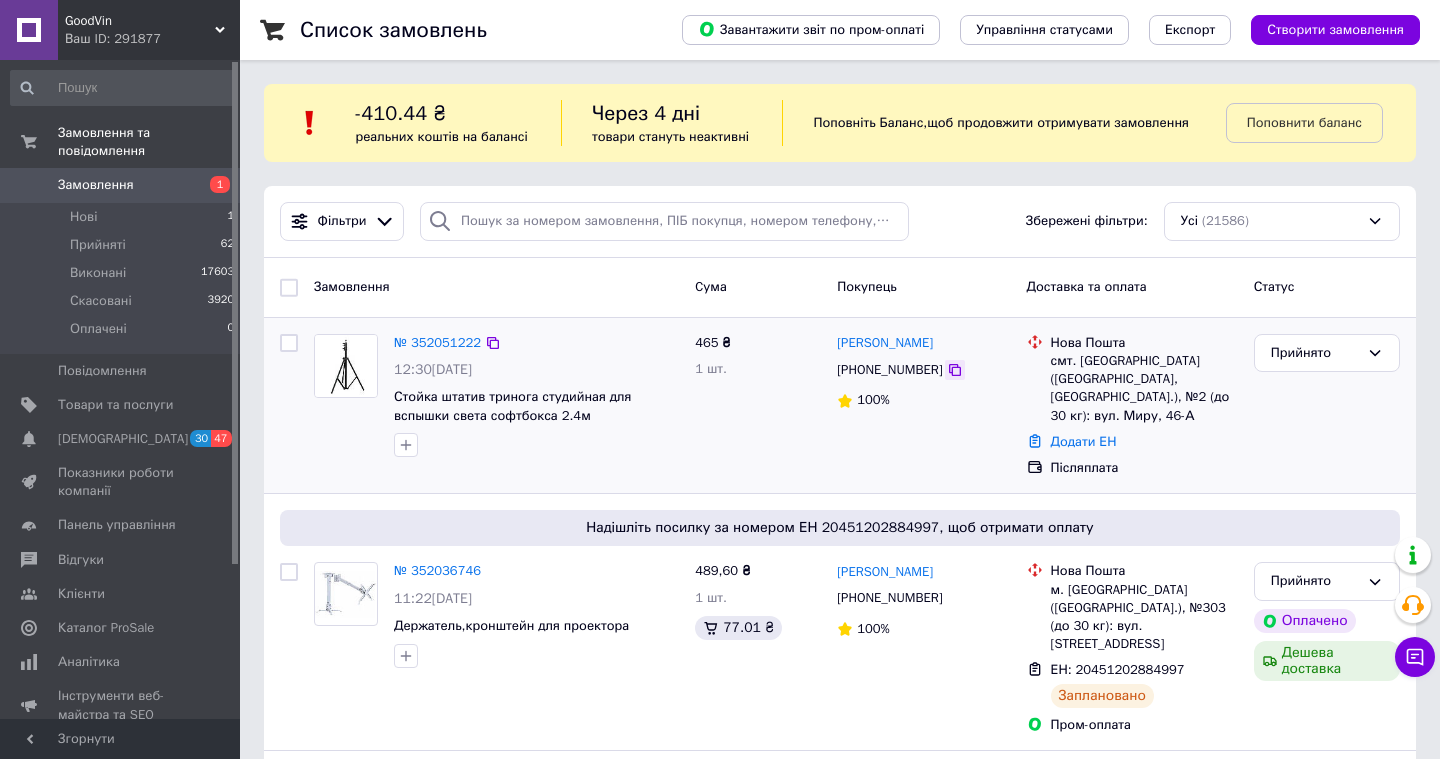 click 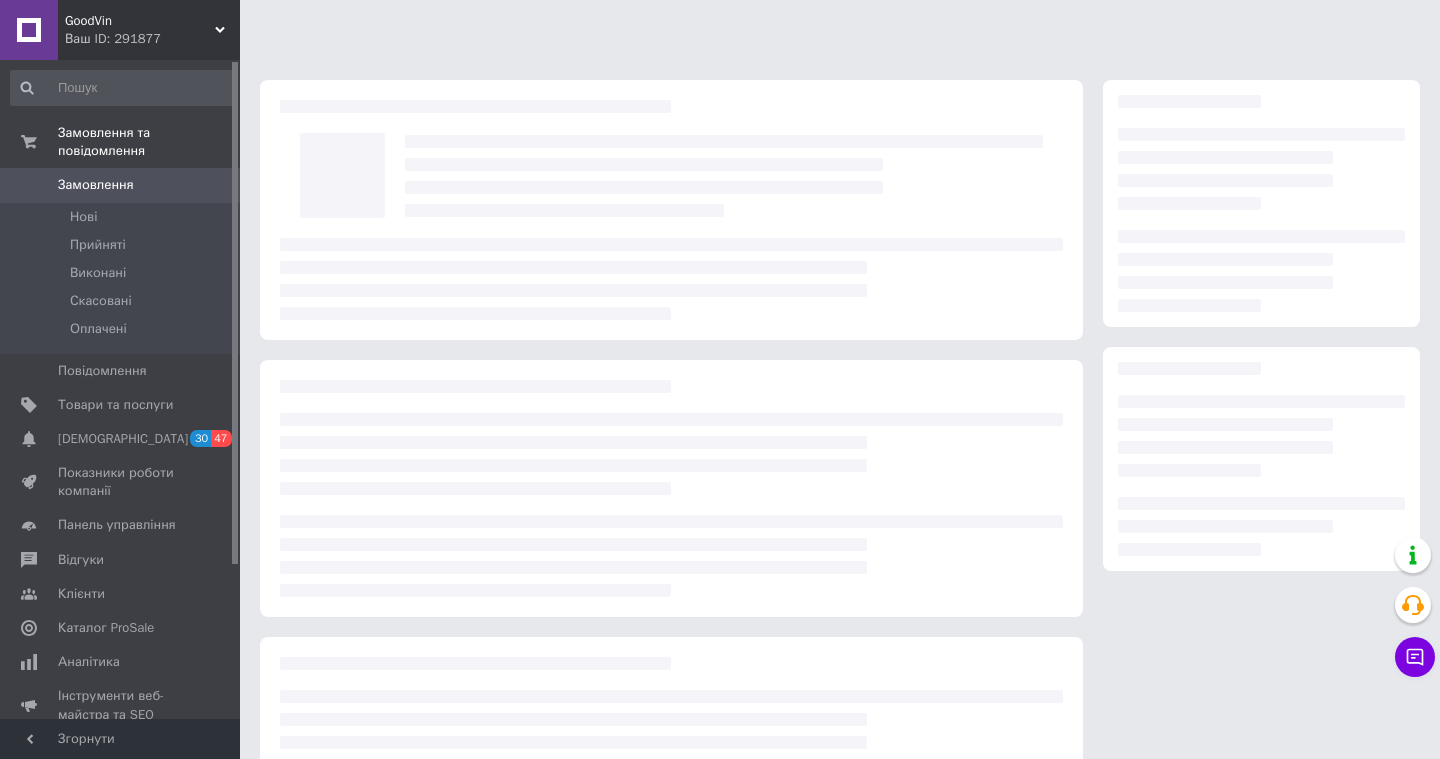 scroll, scrollTop: 0, scrollLeft: 0, axis: both 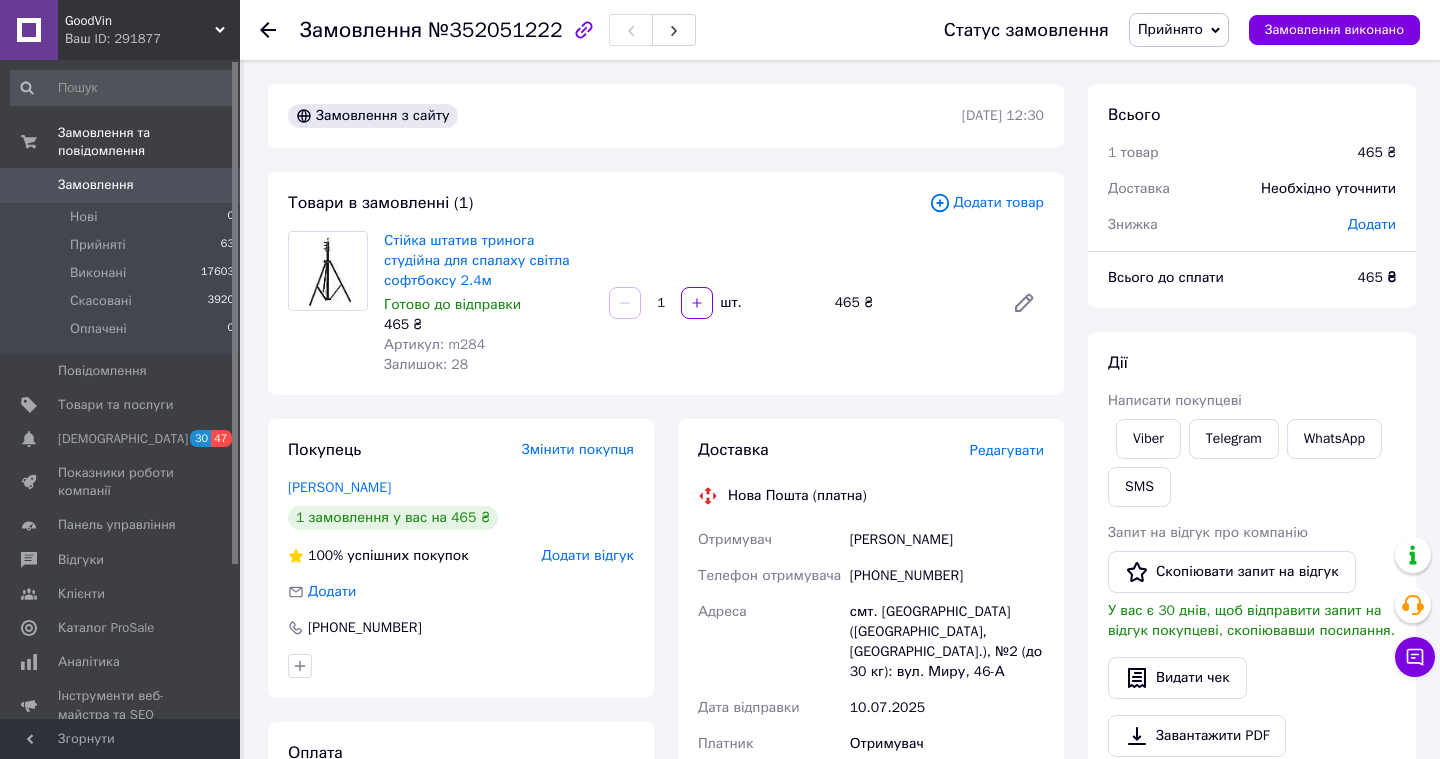 click on "Редагувати" at bounding box center [1007, 451] 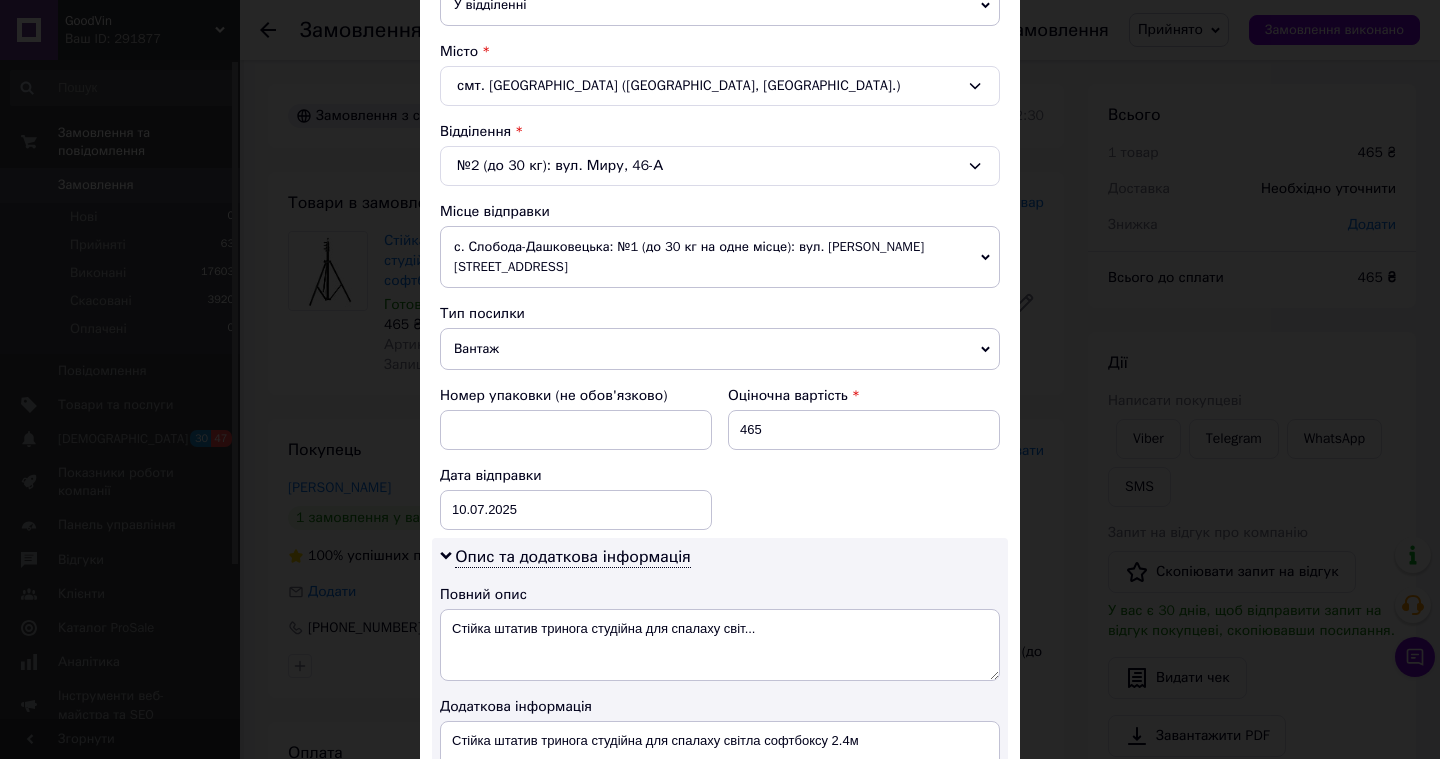 scroll, scrollTop: 1031, scrollLeft: 0, axis: vertical 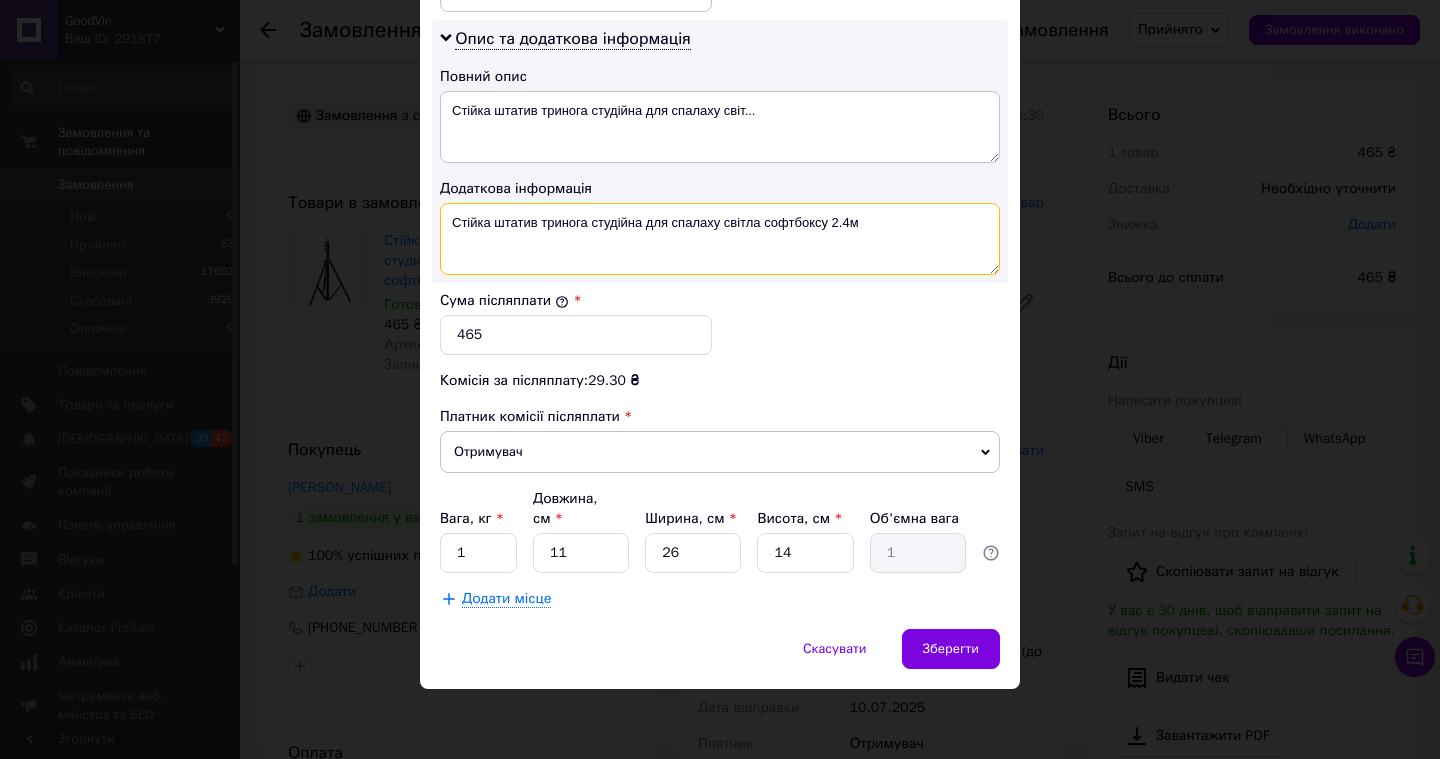 drag, startPoint x: 825, startPoint y: 223, endPoint x: 541, endPoint y: 220, distance: 284.01584 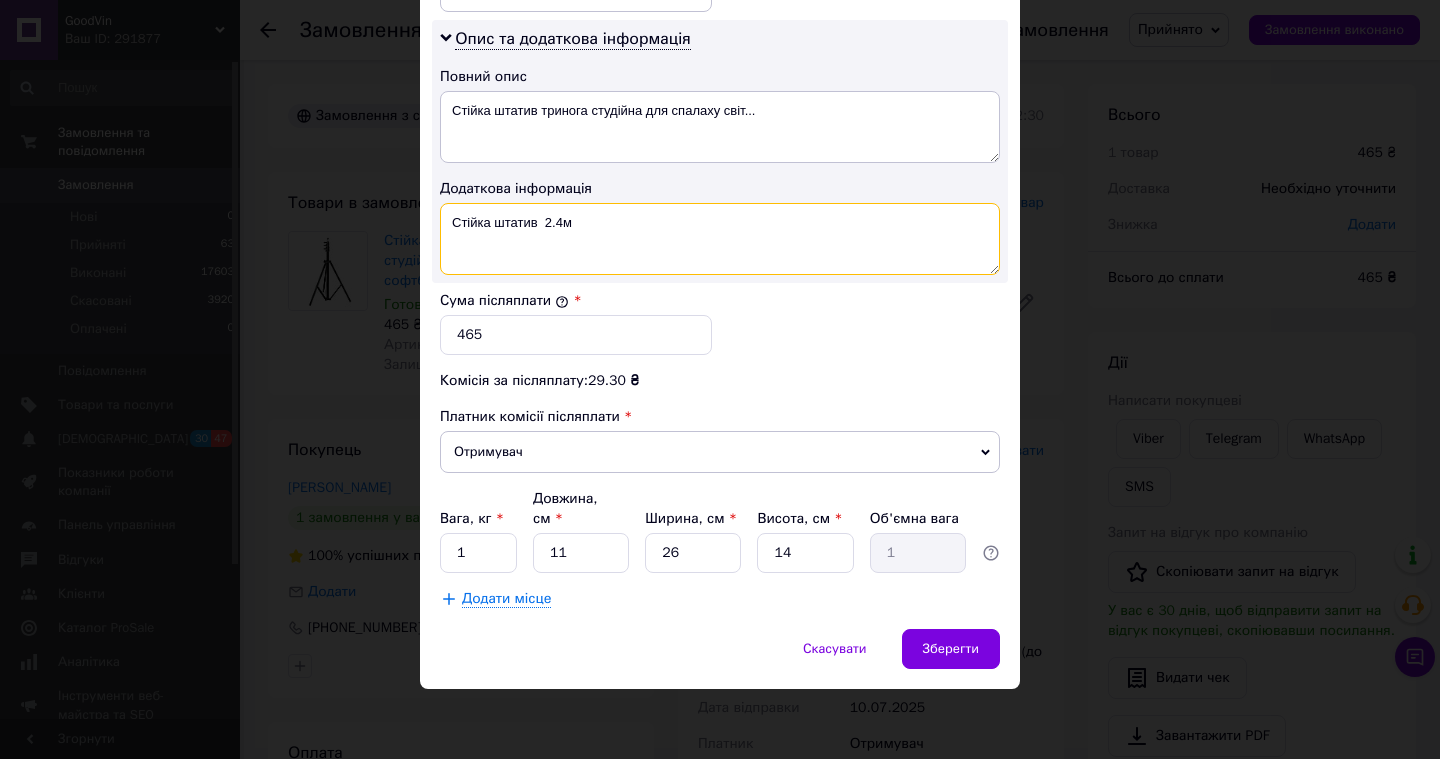 click on "Стійка штатив  2.4м" at bounding box center (720, 239) 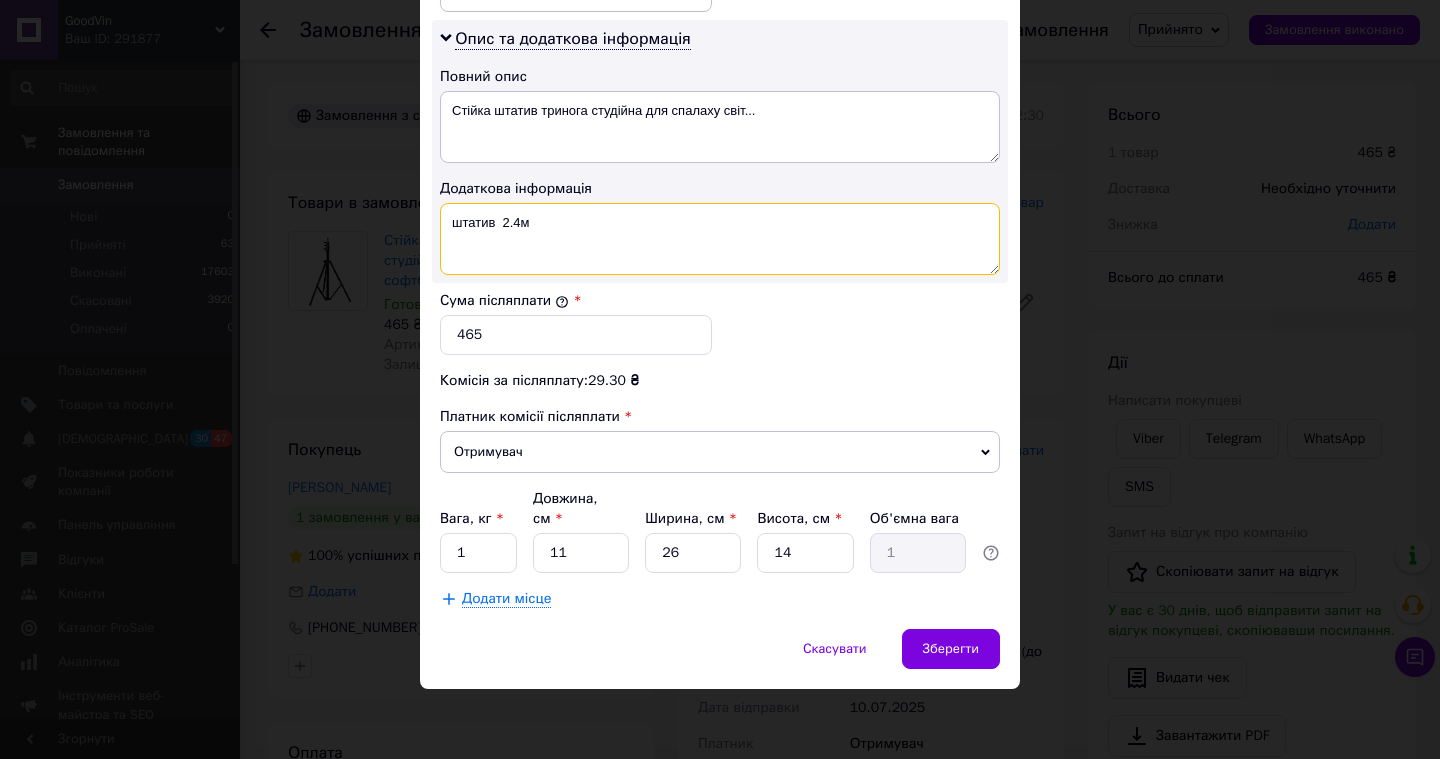 type on "штатив  2.4м" 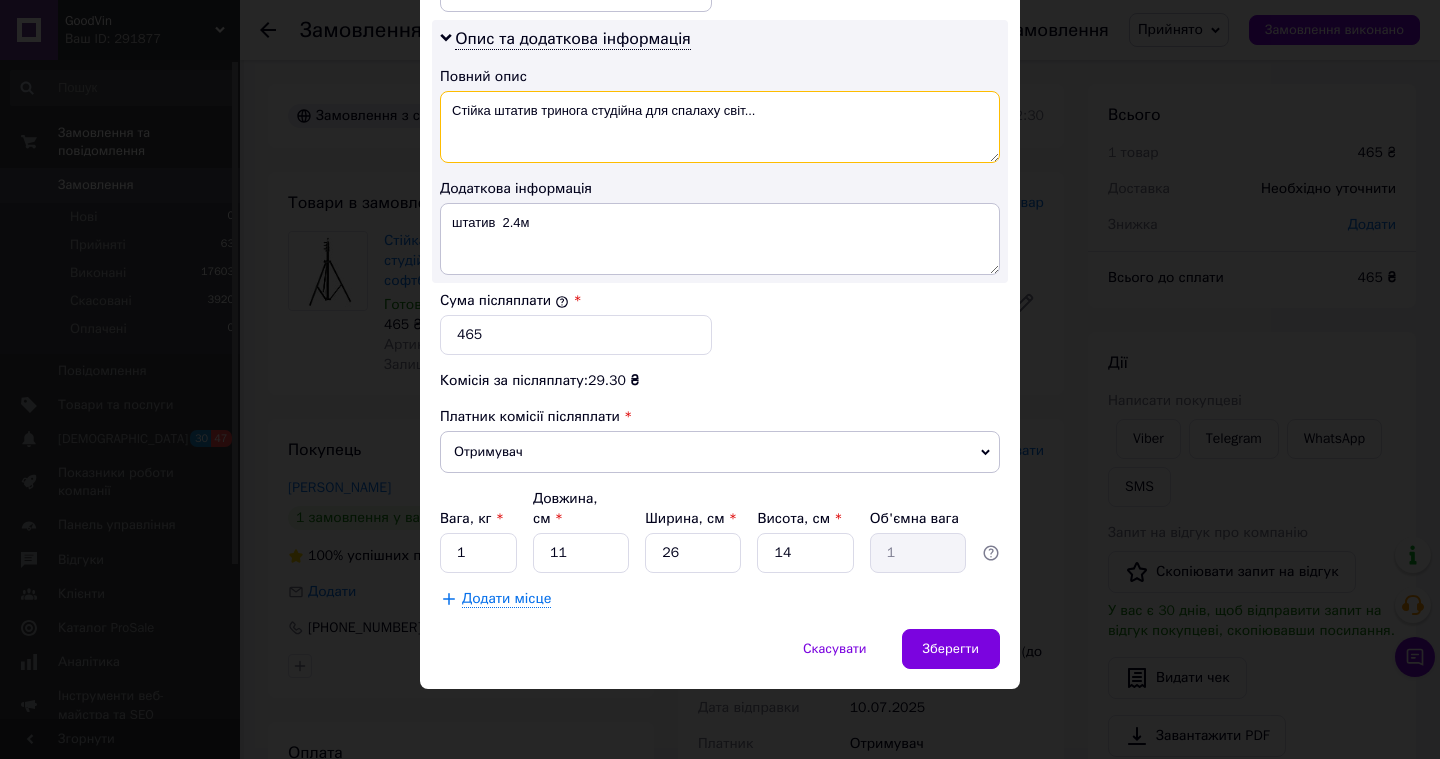 click on "Стійка штатив тринога студійна для спалаху світ..." at bounding box center [720, 127] 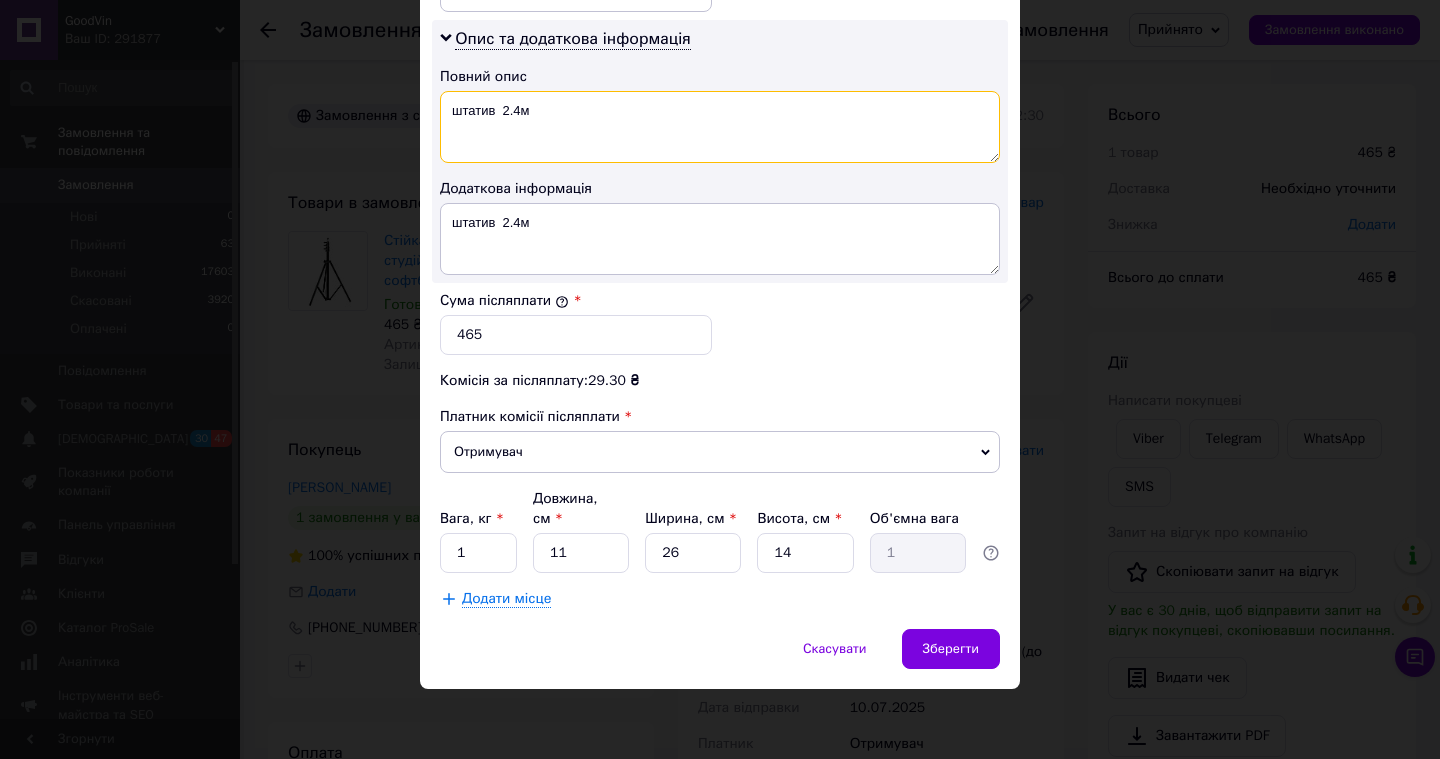 type on "штатив  2.4м" 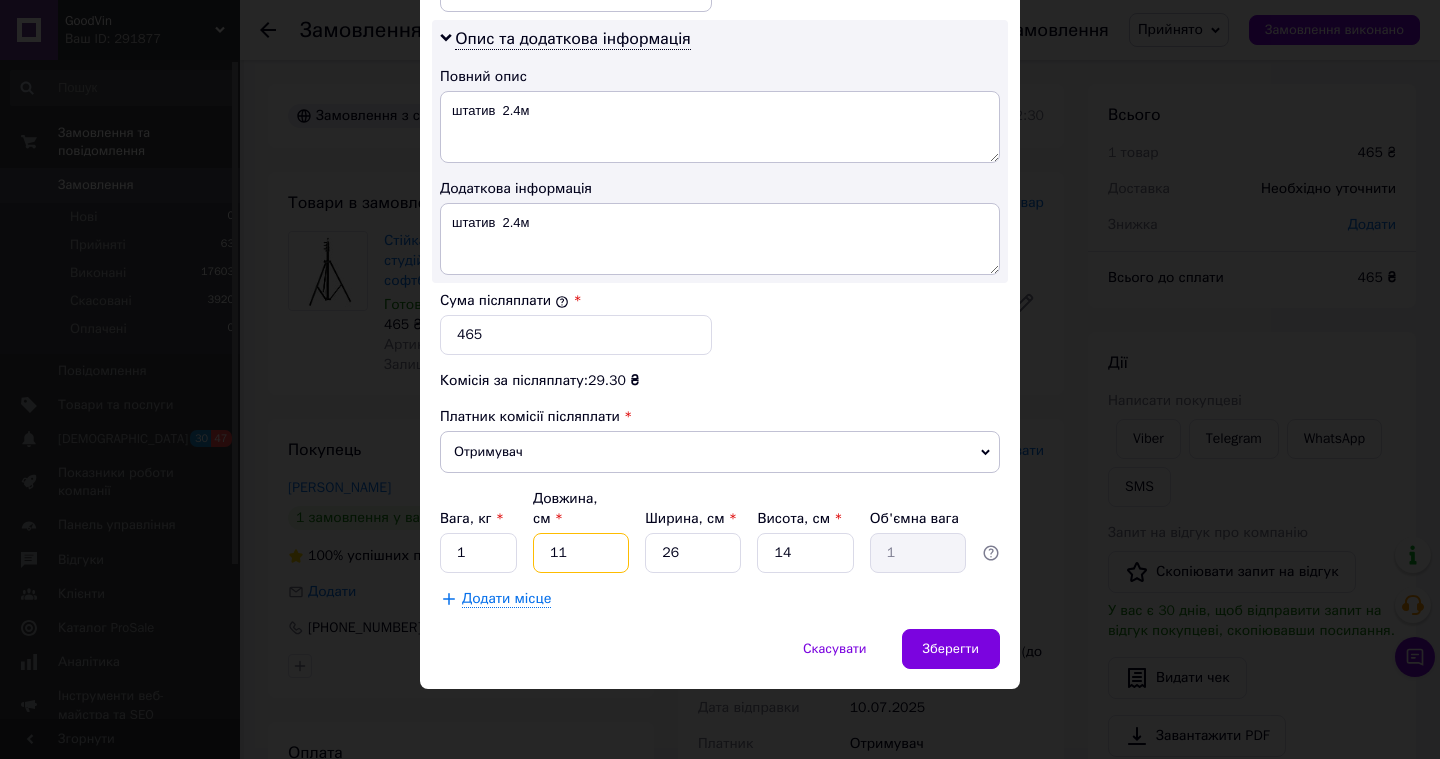 click on "11" at bounding box center (581, 553) 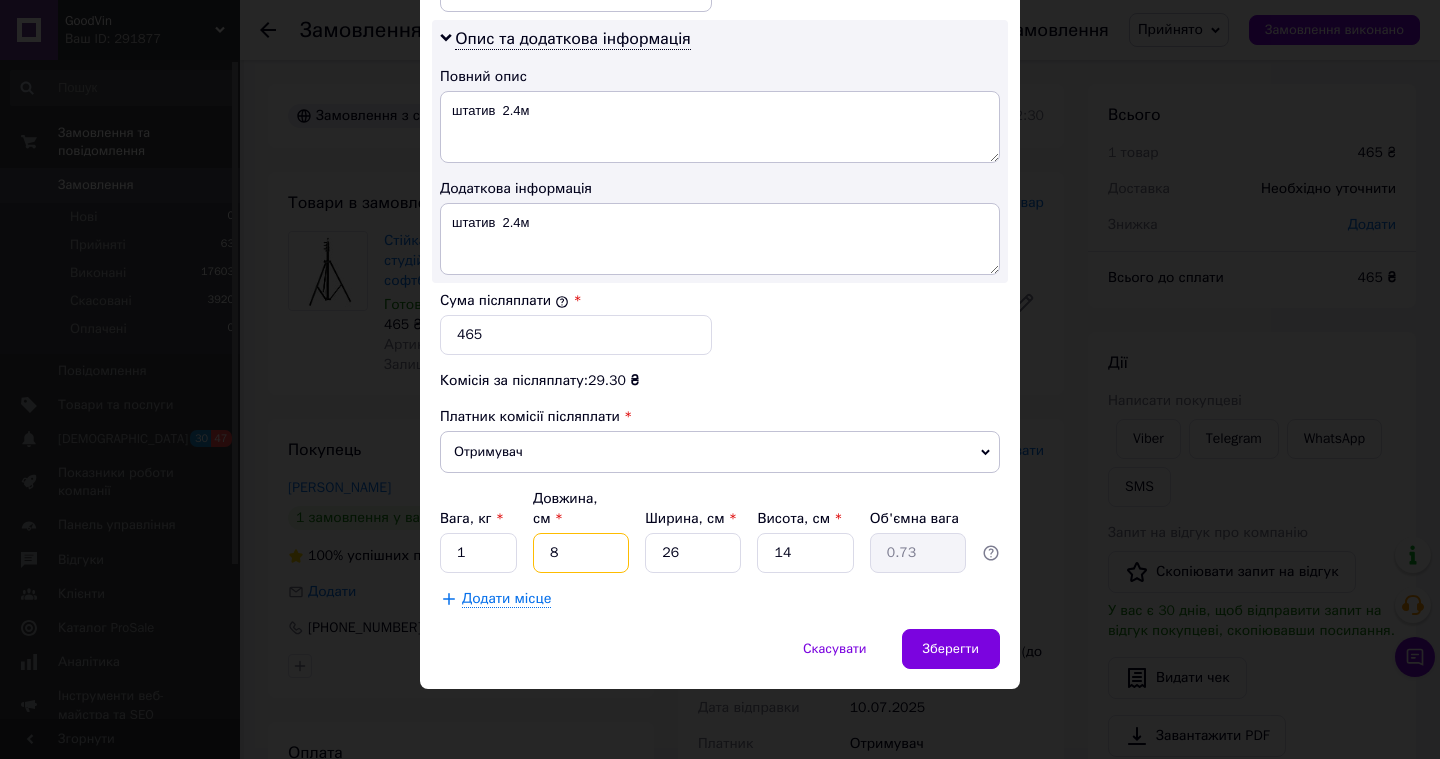 type on "80" 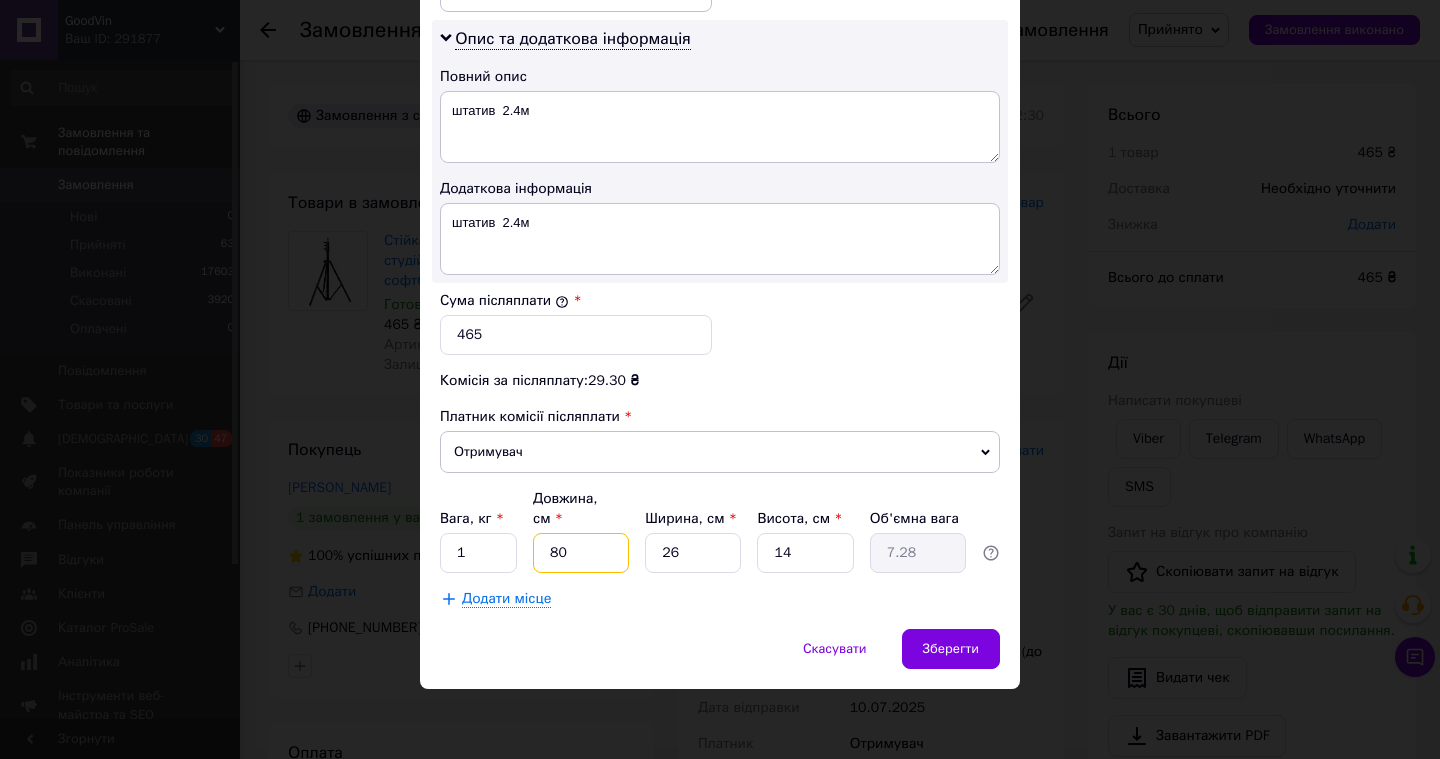 type on "80" 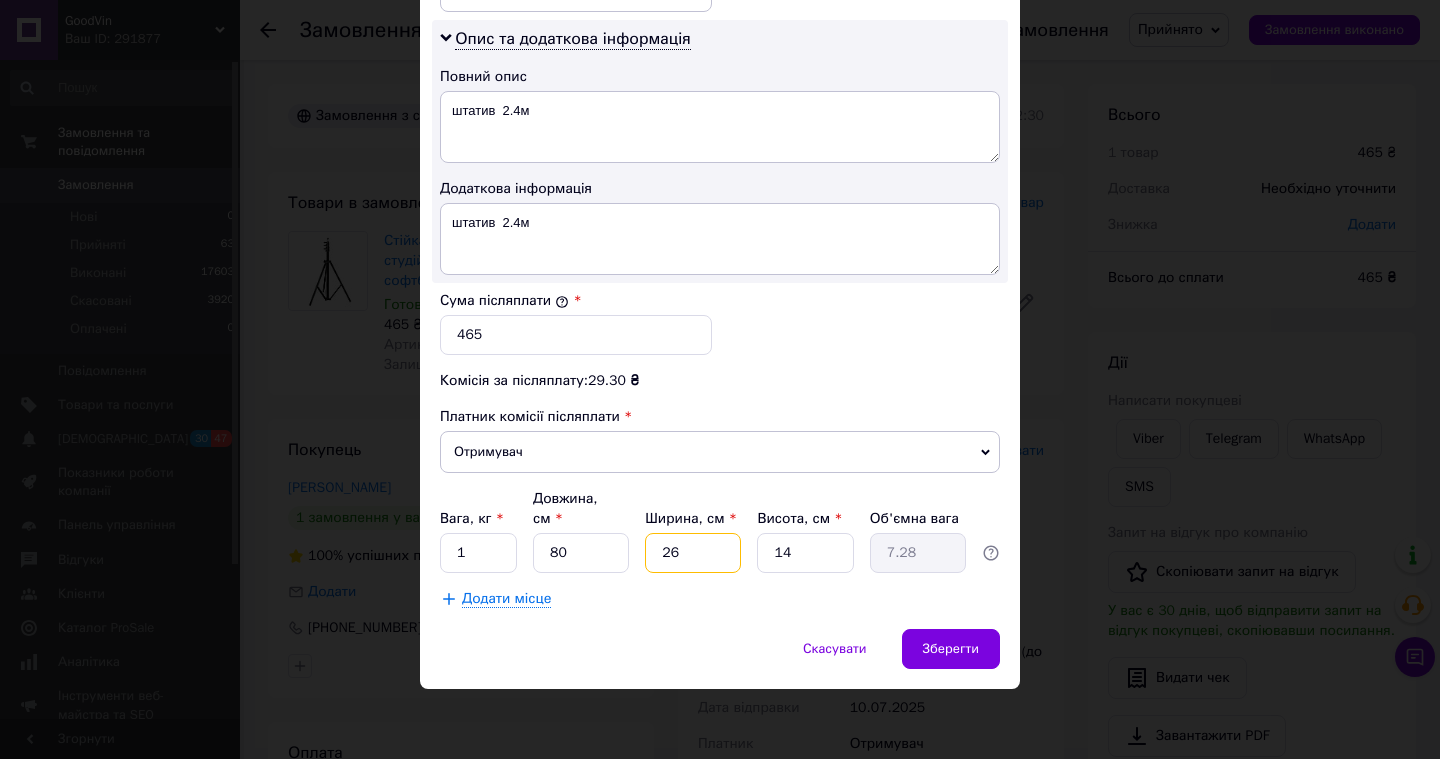 click on "26" at bounding box center (693, 553) 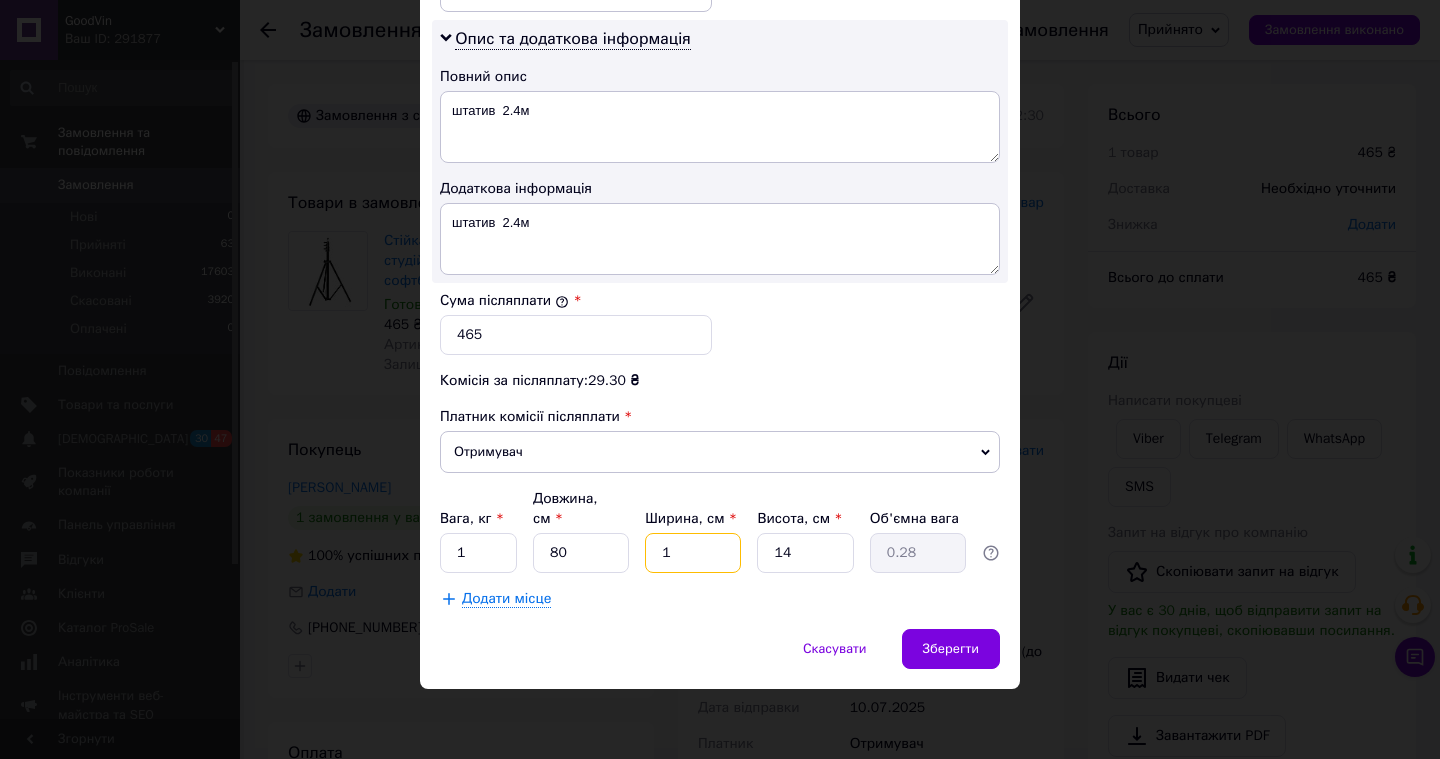 type on "13" 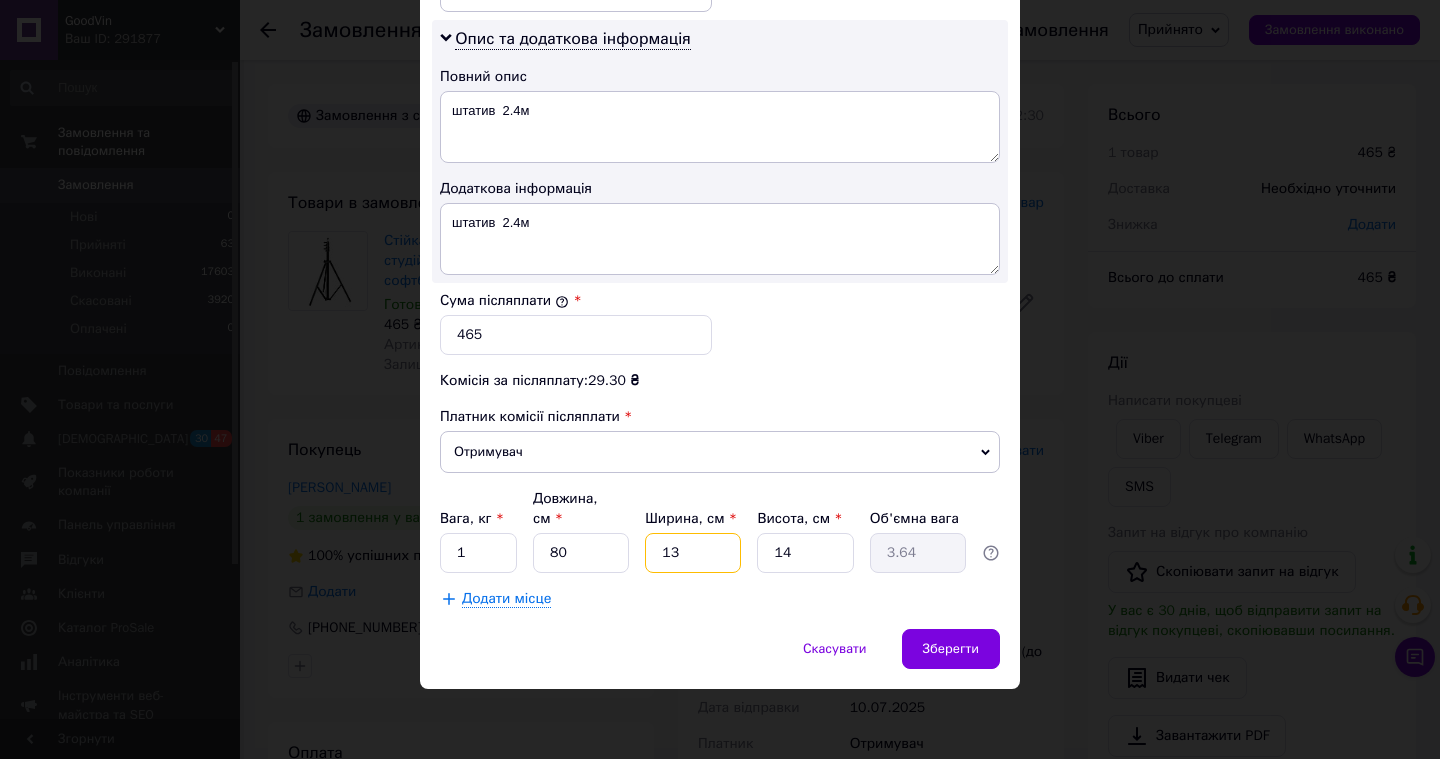 type on "13" 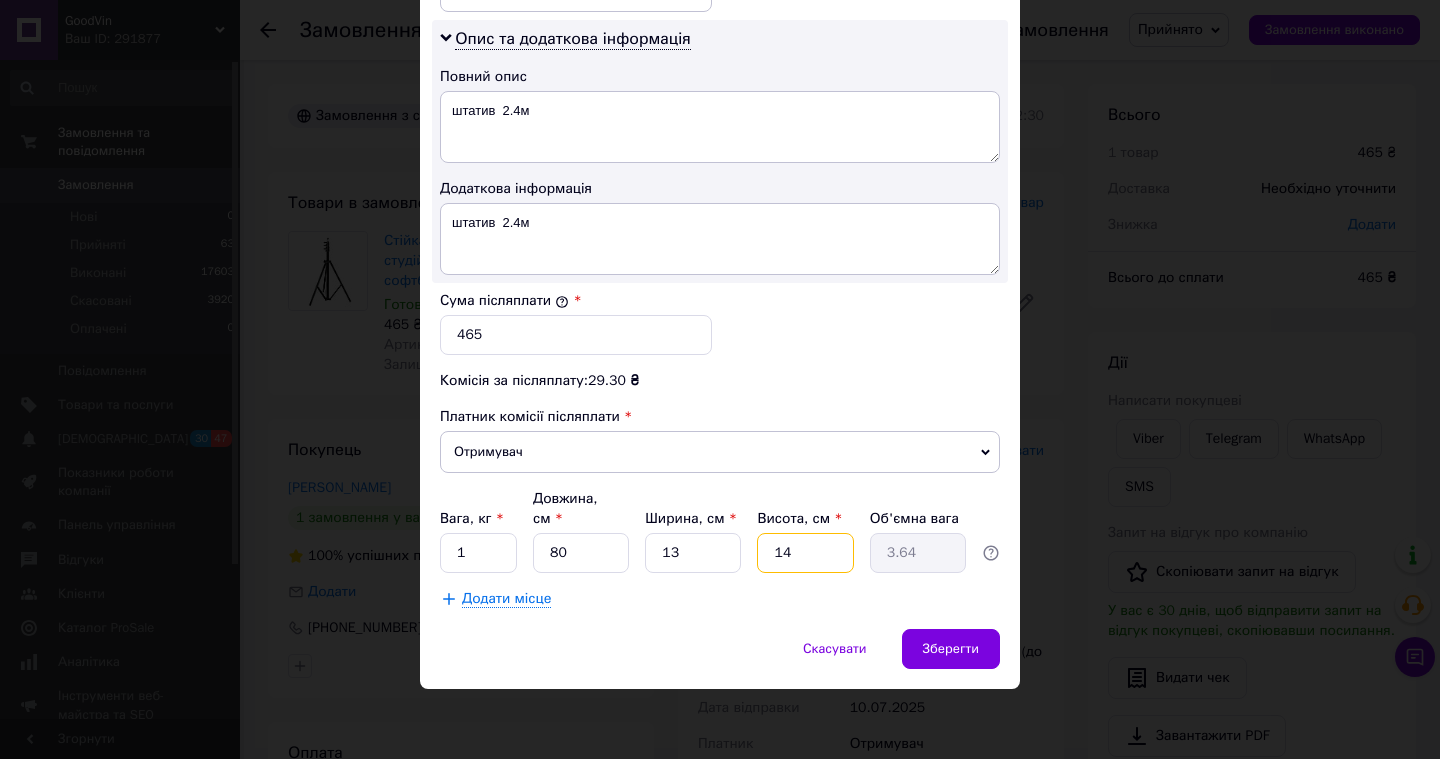 click on "14" at bounding box center (805, 553) 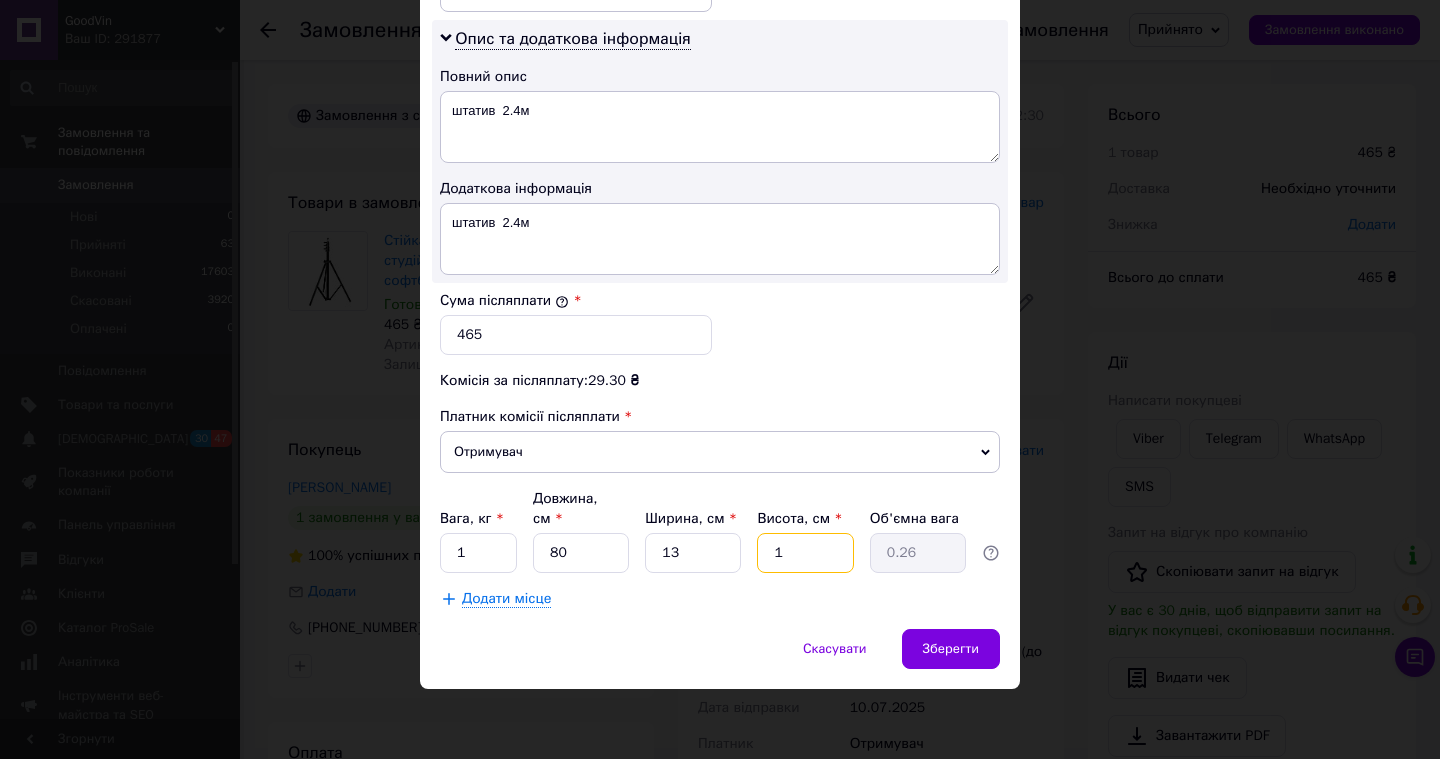 type on "13" 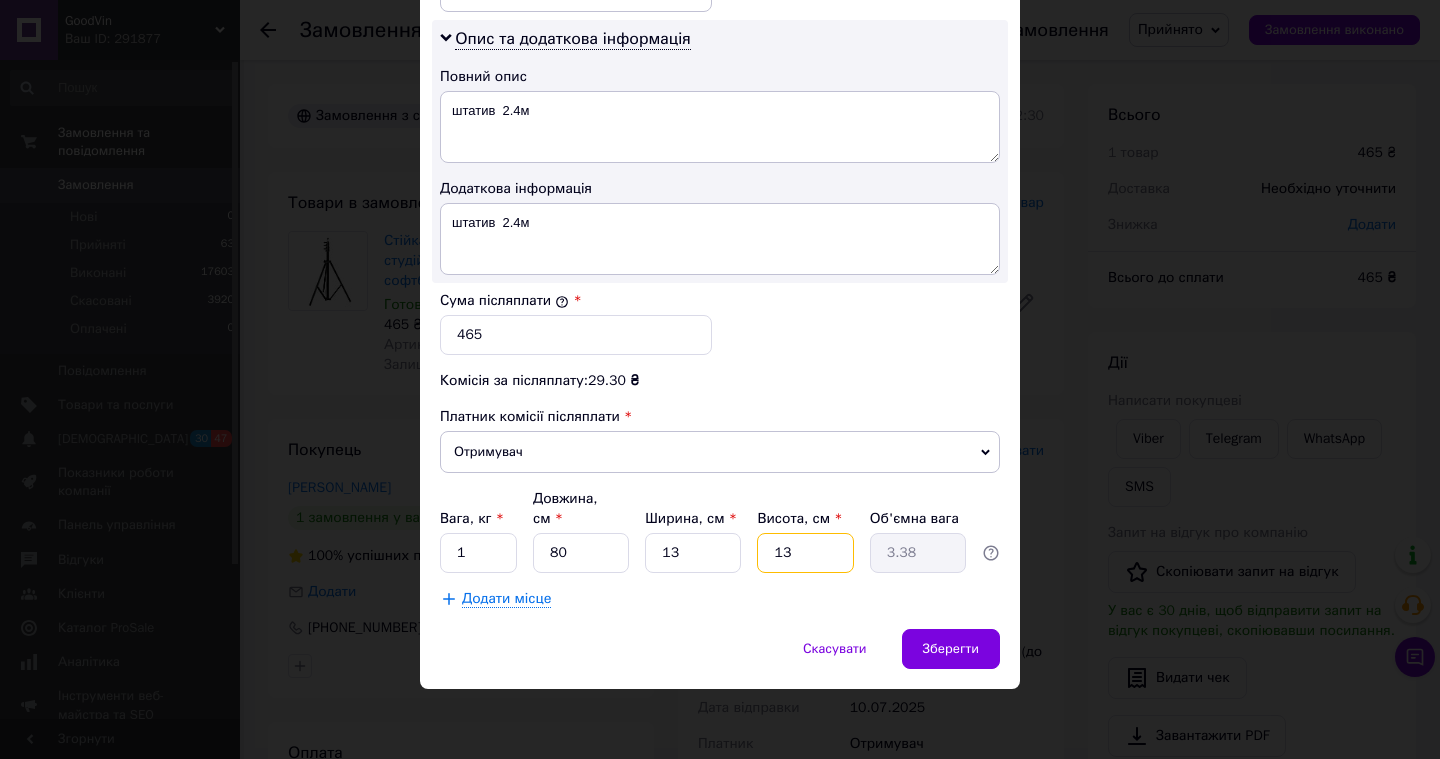 type on "13" 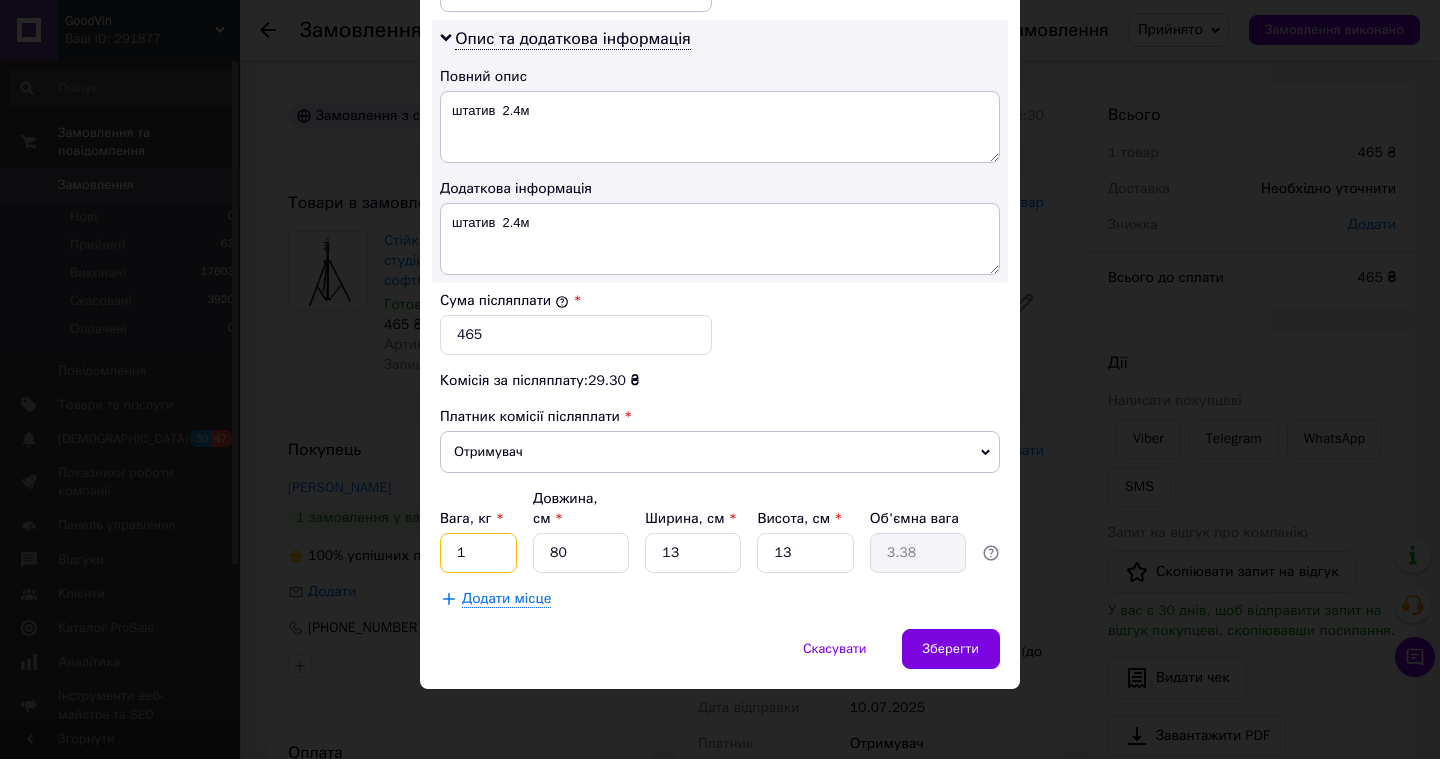 click on "1" at bounding box center [478, 553] 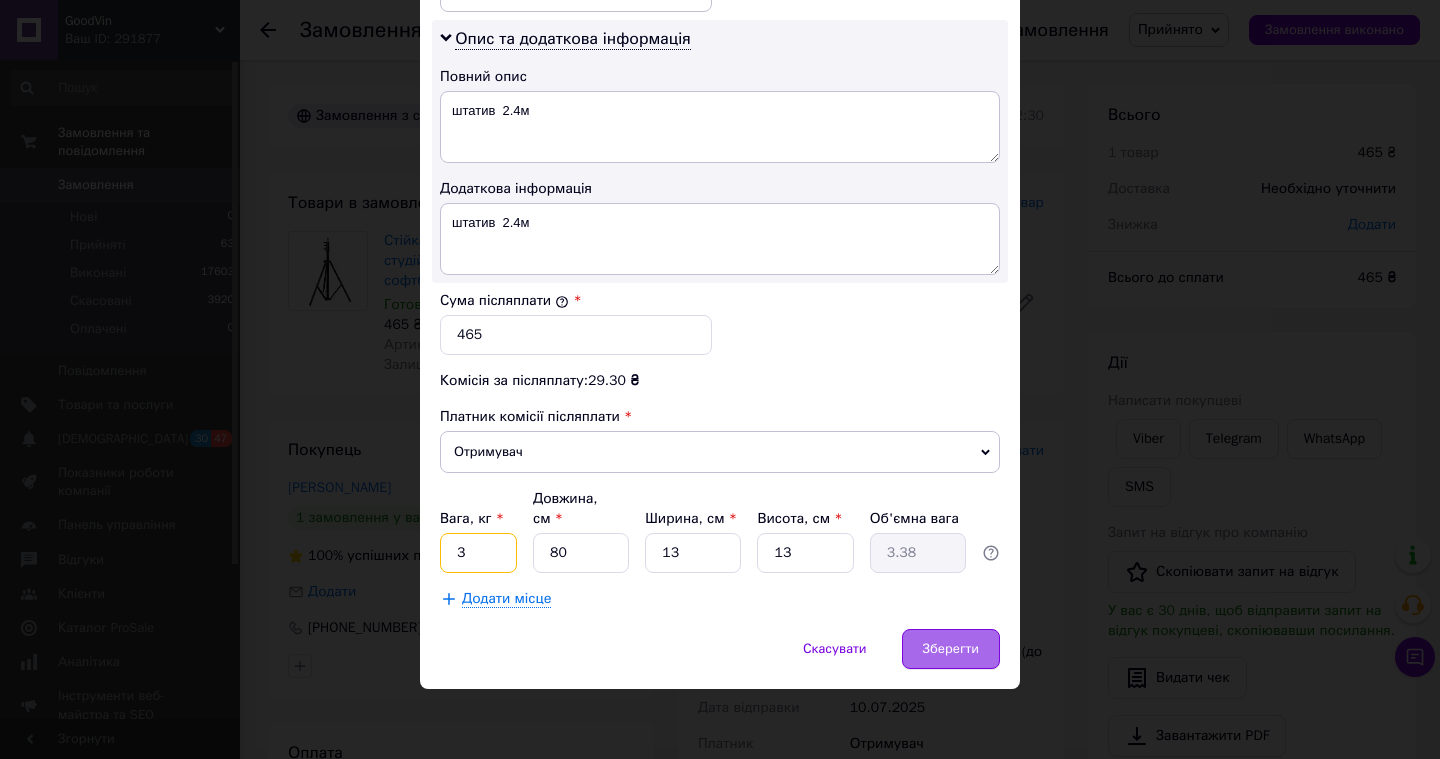 type on "3" 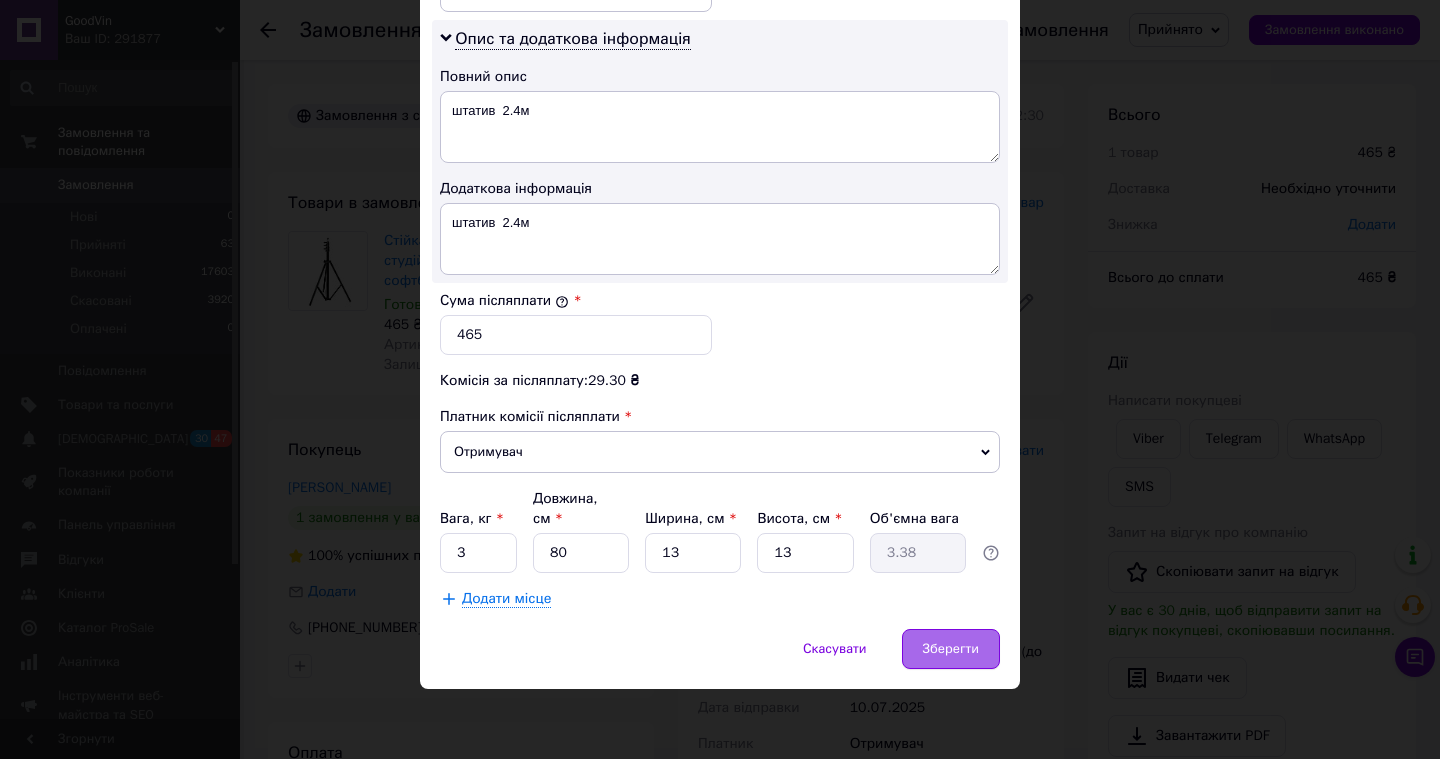 click on "Зберегти" at bounding box center [951, 649] 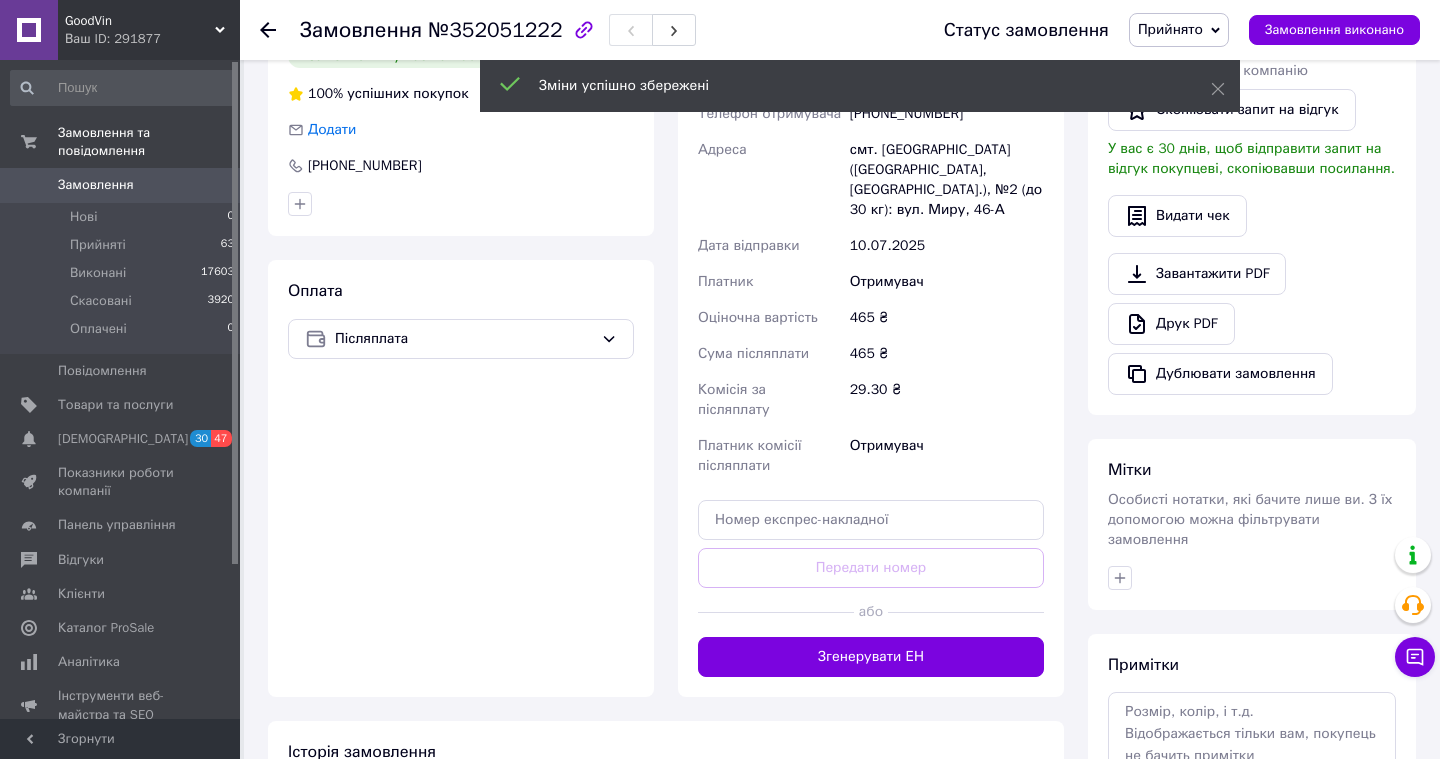 scroll, scrollTop: 463, scrollLeft: 0, axis: vertical 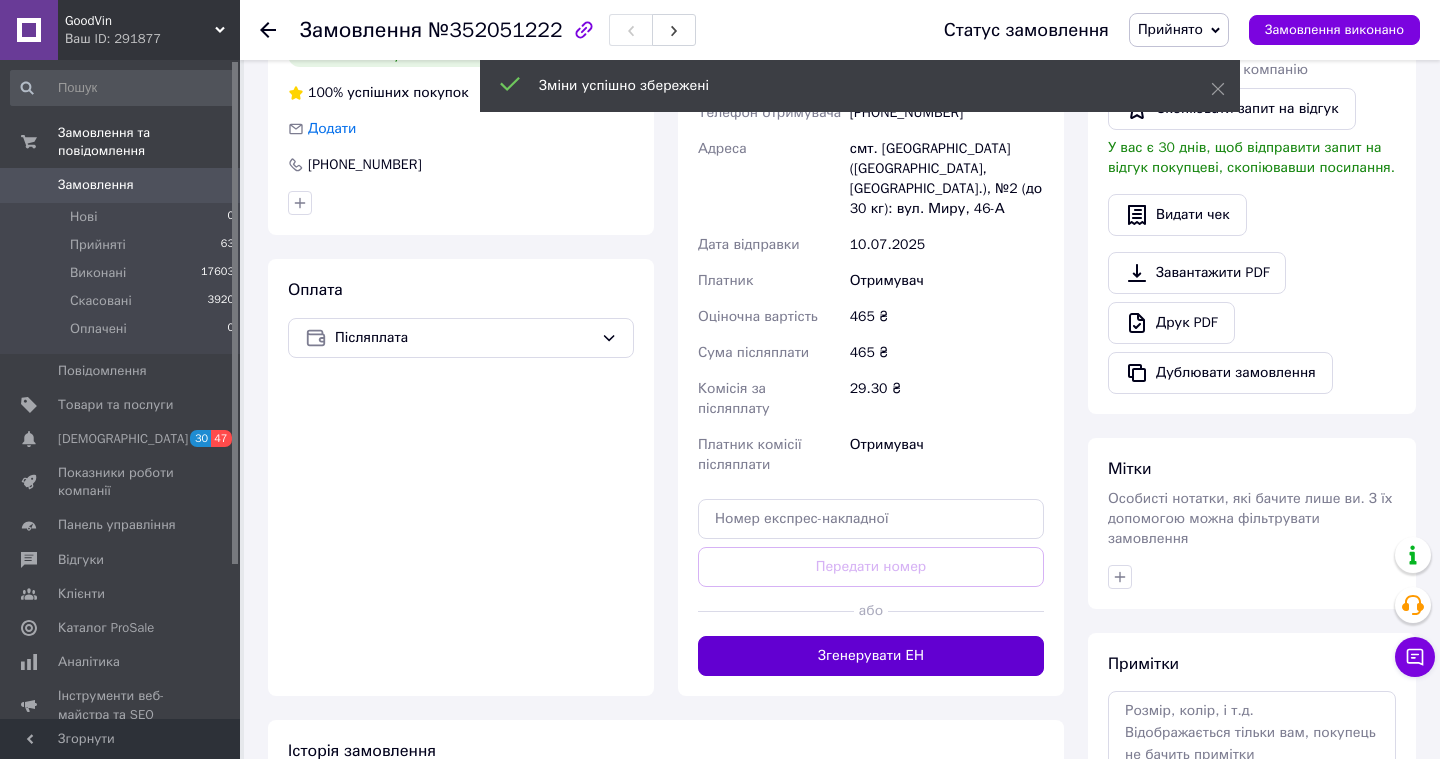 click on "Згенерувати ЕН" at bounding box center [871, 656] 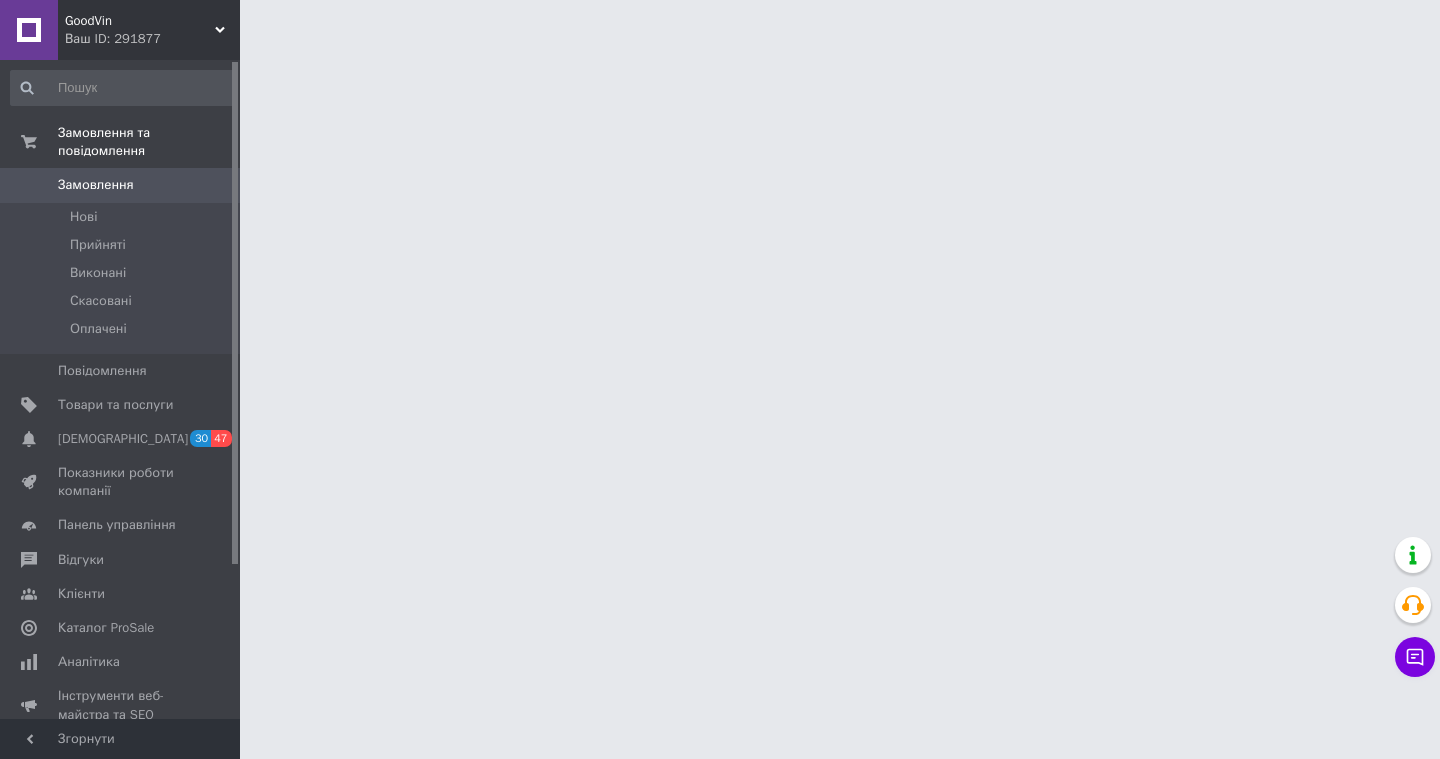 scroll, scrollTop: 0, scrollLeft: 0, axis: both 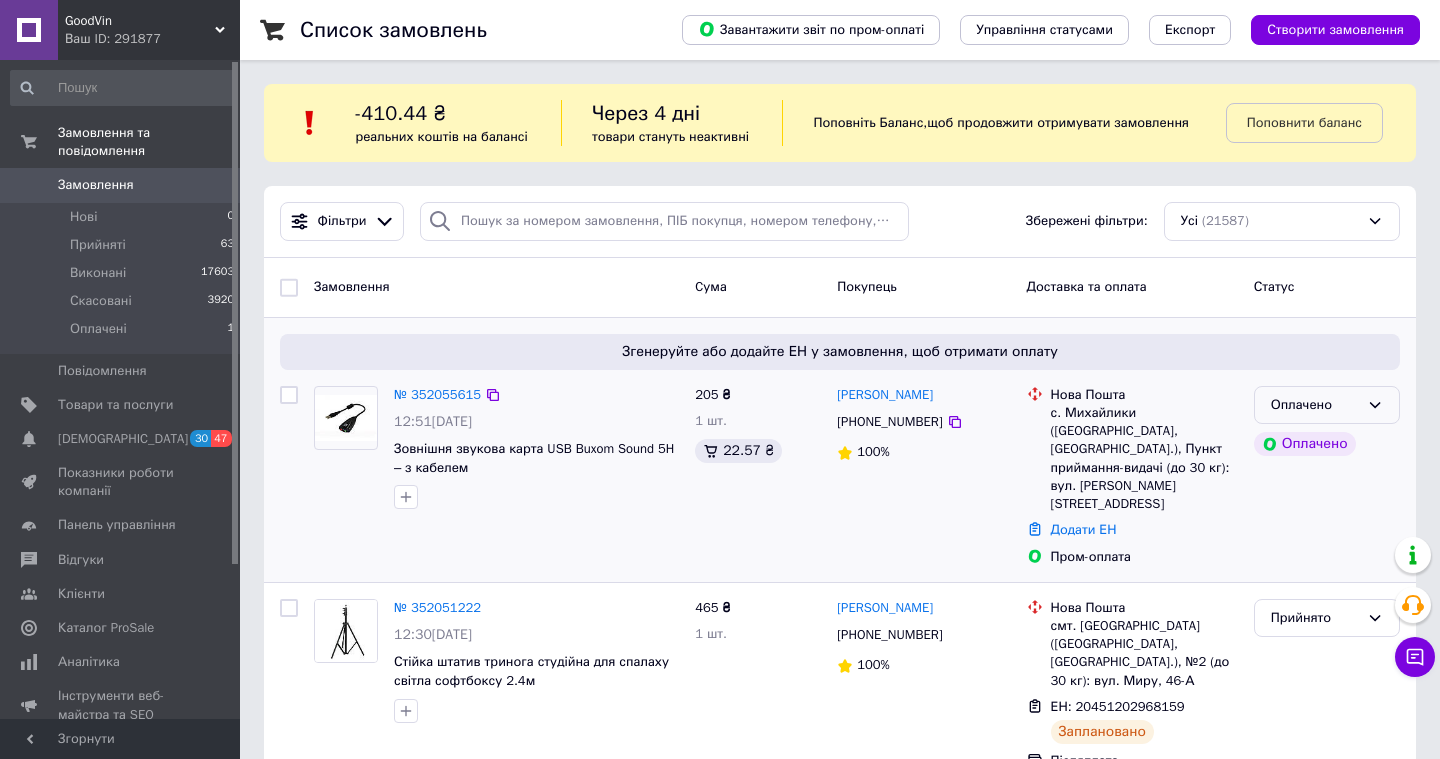 click on "Оплачено" at bounding box center [1327, 405] 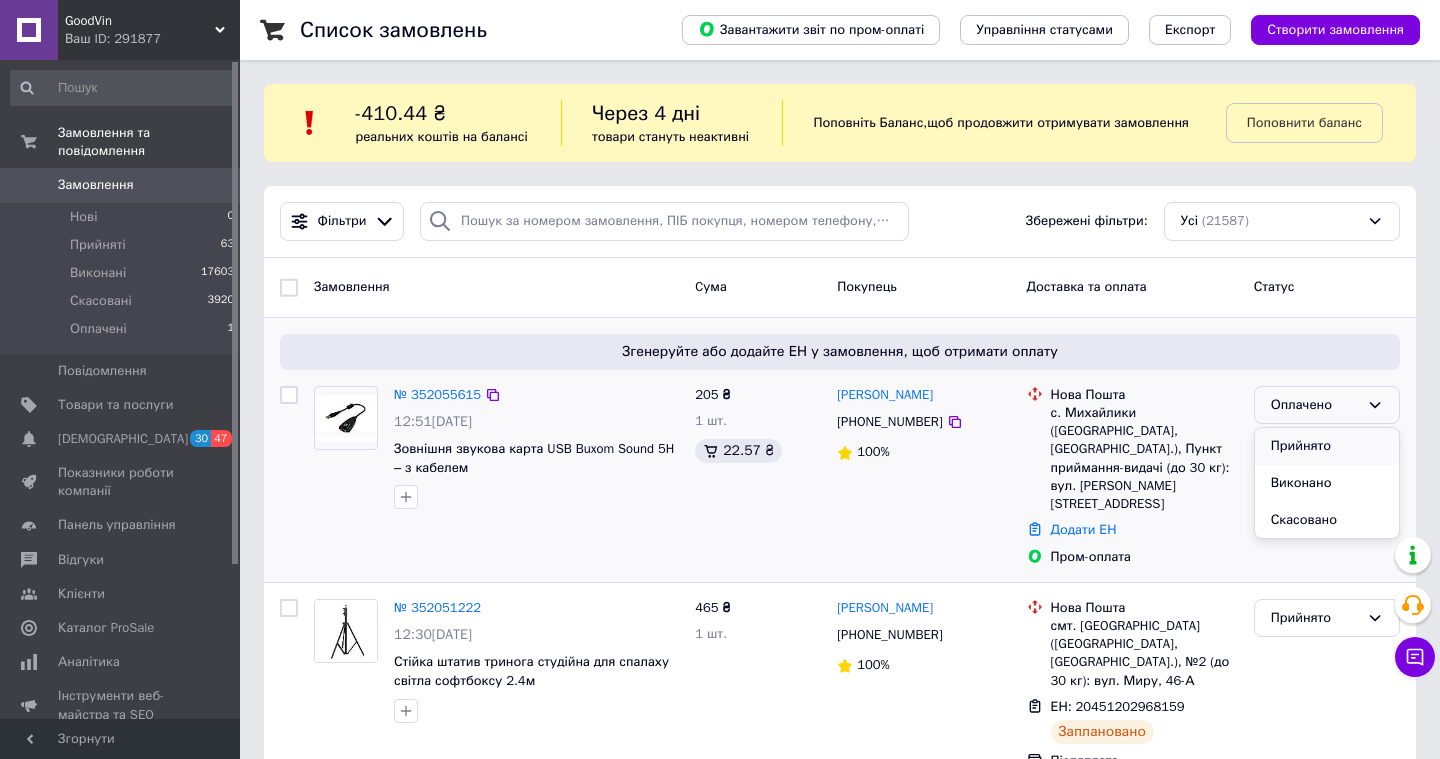 click on "Прийнято" at bounding box center [1327, 446] 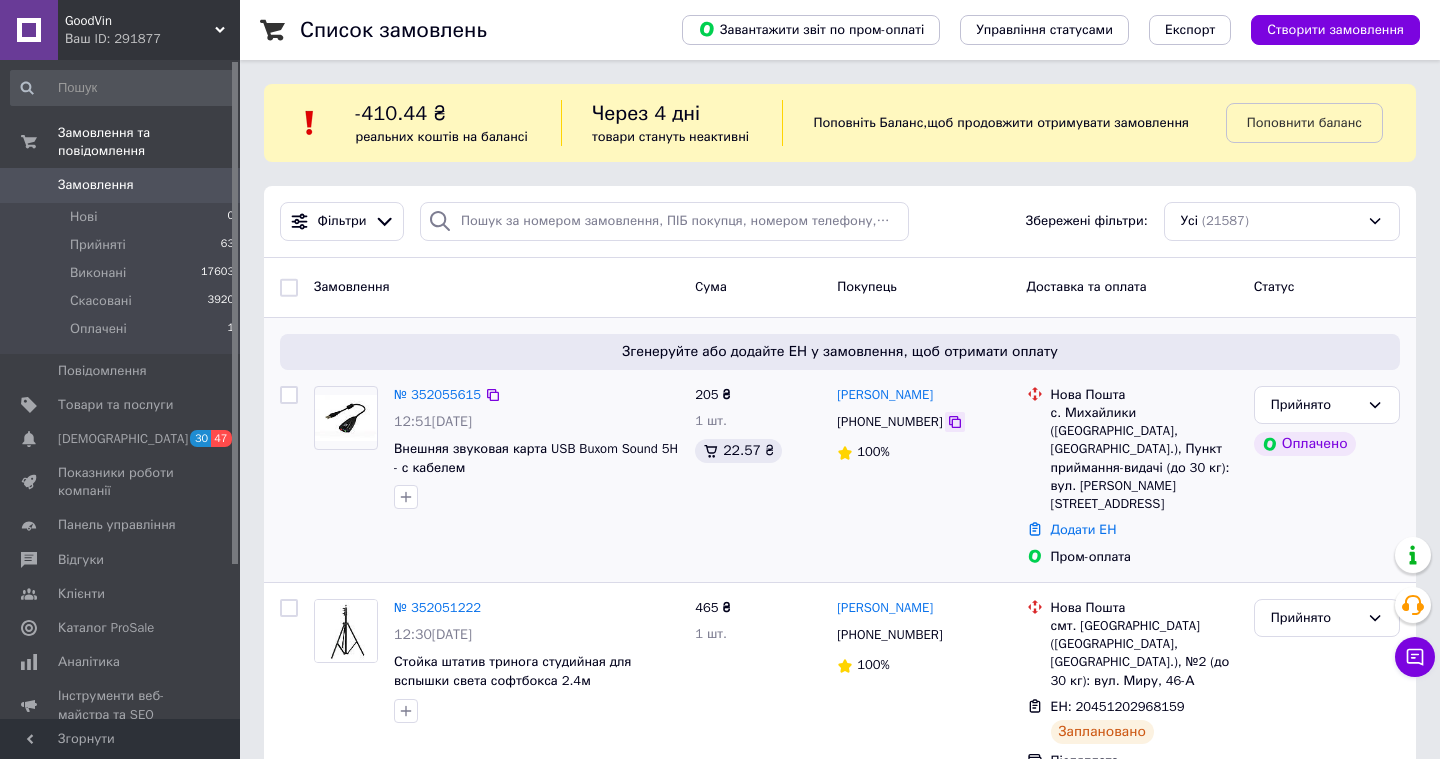 click 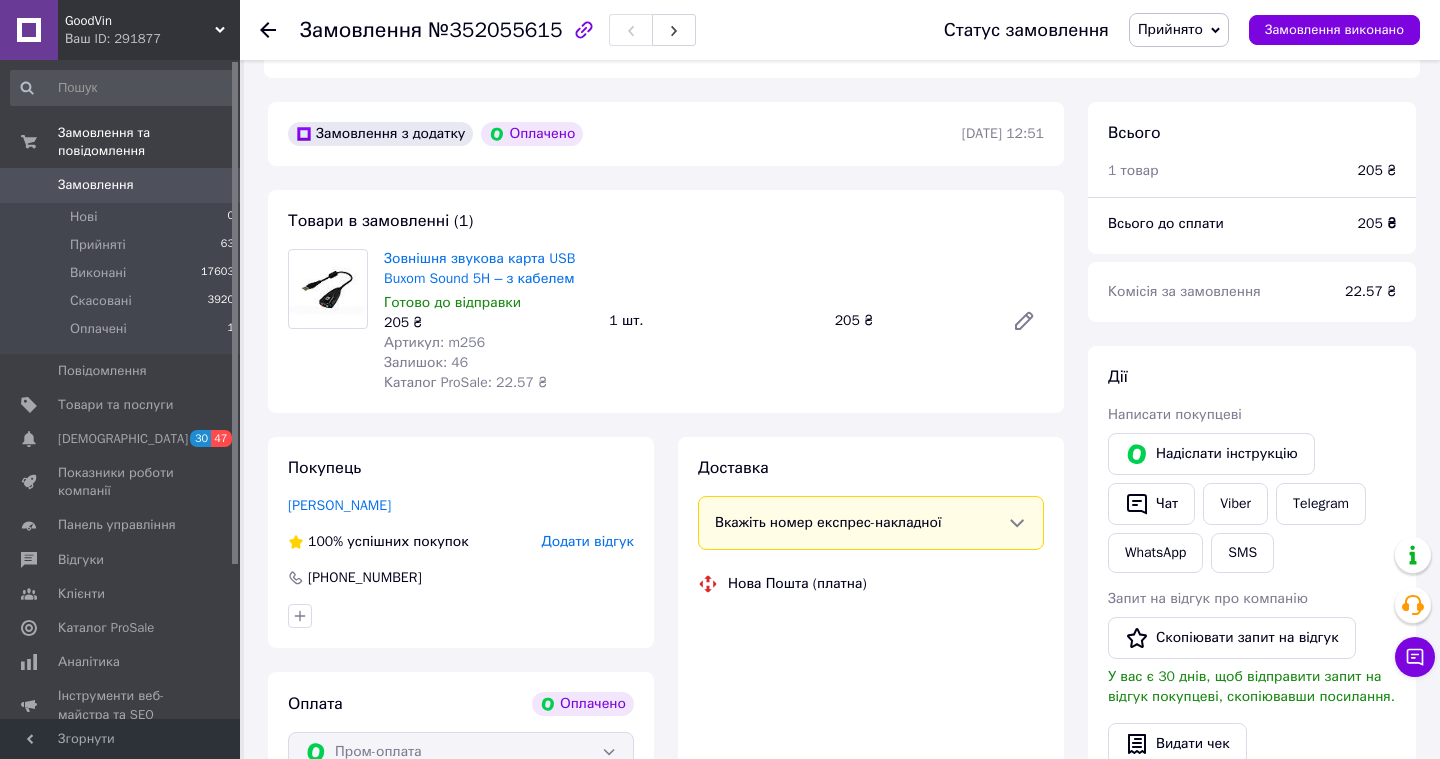 scroll, scrollTop: 559, scrollLeft: 0, axis: vertical 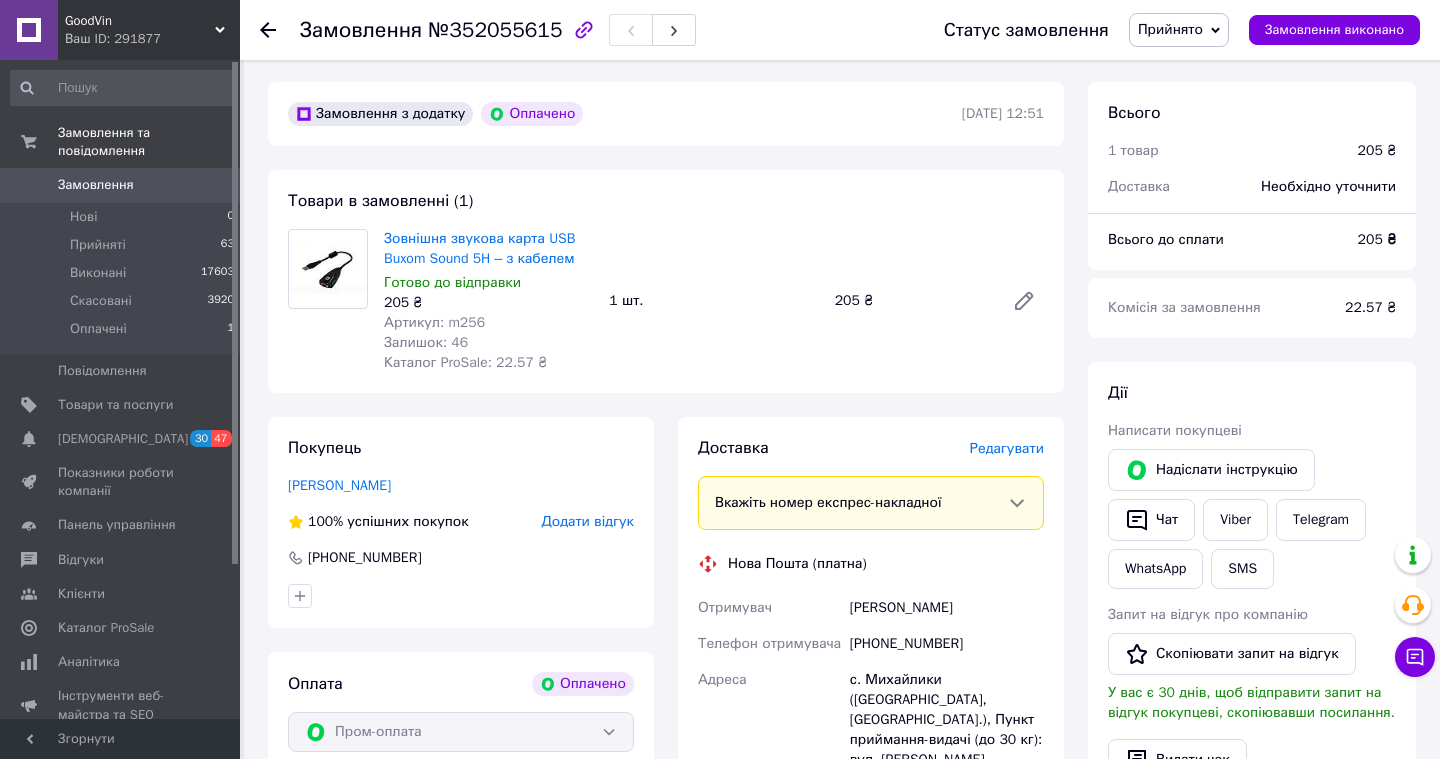 click on "Редагувати" at bounding box center [1007, 448] 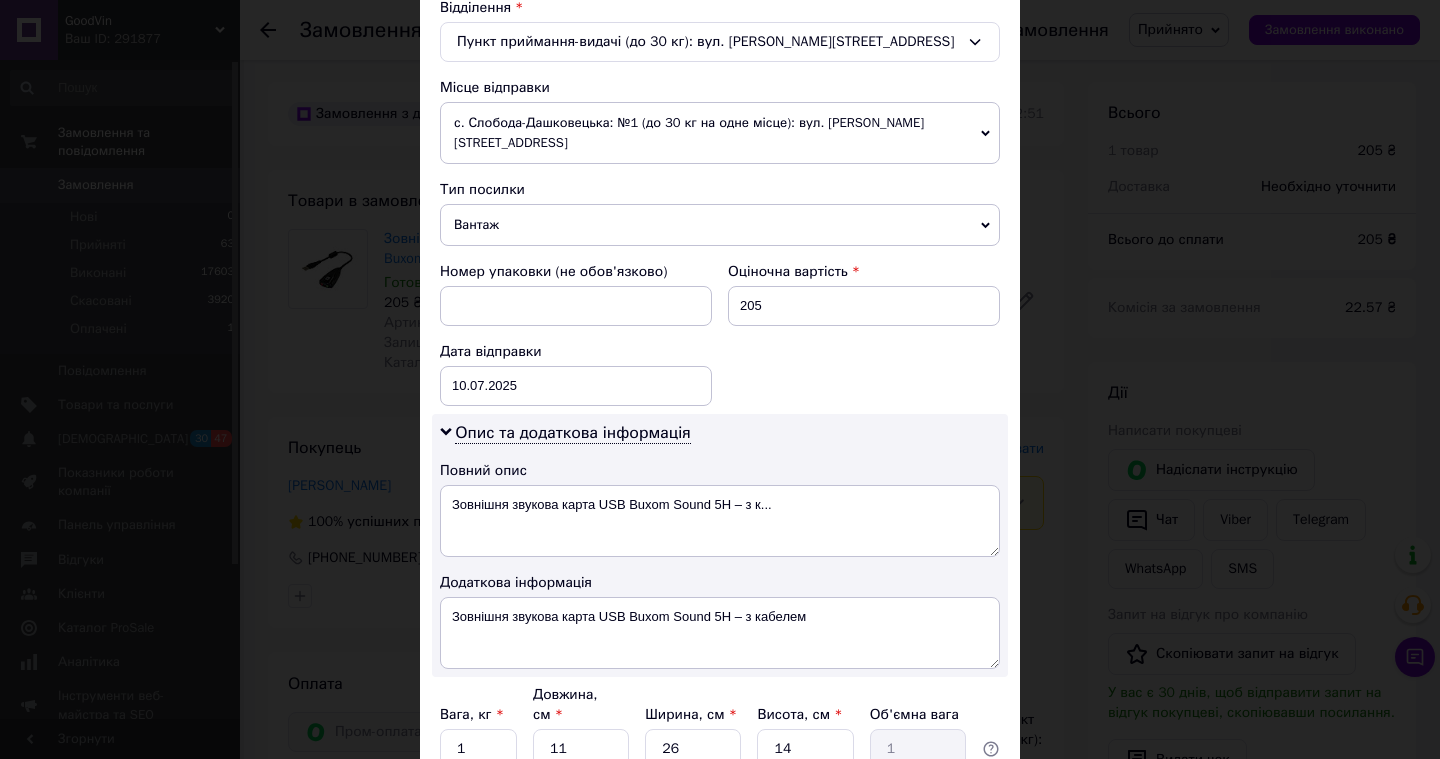 scroll, scrollTop: 833, scrollLeft: 0, axis: vertical 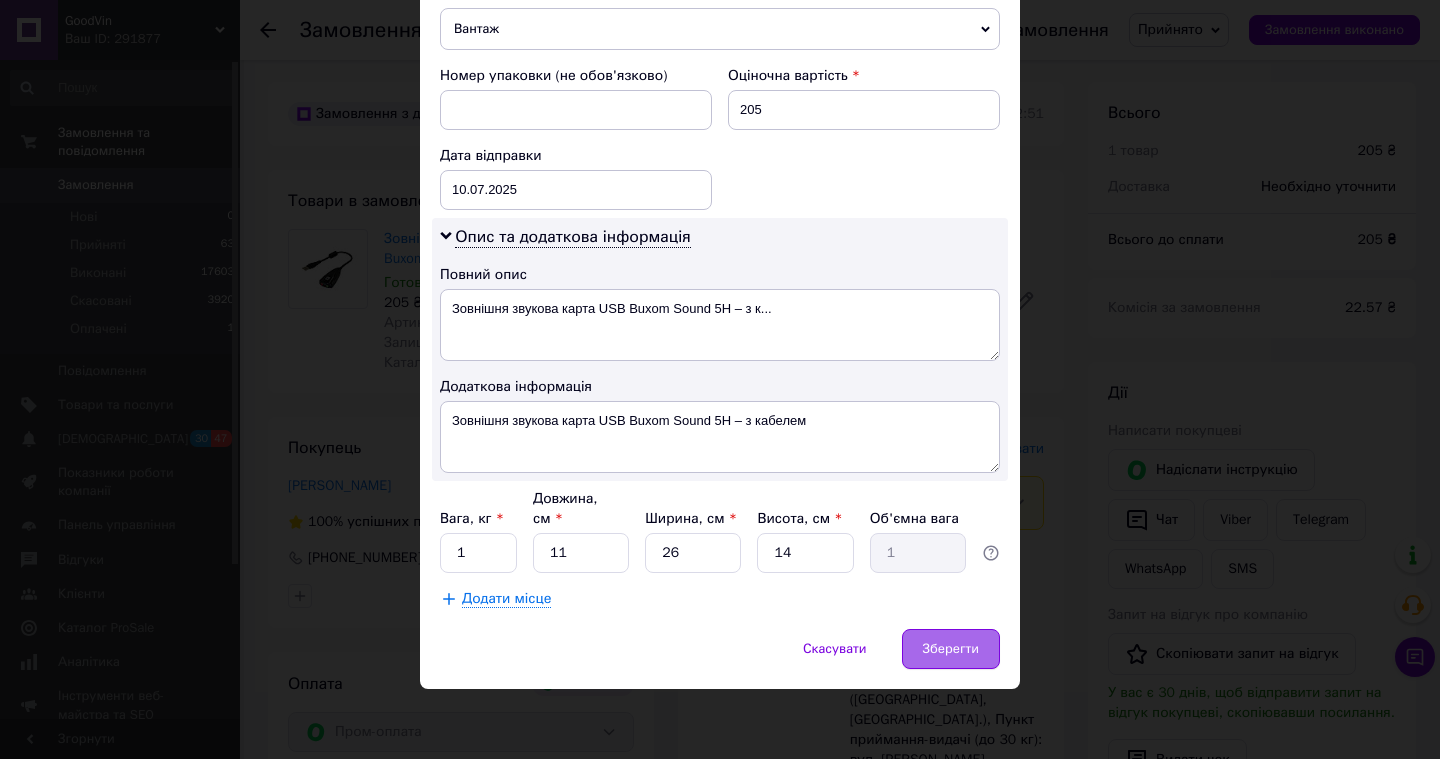 click on "Зберегти" at bounding box center (951, 649) 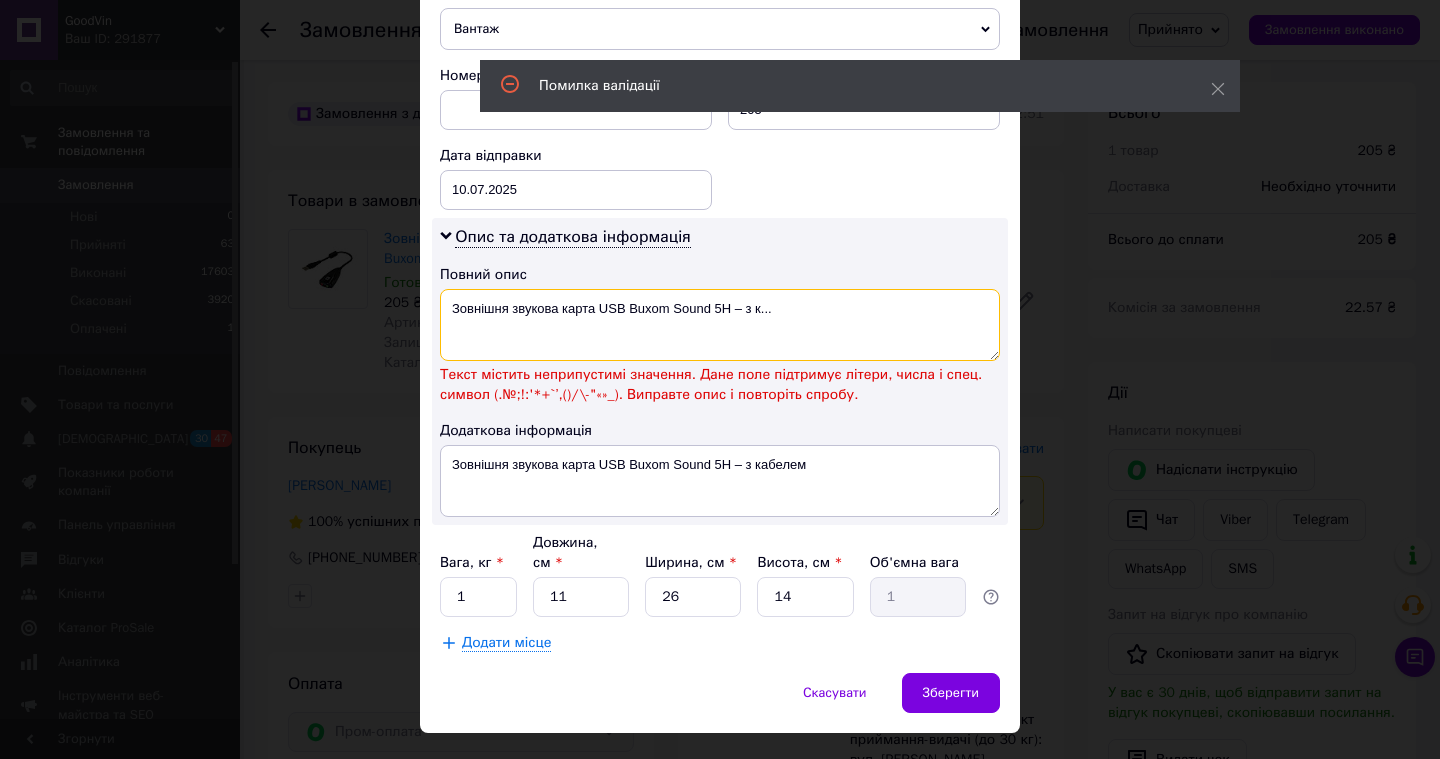 drag, startPoint x: 595, startPoint y: 308, endPoint x: 750, endPoint y: 313, distance: 155.08063 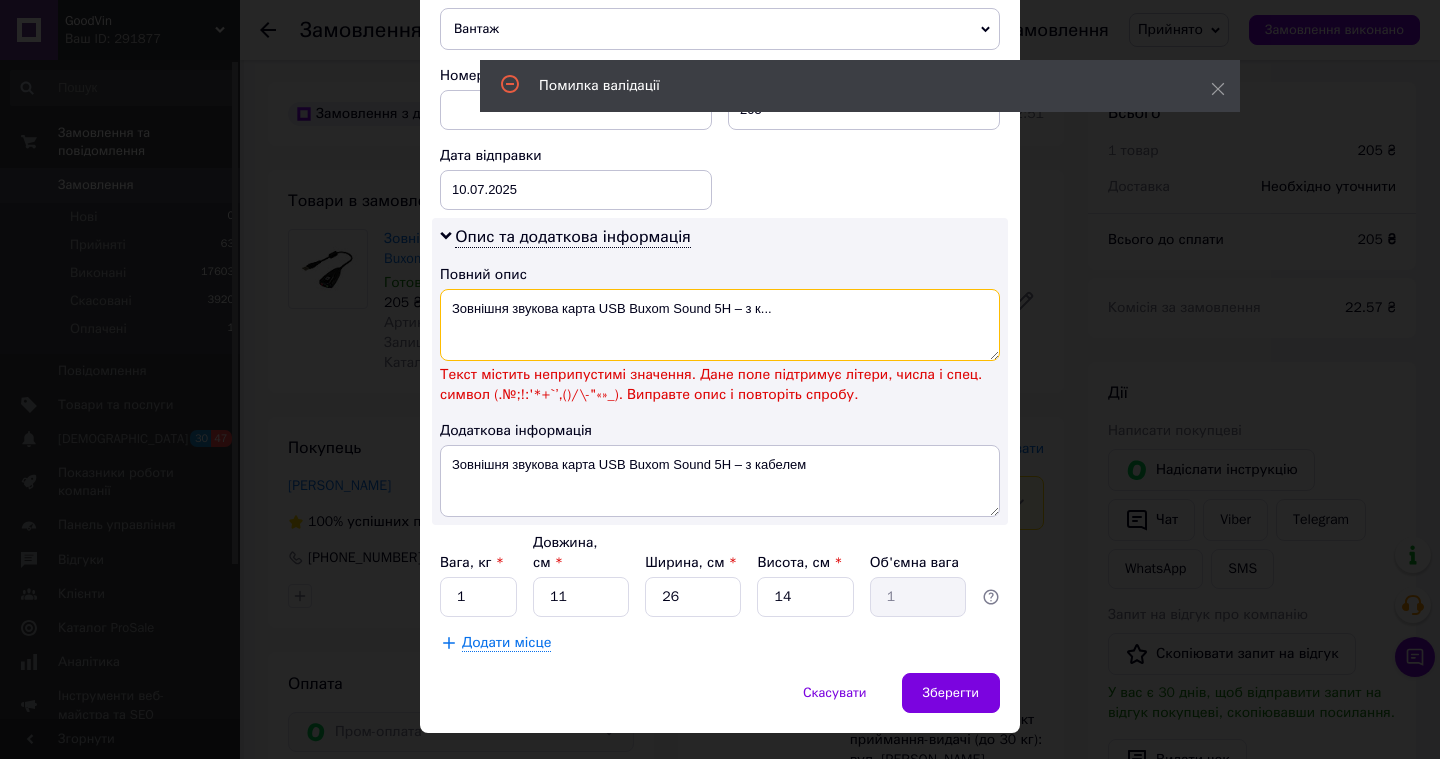 drag, startPoint x: 769, startPoint y: 311, endPoint x: 598, endPoint y: 310, distance: 171.00293 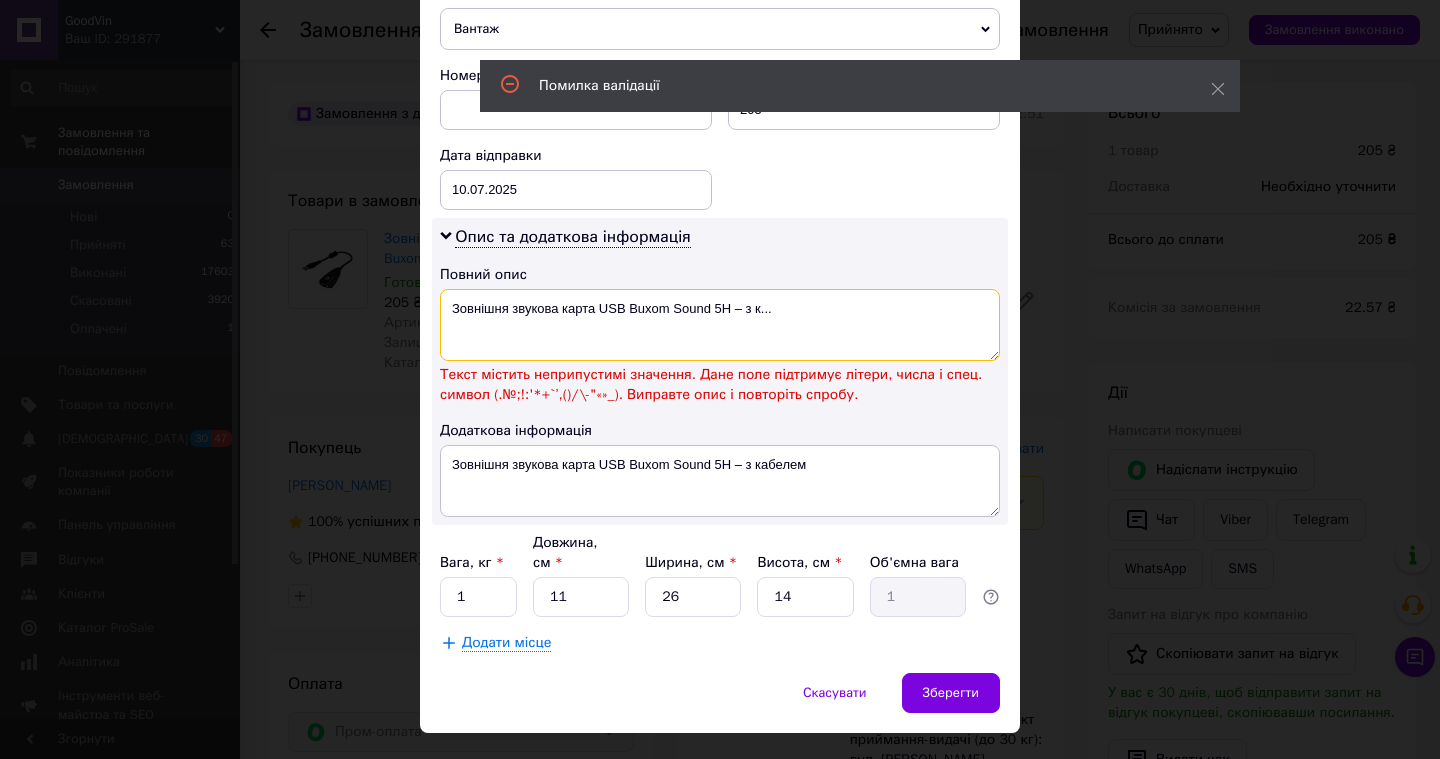 click on "Зовнішня звукова карта USB Buxom Sound 5H – з к..." at bounding box center [720, 325] 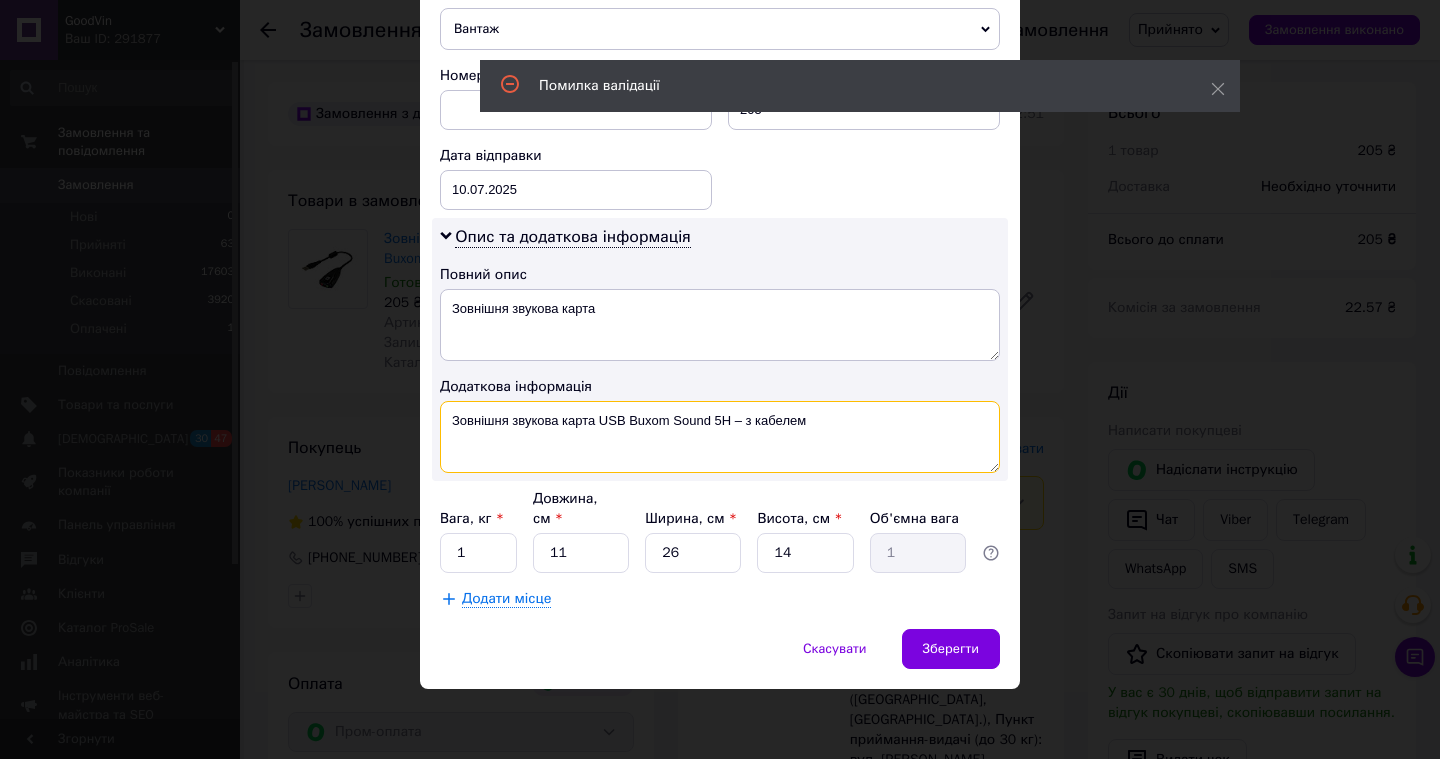 drag, startPoint x: 740, startPoint y: 423, endPoint x: 819, endPoint y: 426, distance: 79.05694 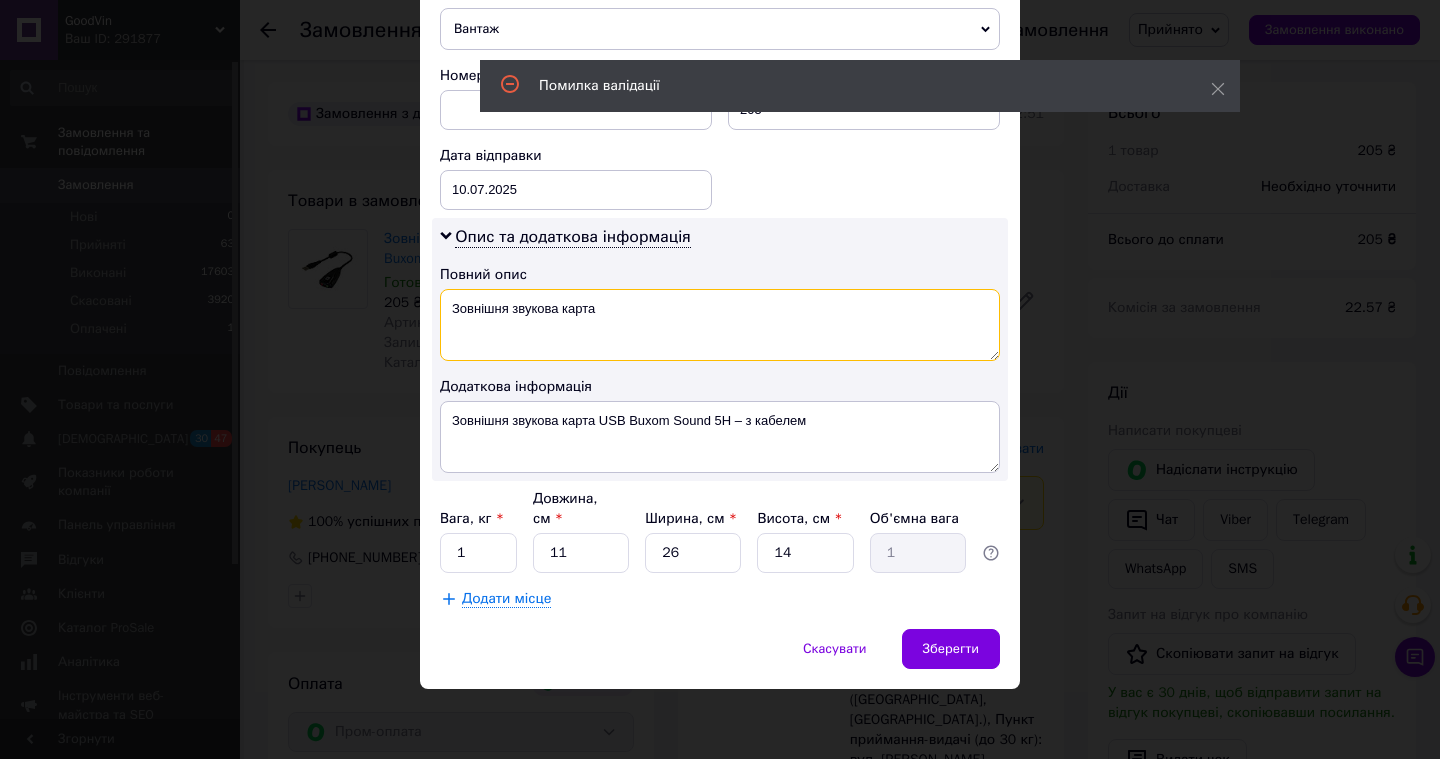 click on "Зовнішня звукова карта" at bounding box center [720, 325] 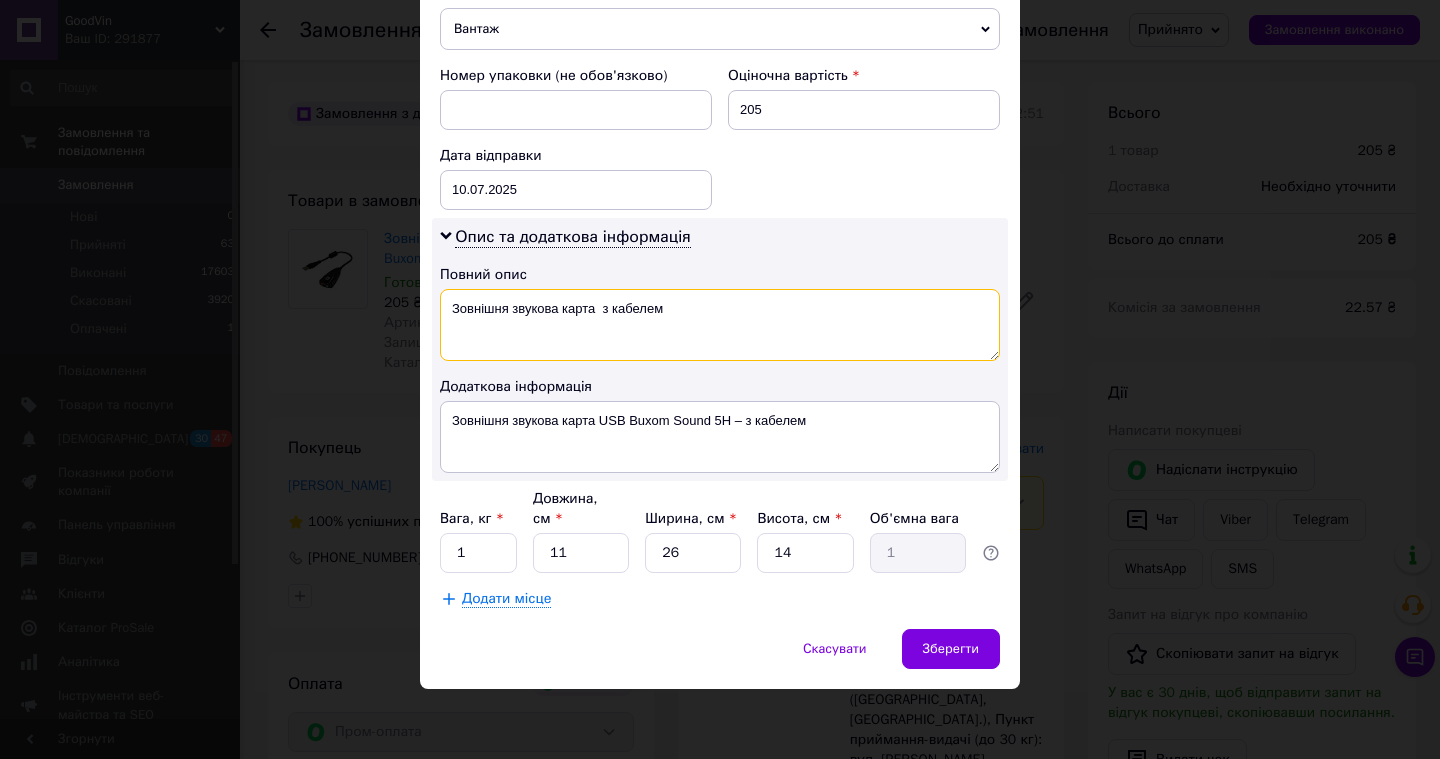 type on "Зовнішня звукова карта  з кабелем" 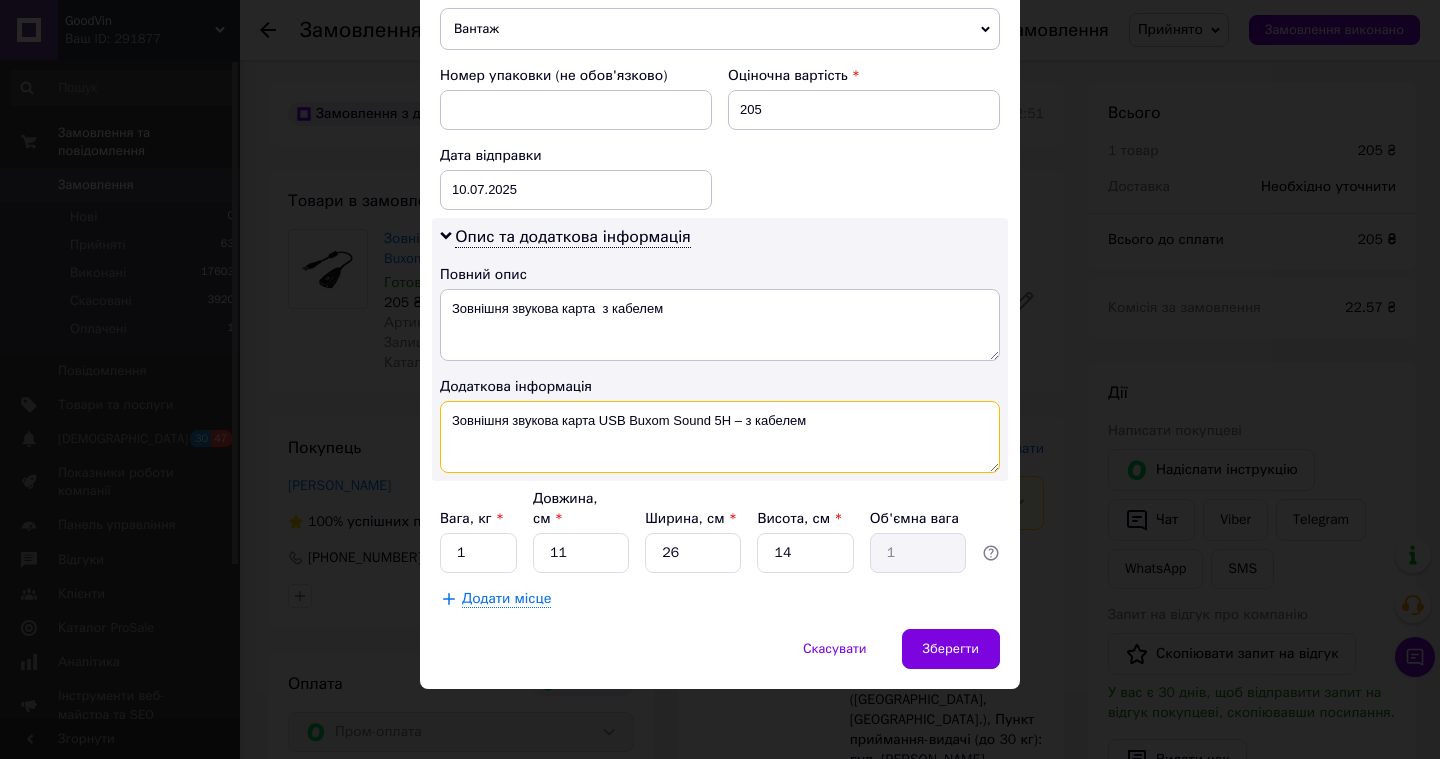 click on "Зовнішня звукова карта USB Buxom Sound 5H – з кабелем" at bounding box center [720, 437] 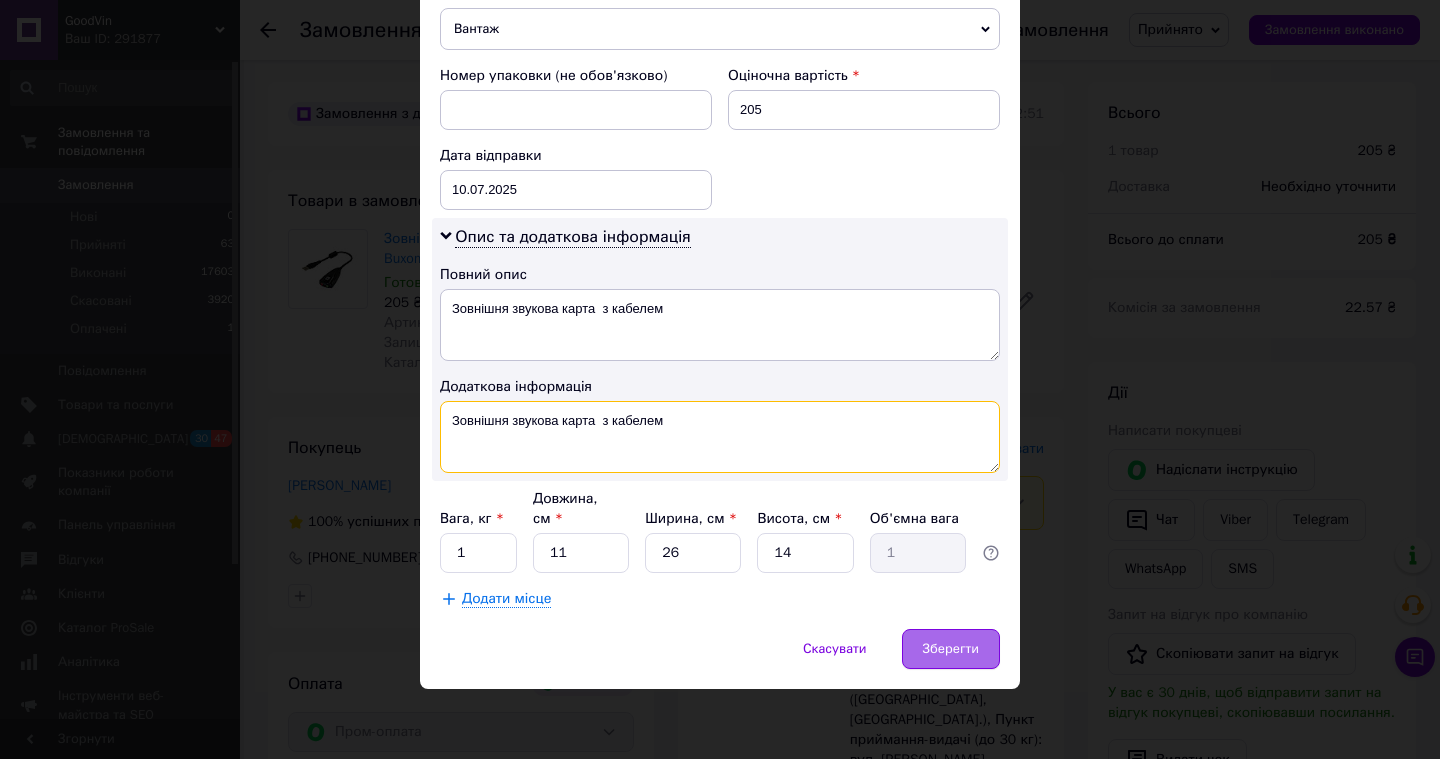 type on "Зовнішня звукова карта  з кабелем" 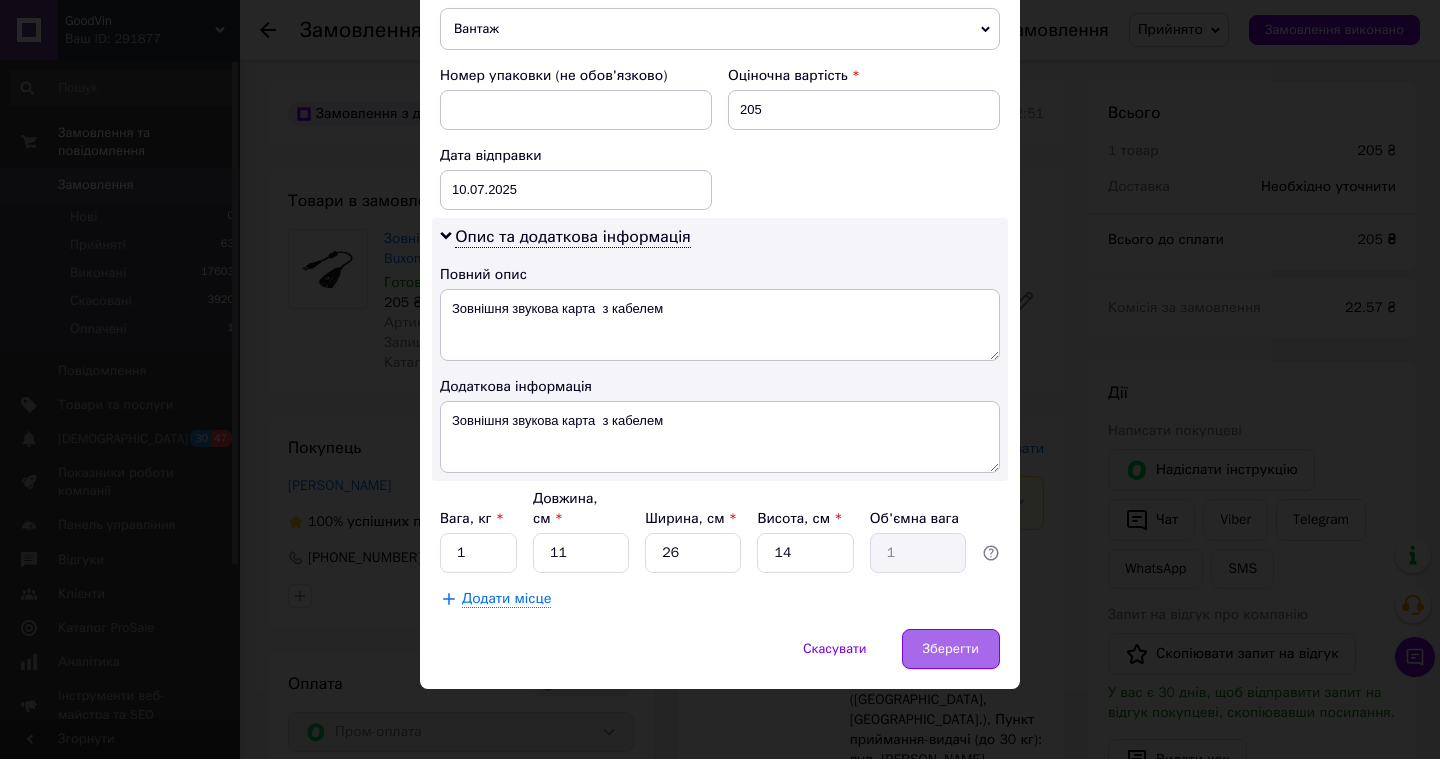 click on "Зберегти" at bounding box center [951, 649] 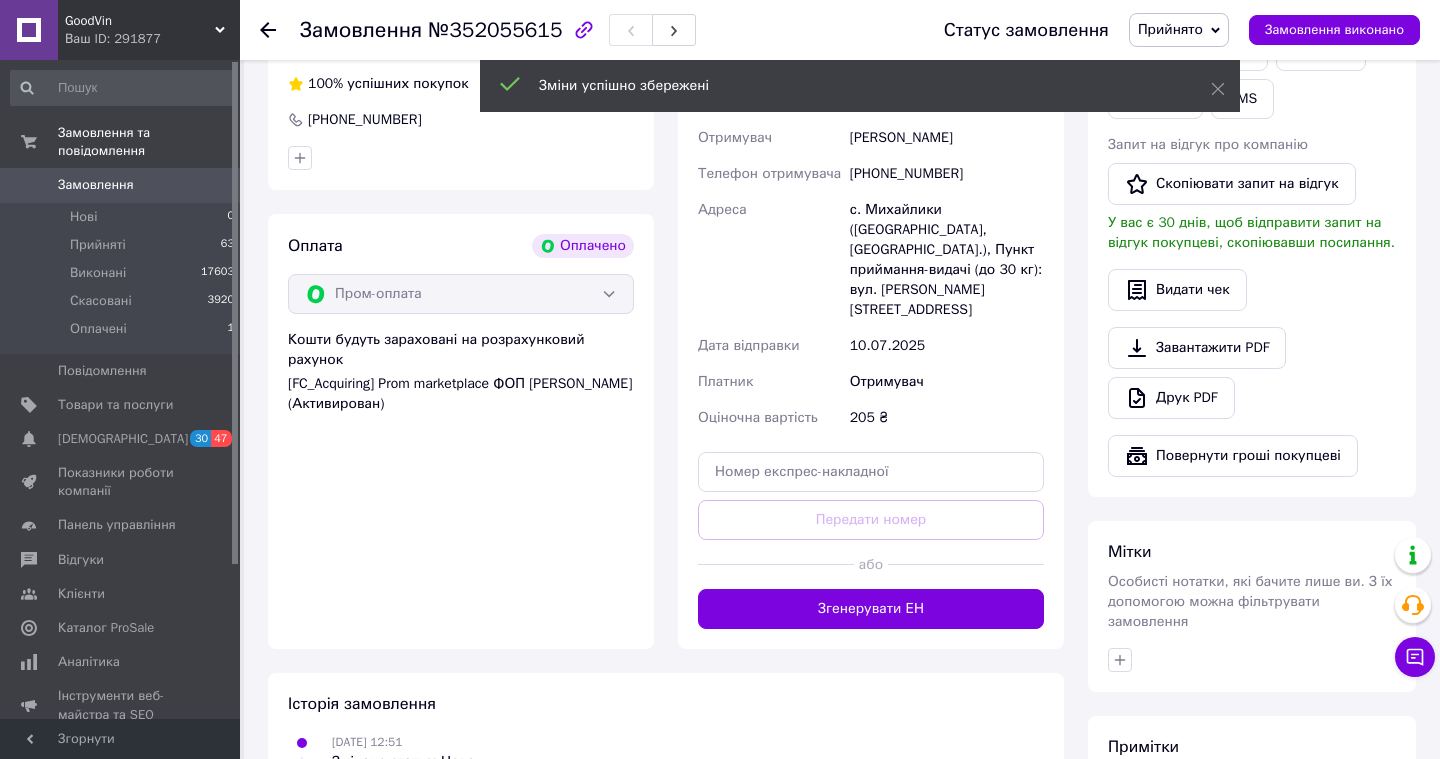 scroll, scrollTop: 1032, scrollLeft: 0, axis: vertical 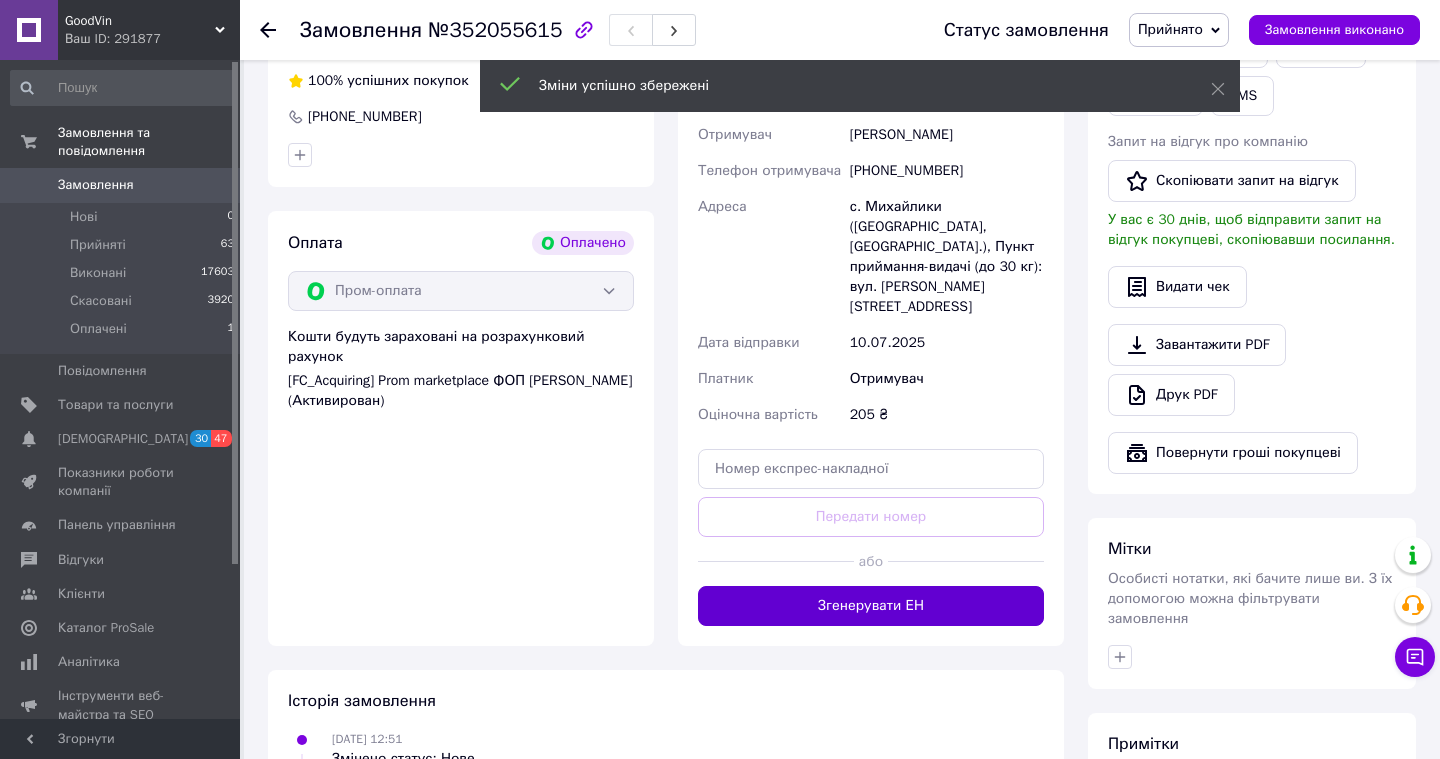 click on "Згенерувати ЕН" at bounding box center [871, 606] 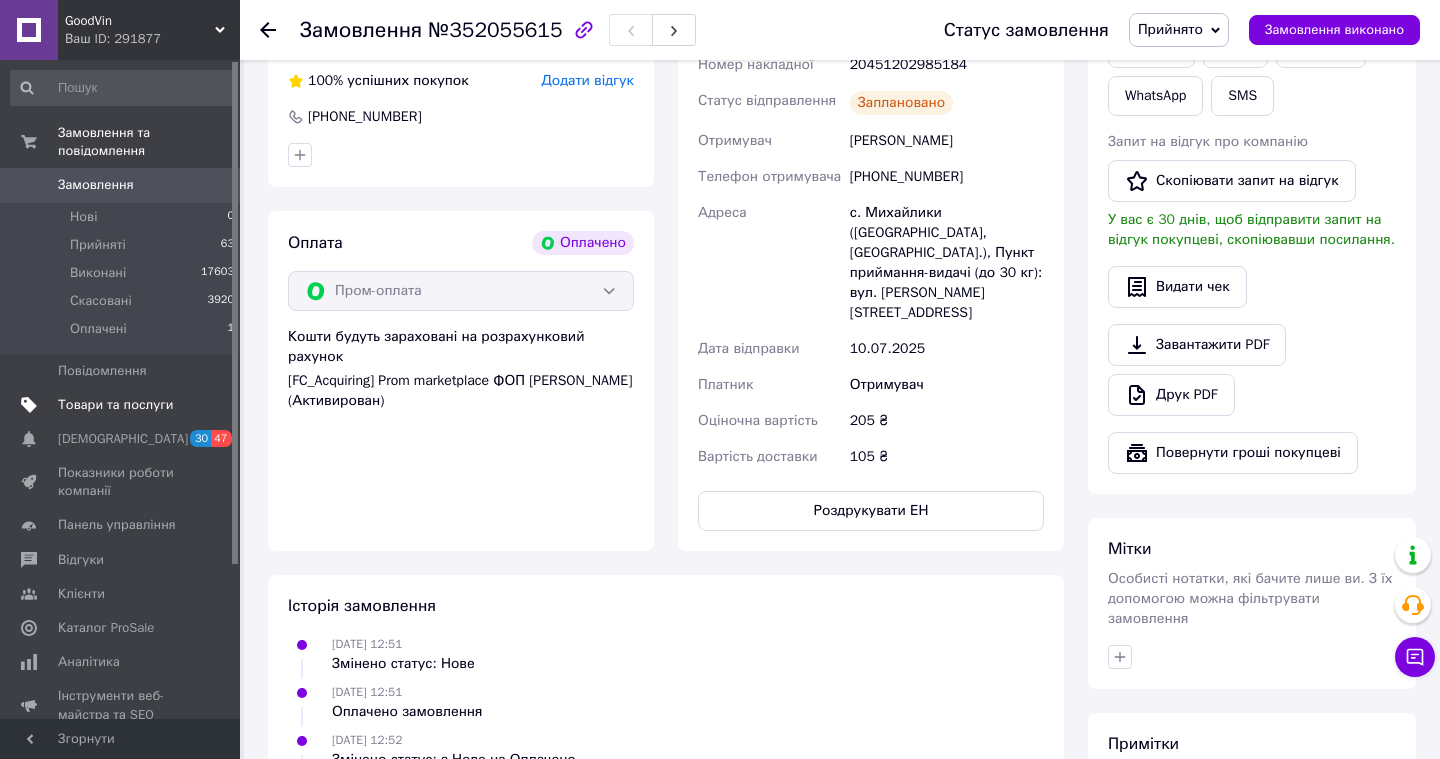 click on "Товари та послуги" at bounding box center (115, 405) 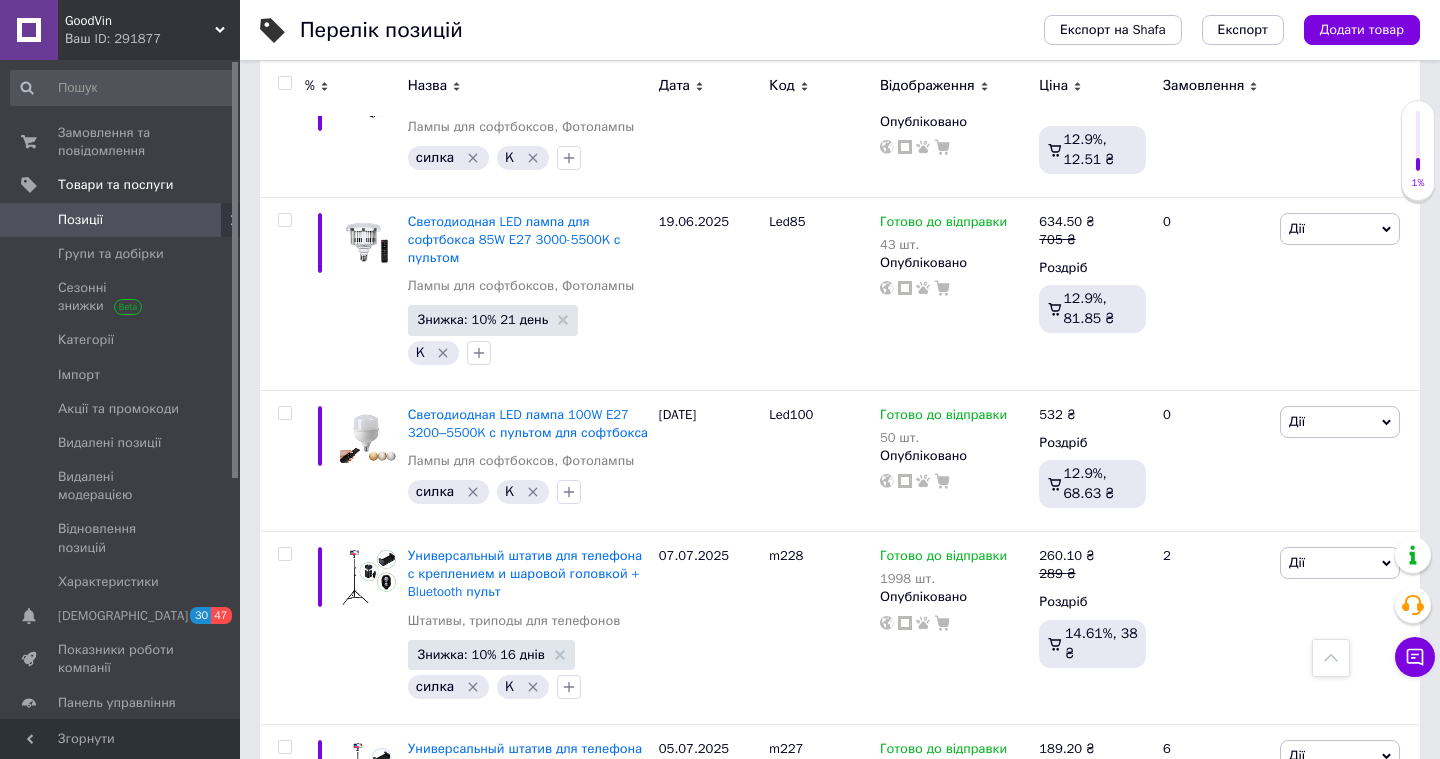 scroll, scrollTop: 14035, scrollLeft: 0, axis: vertical 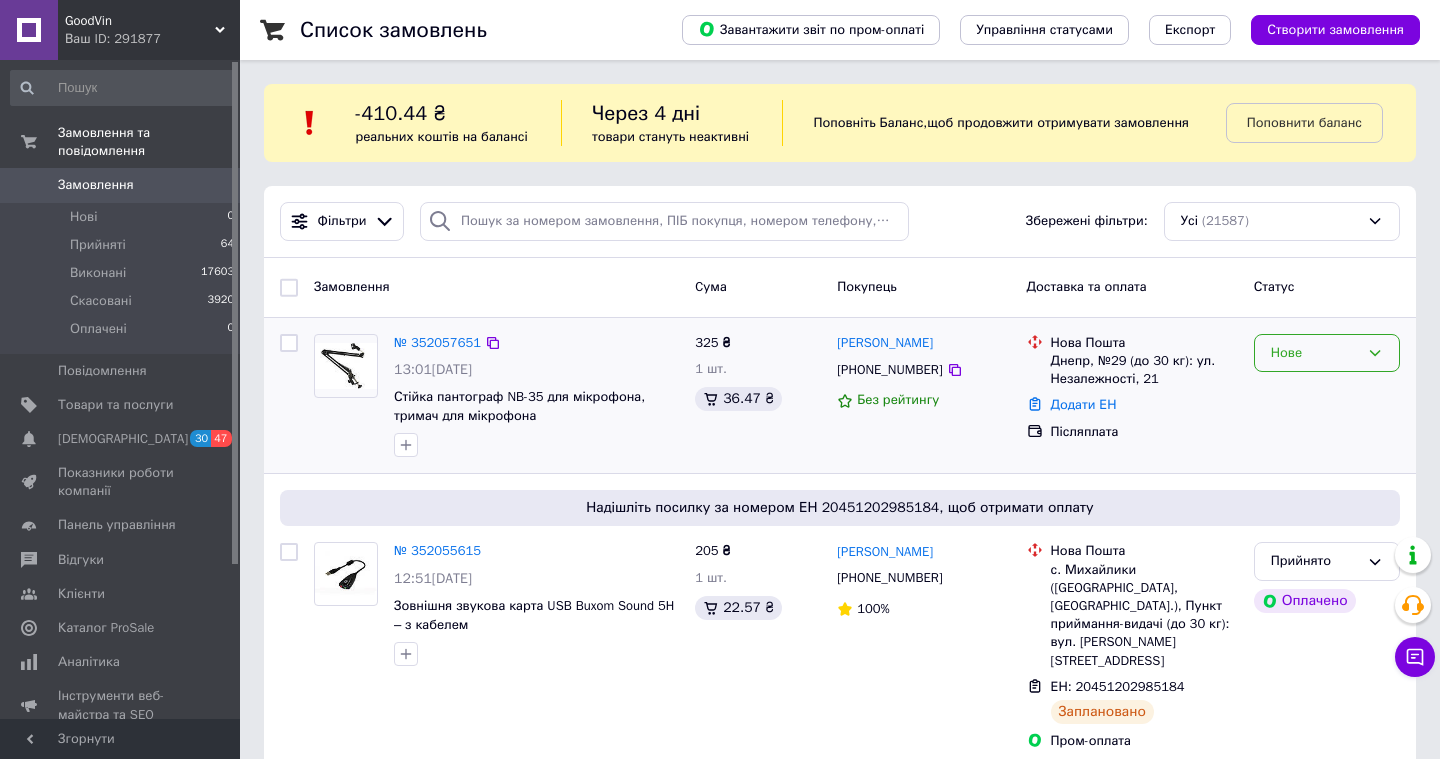 click on "Нове" at bounding box center (1327, 353) 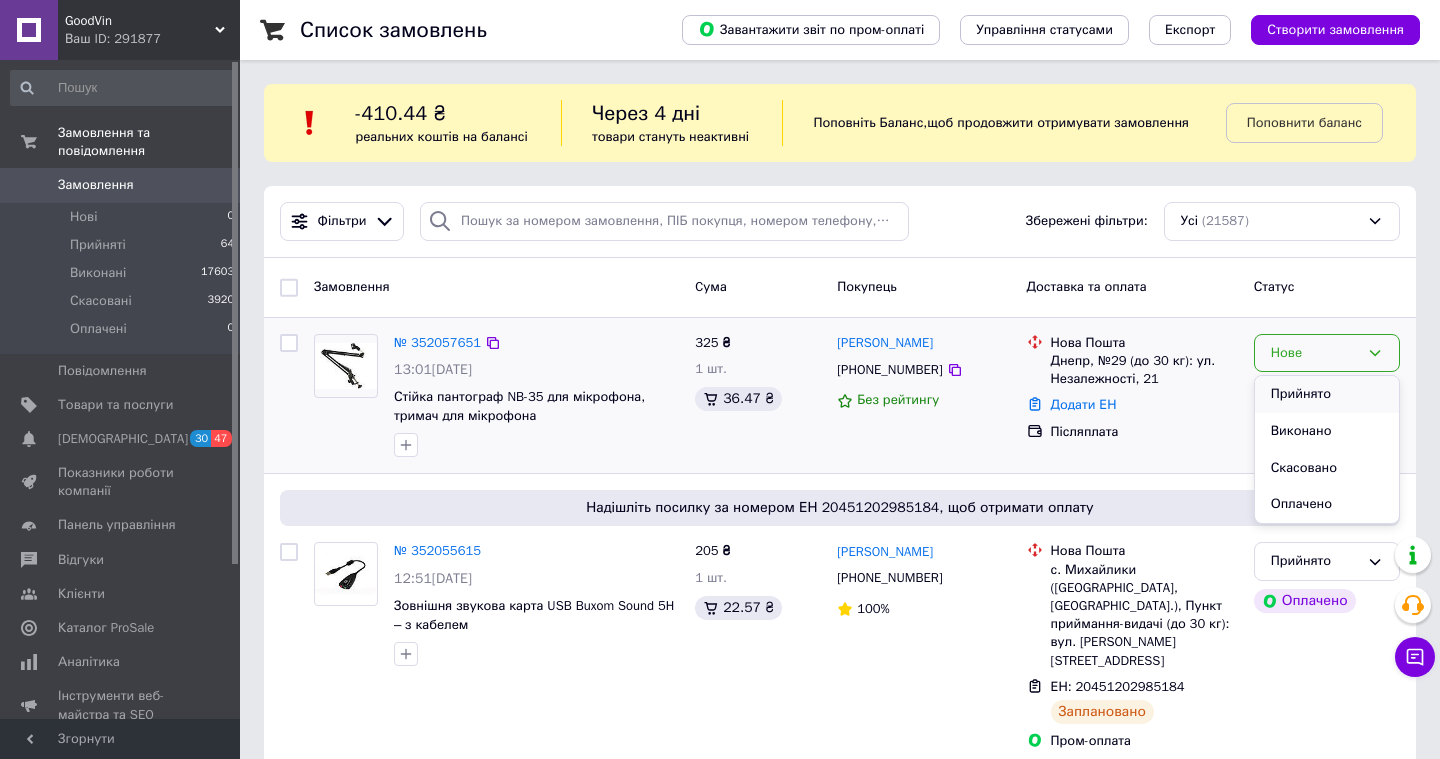 click on "Прийнято" at bounding box center [1327, 394] 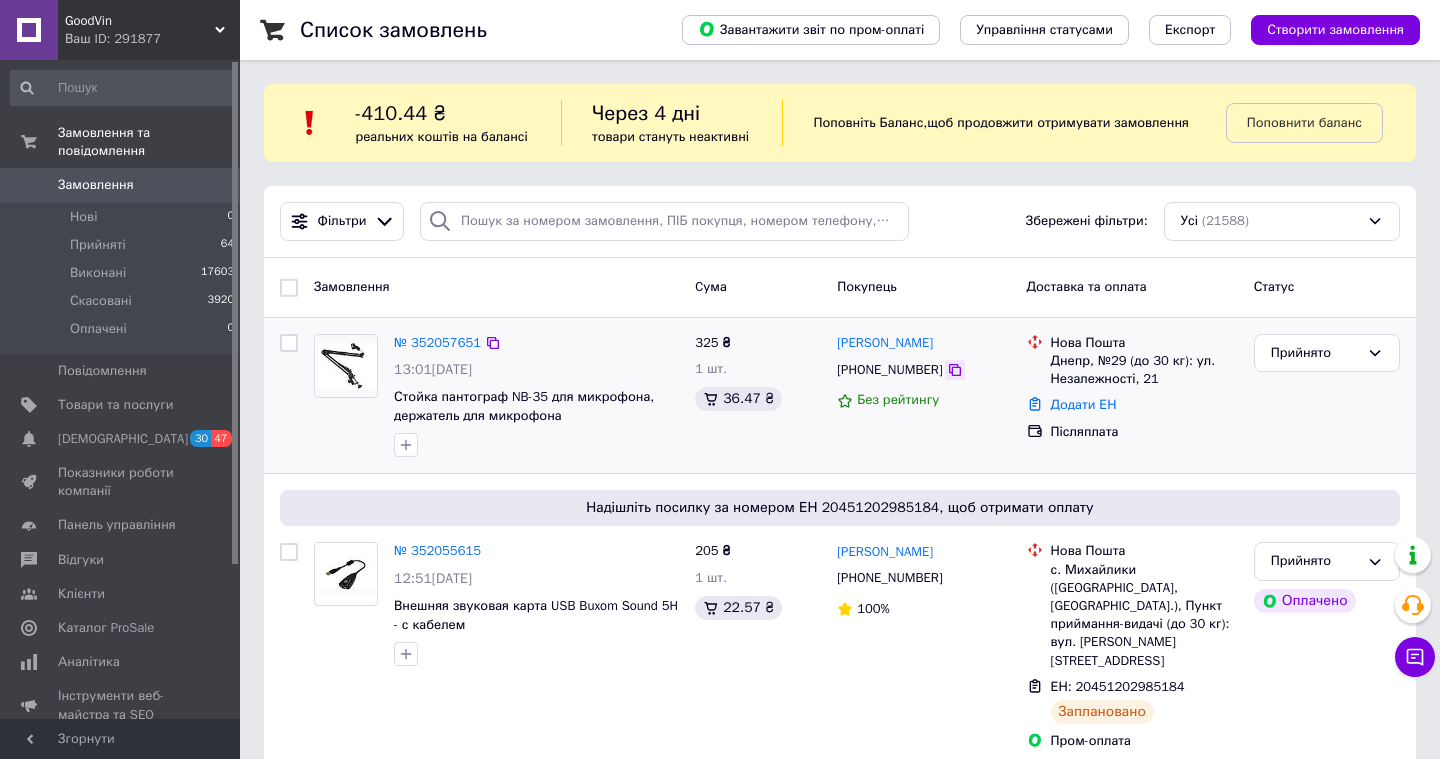 click 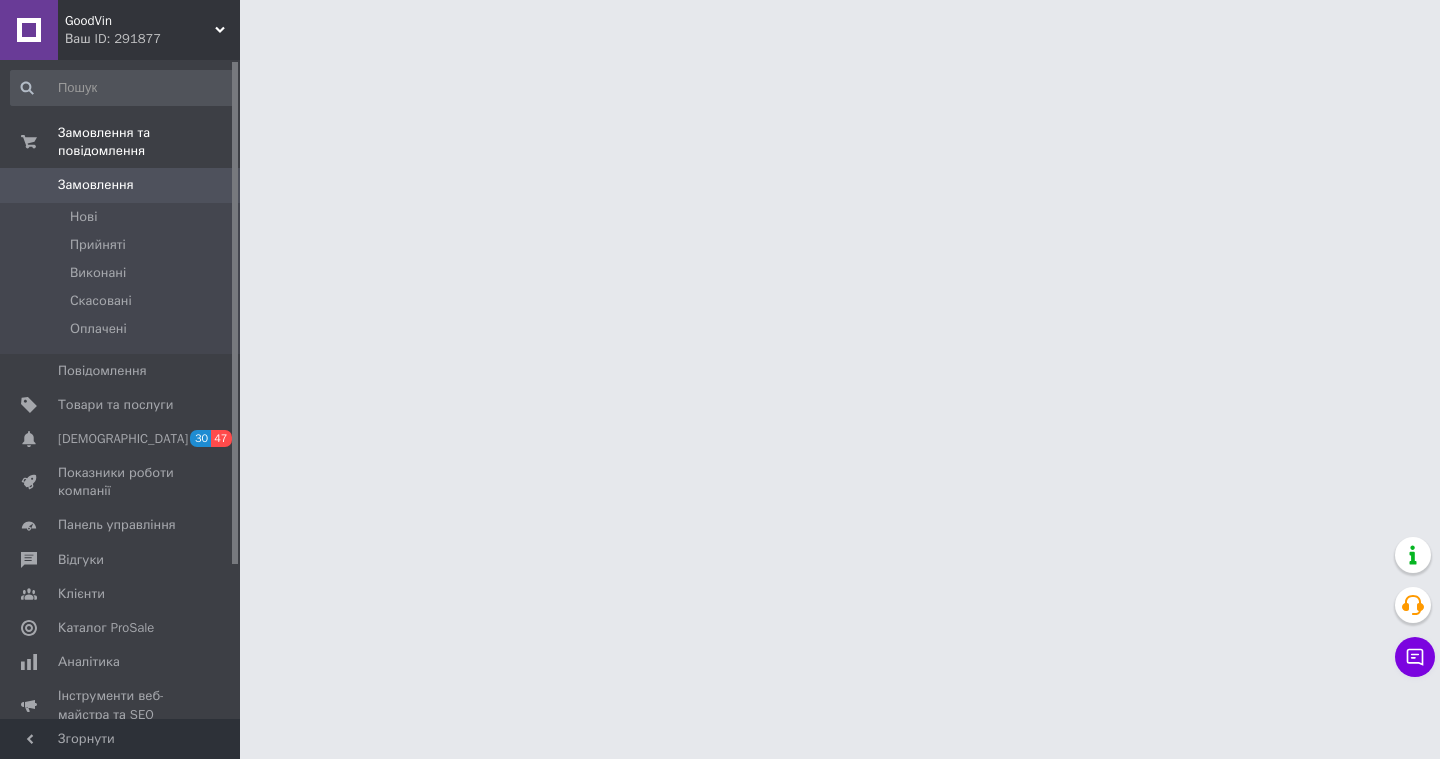 scroll, scrollTop: 0, scrollLeft: 0, axis: both 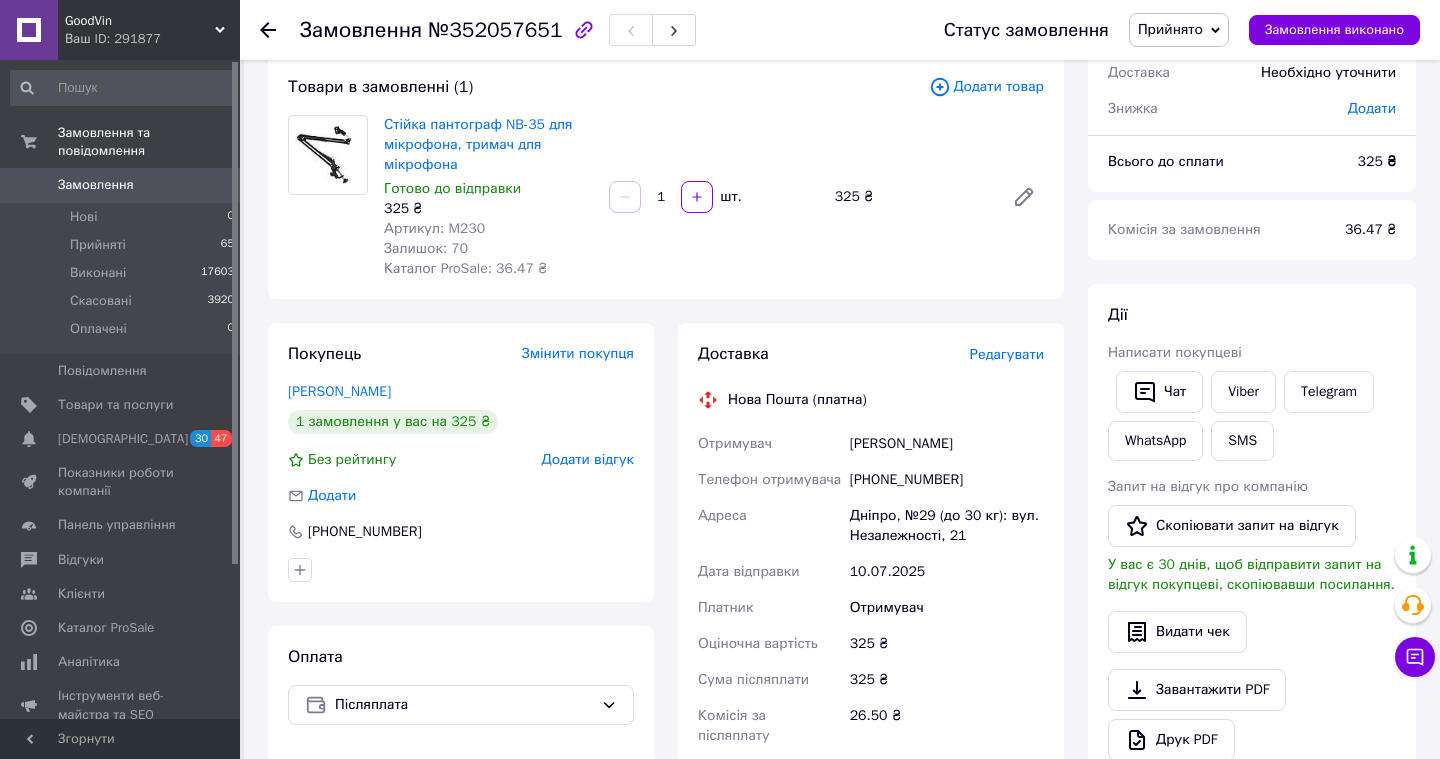 click on "[PHONE_NUMBER]" at bounding box center [947, 480] 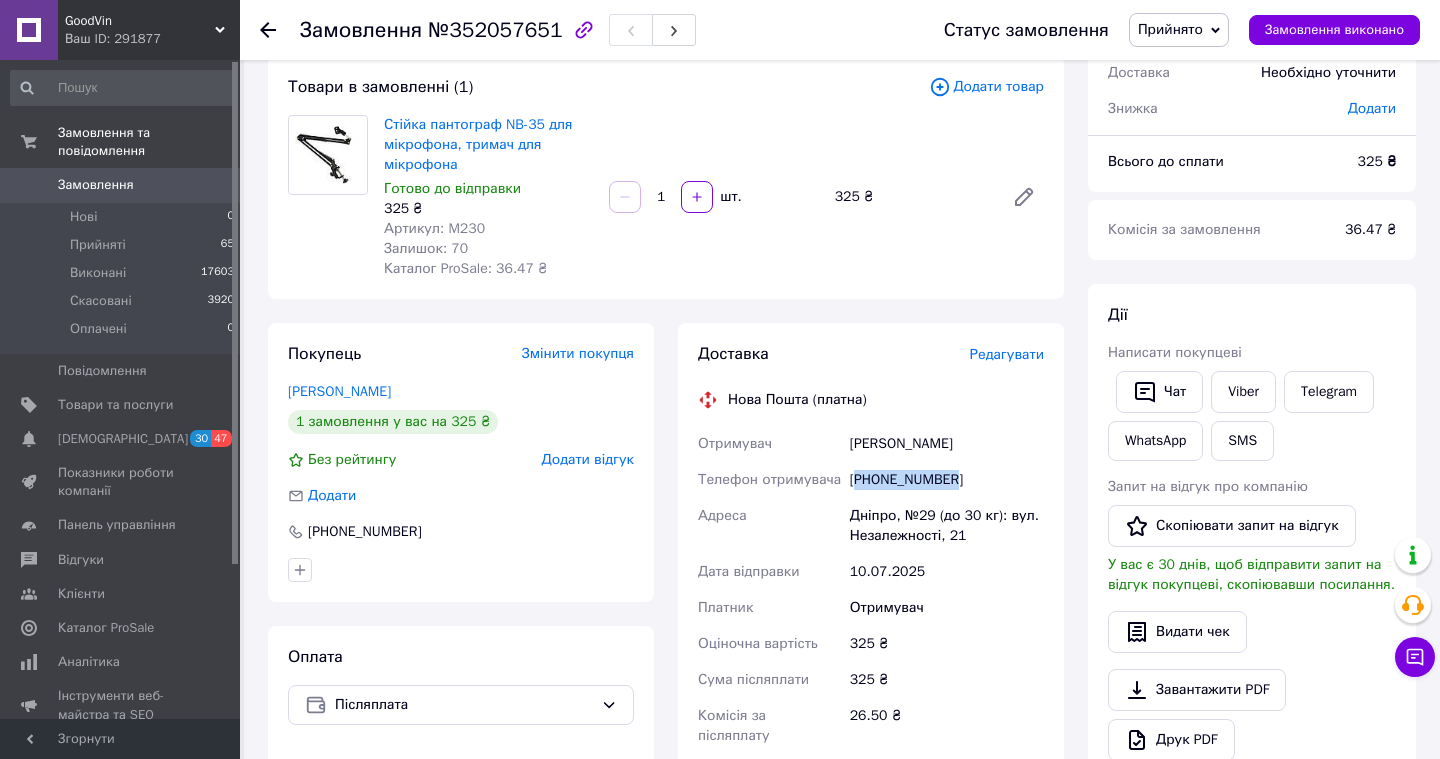 click on "[PHONE_NUMBER]" at bounding box center [947, 480] 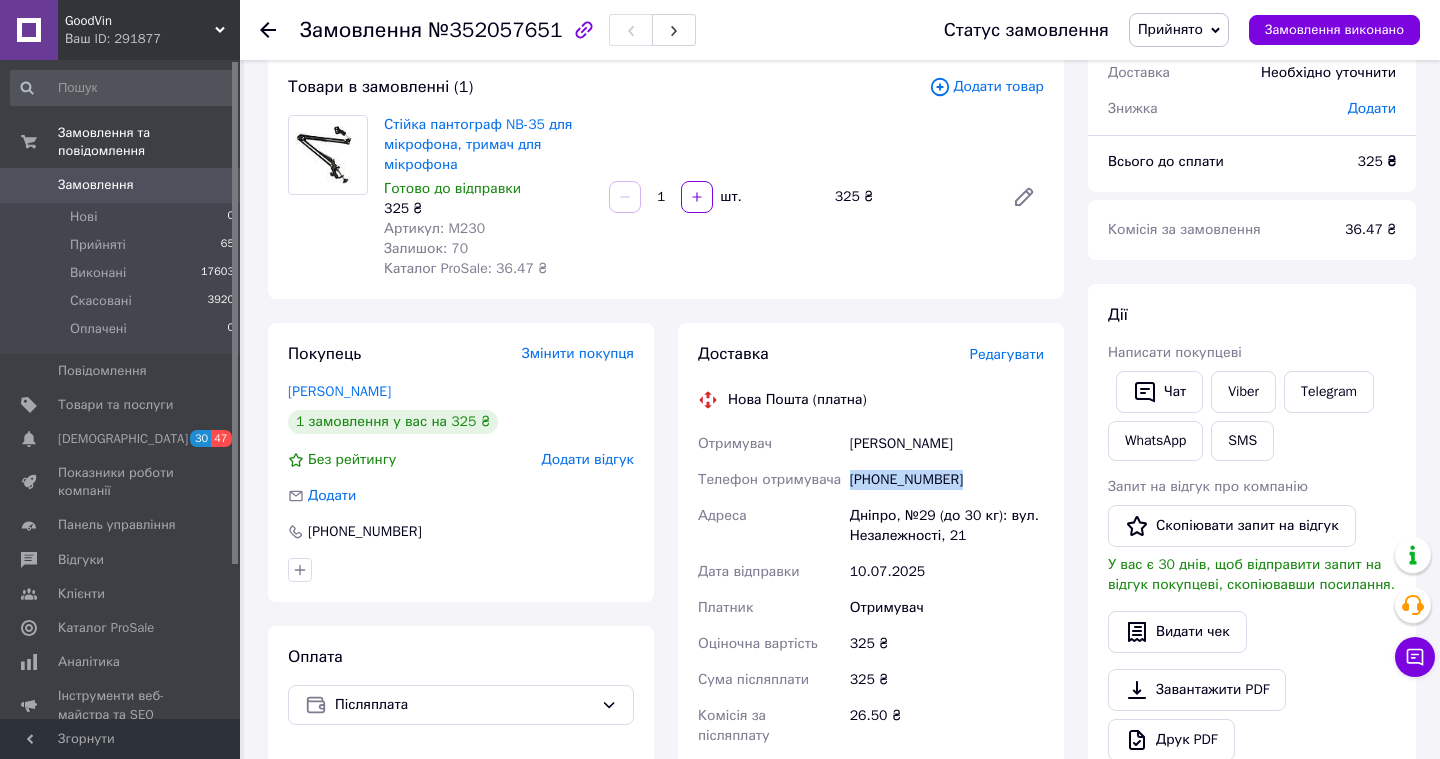 copy on "[PHONE_NUMBER]" 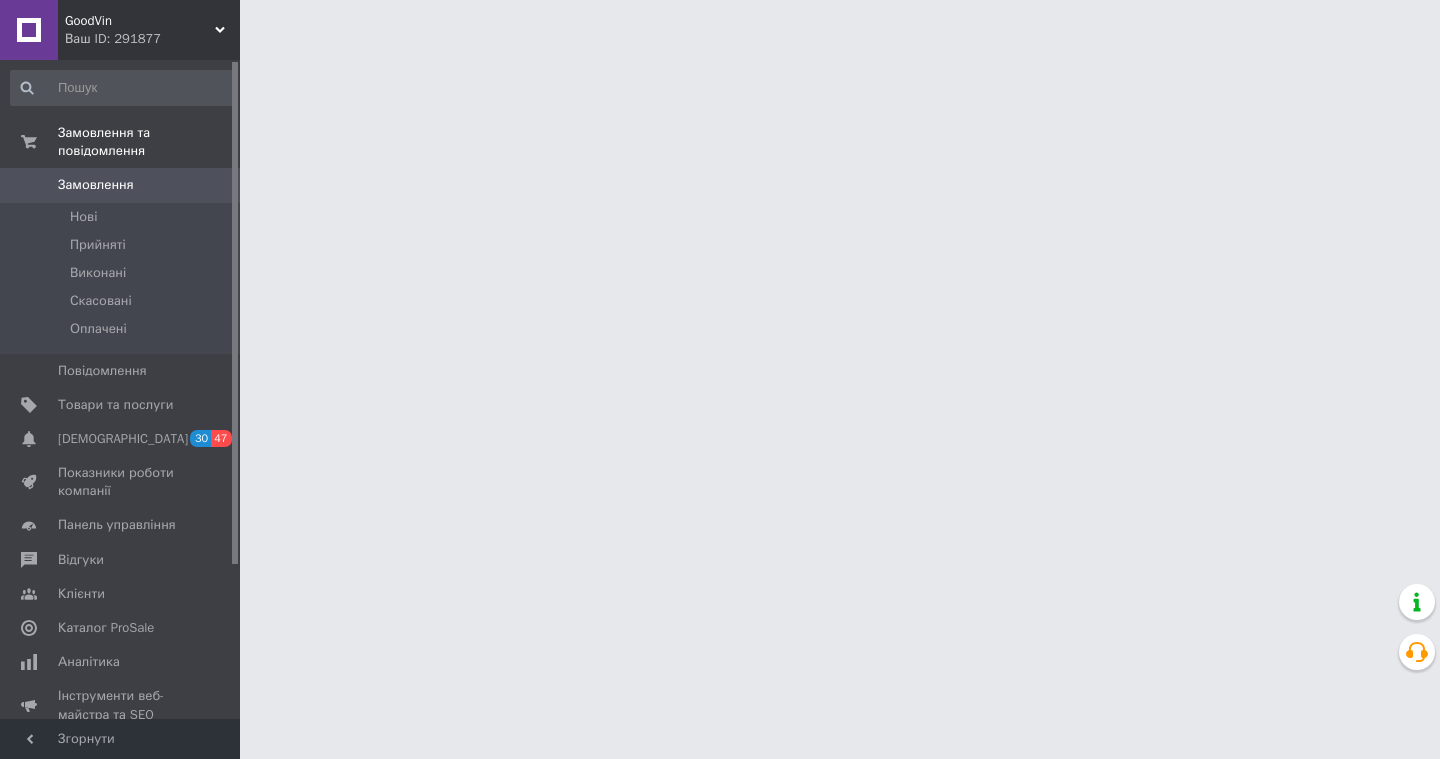 scroll, scrollTop: 0, scrollLeft: 0, axis: both 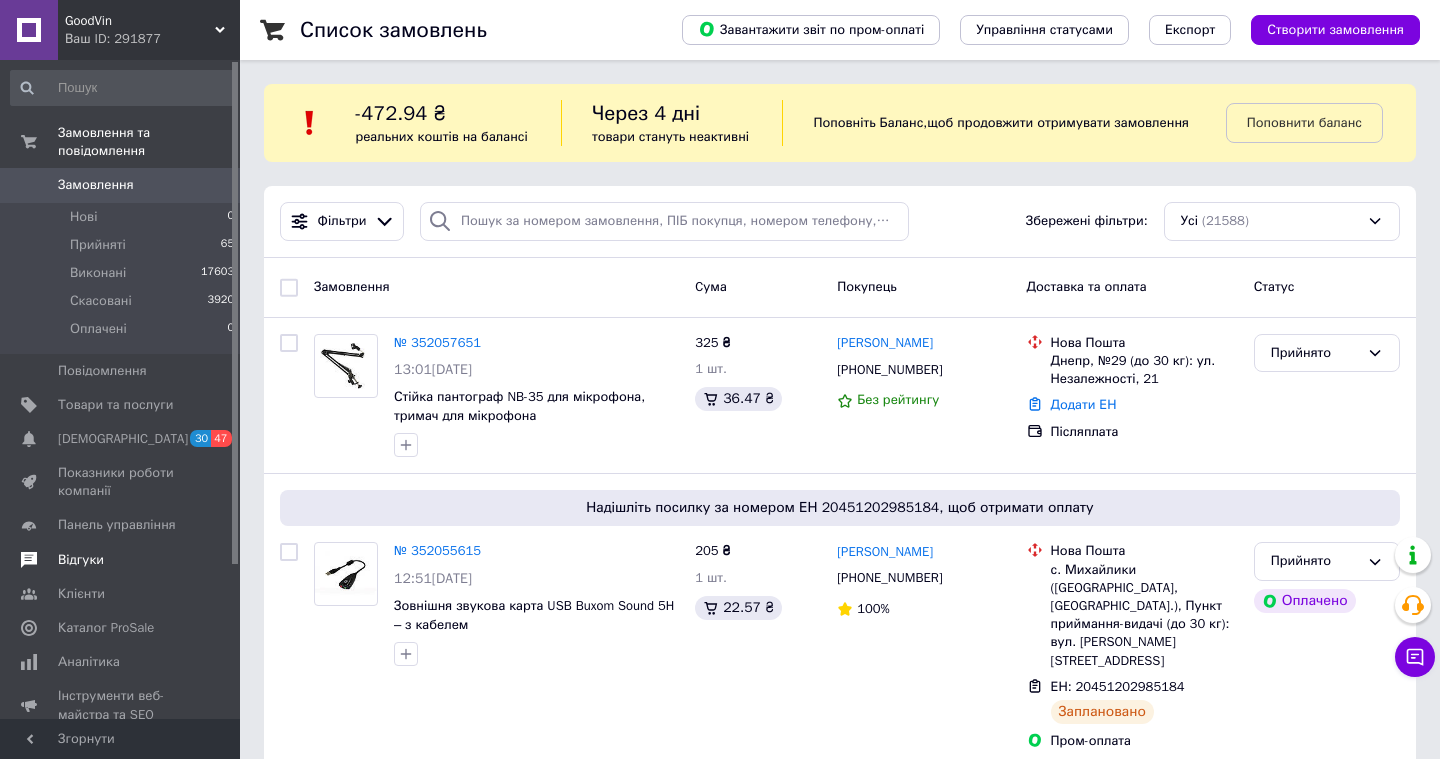 click on "Відгуки" at bounding box center (121, 560) 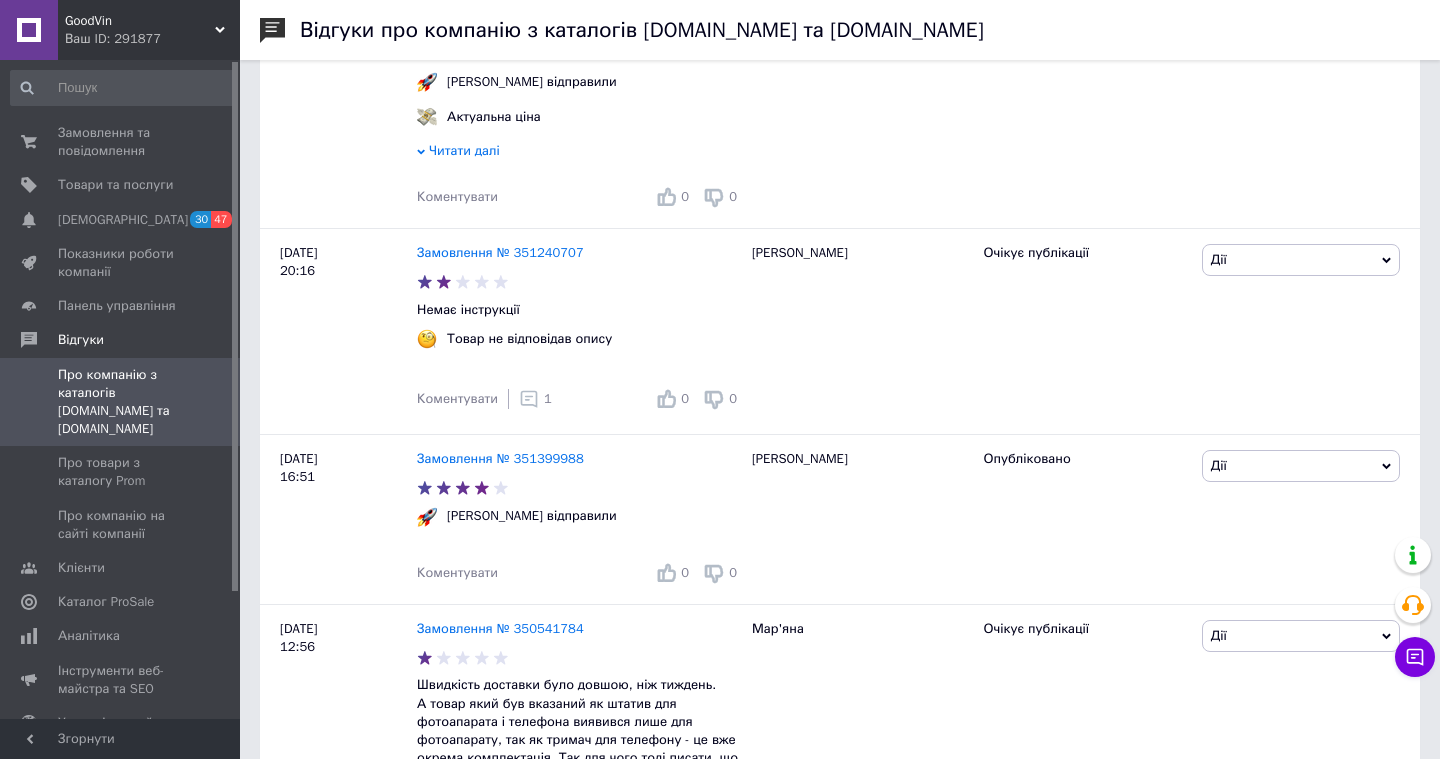 scroll, scrollTop: 1285, scrollLeft: 0, axis: vertical 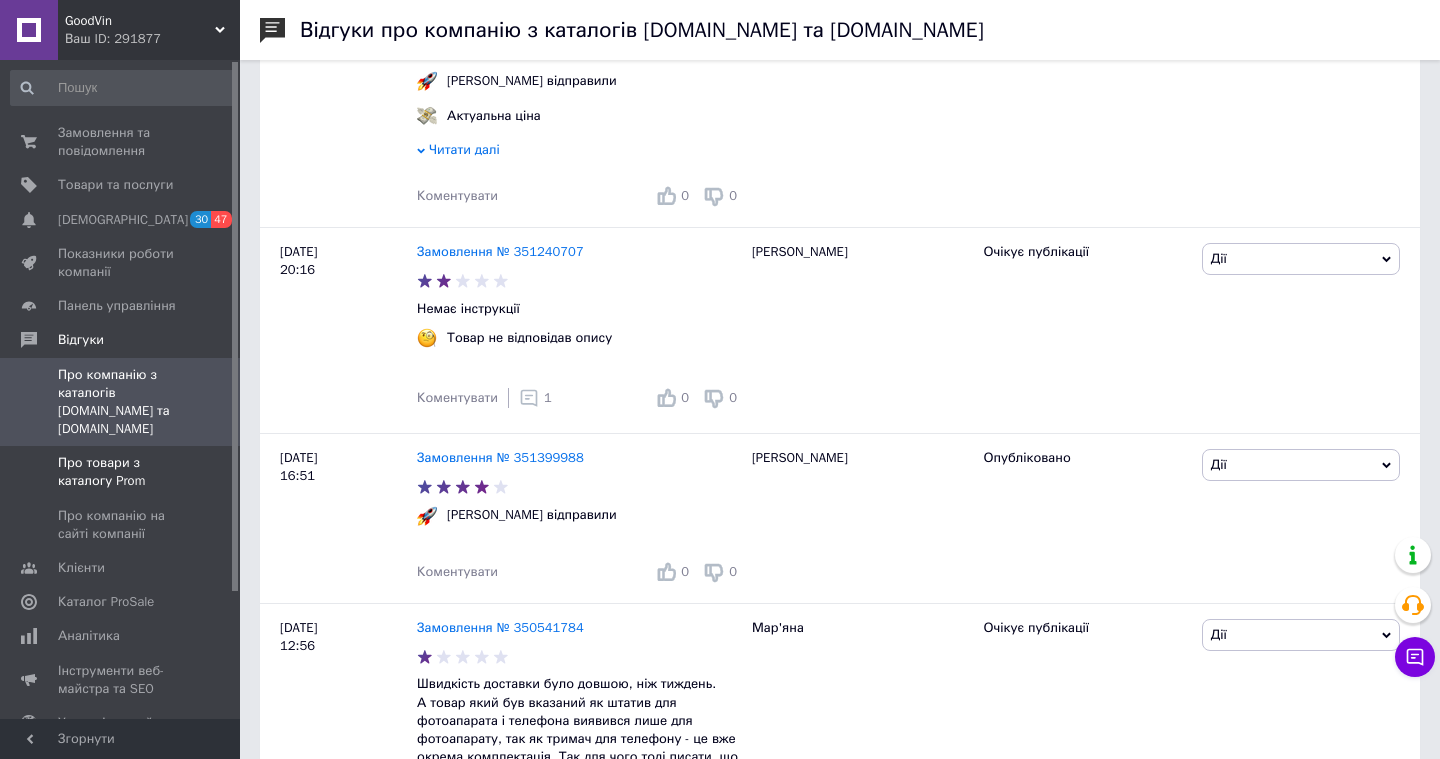 click on "Про товари з каталогу Prom" at bounding box center (121, 472) 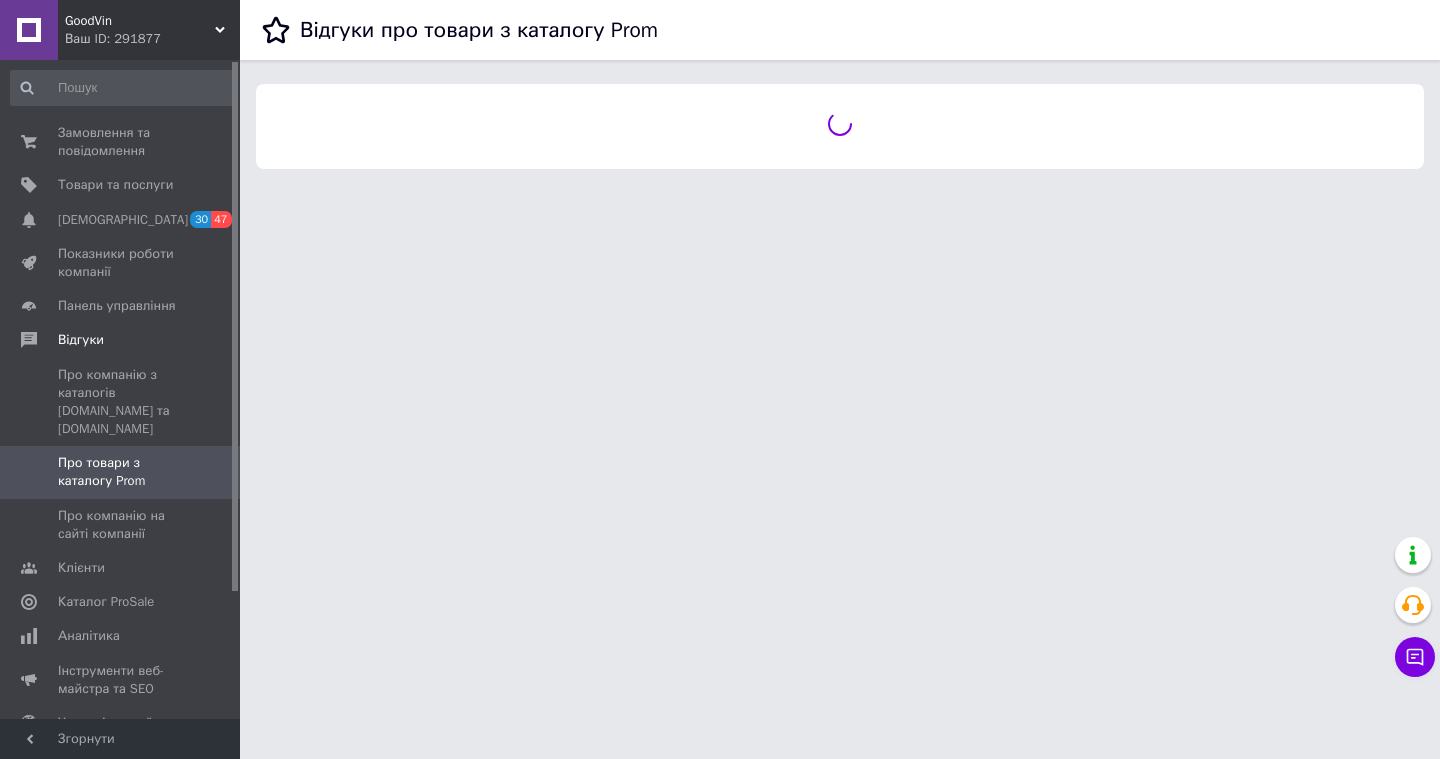 scroll, scrollTop: 0, scrollLeft: 0, axis: both 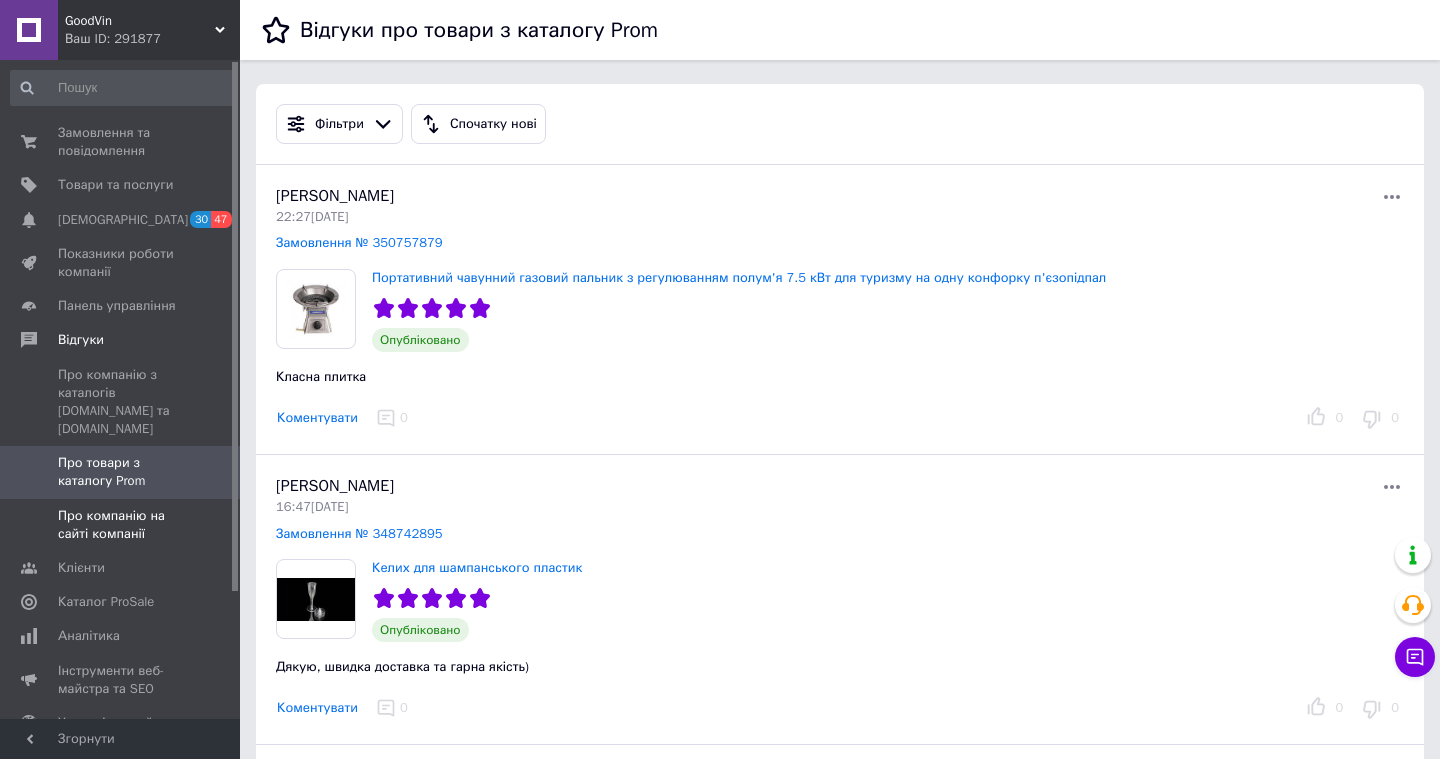 click on "Про компанію на сайті компанії" at bounding box center (121, 525) 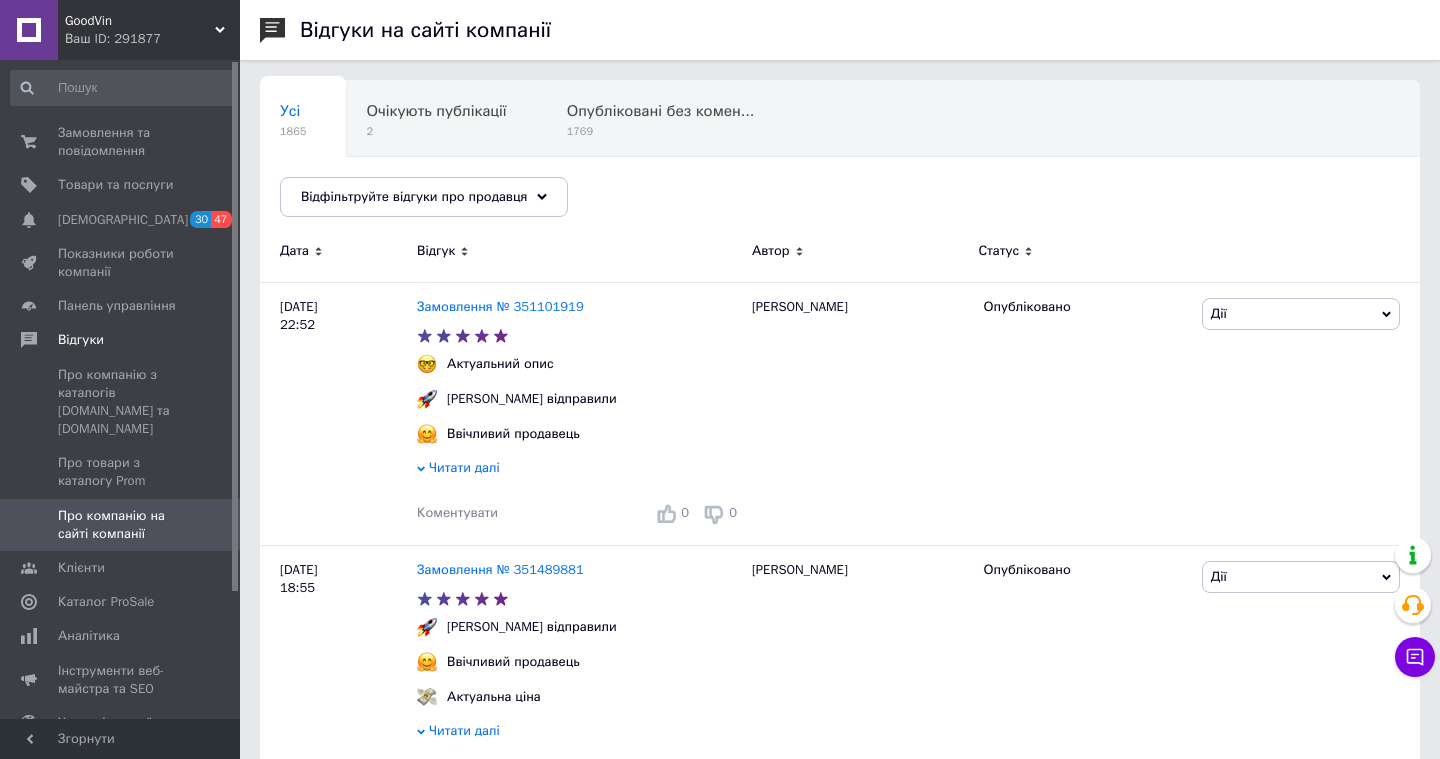 click on "GoodVin" at bounding box center (140, 21) 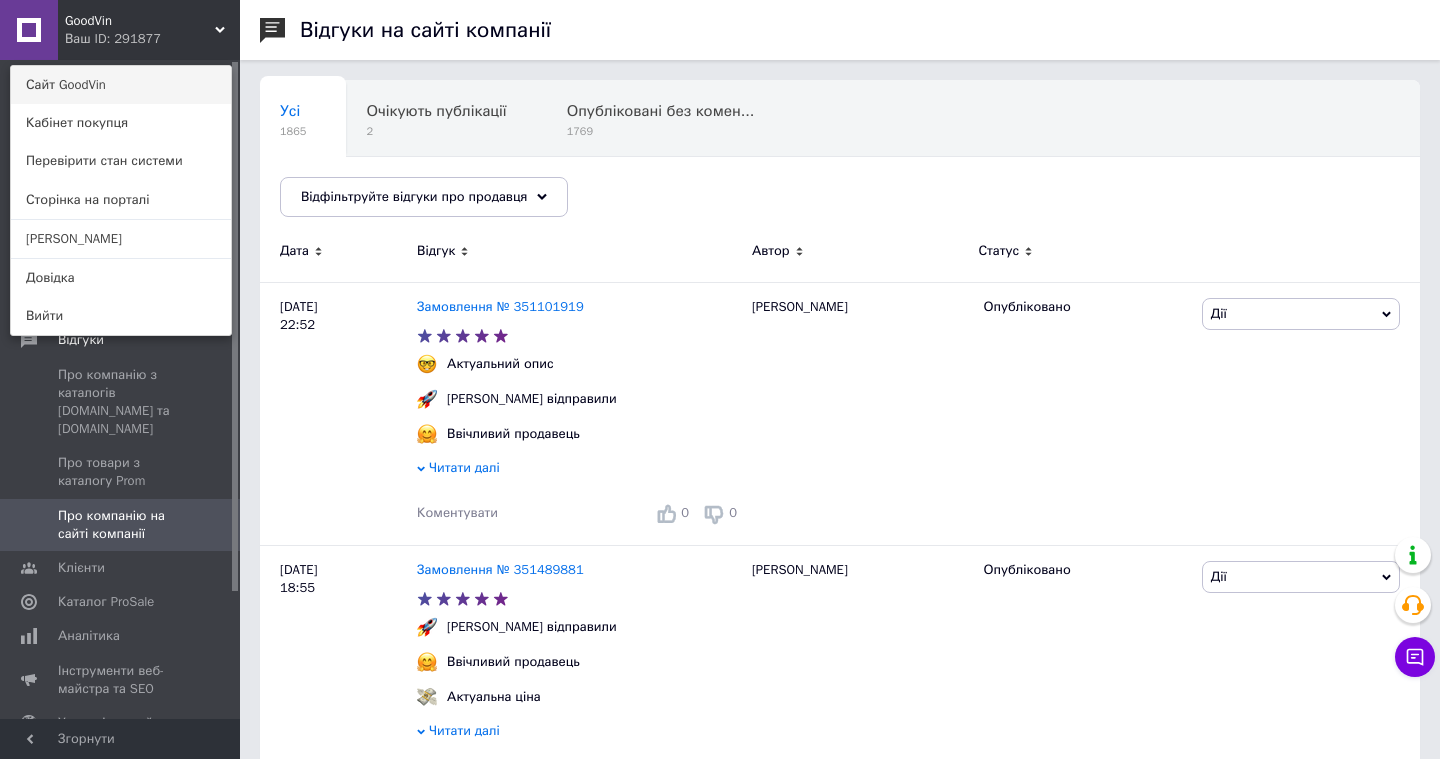 click on "Сайт GoodVin" at bounding box center [121, 85] 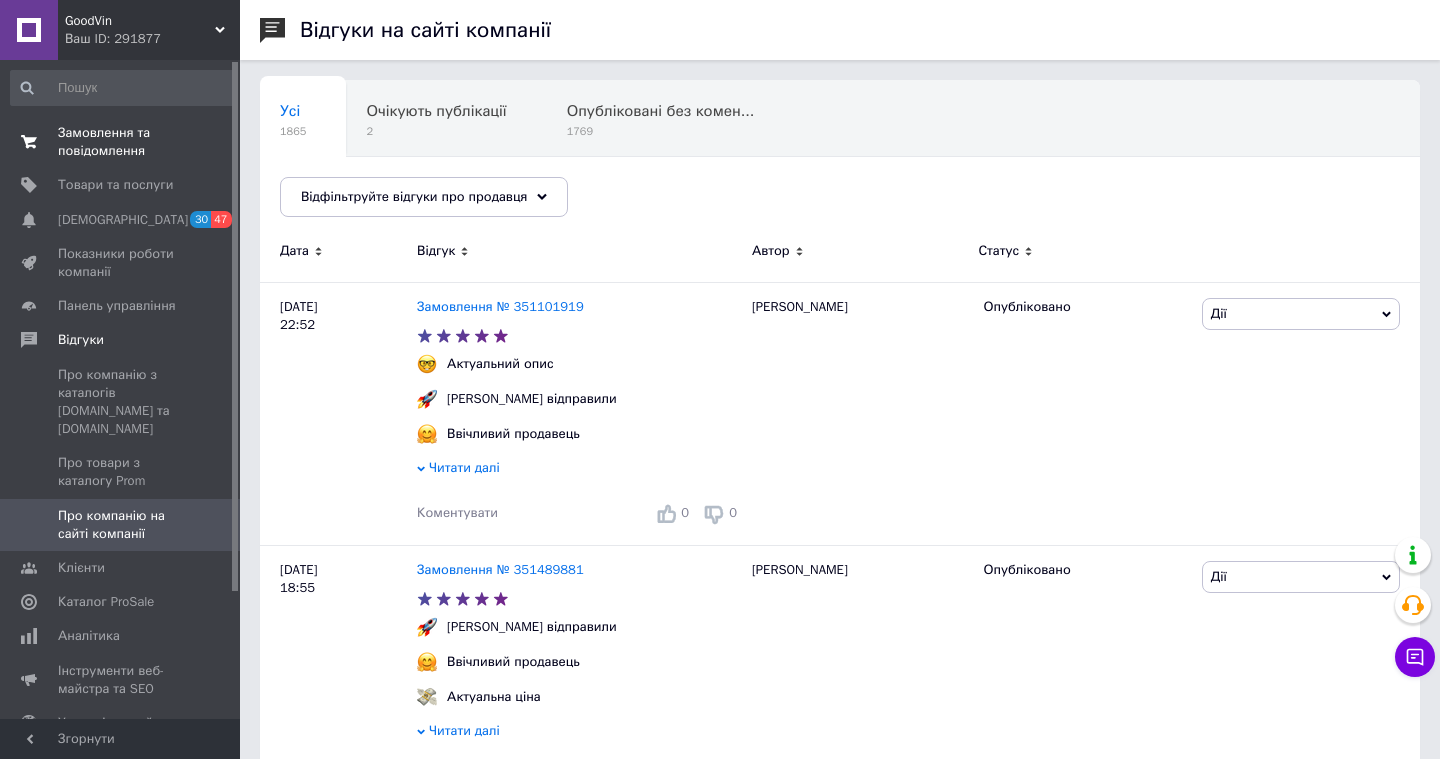 click on "Замовлення та повідомлення" at bounding box center [121, 142] 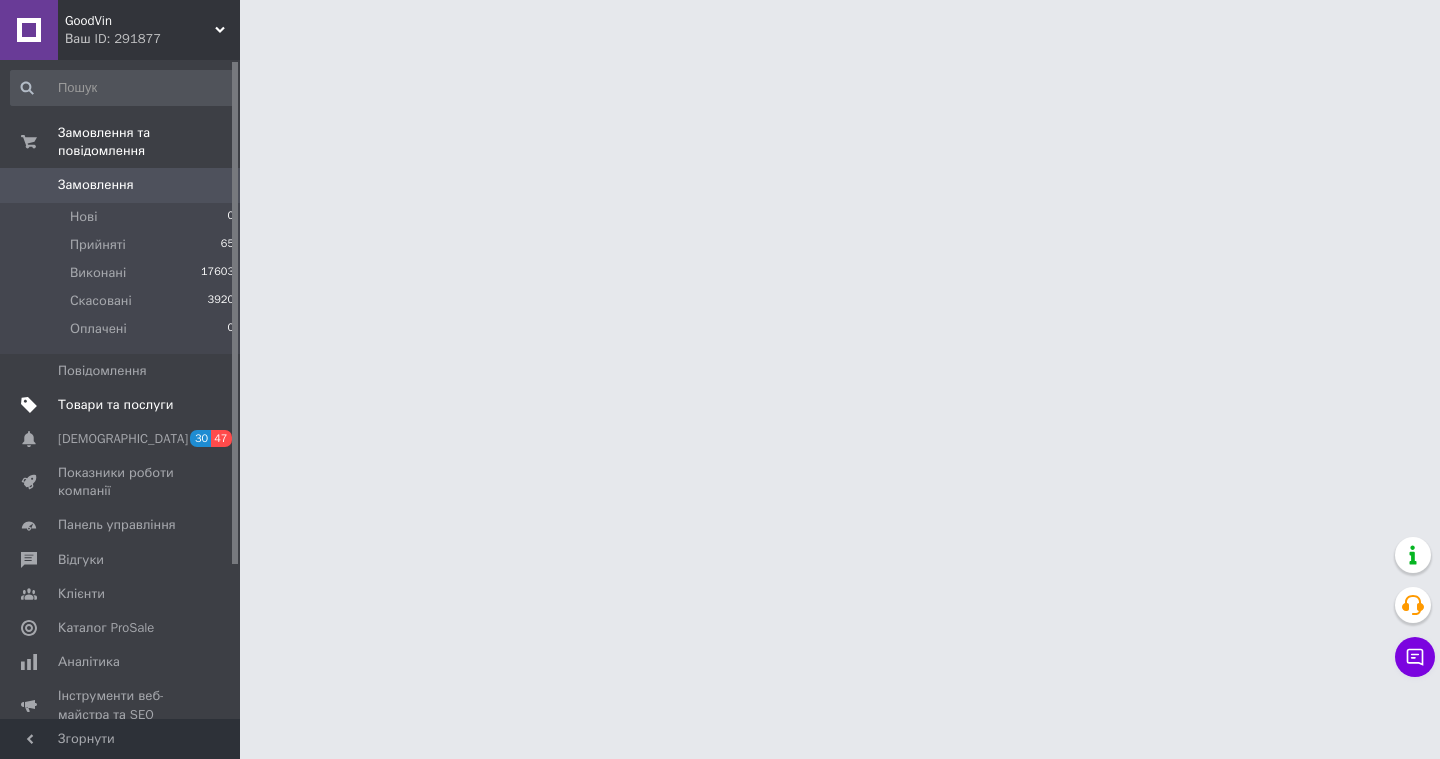 click on "Товари та послуги" at bounding box center [115, 405] 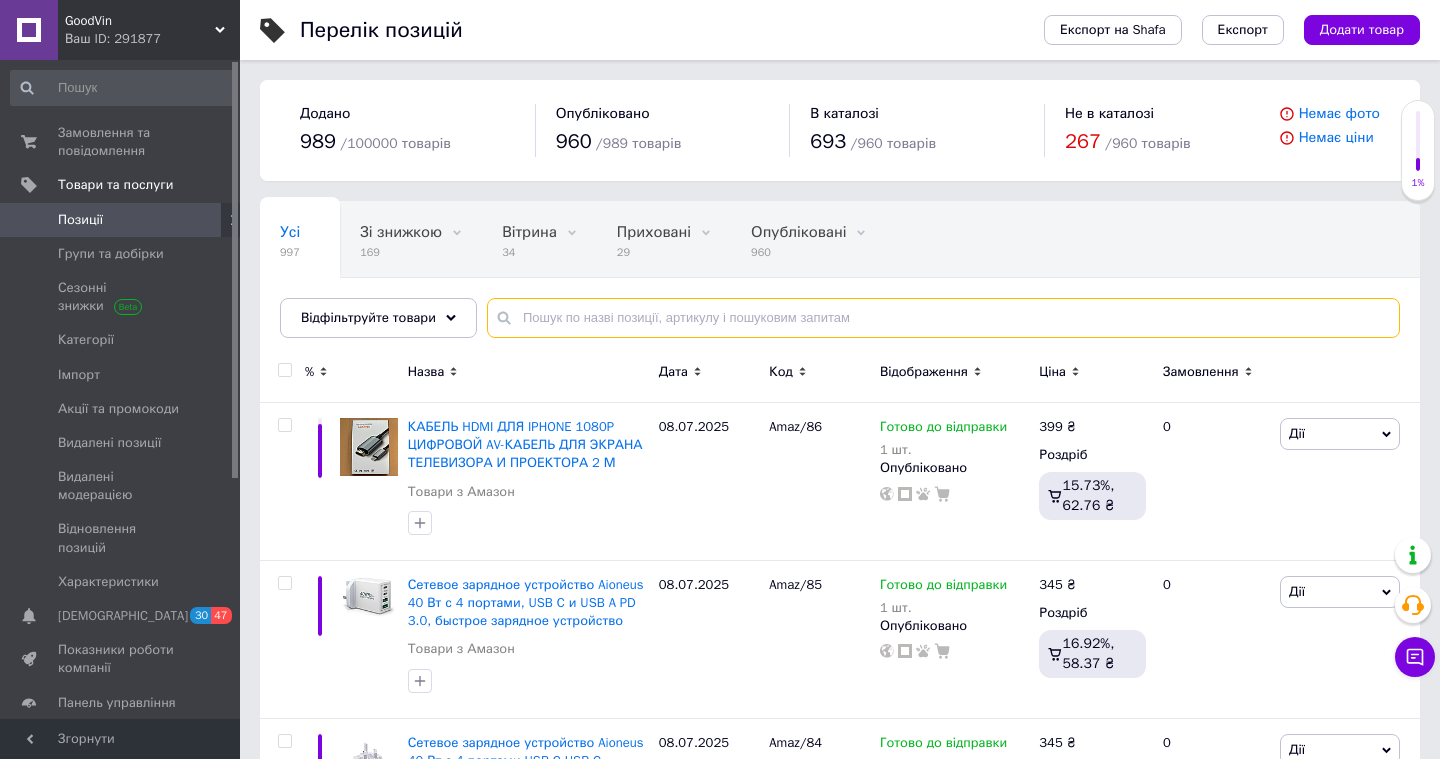 click at bounding box center [943, 318] 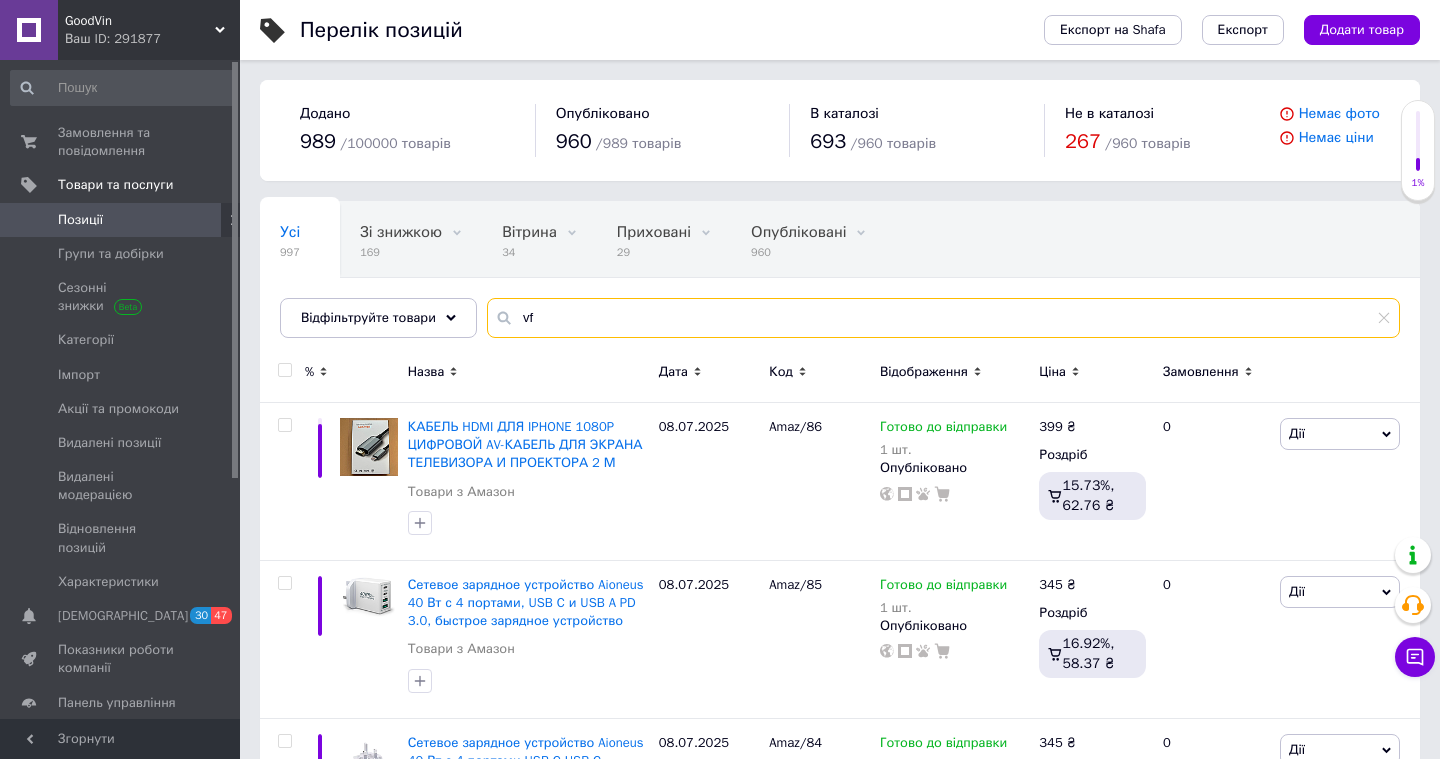 type on "v" 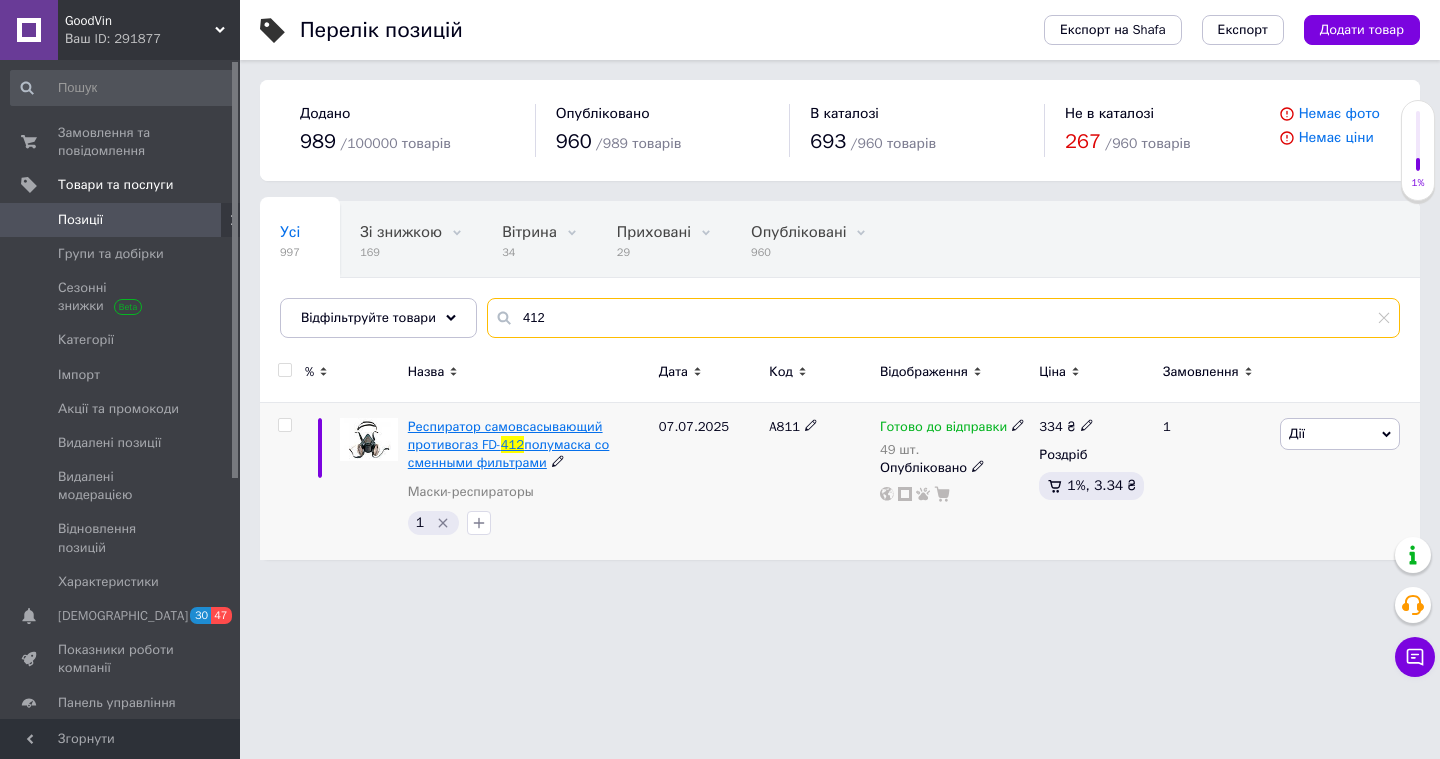 type on "412" 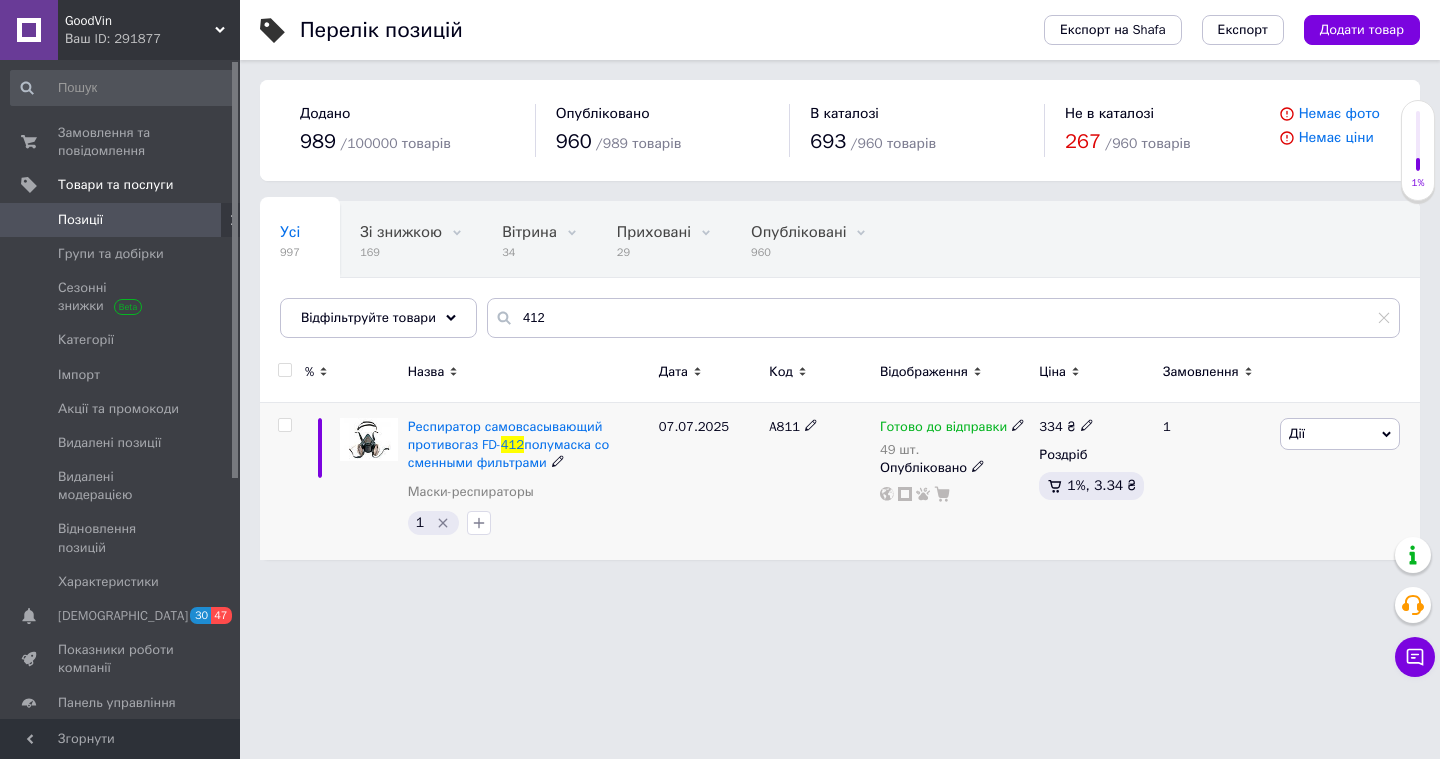 click 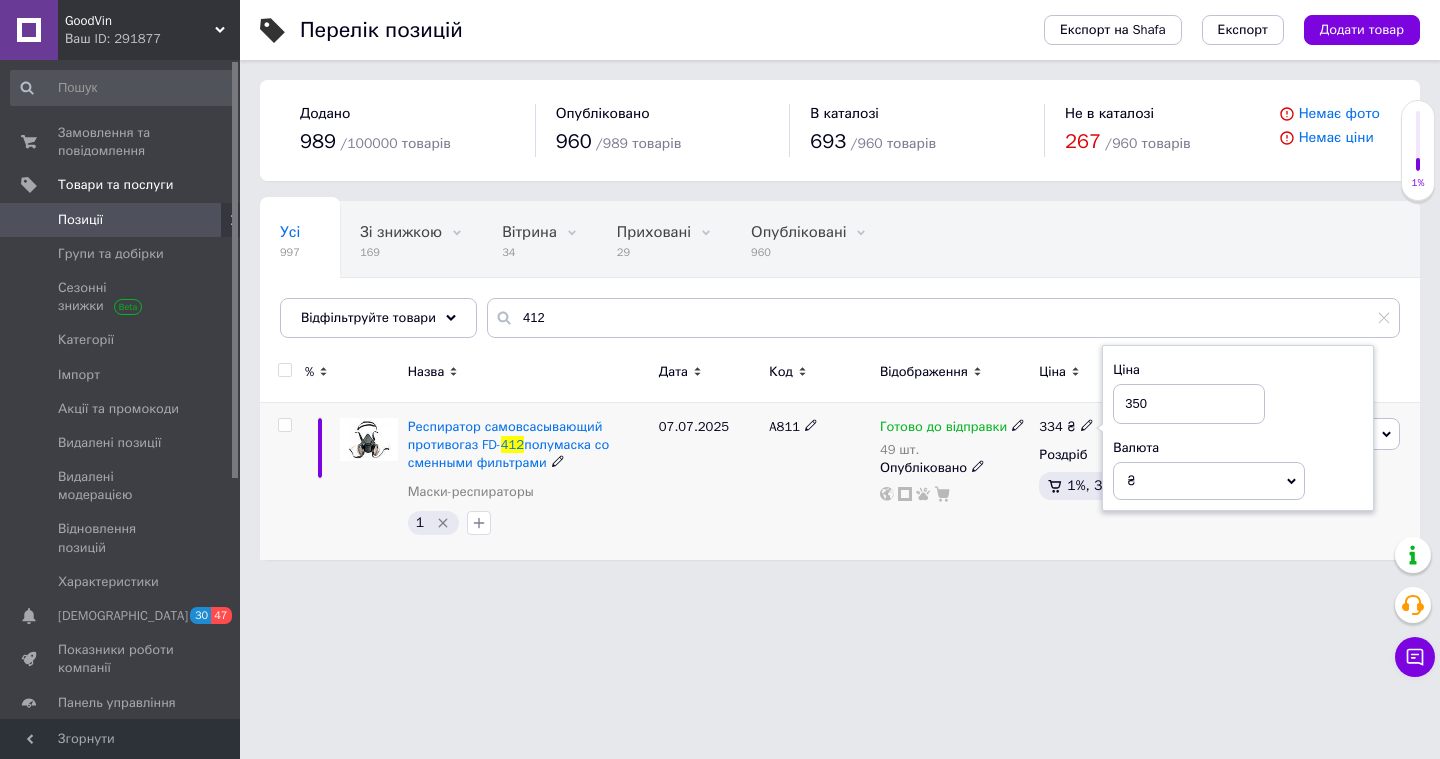 type on "350" 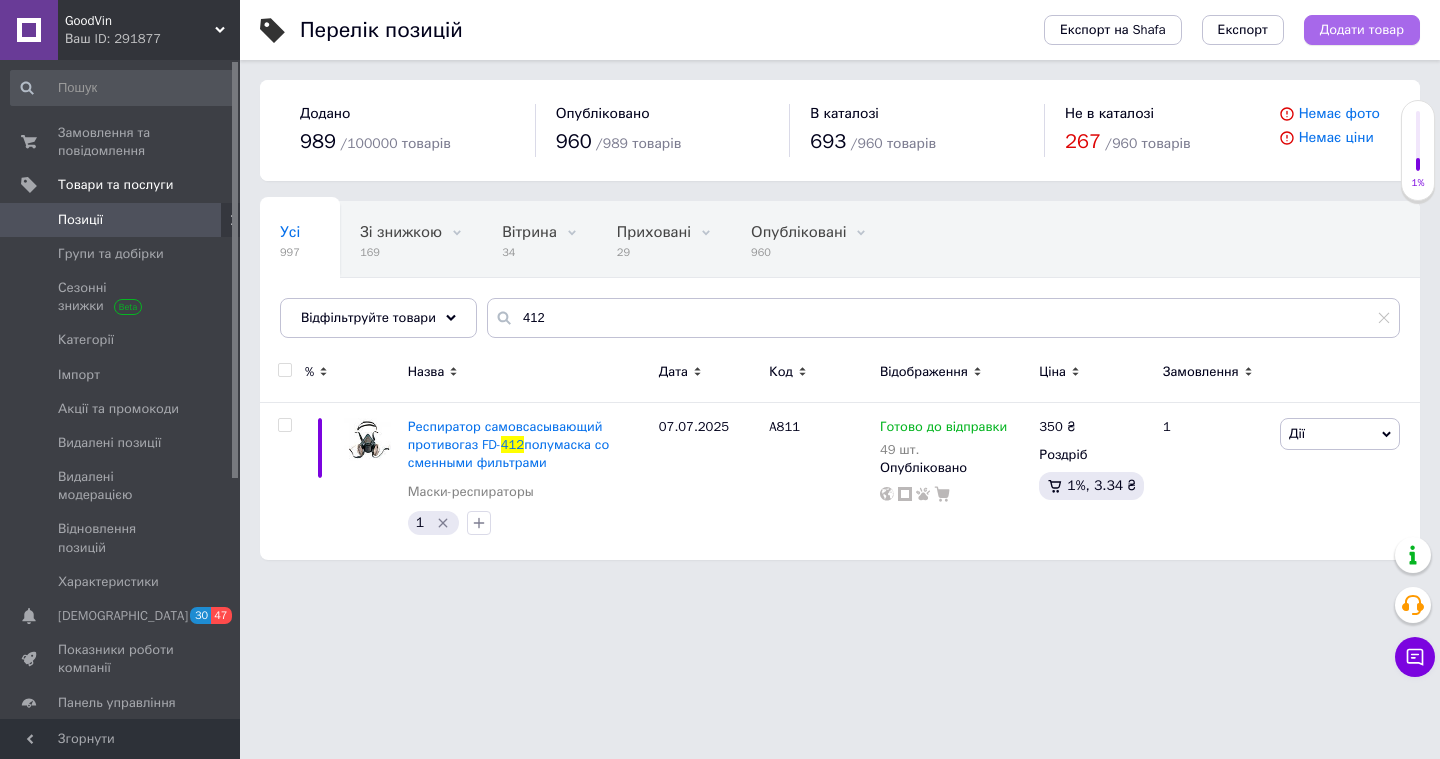 click on "Додати товар" at bounding box center [1362, 30] 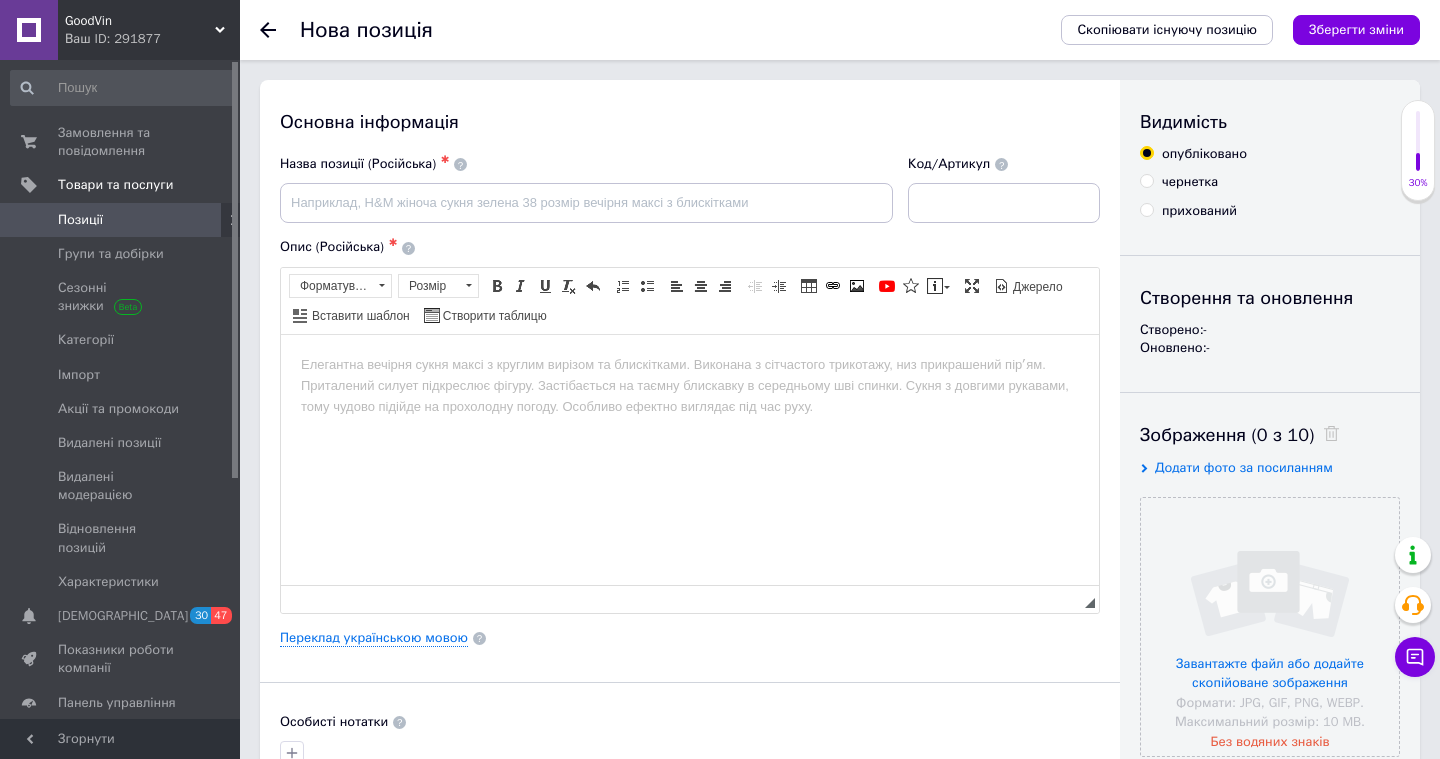 scroll, scrollTop: 0, scrollLeft: 0, axis: both 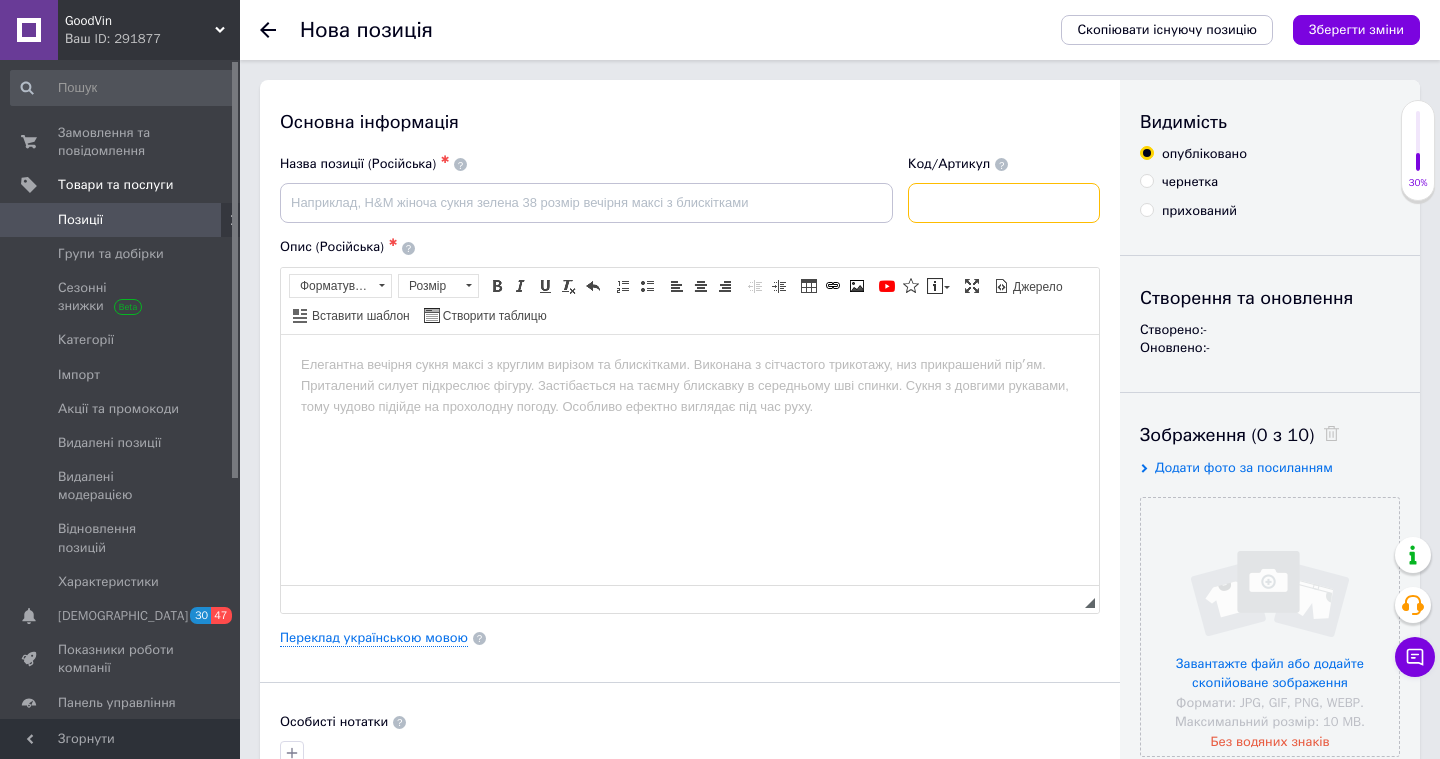 click at bounding box center [1004, 203] 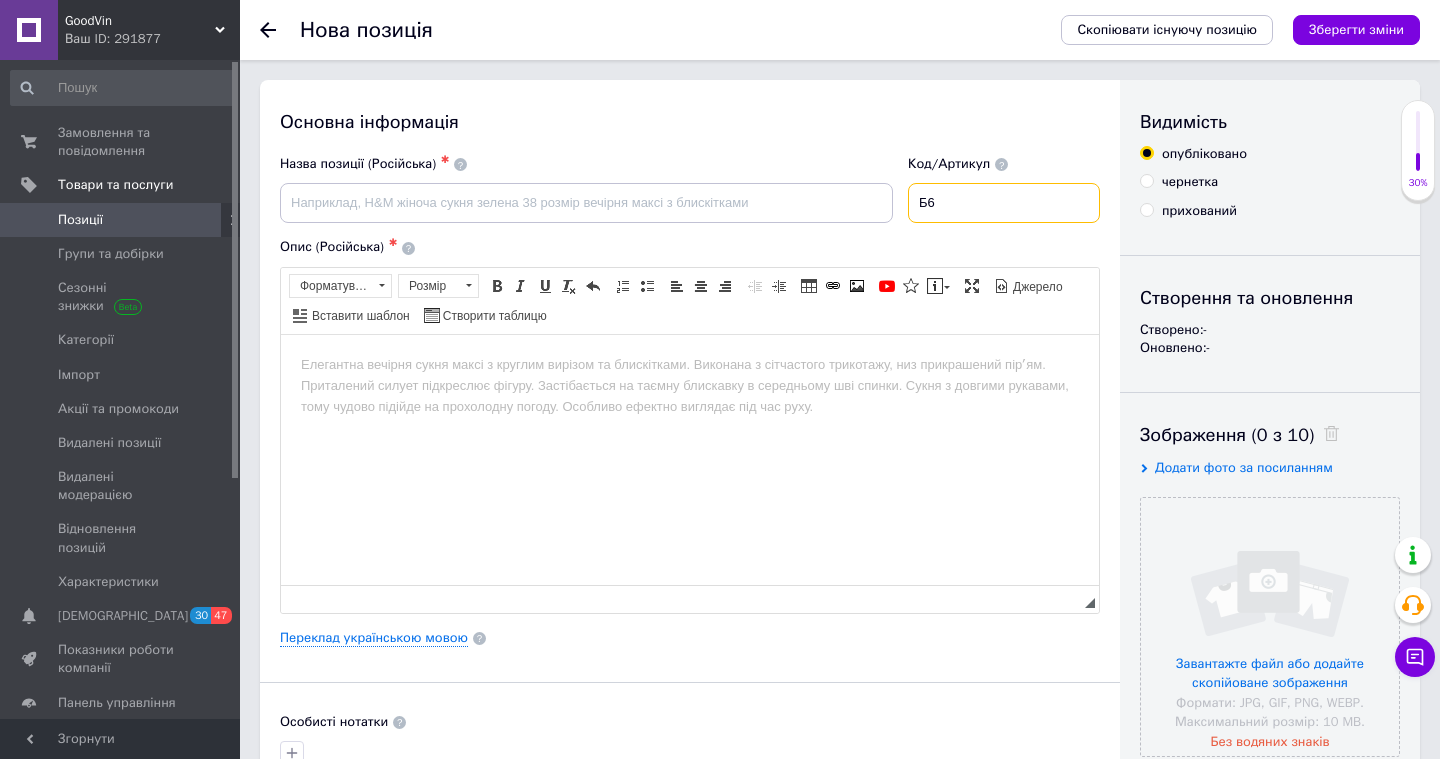 type on "Б6" 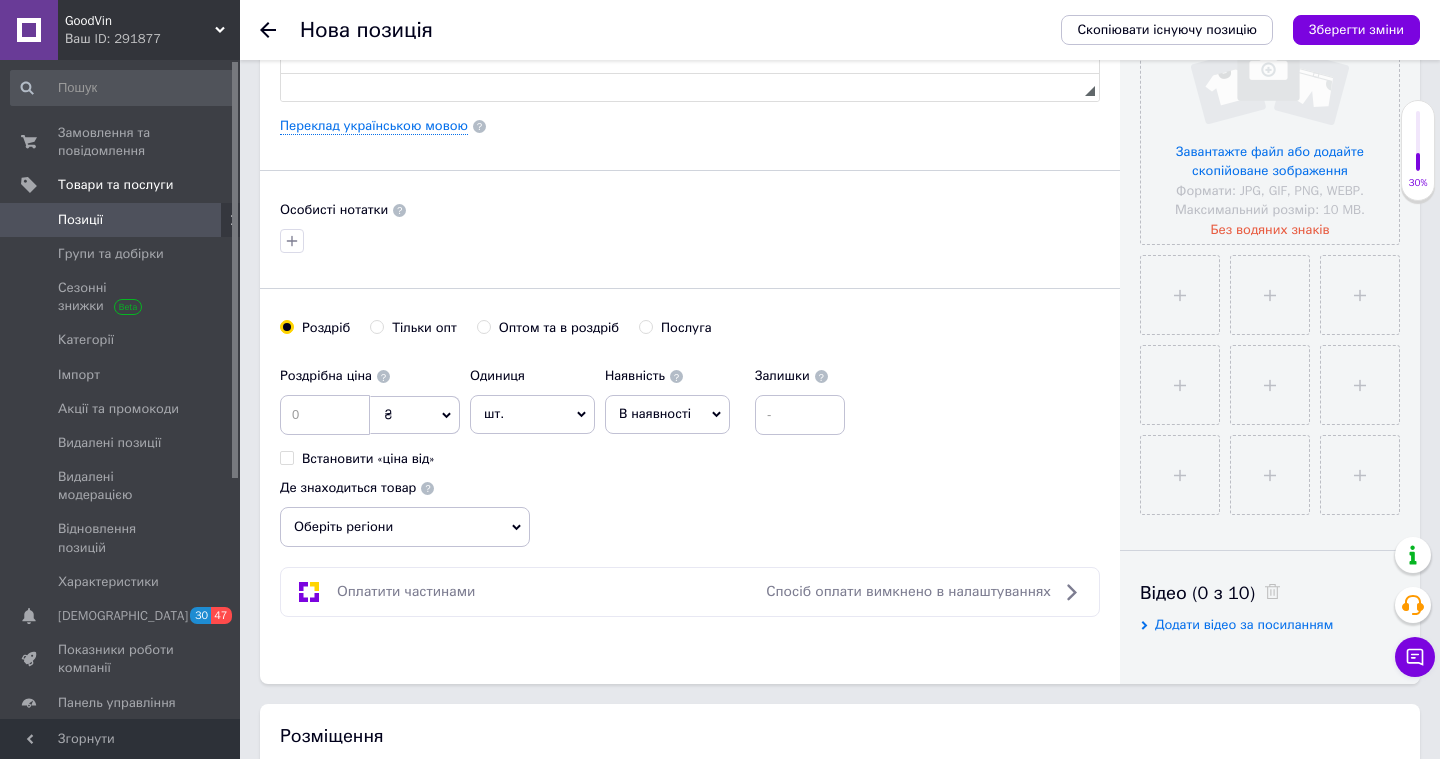 scroll, scrollTop: 516, scrollLeft: 0, axis: vertical 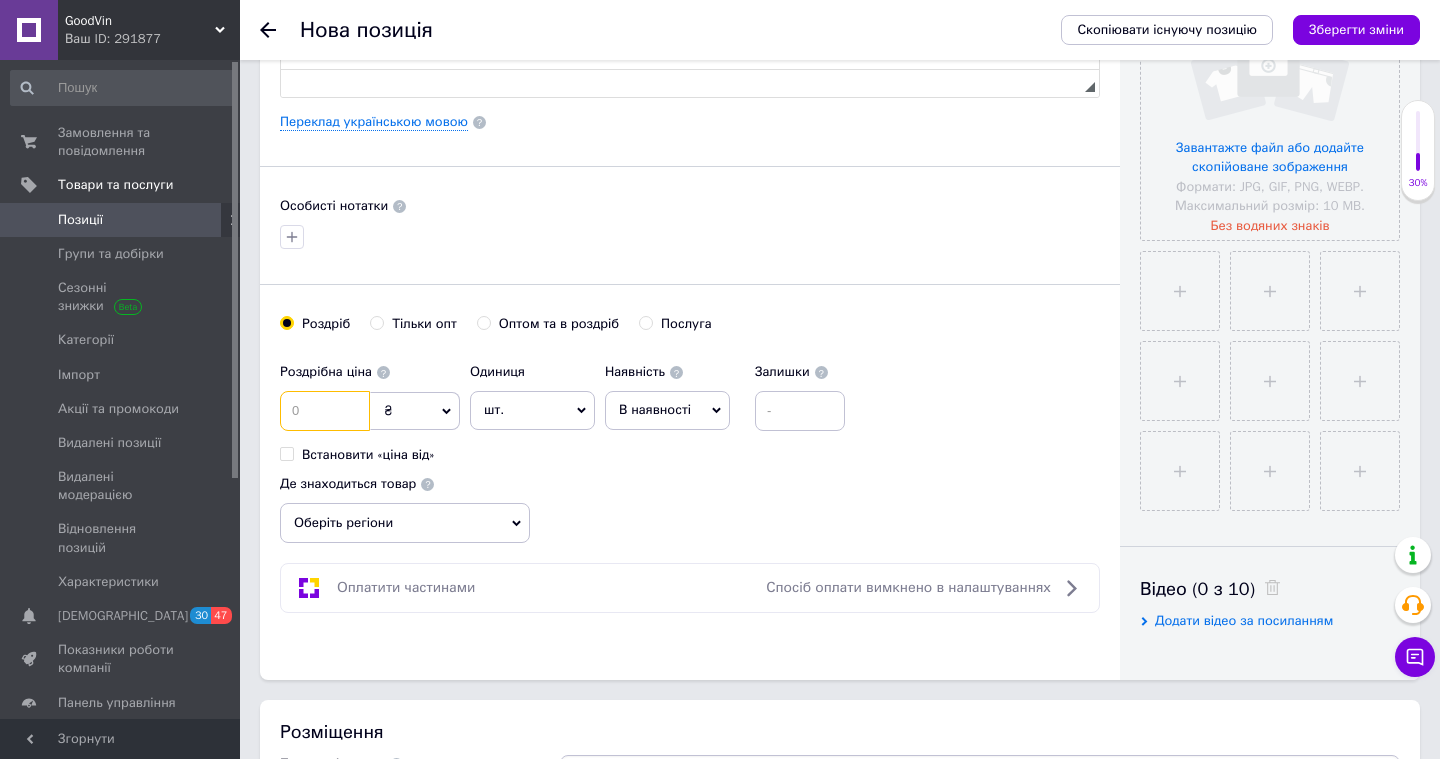 click at bounding box center [325, 411] 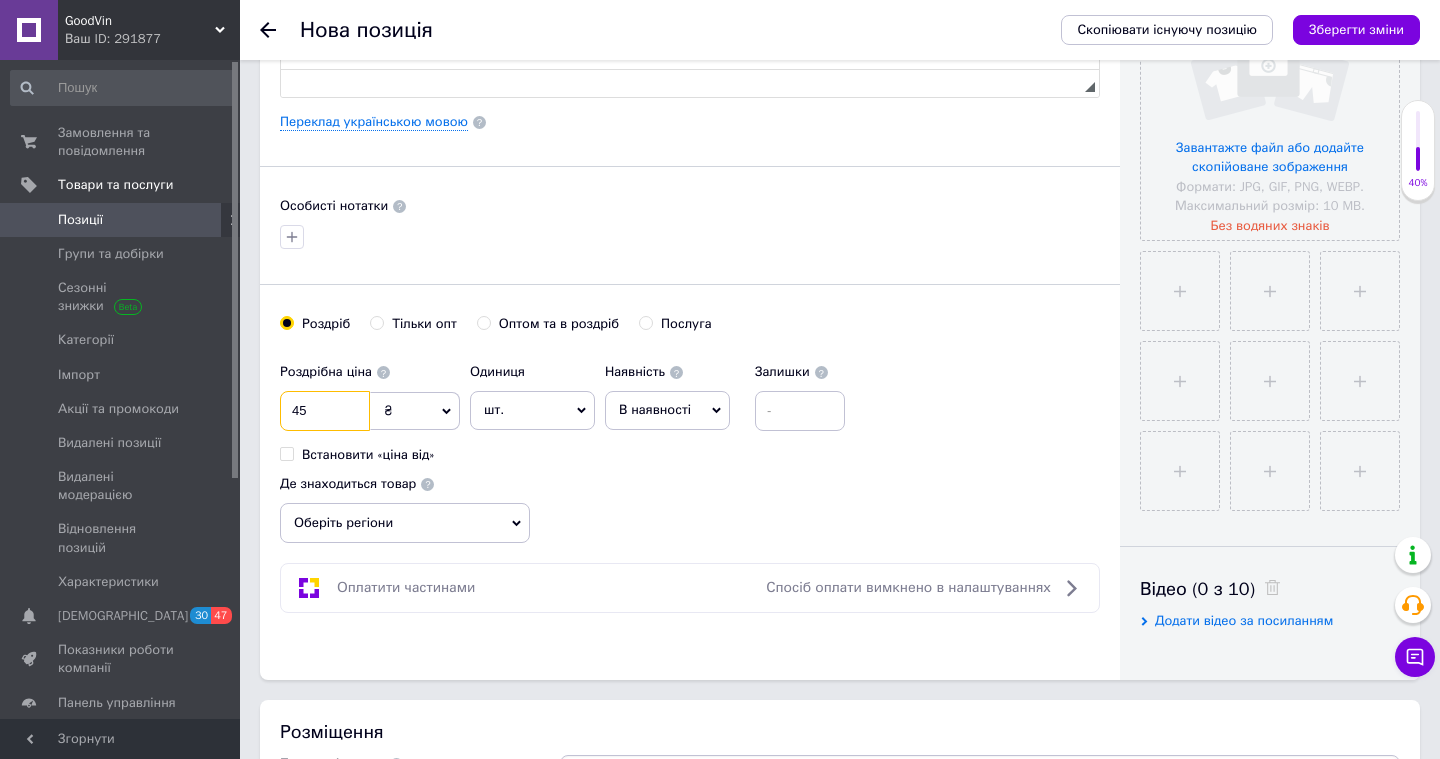 type on "4" 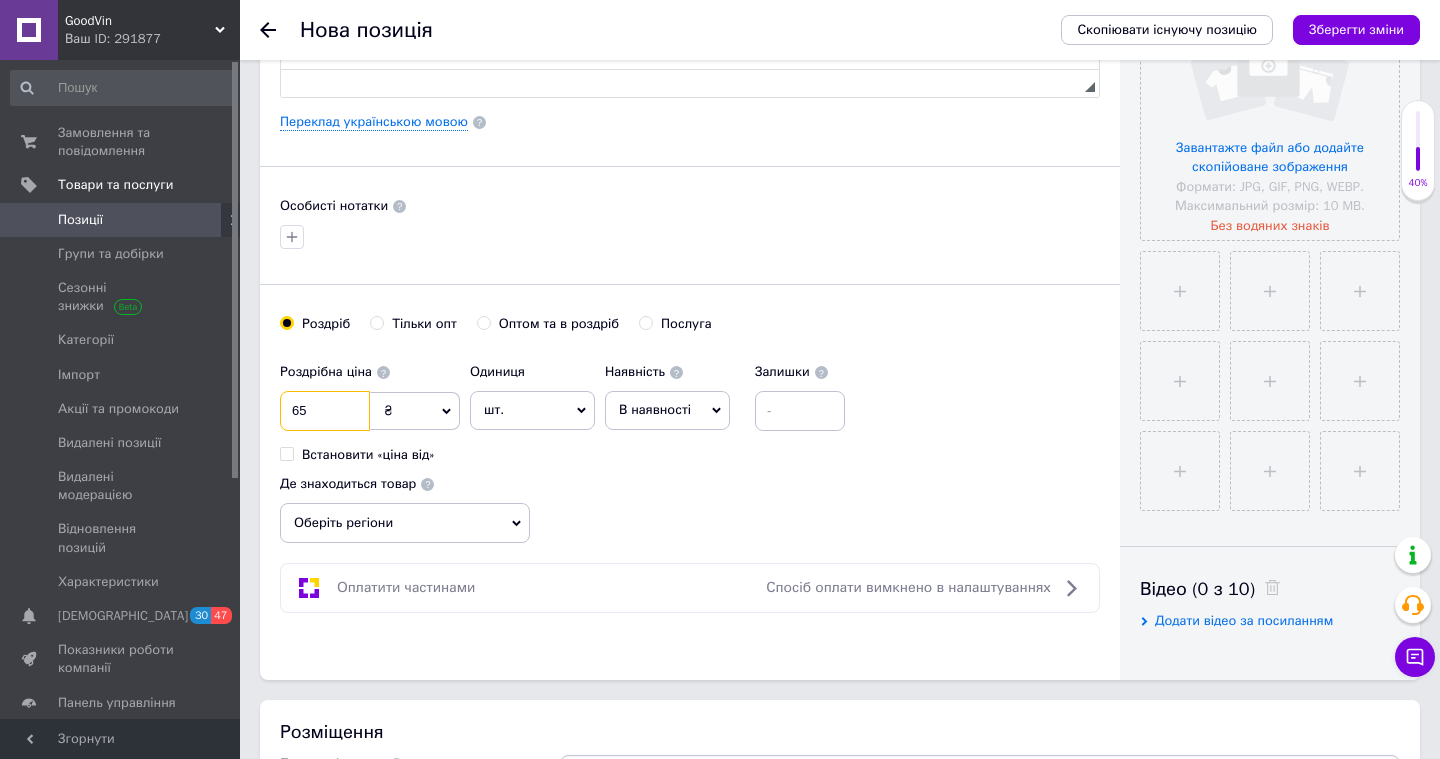 type on "65" 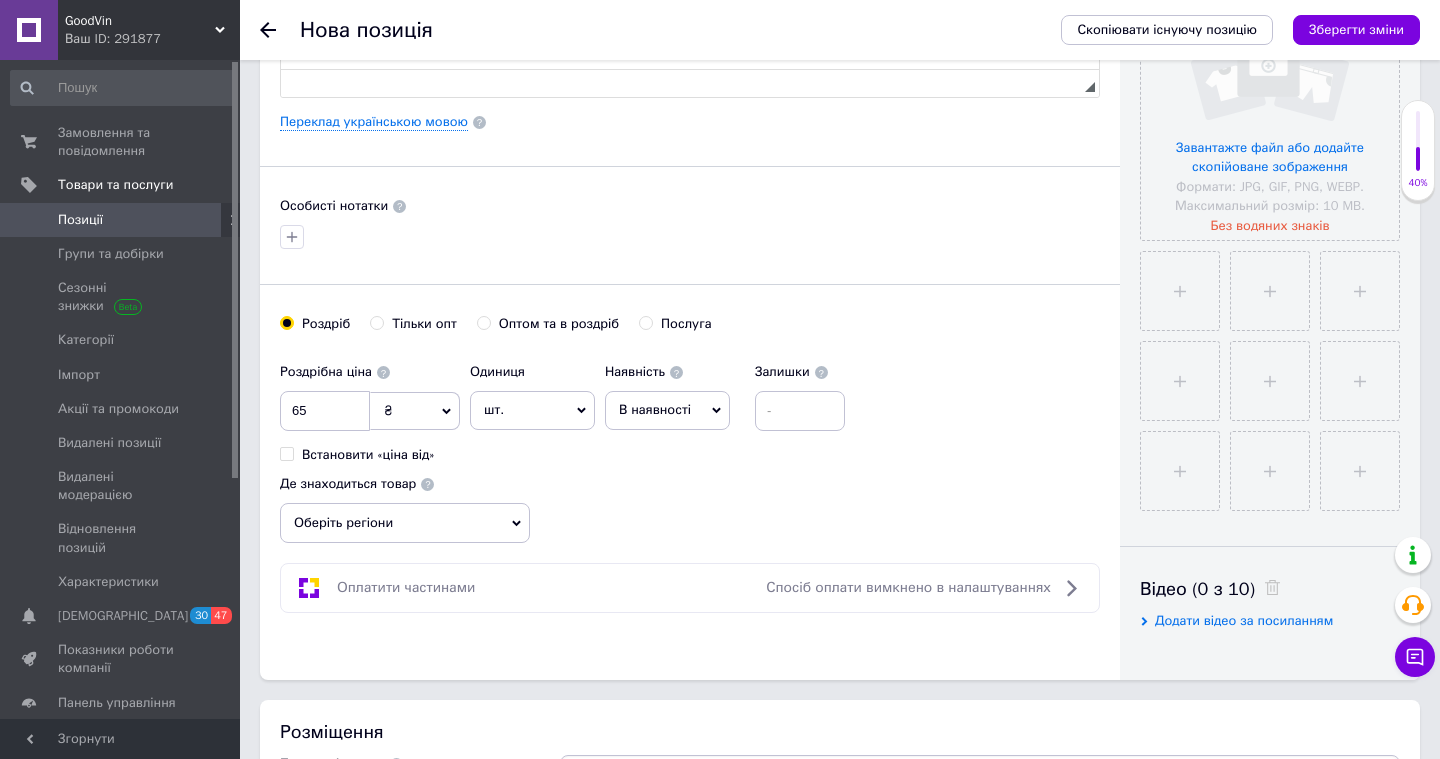 click on "В наявності" at bounding box center [655, 409] 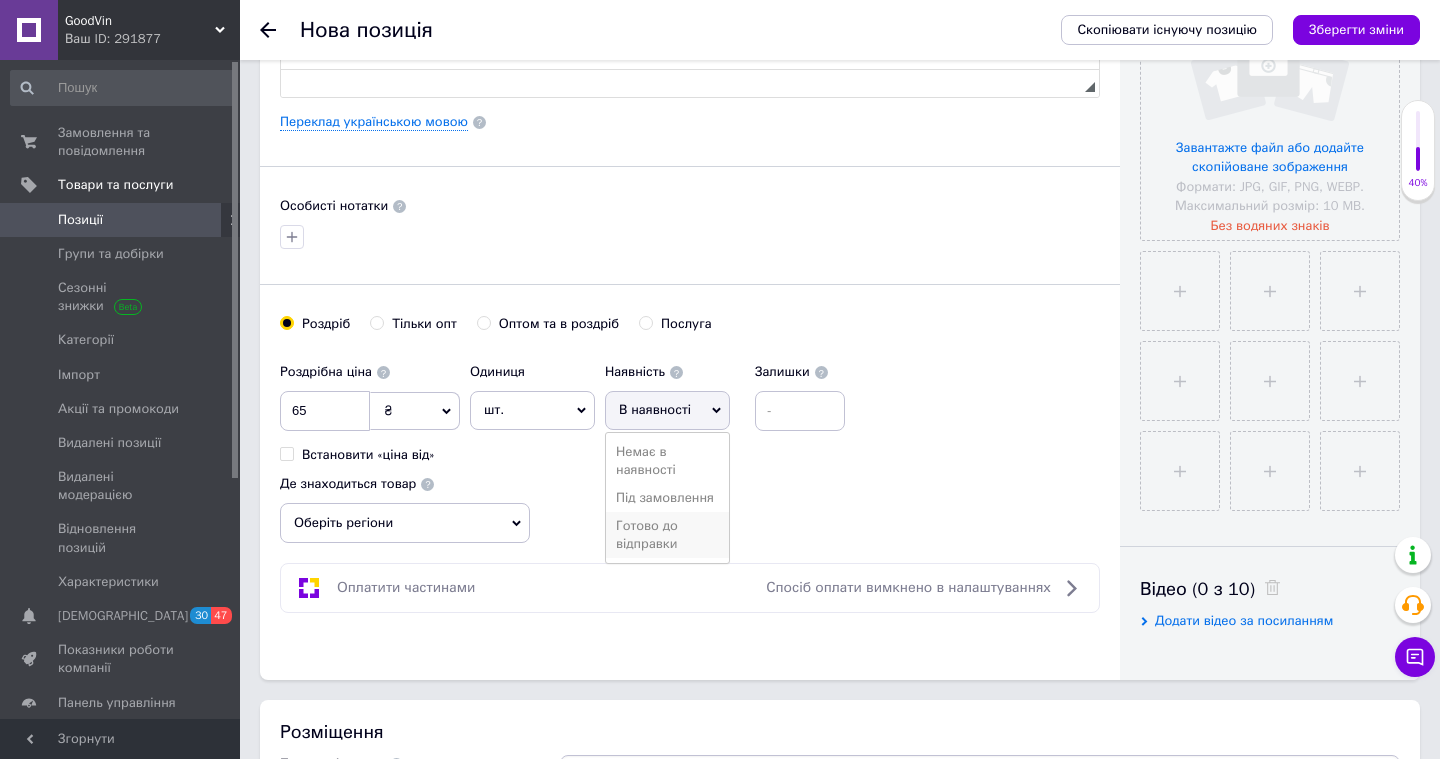 click on "Готово до відправки" at bounding box center [667, 535] 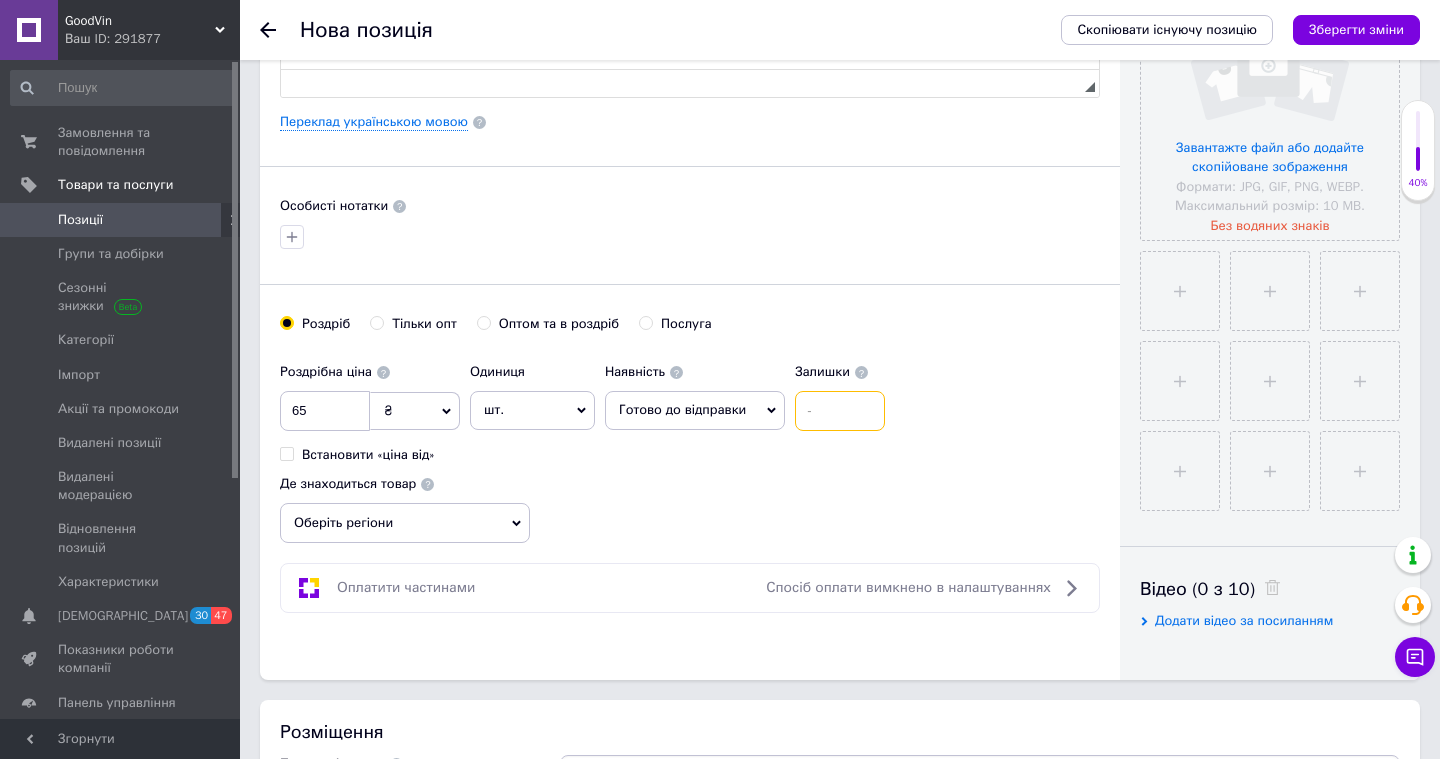 click at bounding box center (840, 411) 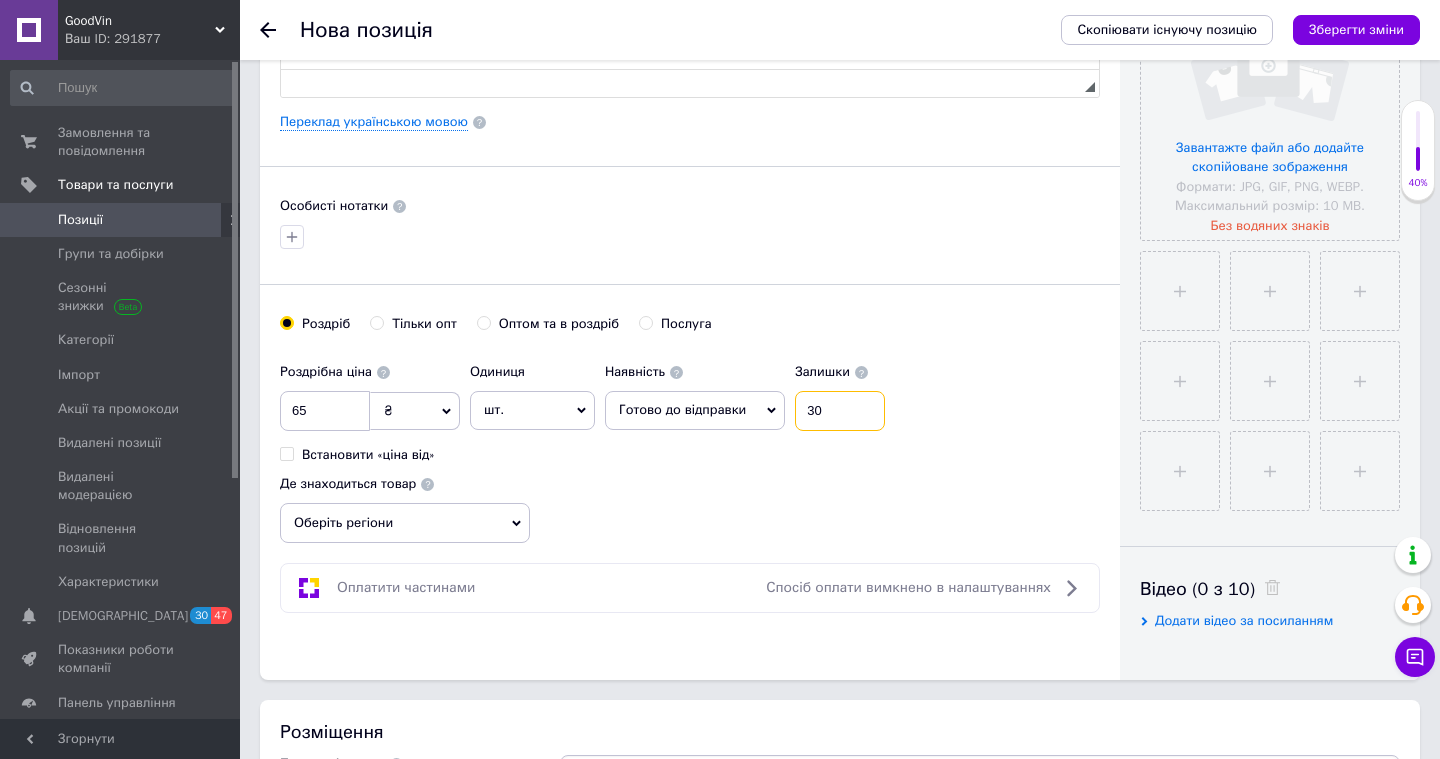 type on "30" 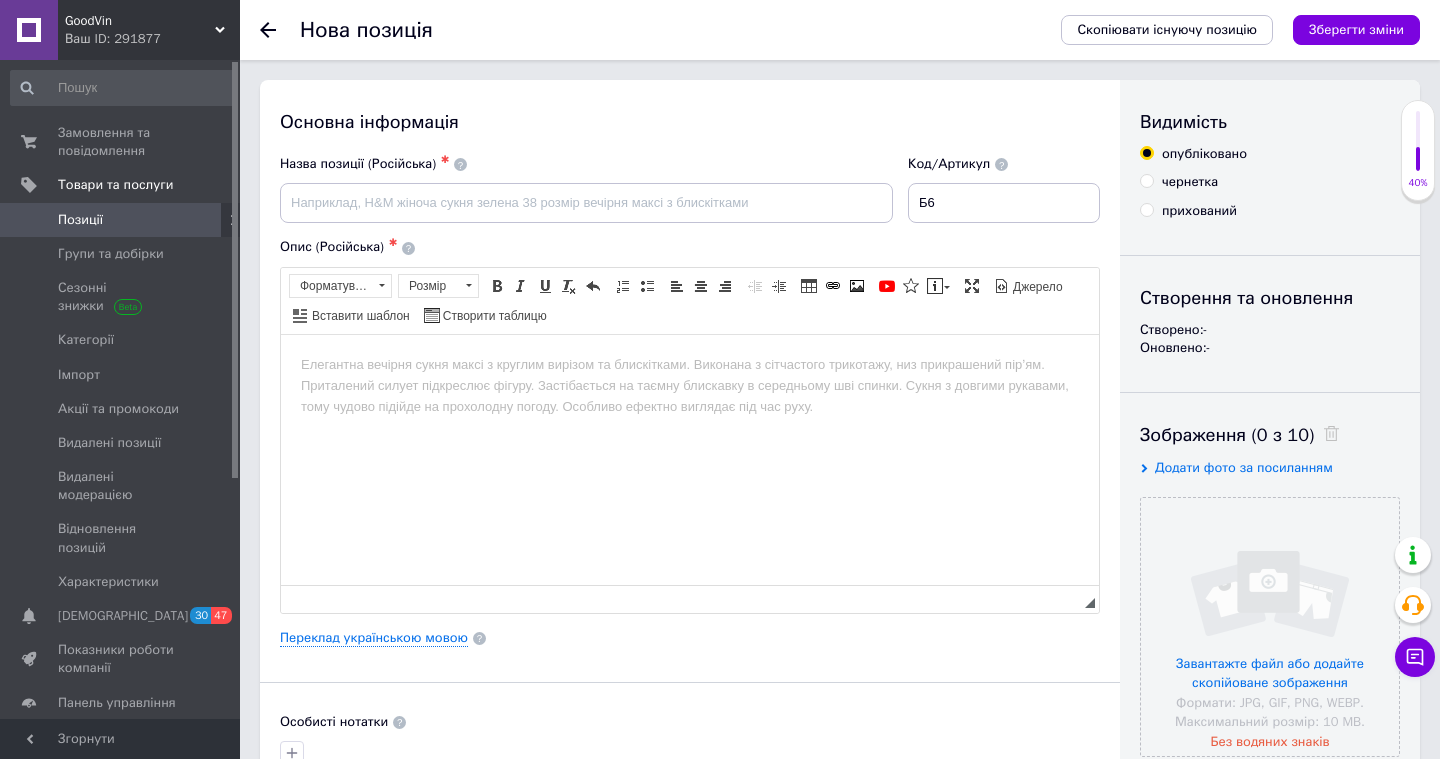 scroll, scrollTop: 0, scrollLeft: 0, axis: both 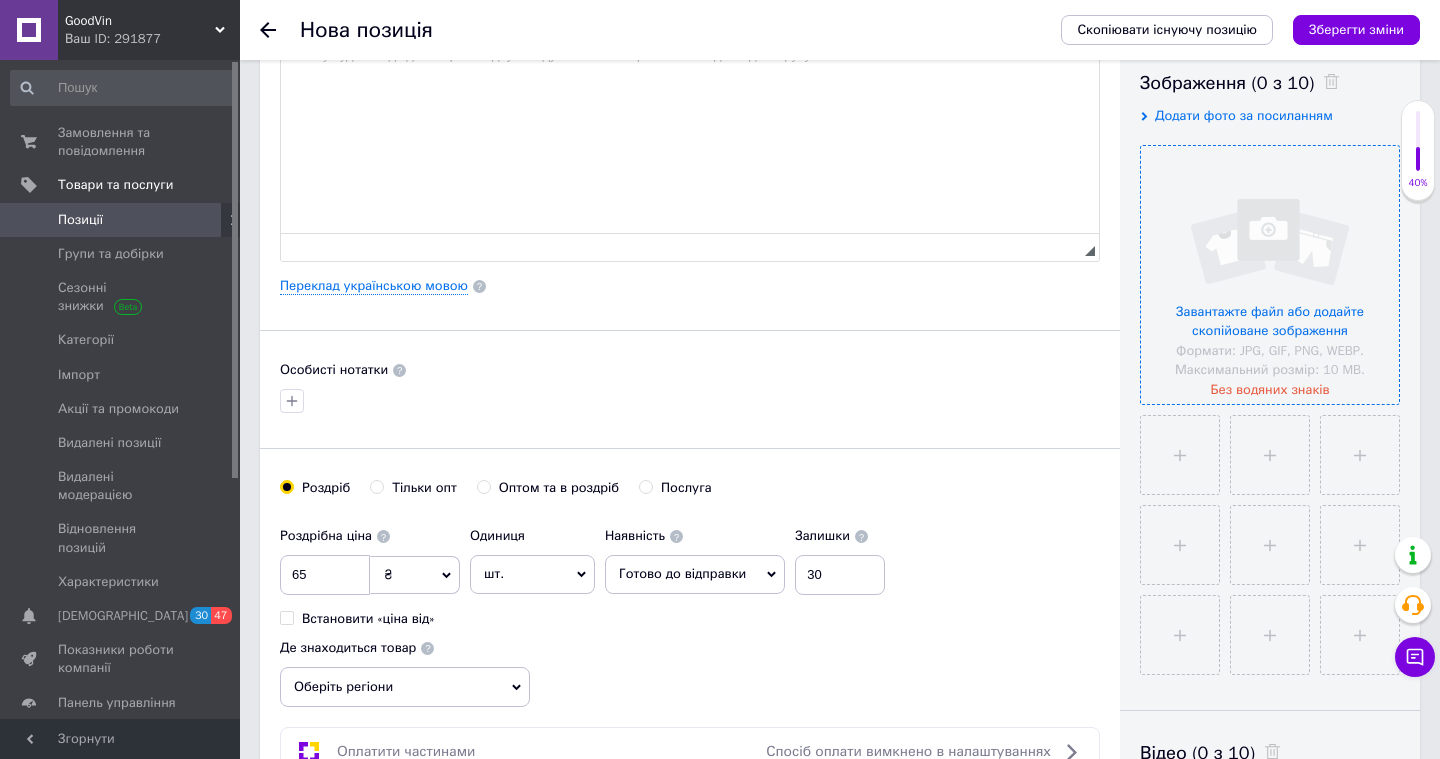 click at bounding box center (1270, 275) 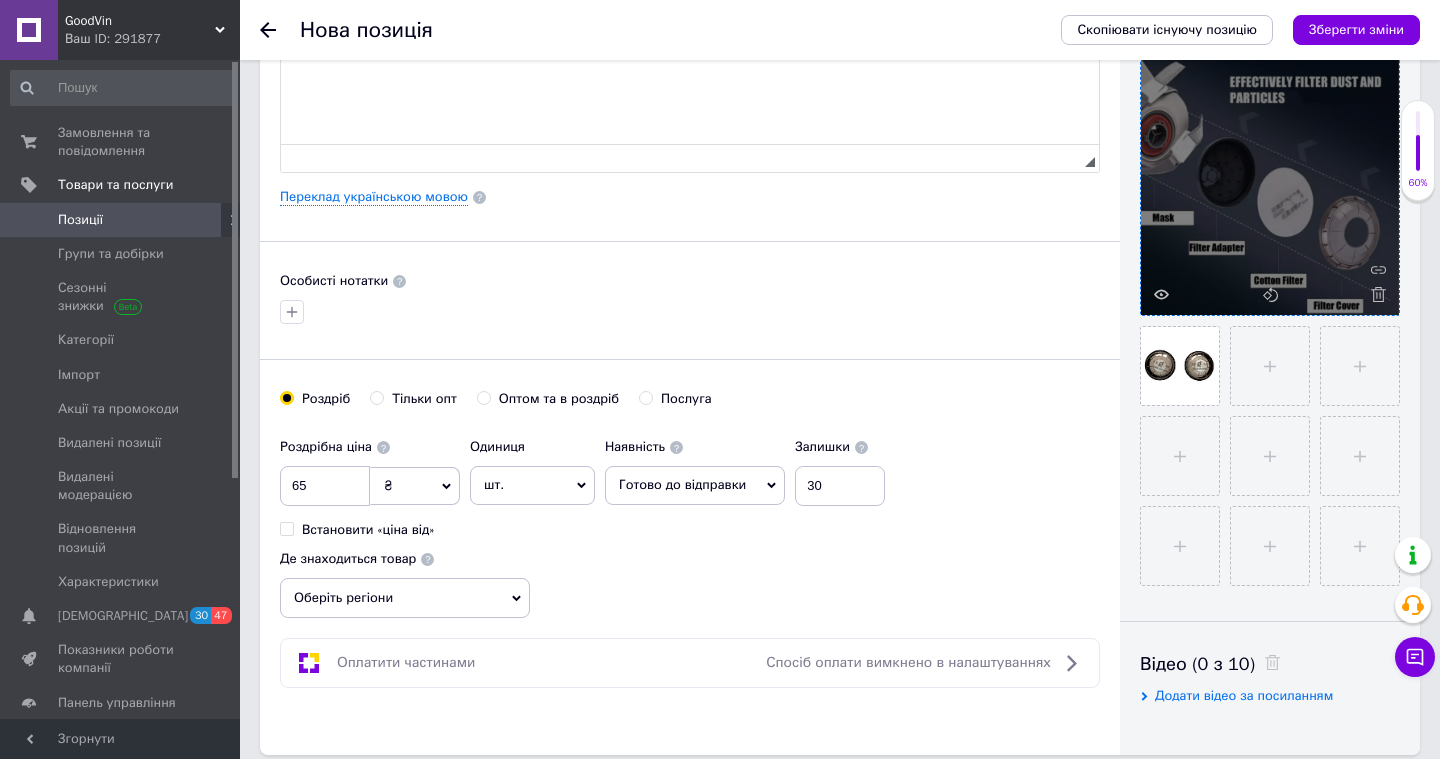 scroll, scrollTop: 494, scrollLeft: 0, axis: vertical 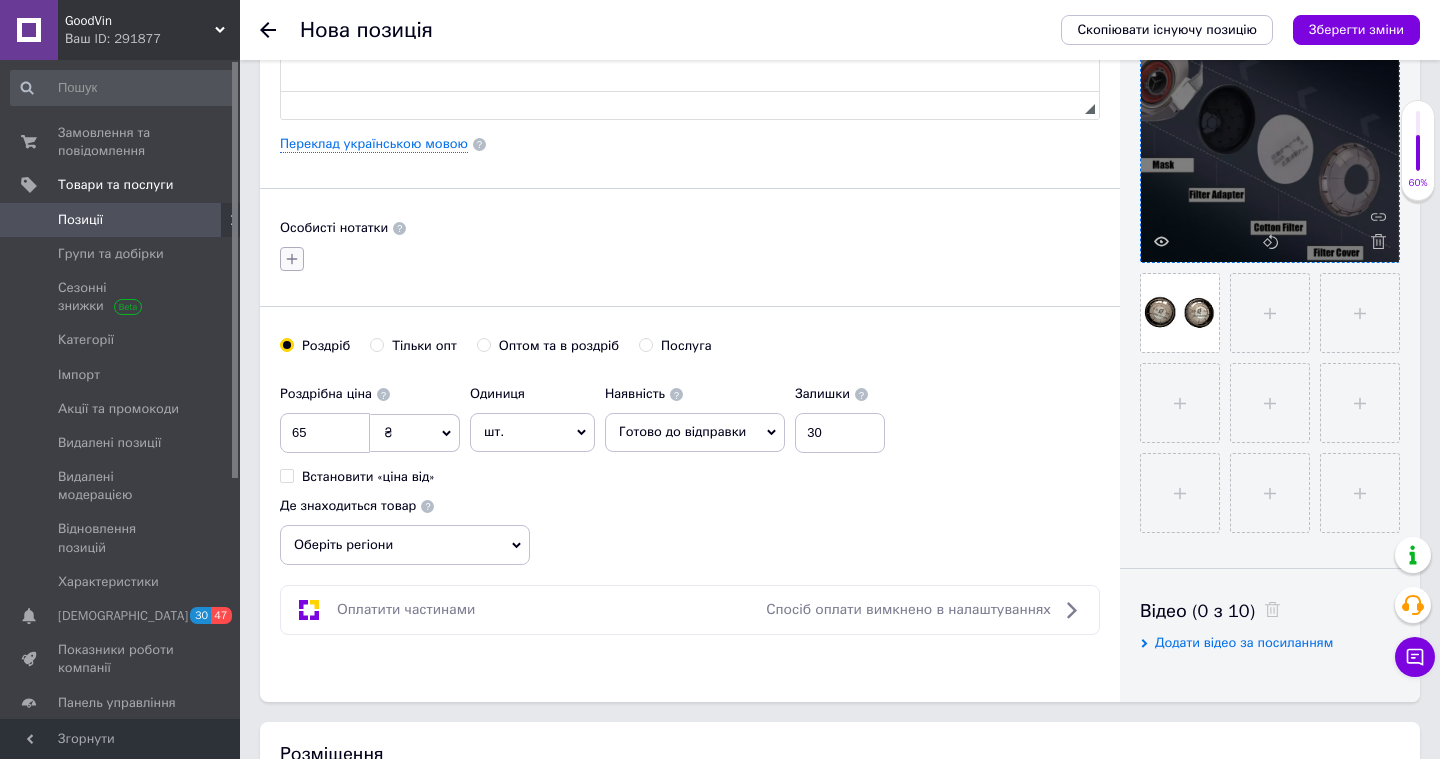 click 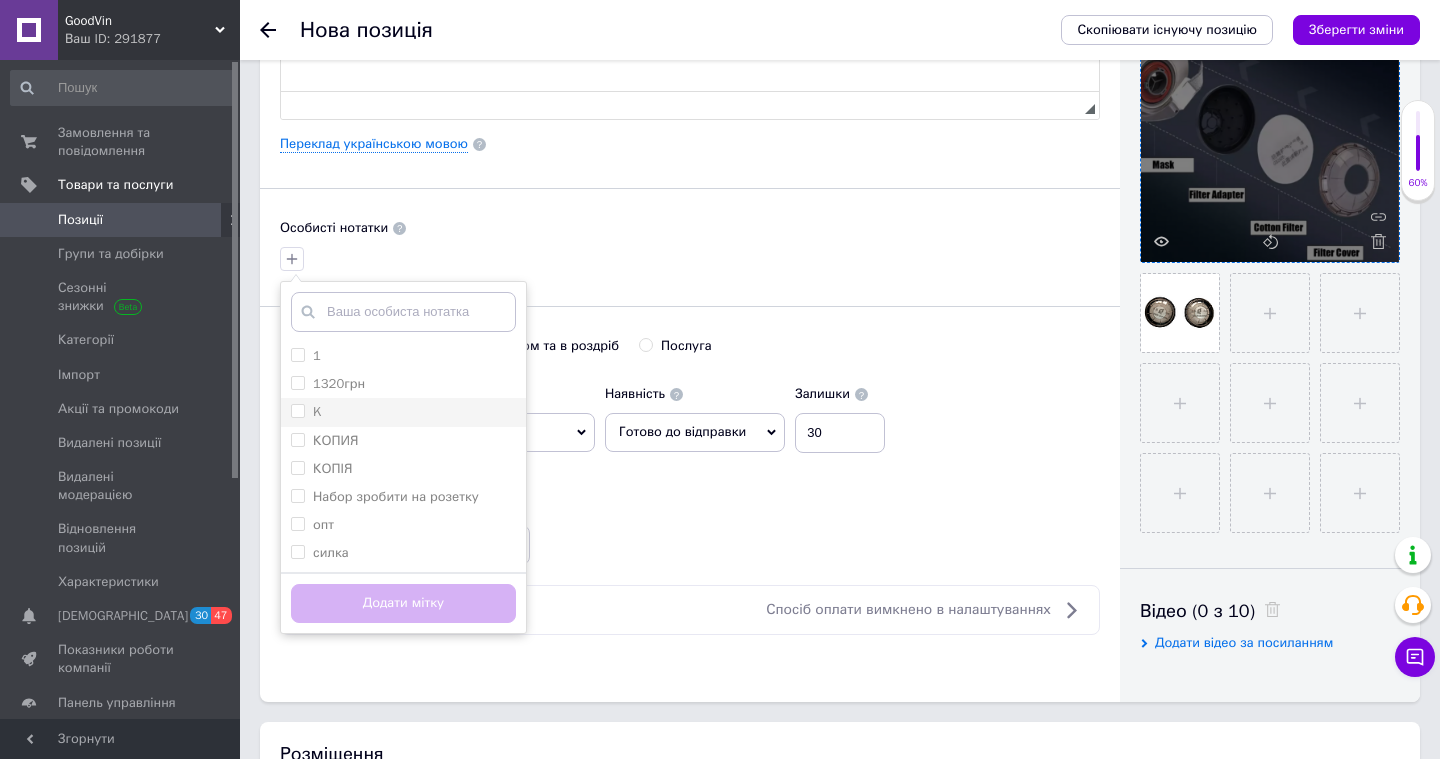 click on "K" at bounding box center (403, 412) 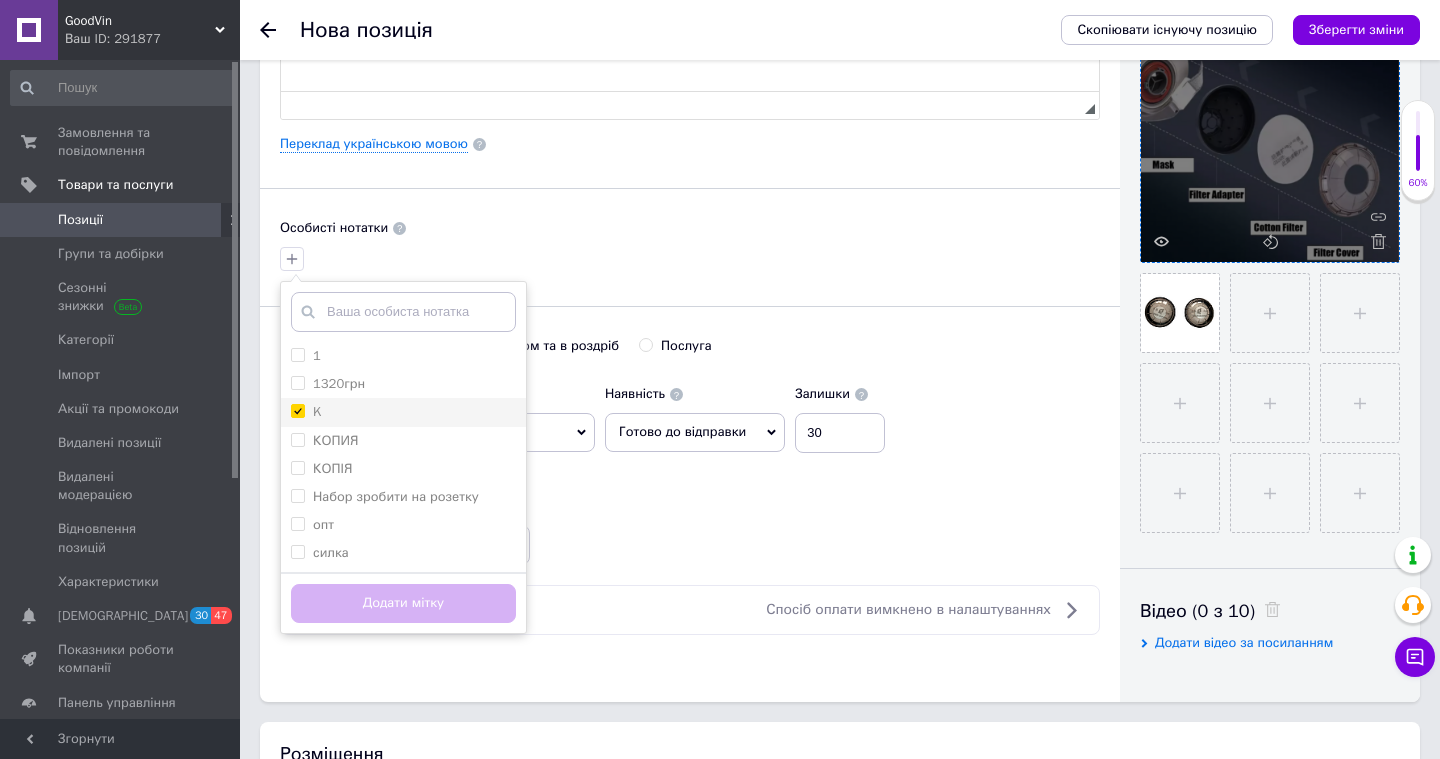 checkbox on "true" 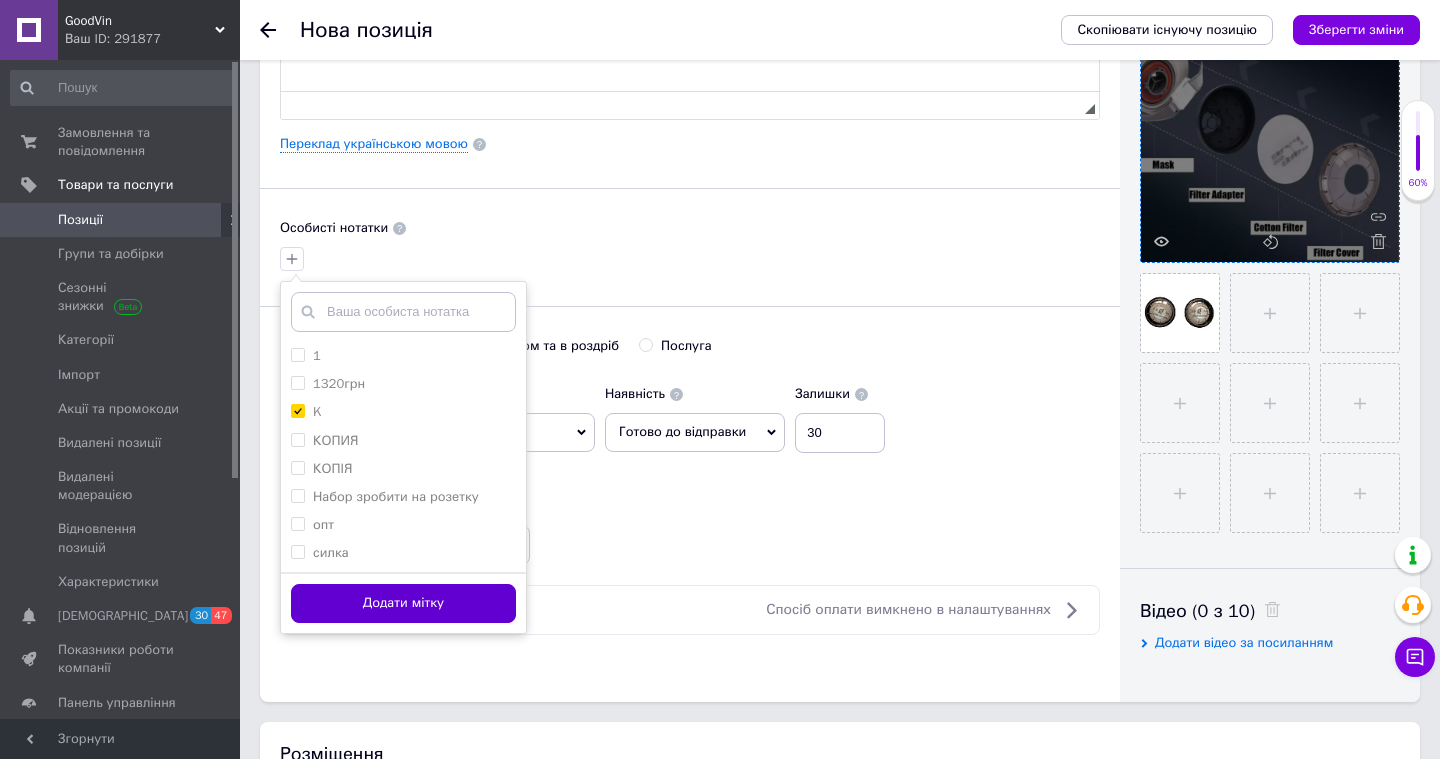 click on "Додати мітку" at bounding box center [403, 603] 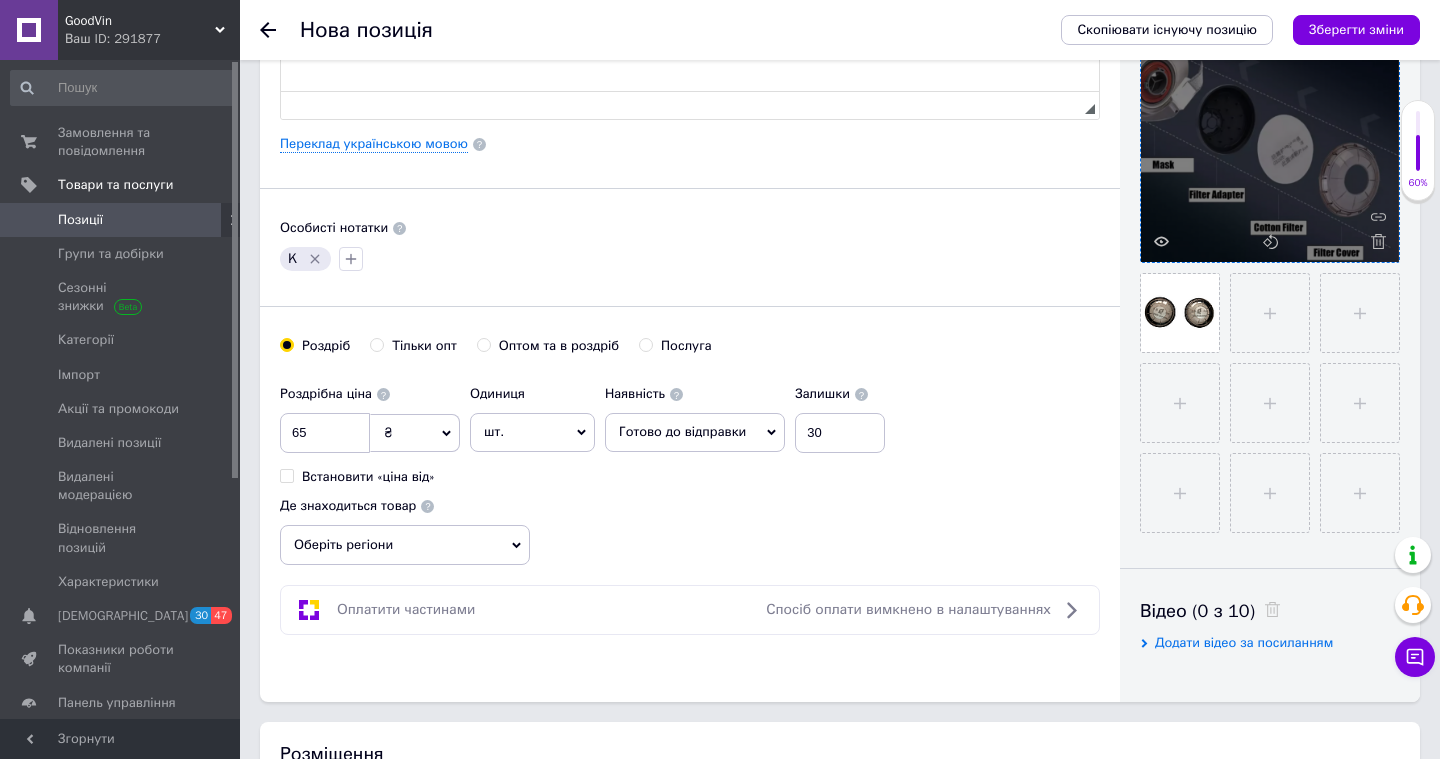 click on "Оберіть регіони" at bounding box center (405, 545) 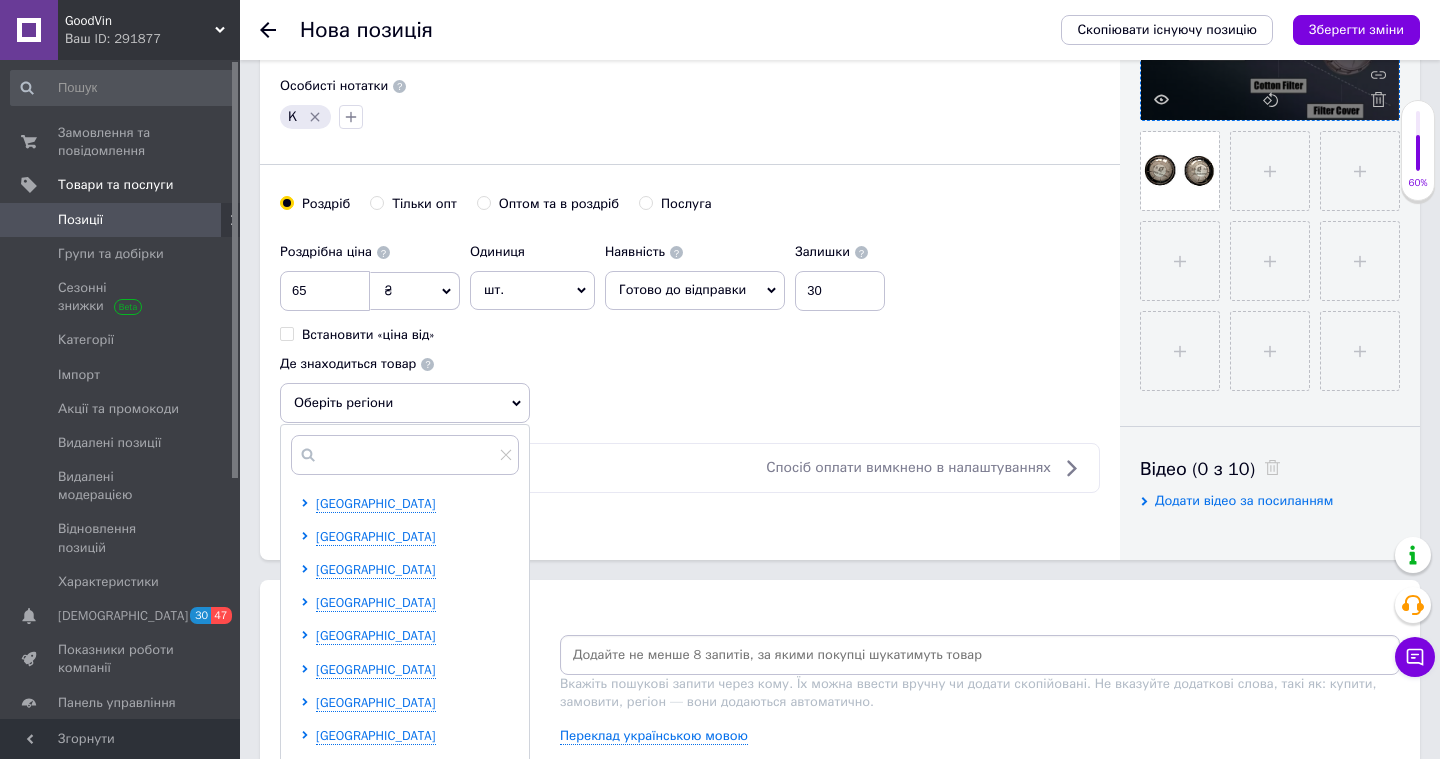 scroll, scrollTop: 653, scrollLeft: 0, axis: vertical 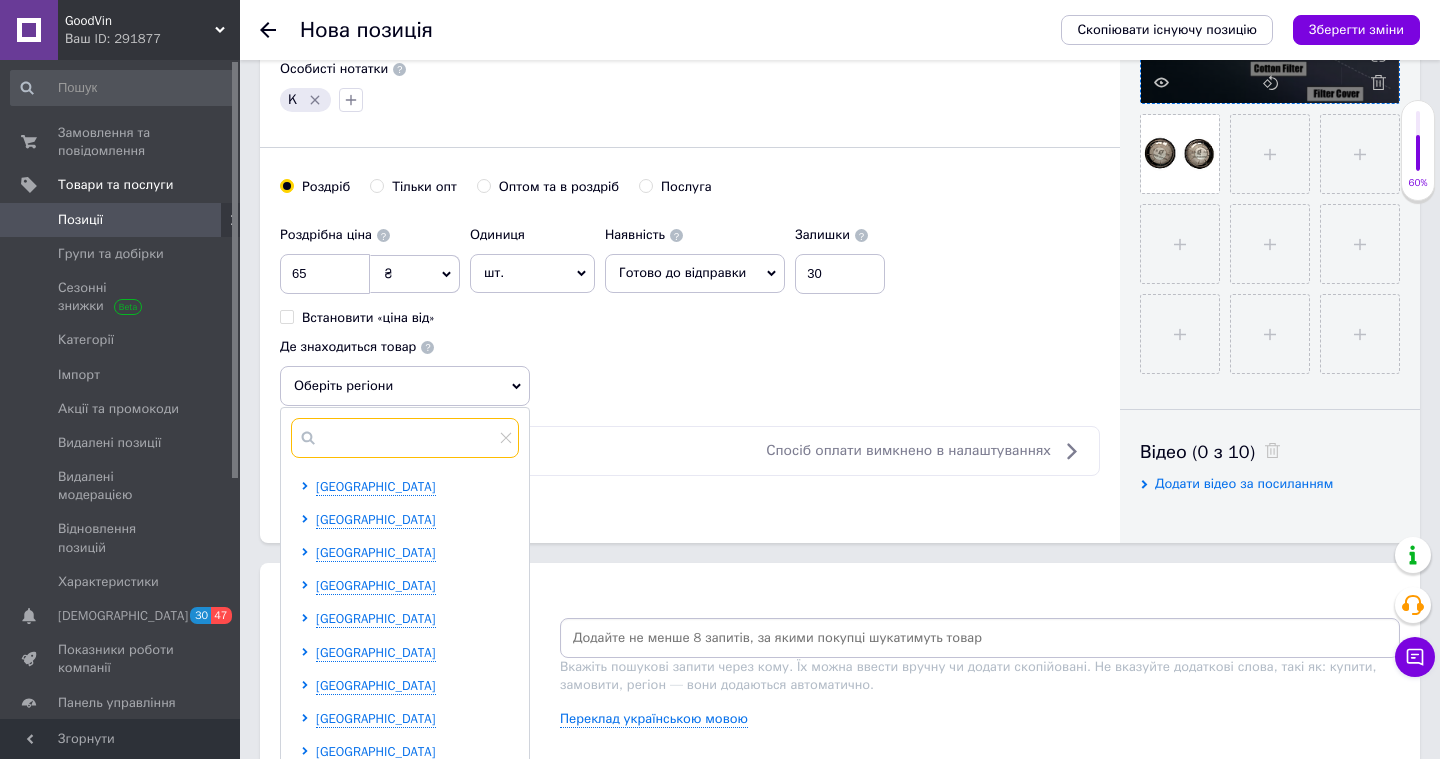 click at bounding box center (405, 438) 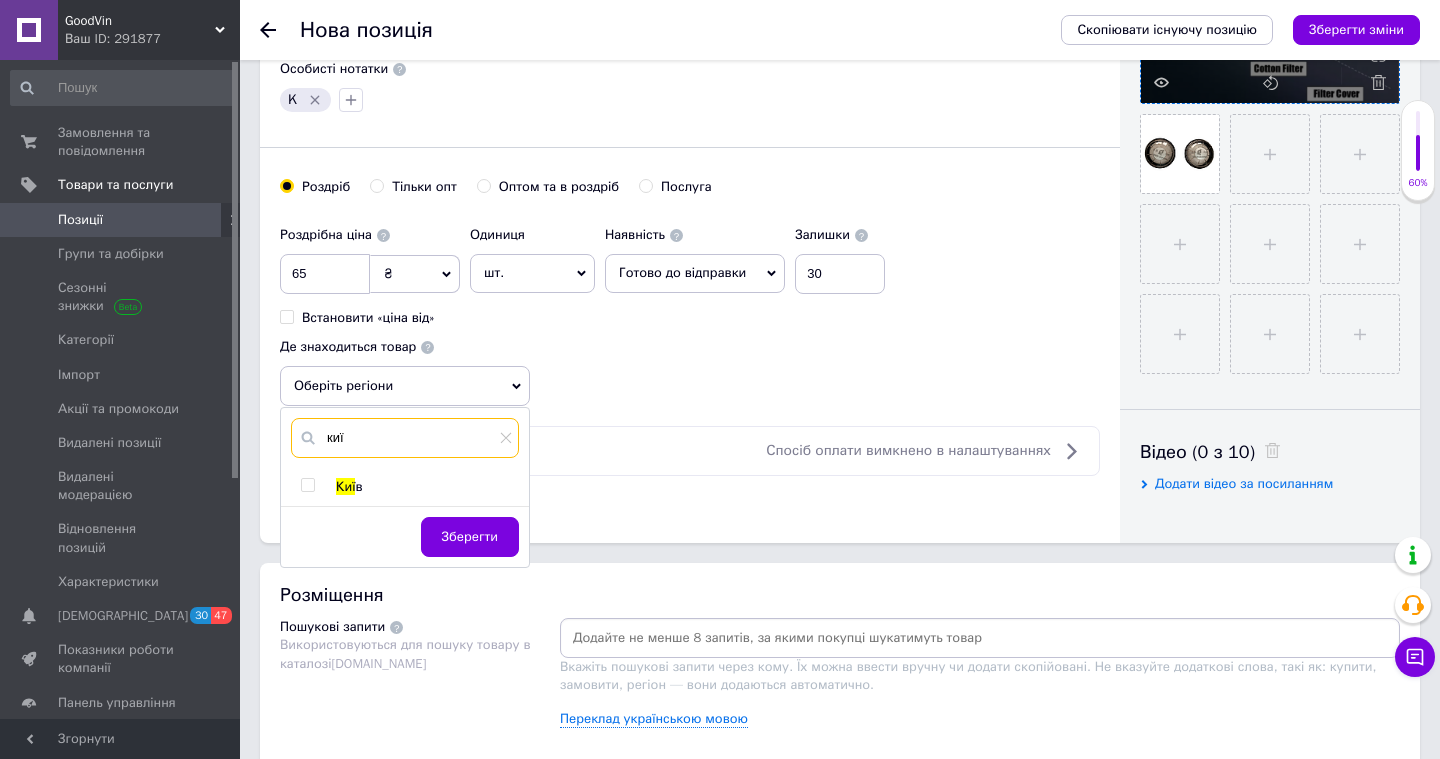 type on "киї" 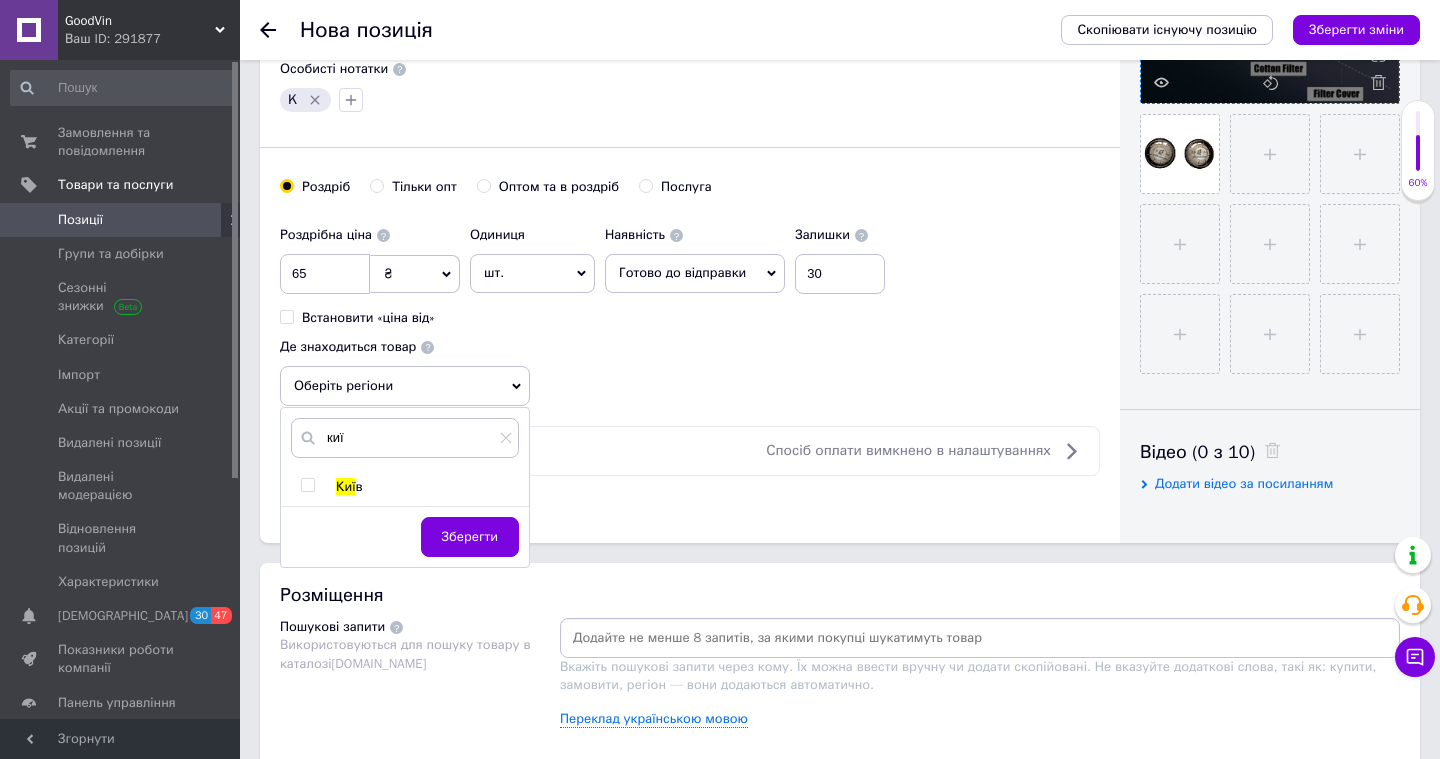 click at bounding box center [307, 485] 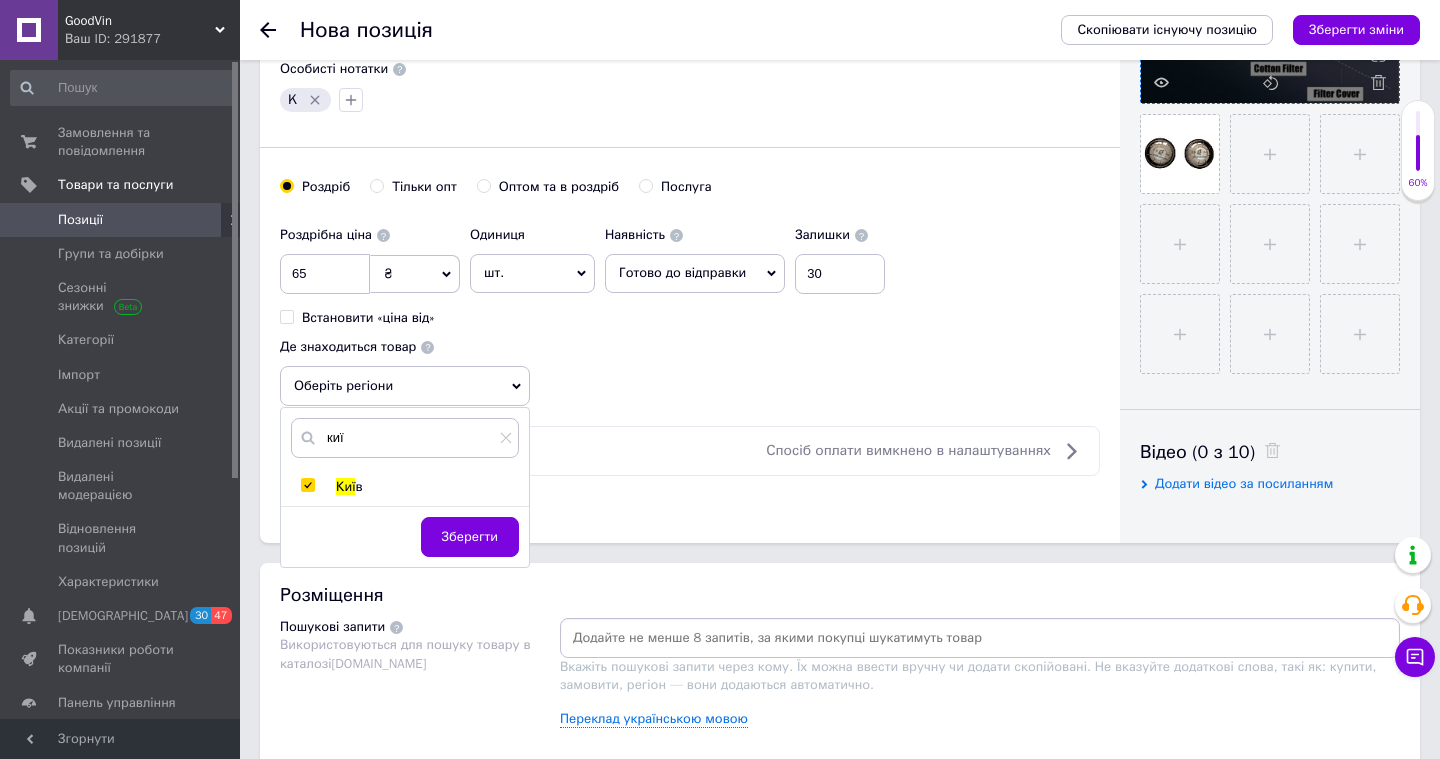 checkbox on "true" 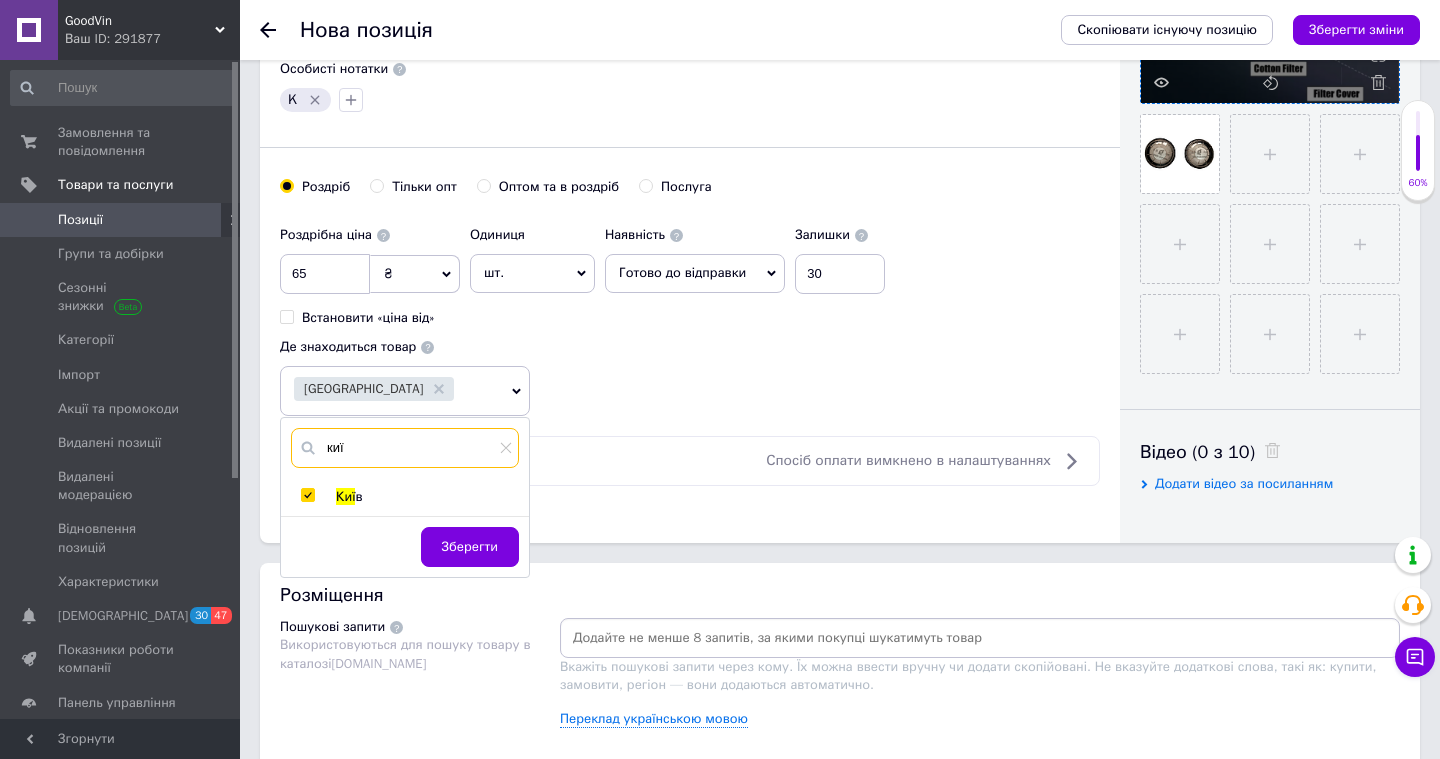 click on "киї" at bounding box center (405, 448) 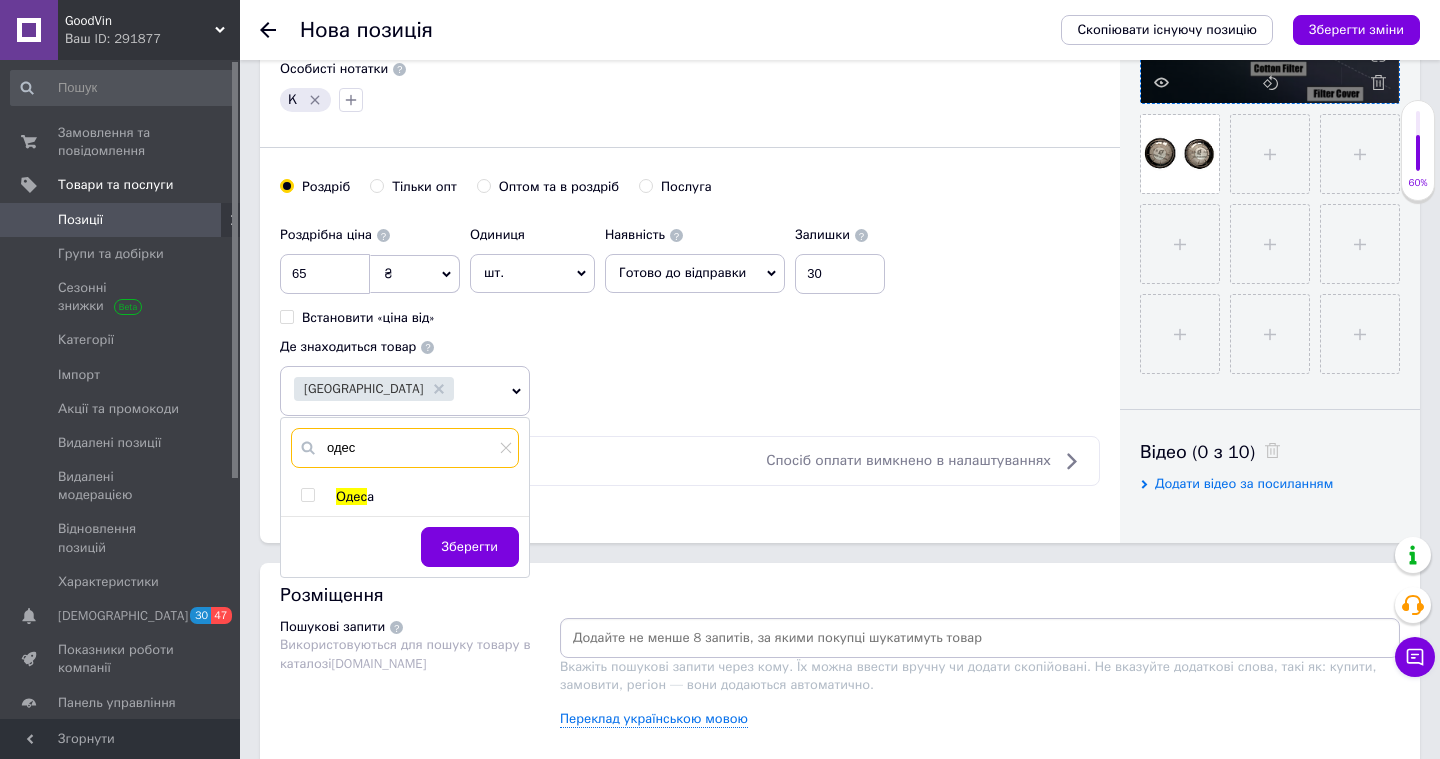 type on "одес" 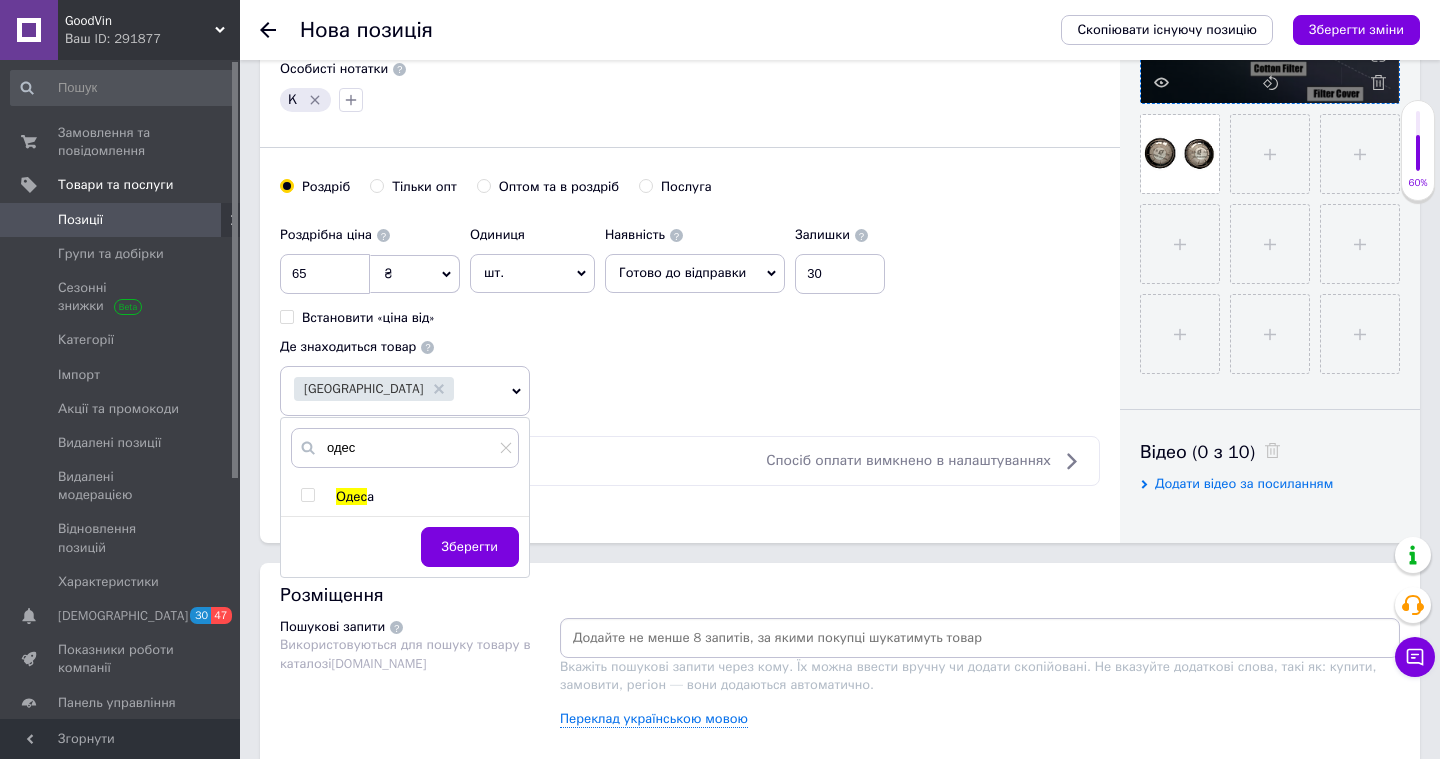 click at bounding box center (307, 495) 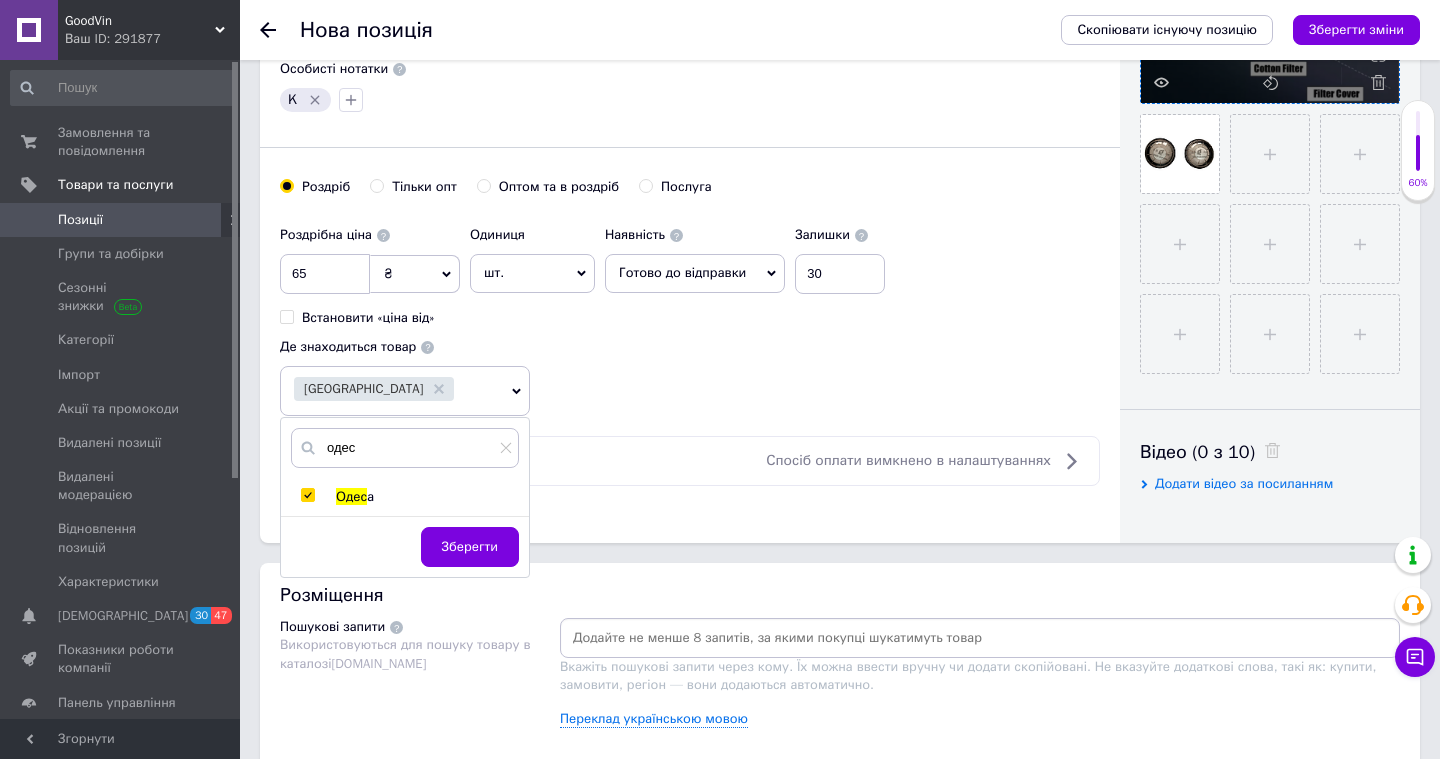 checkbox on "true" 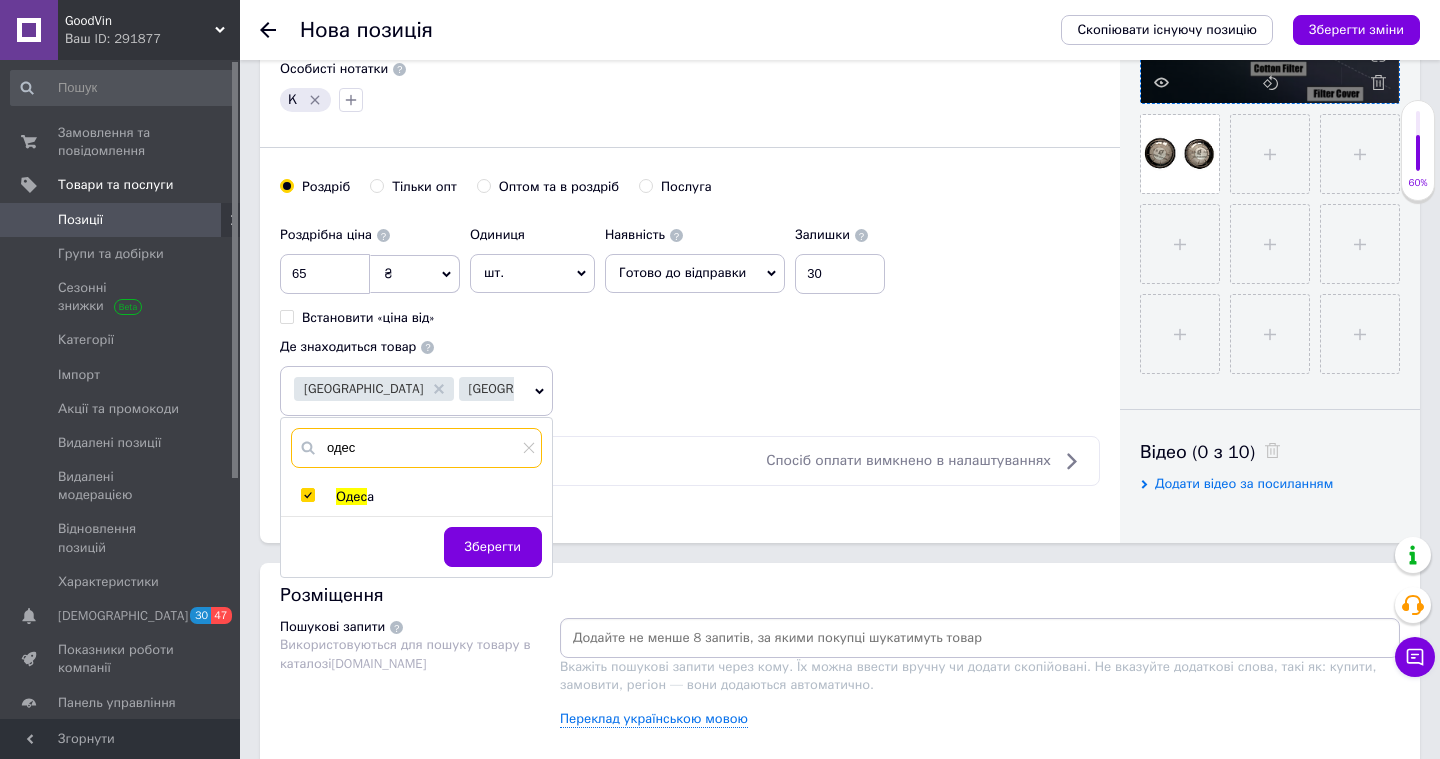 click on "одес" at bounding box center [416, 448] 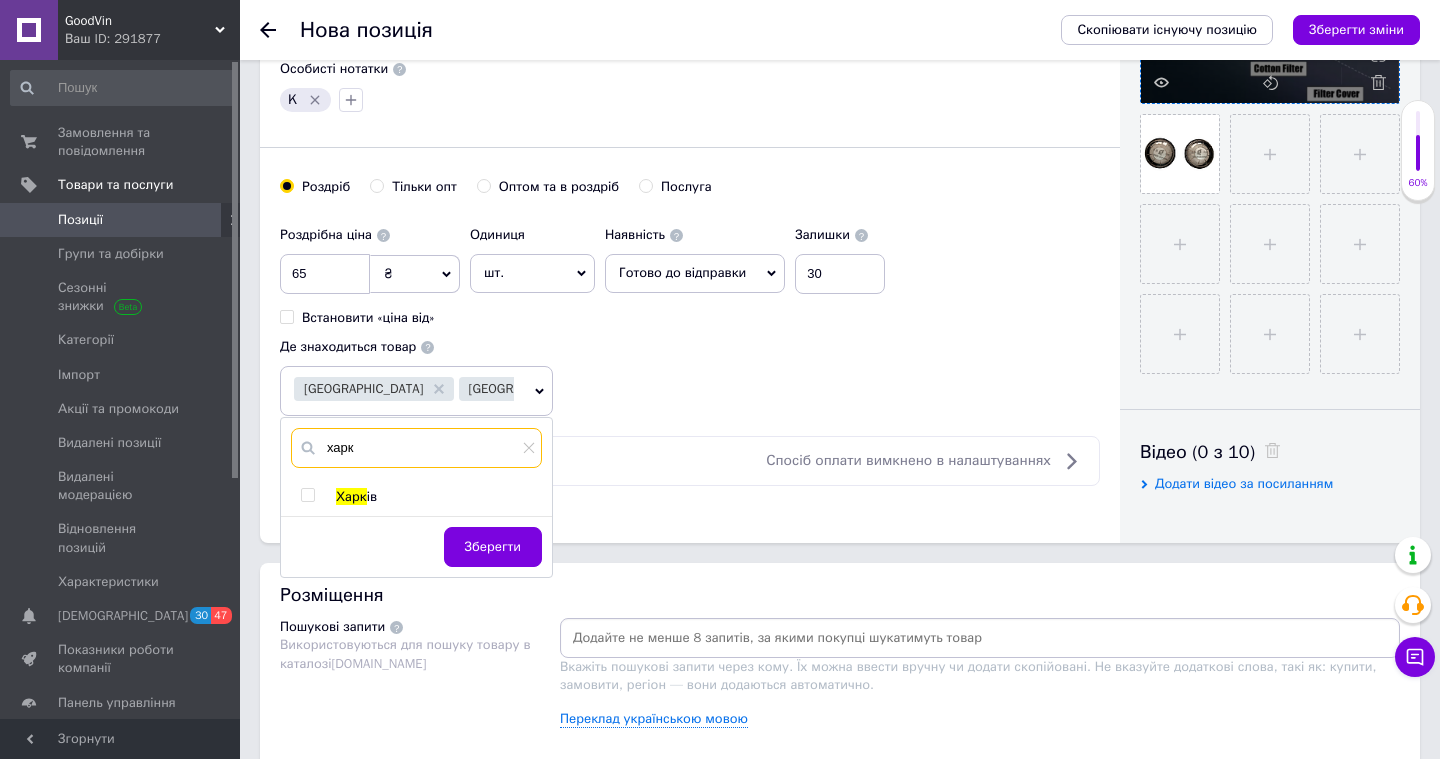 type on "харк" 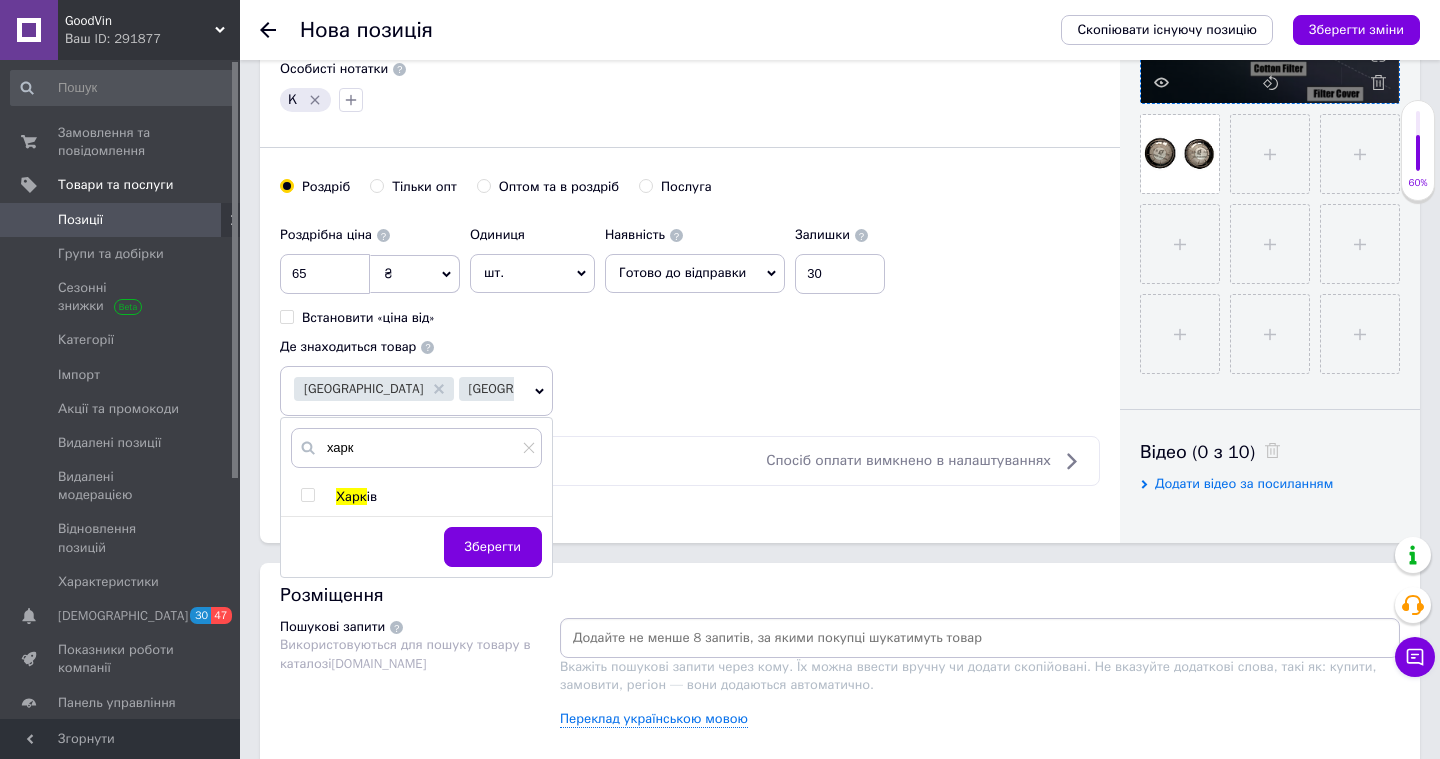 click at bounding box center [307, 495] 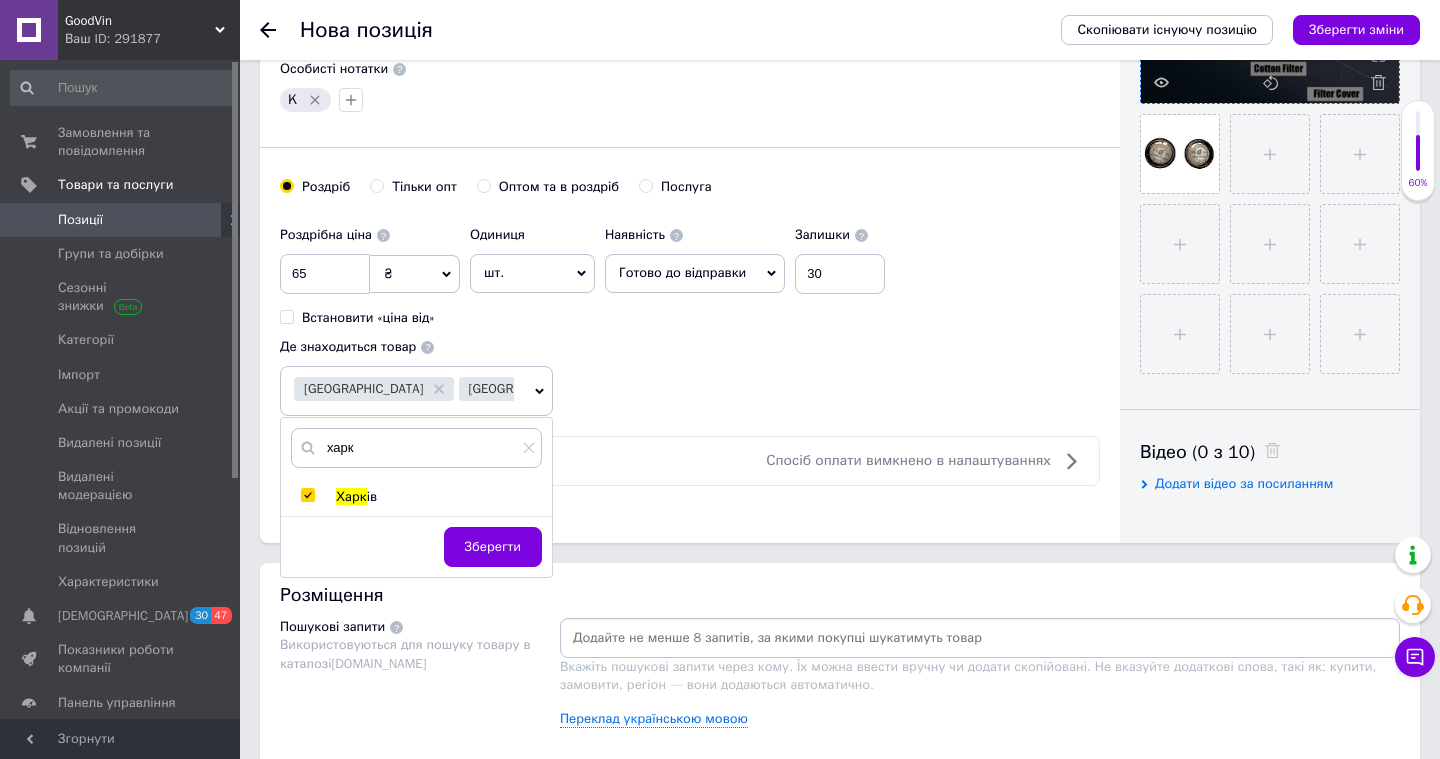 checkbox on "true" 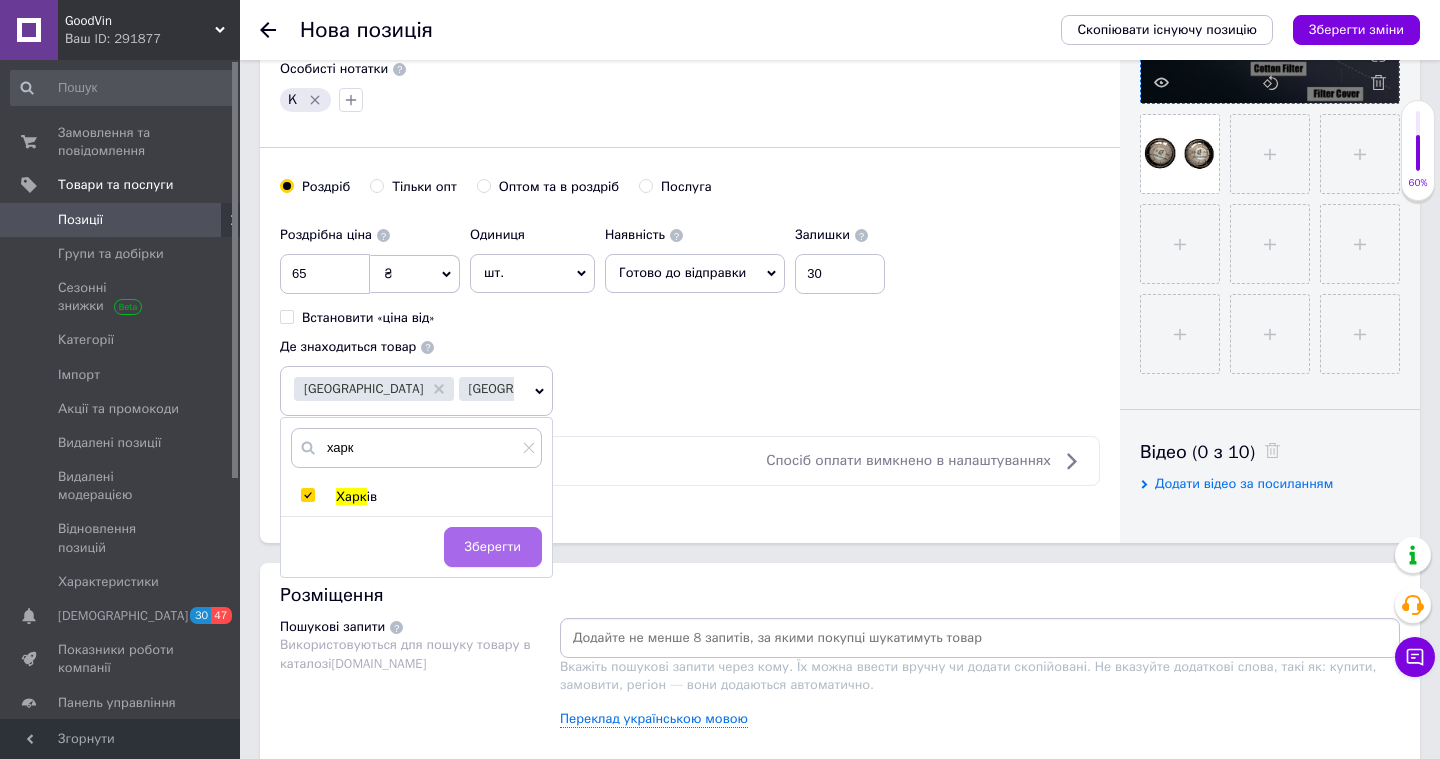 click on "Зберегти" at bounding box center (493, 547) 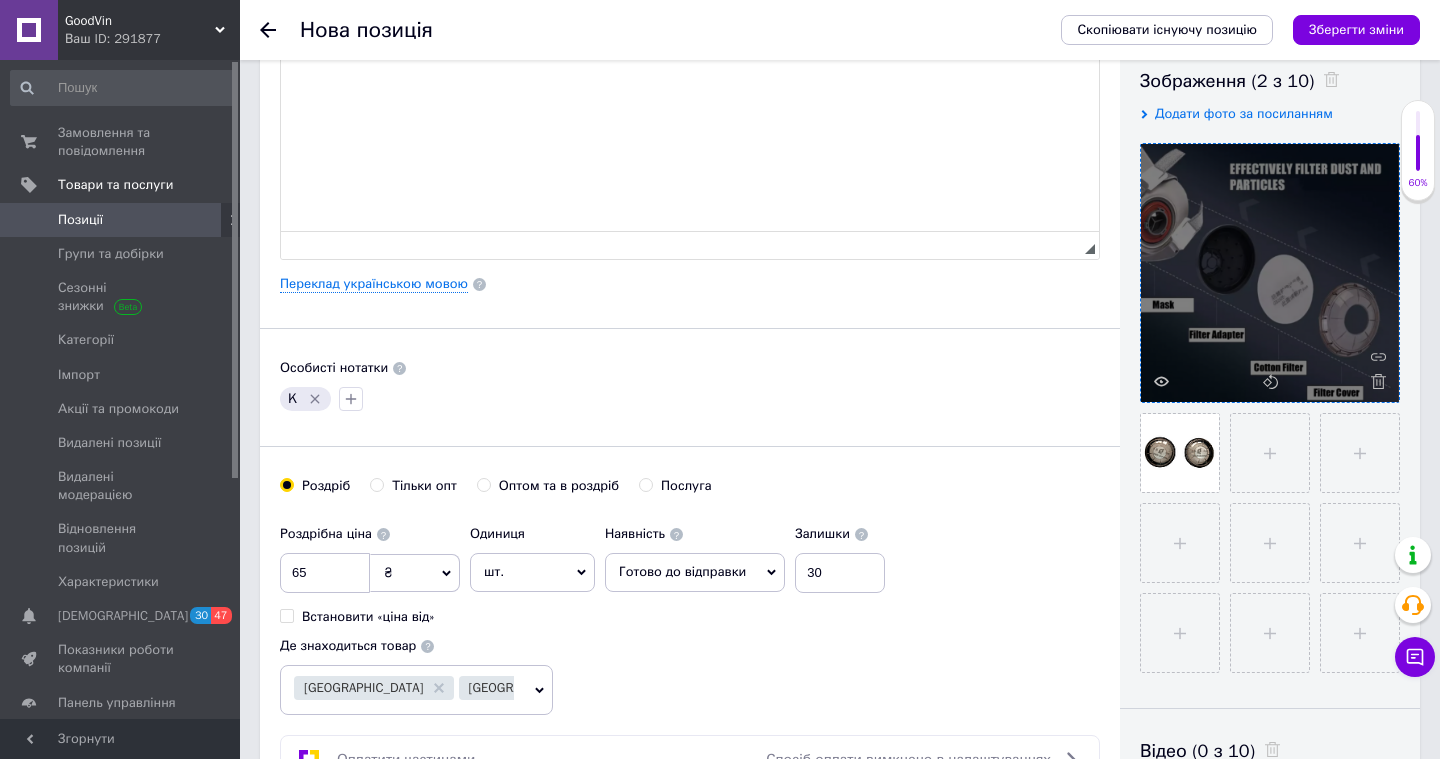 scroll, scrollTop: 346, scrollLeft: 0, axis: vertical 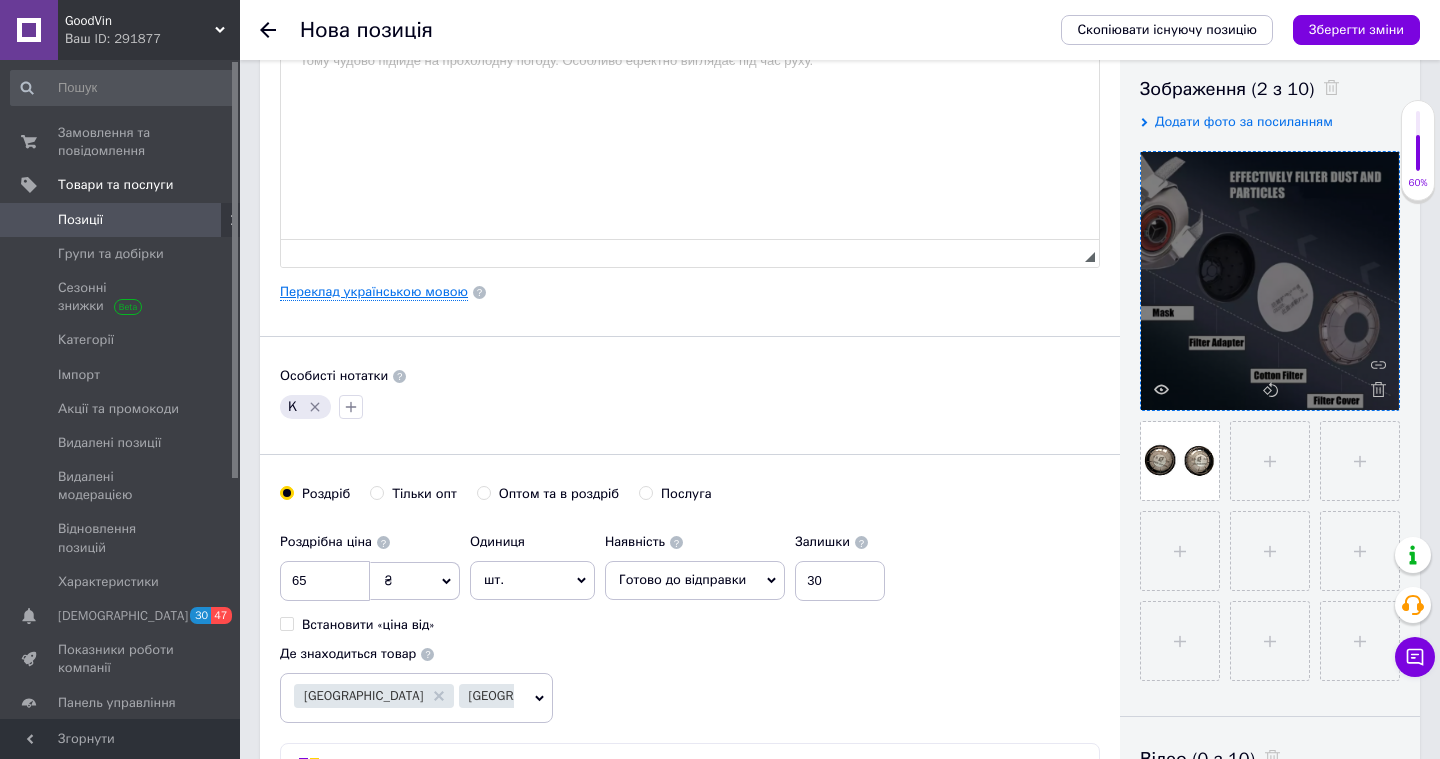click on "Переклад українською мовою" at bounding box center (374, 292) 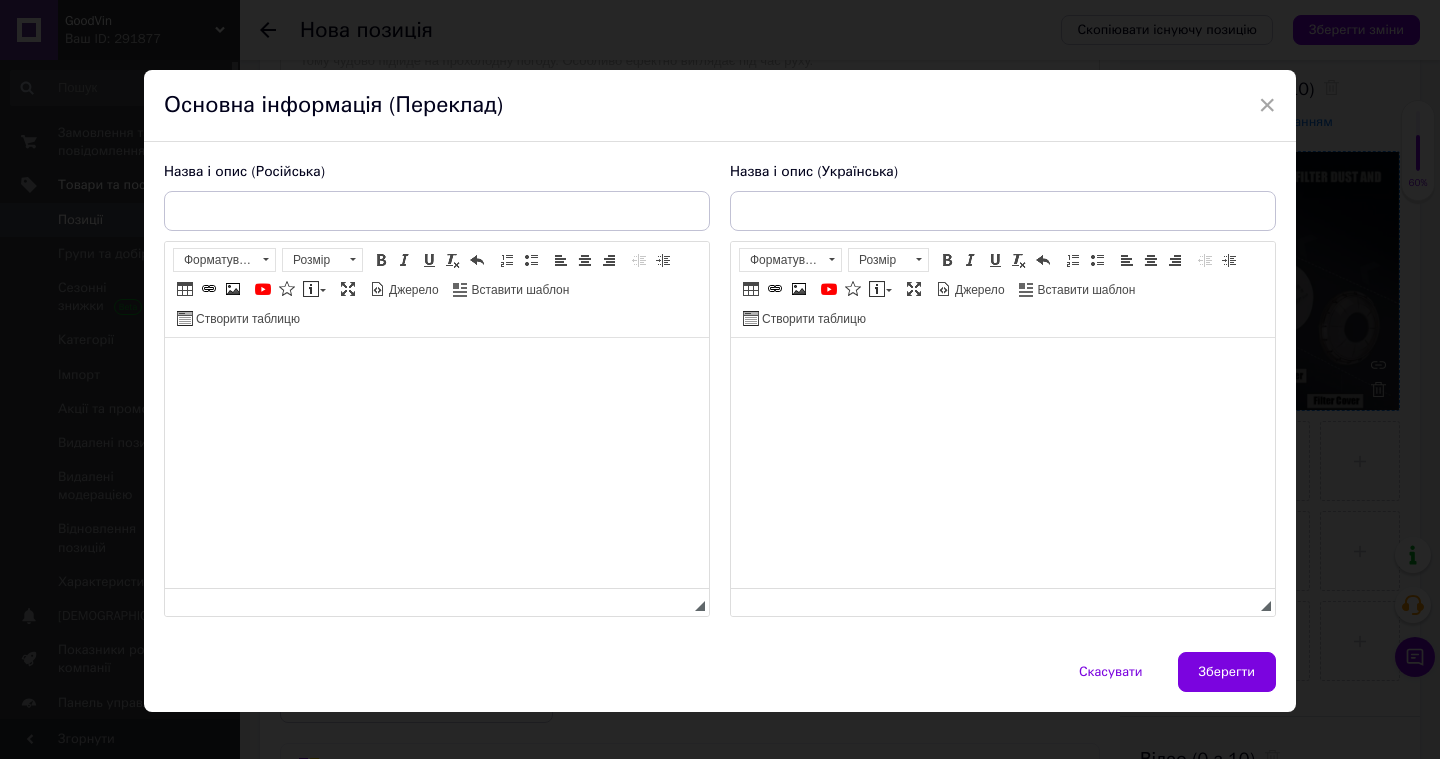 scroll, scrollTop: 0, scrollLeft: 0, axis: both 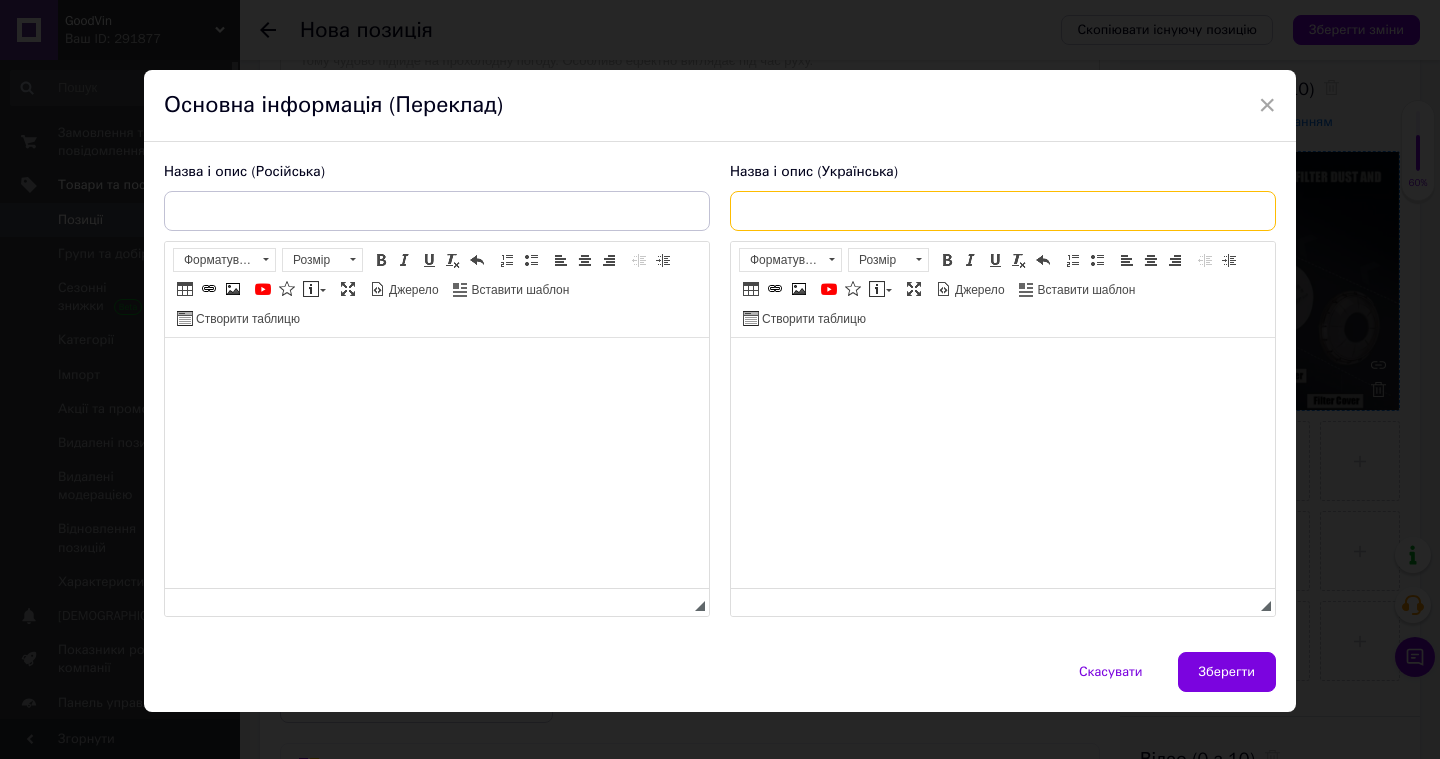 click at bounding box center (1003, 211) 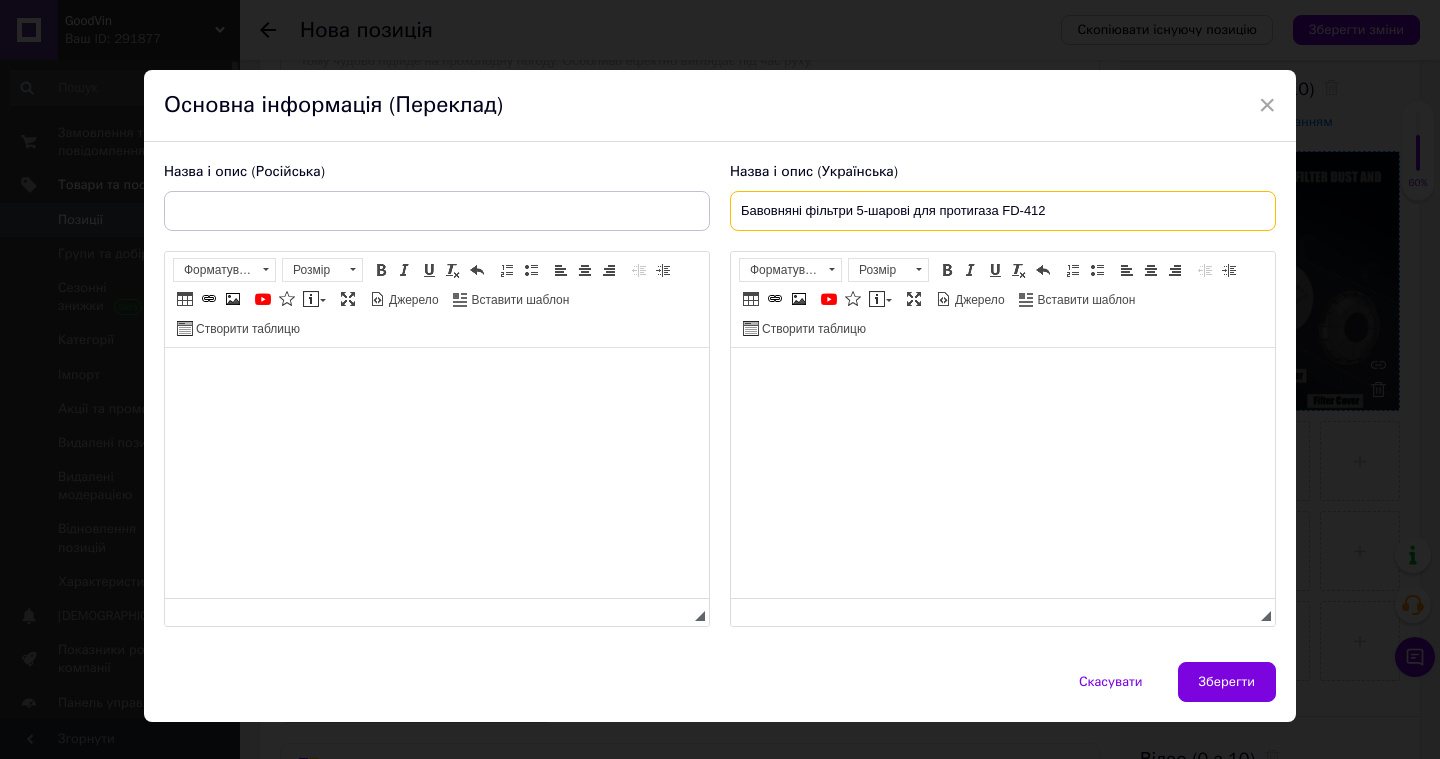 click on "Бавовняні фільтри 5-шарові для протигаза FD-412" at bounding box center [1003, 211] 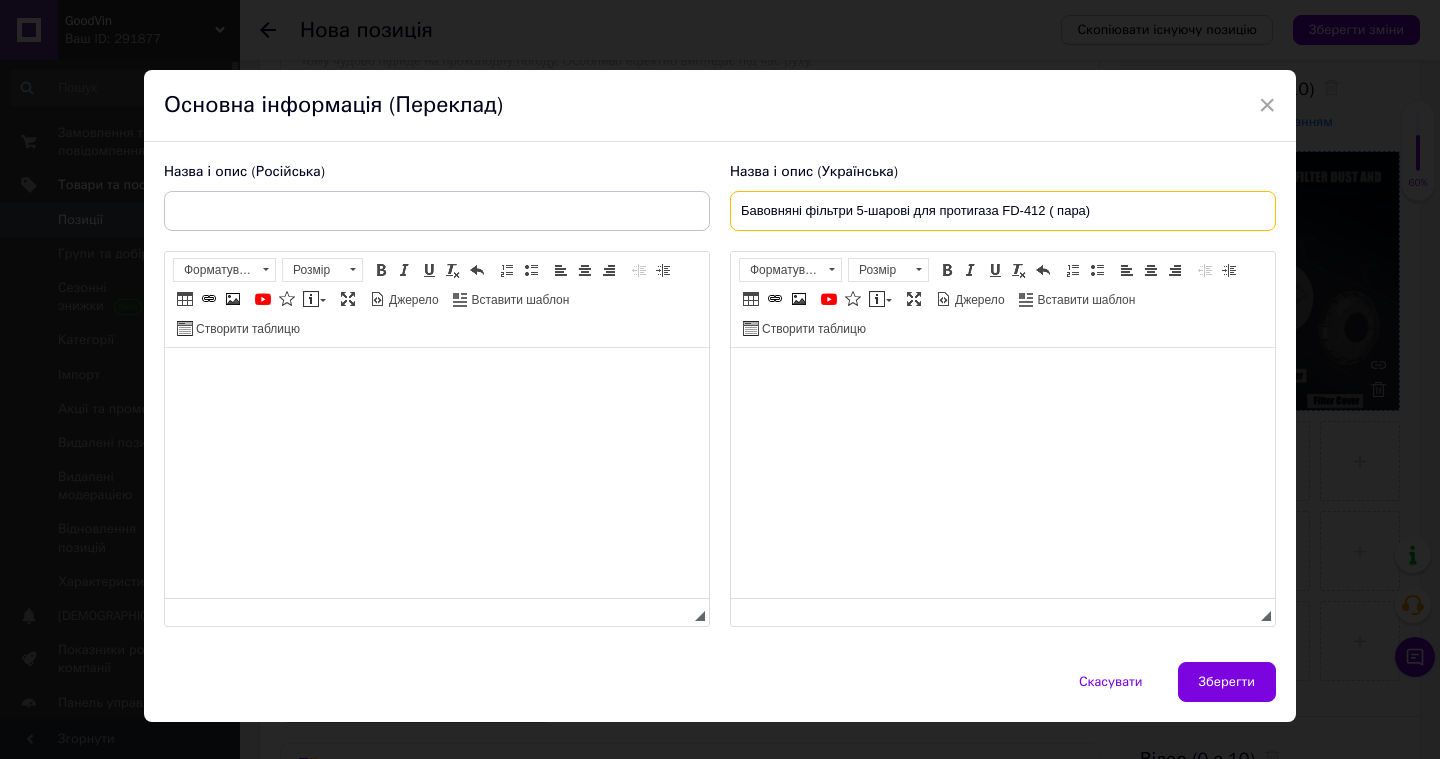 type on "Бавовняні фільтри 5-шарові для протигаза FD-412 ( пара)" 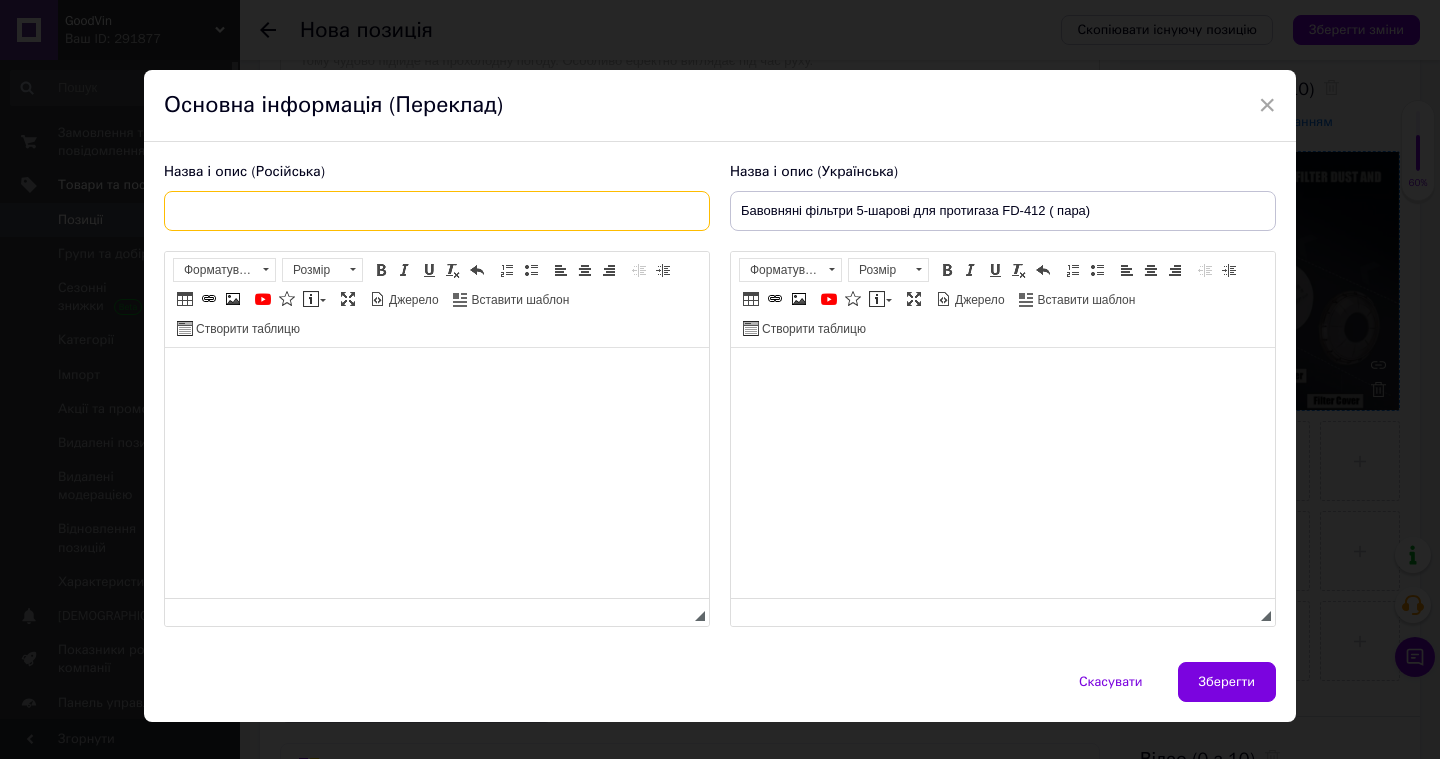 click at bounding box center (437, 211) 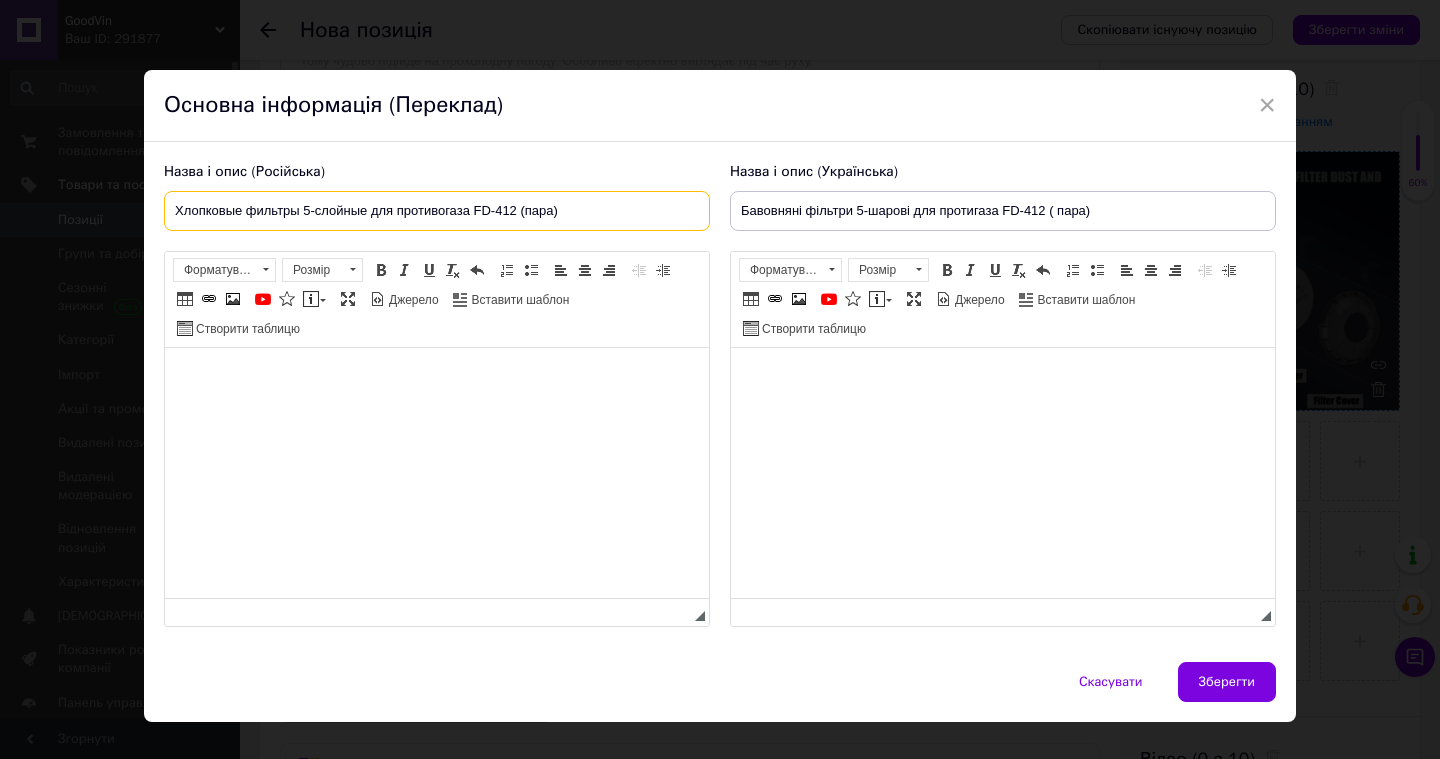 type on "Хлопковые фильтры 5-слойные для противогаза FD-412 (пара)" 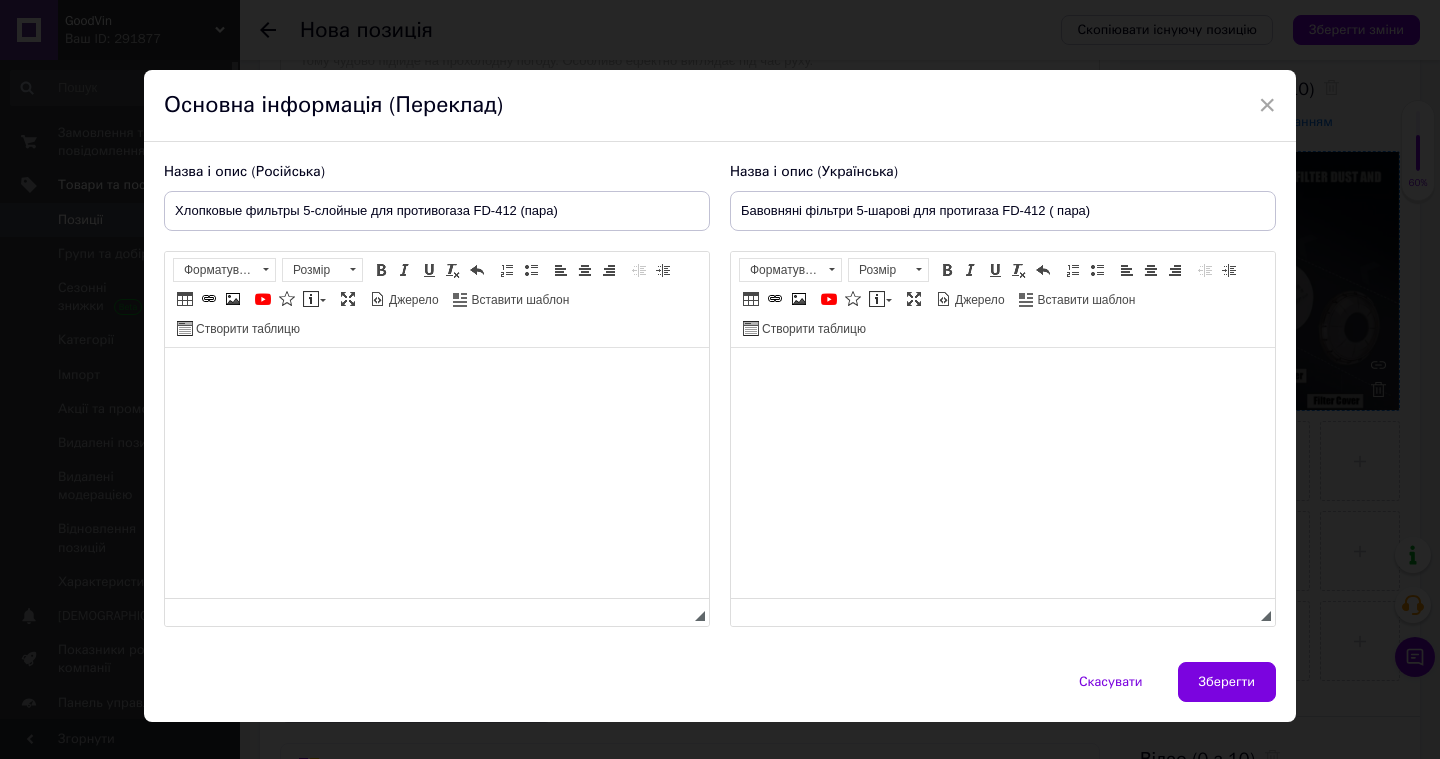 click at bounding box center [1003, 378] 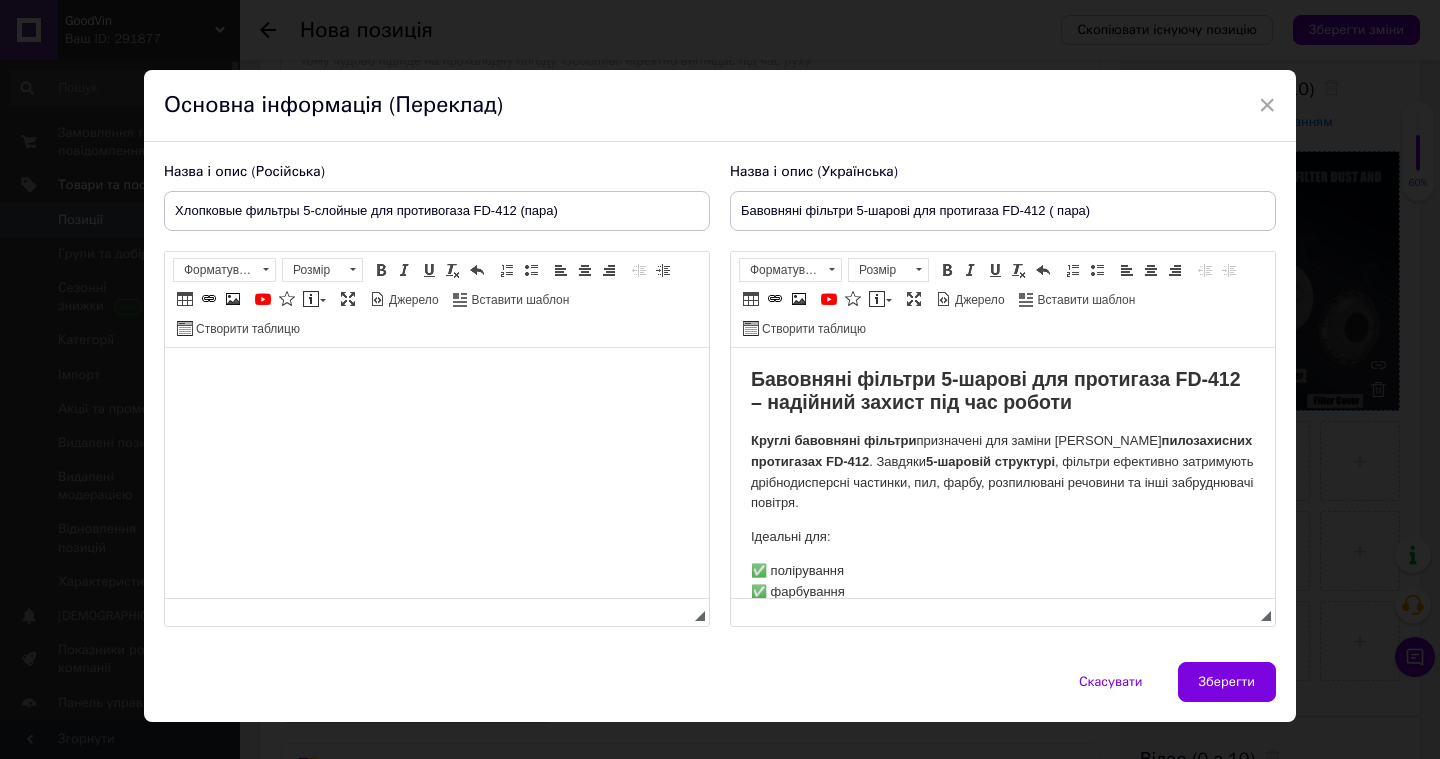 scroll, scrollTop: 510, scrollLeft: 0, axis: vertical 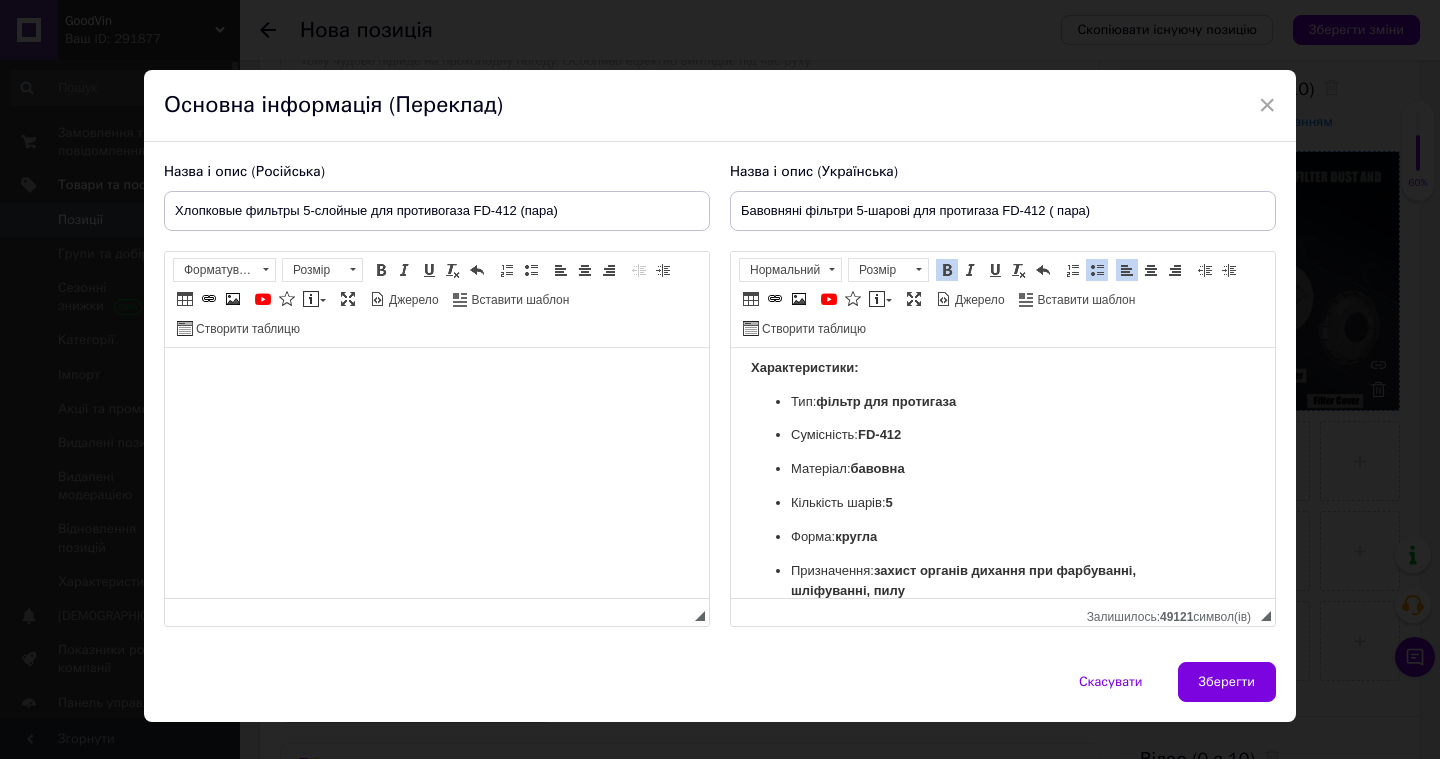 click at bounding box center (437, 378) 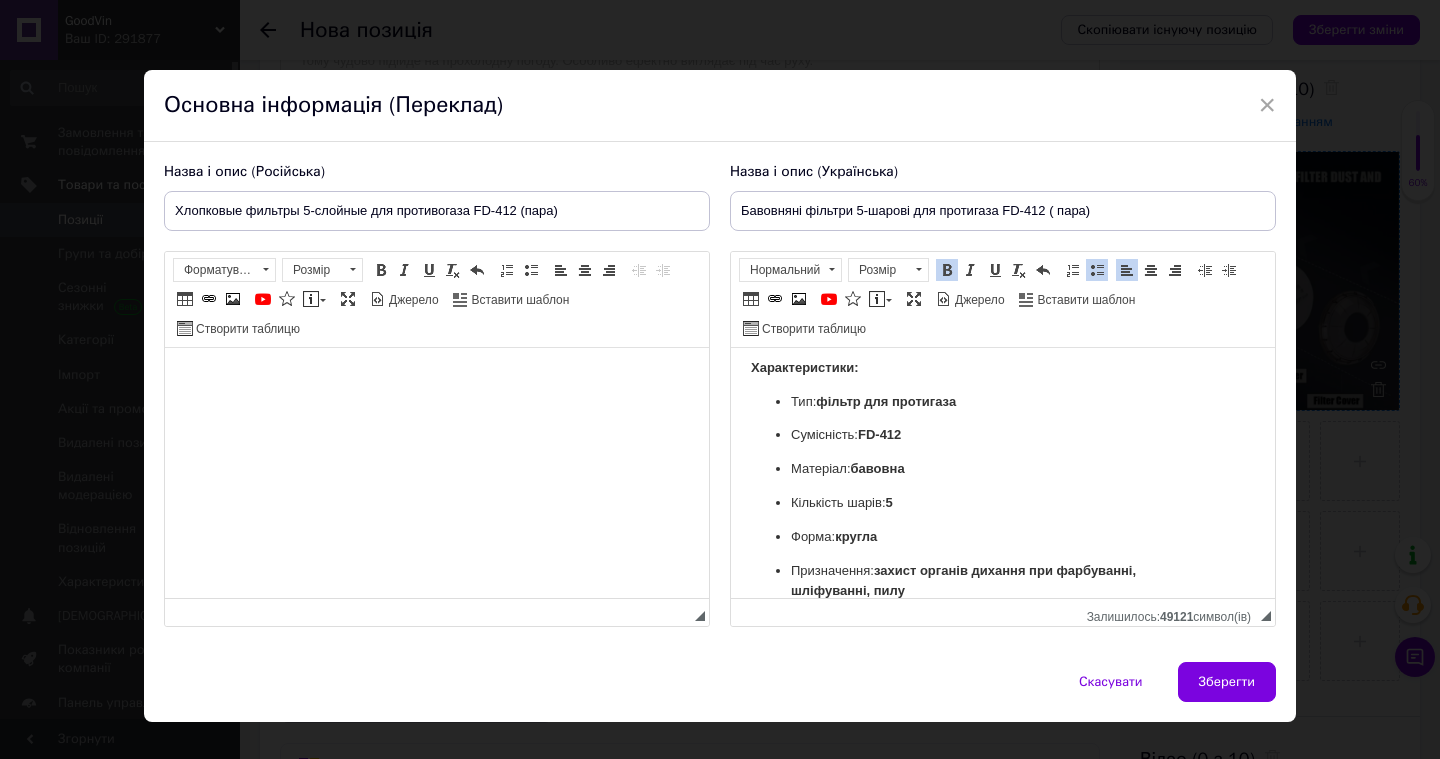 scroll, scrollTop: 489, scrollLeft: 0, axis: vertical 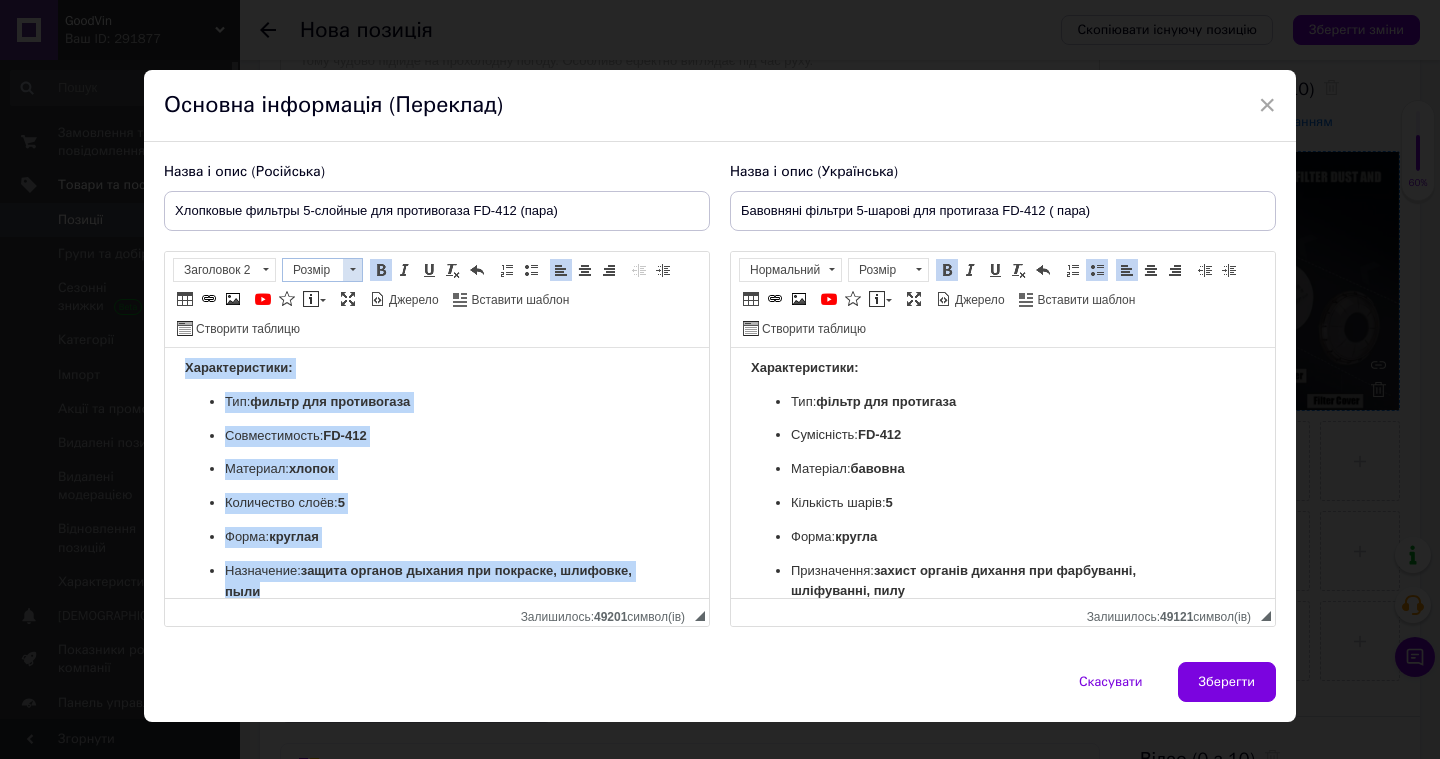 click at bounding box center [352, 270] 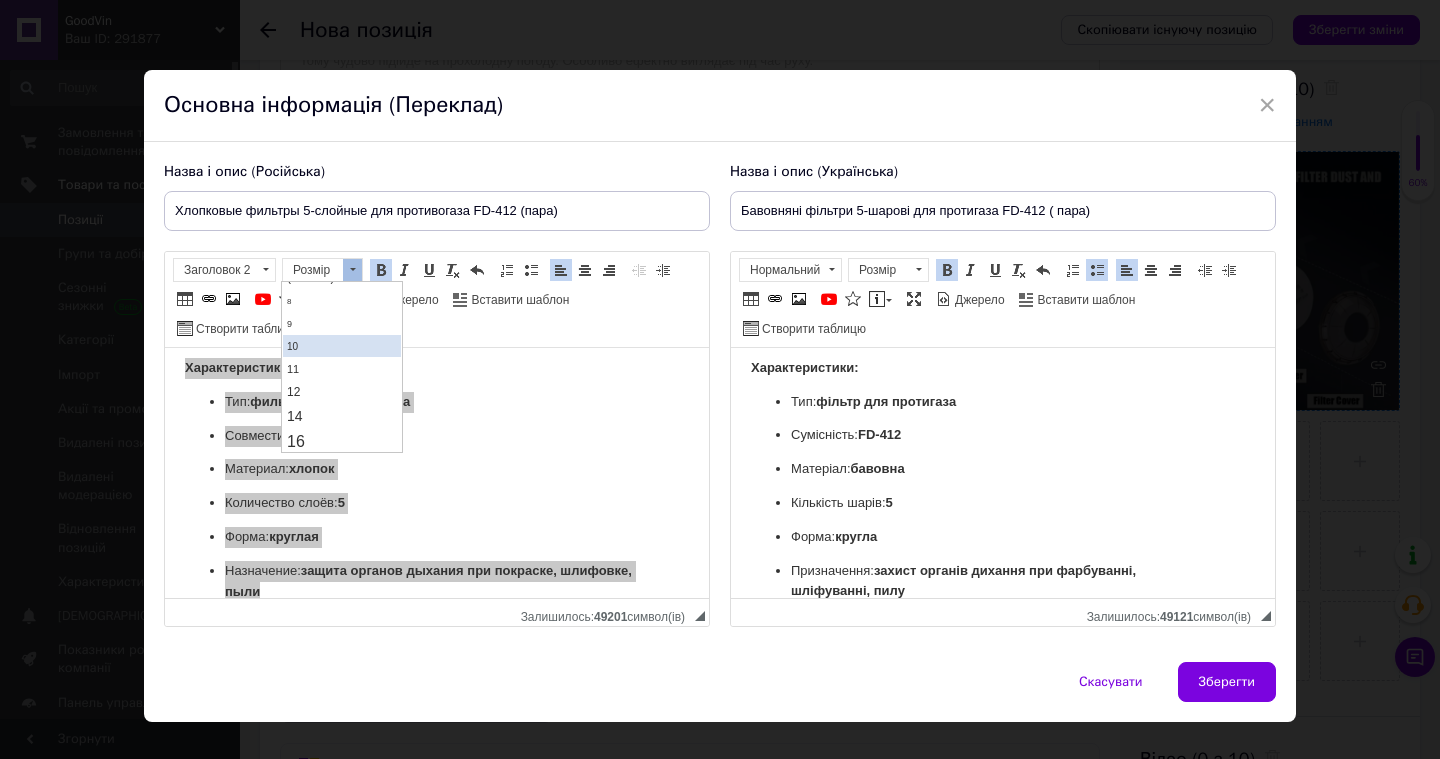 scroll, scrollTop: 55, scrollLeft: 0, axis: vertical 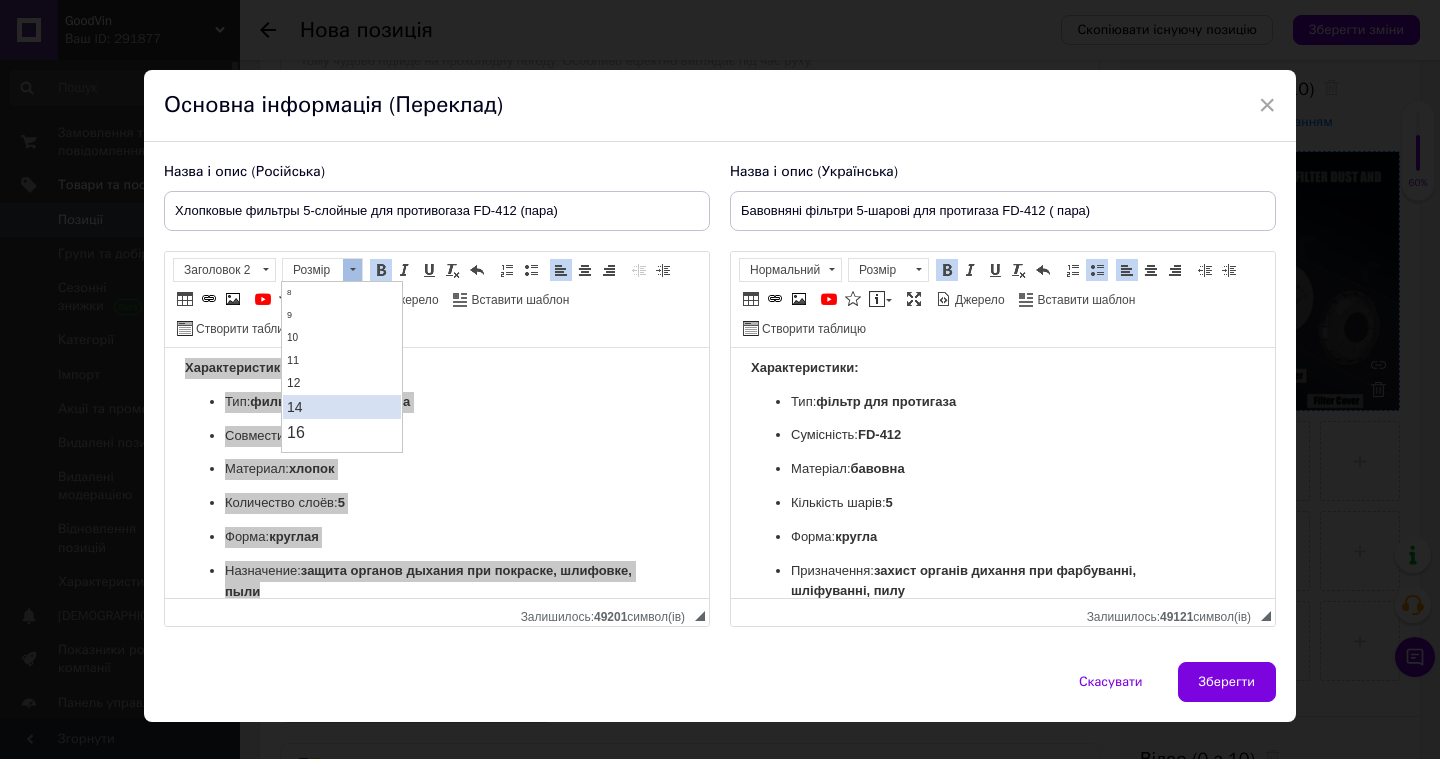 click on "14" at bounding box center [342, 407] 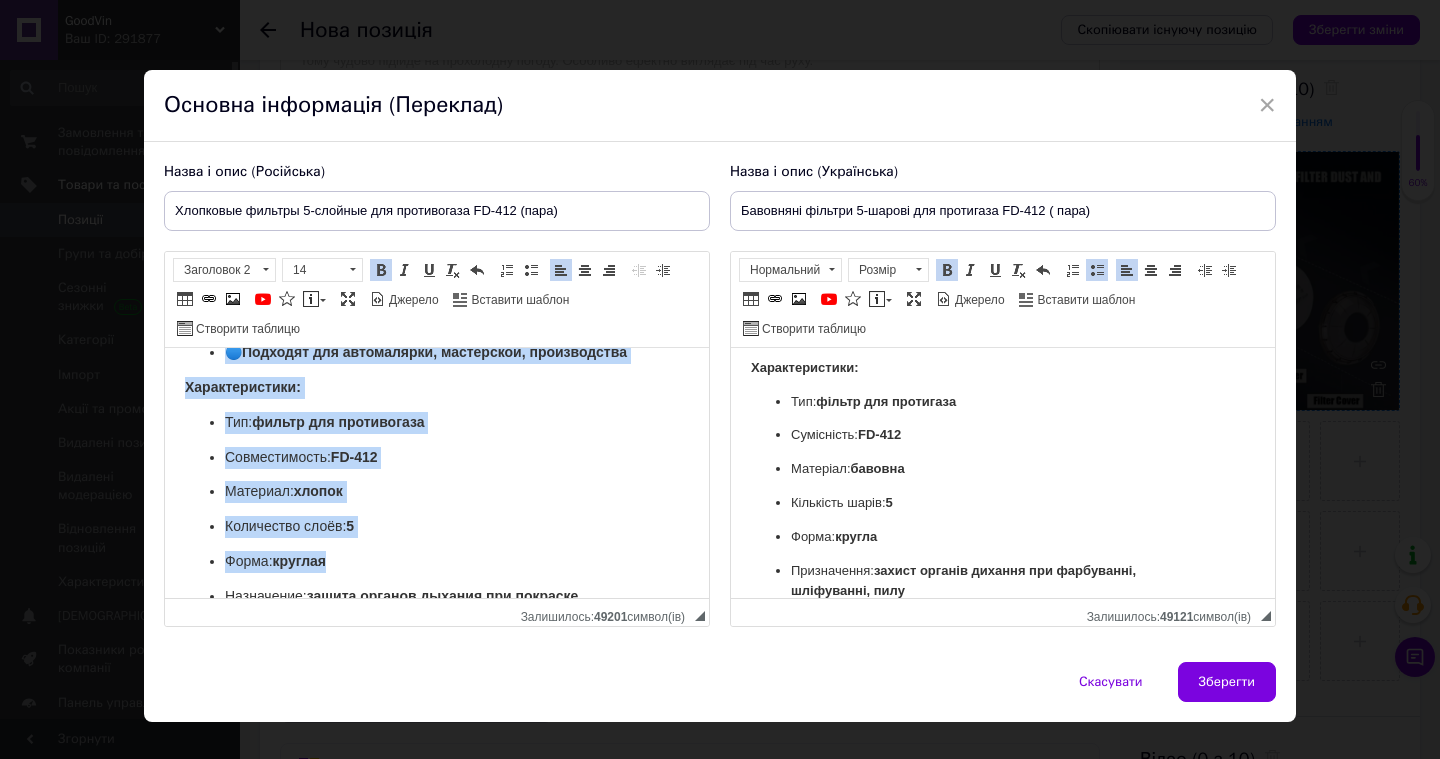 scroll, scrollTop: 0, scrollLeft: 0, axis: both 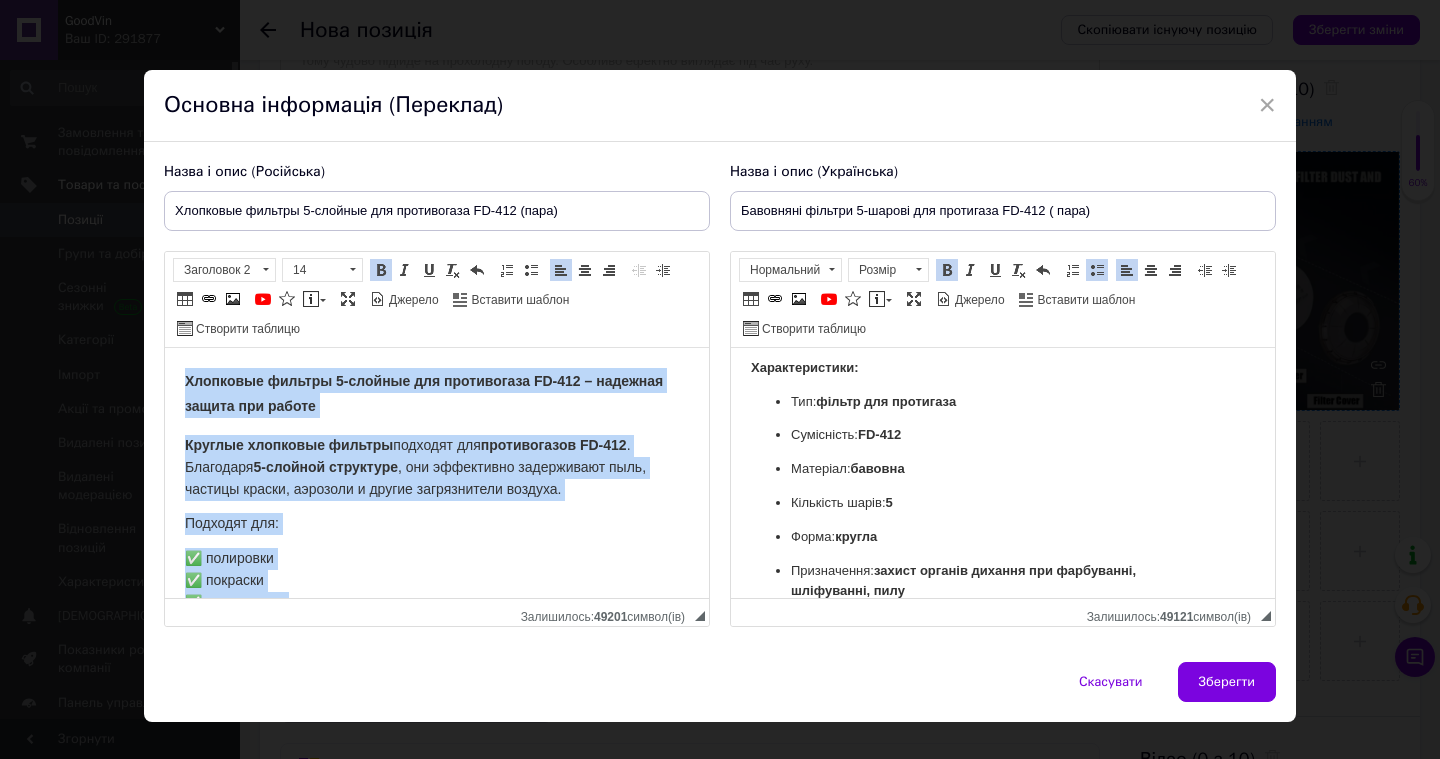 click on "Хлопковые фильтры 5-слойные для противогаза FD-412 – надежная защита при работе" at bounding box center [437, 393] 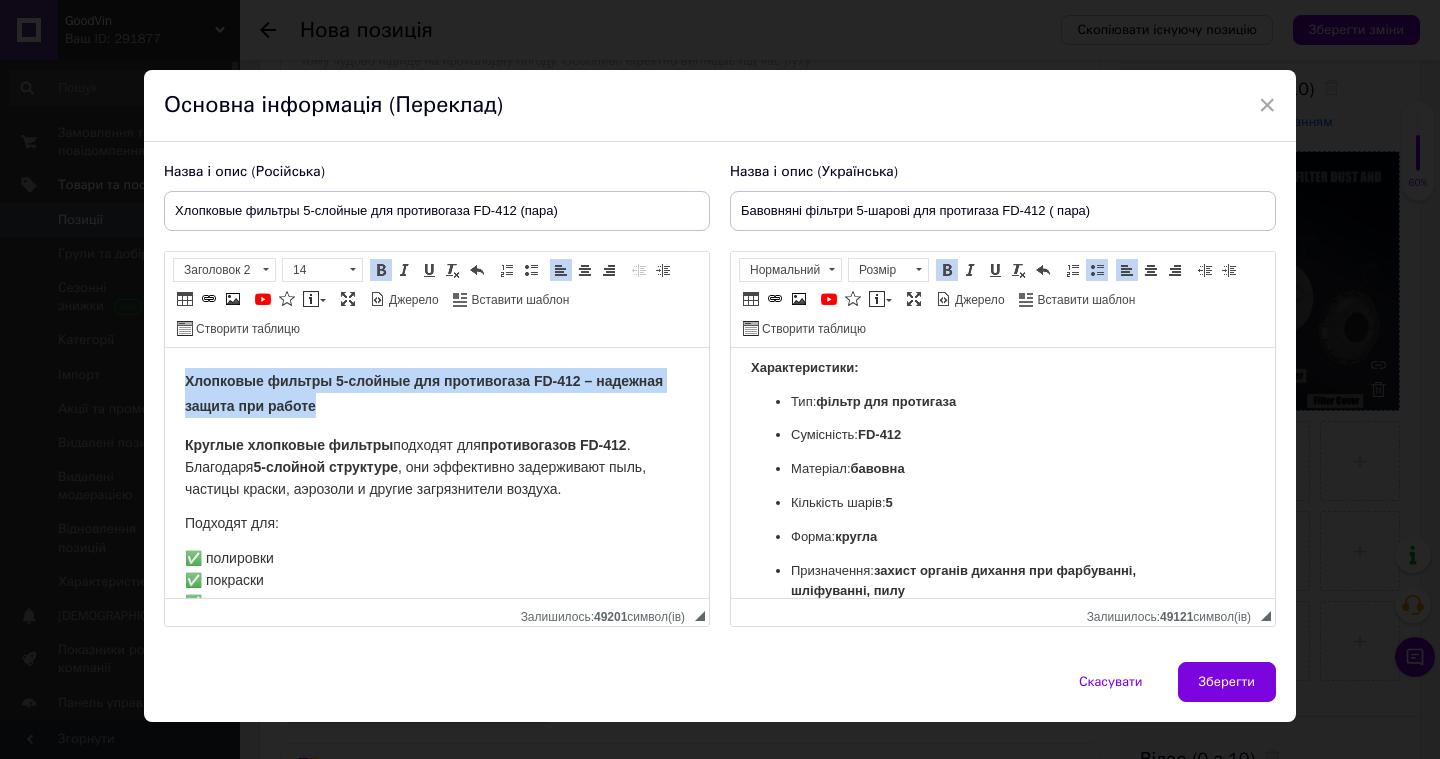 drag, startPoint x: 330, startPoint y: 414, endPoint x: 165, endPoint y: 372, distance: 170.26157 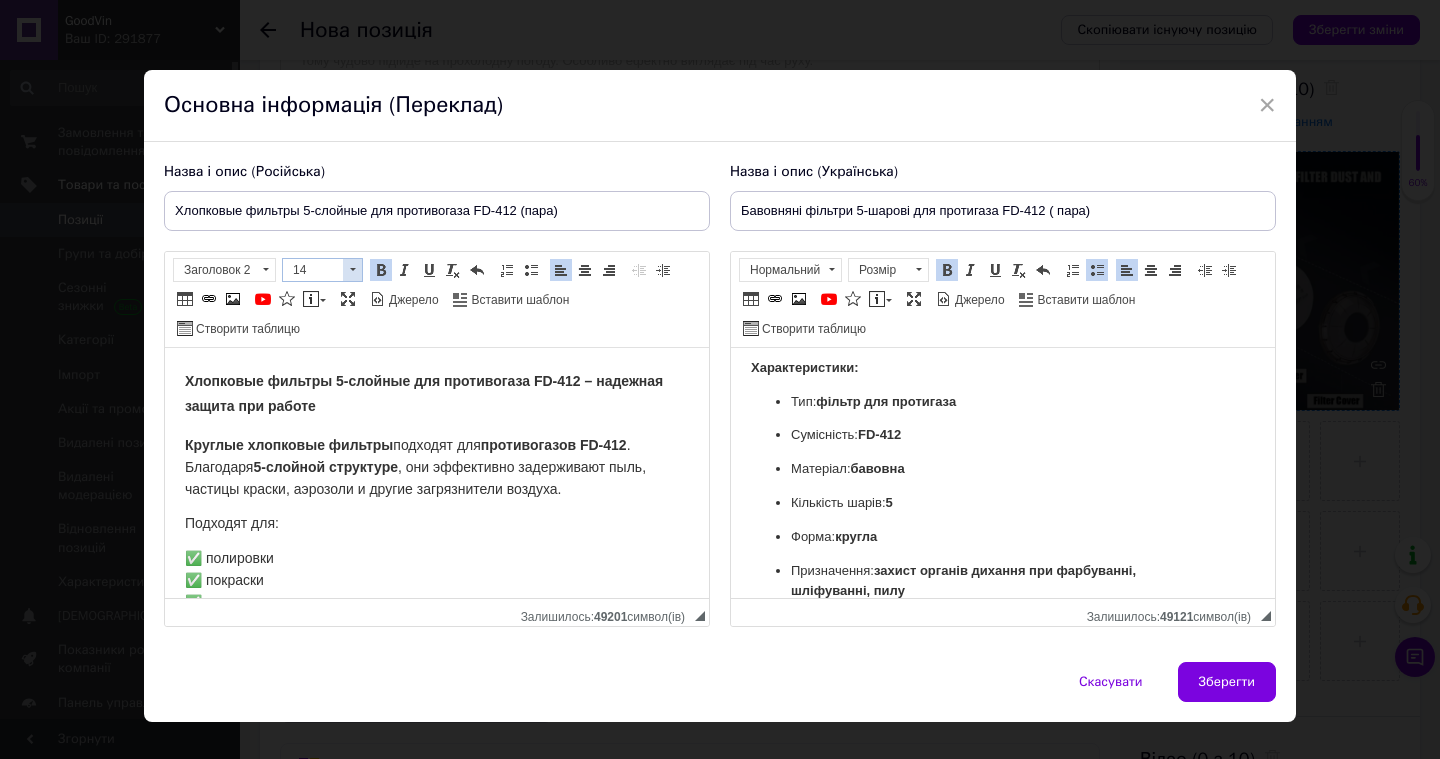 click at bounding box center [352, 270] 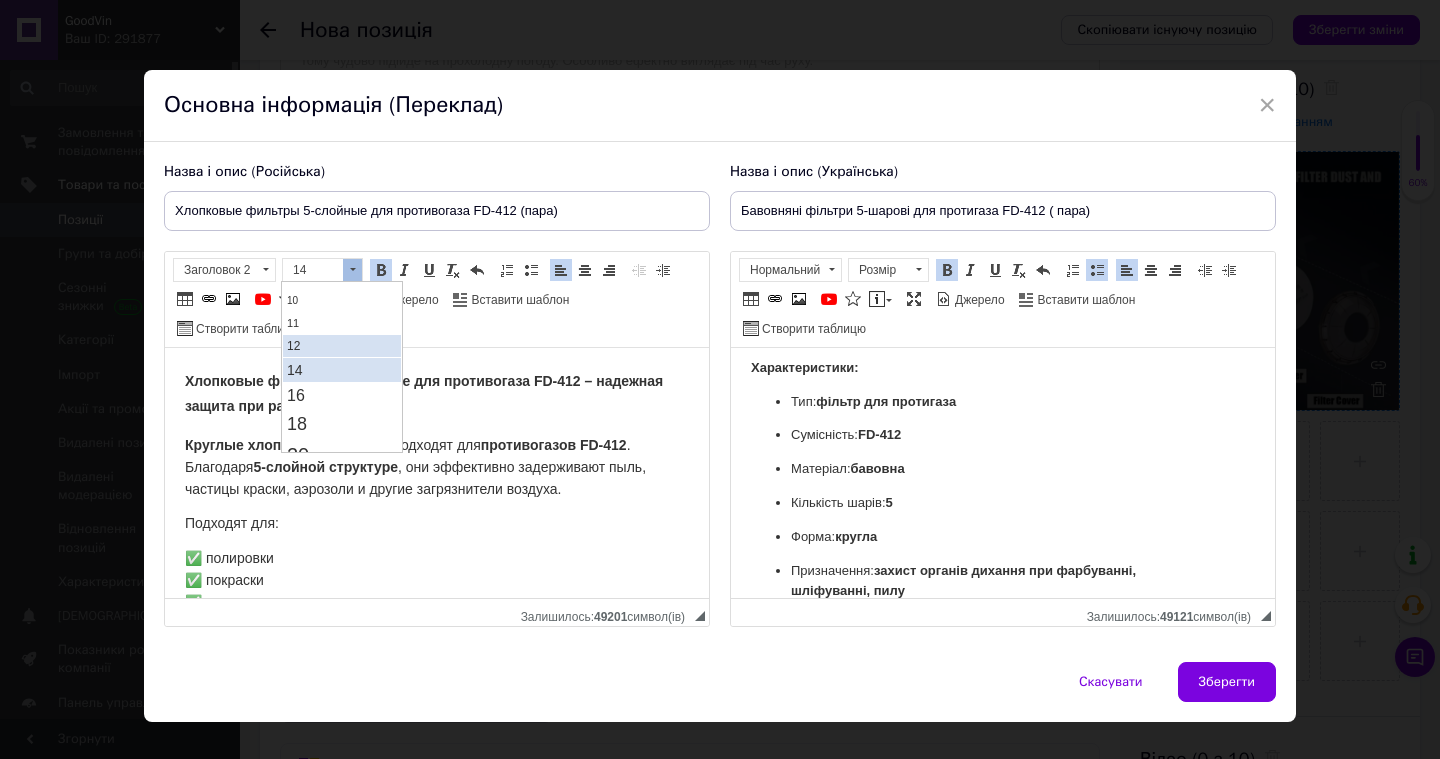 scroll, scrollTop: 97, scrollLeft: 0, axis: vertical 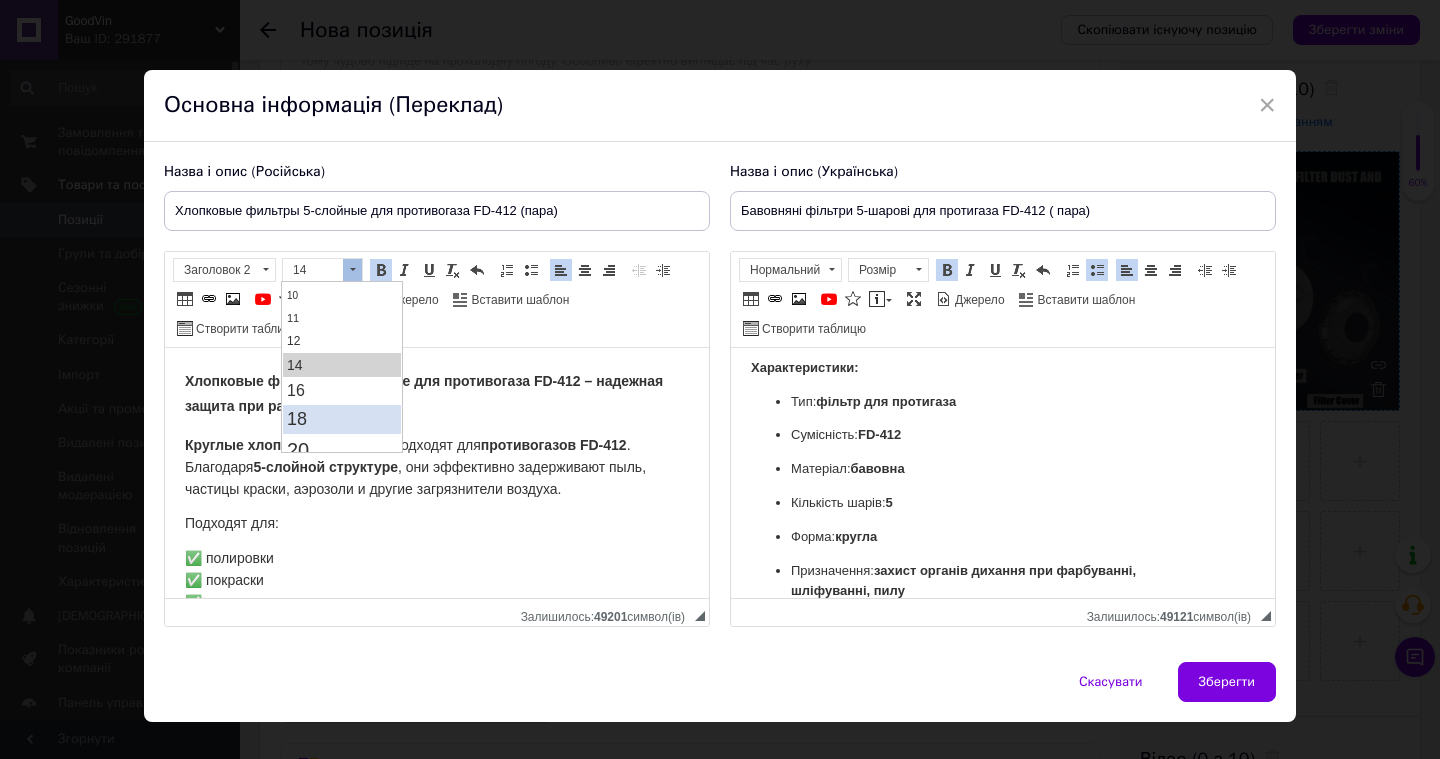 click on "18" at bounding box center (342, 419) 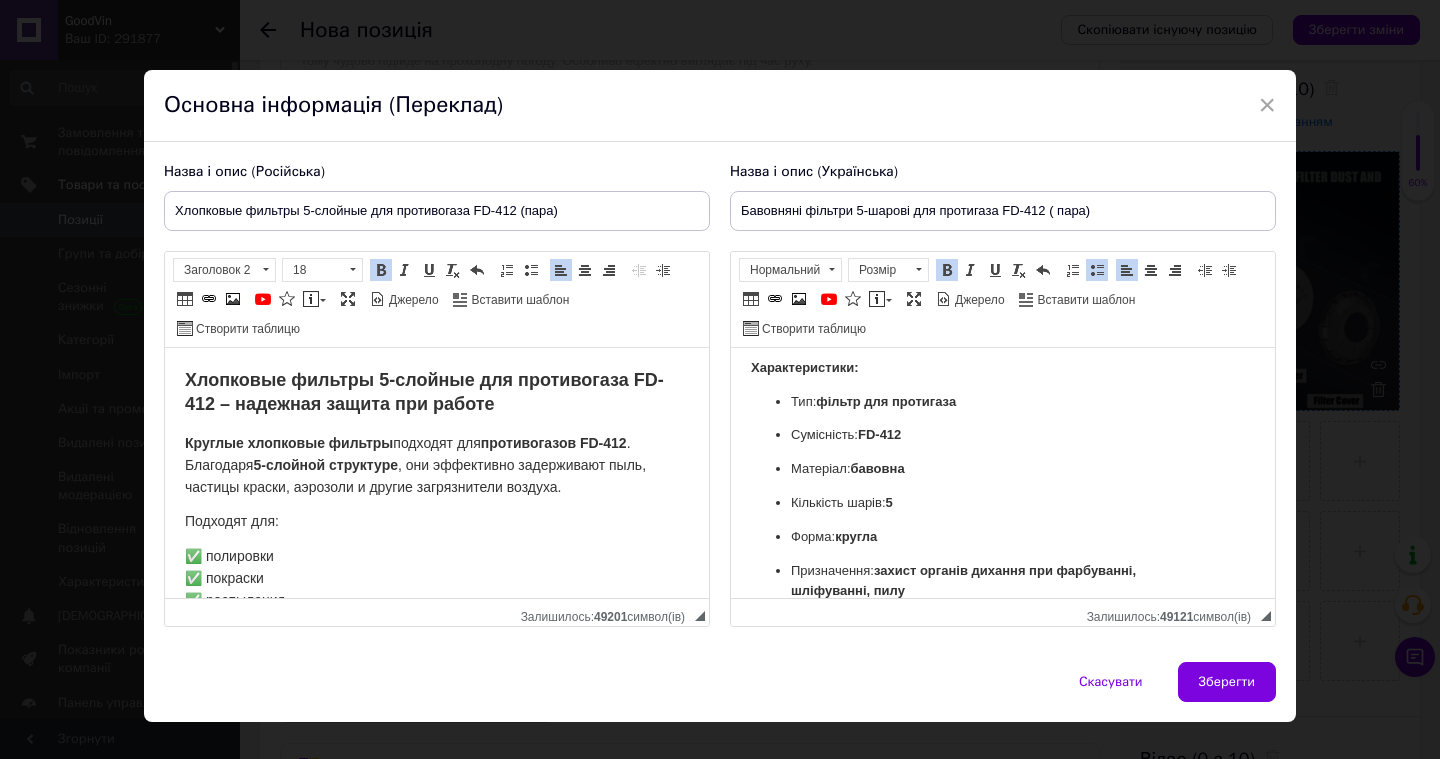 scroll, scrollTop: 0, scrollLeft: 0, axis: both 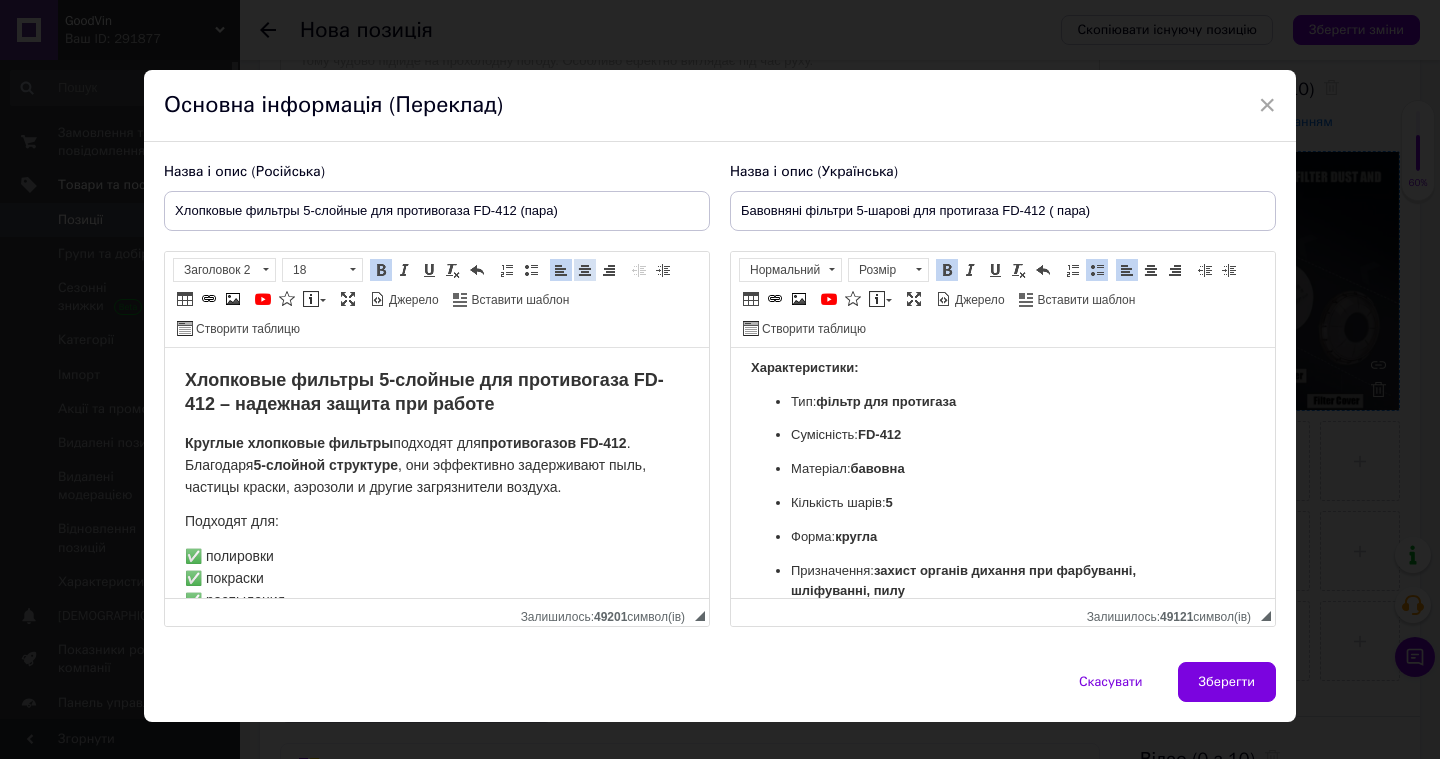 click on "По центру" at bounding box center [585, 270] 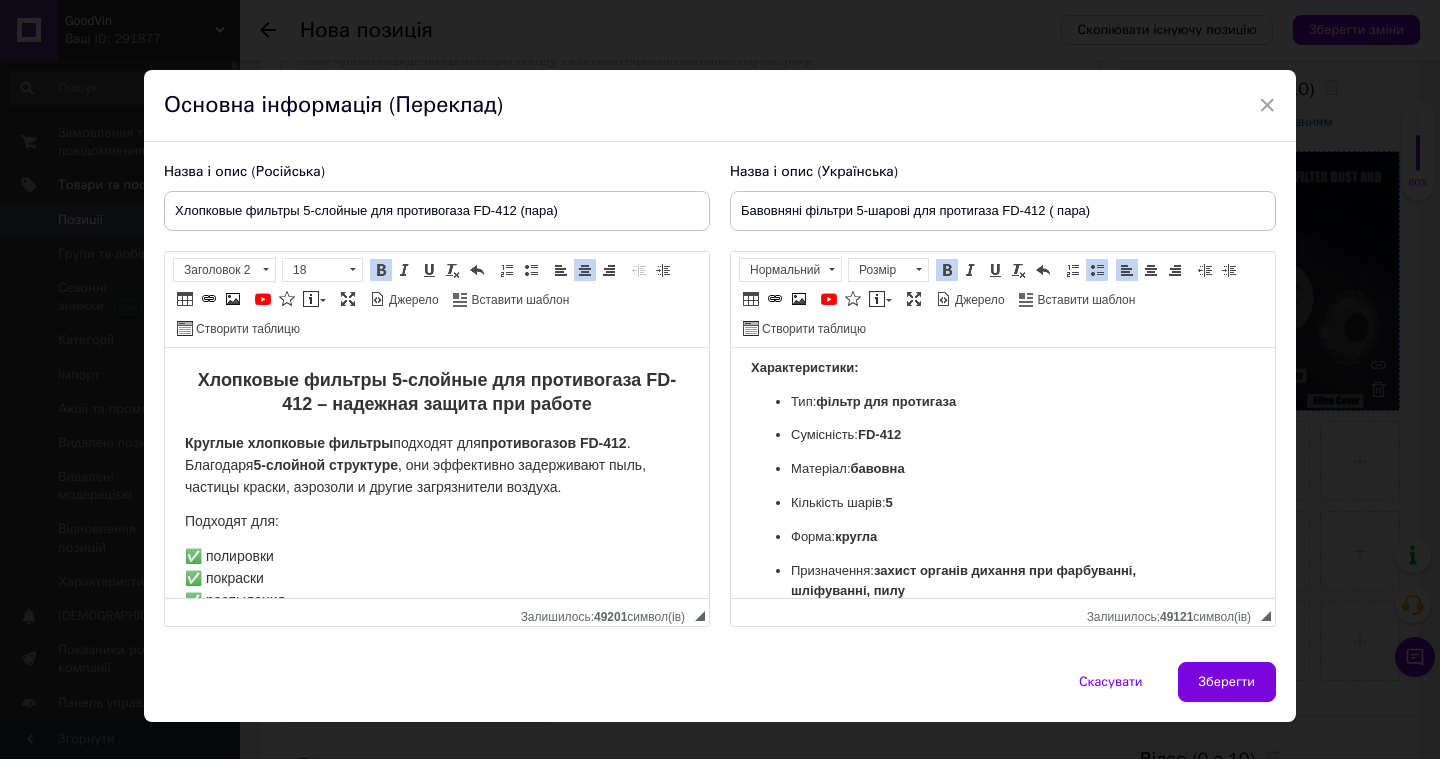 click on "Кількість шарів:  5" at bounding box center (1003, 503) 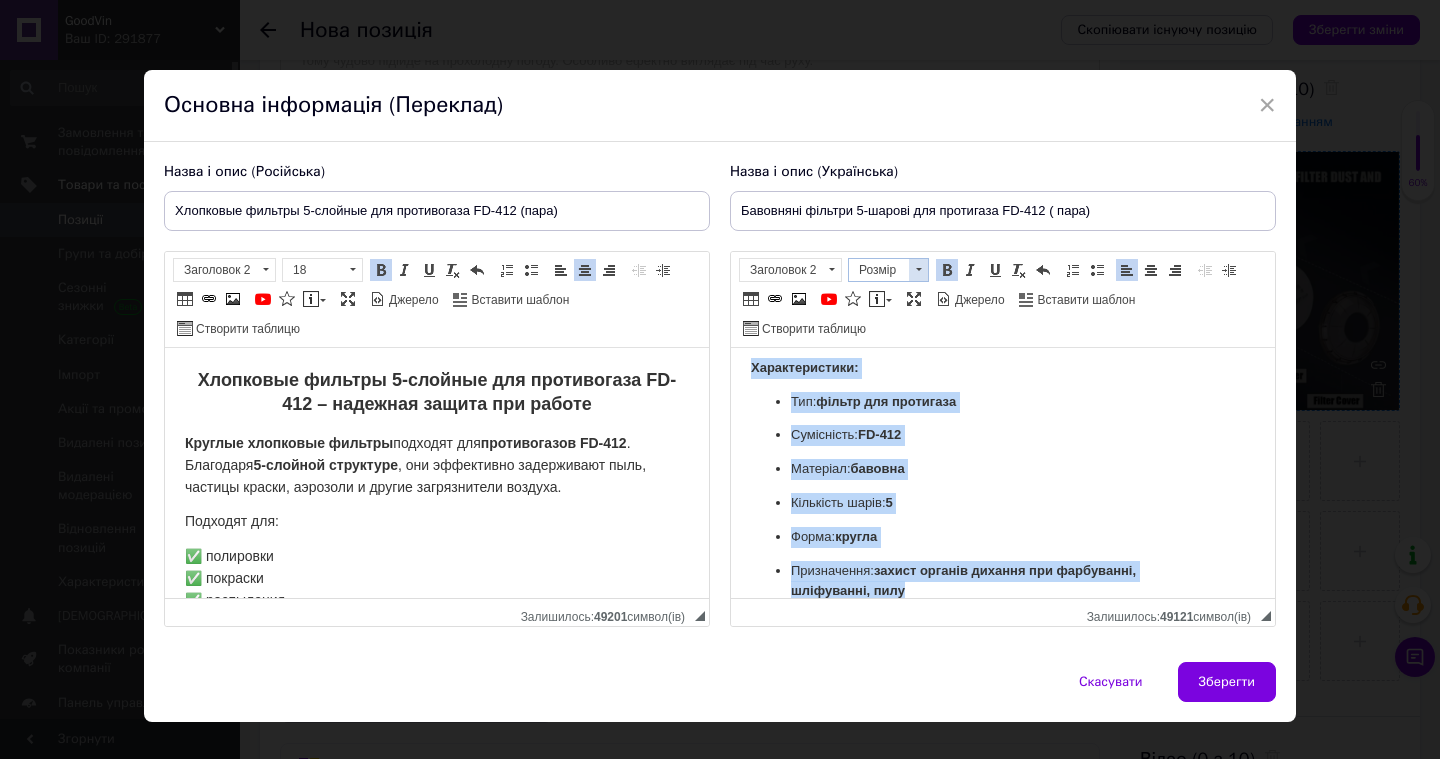 click at bounding box center [919, 269] 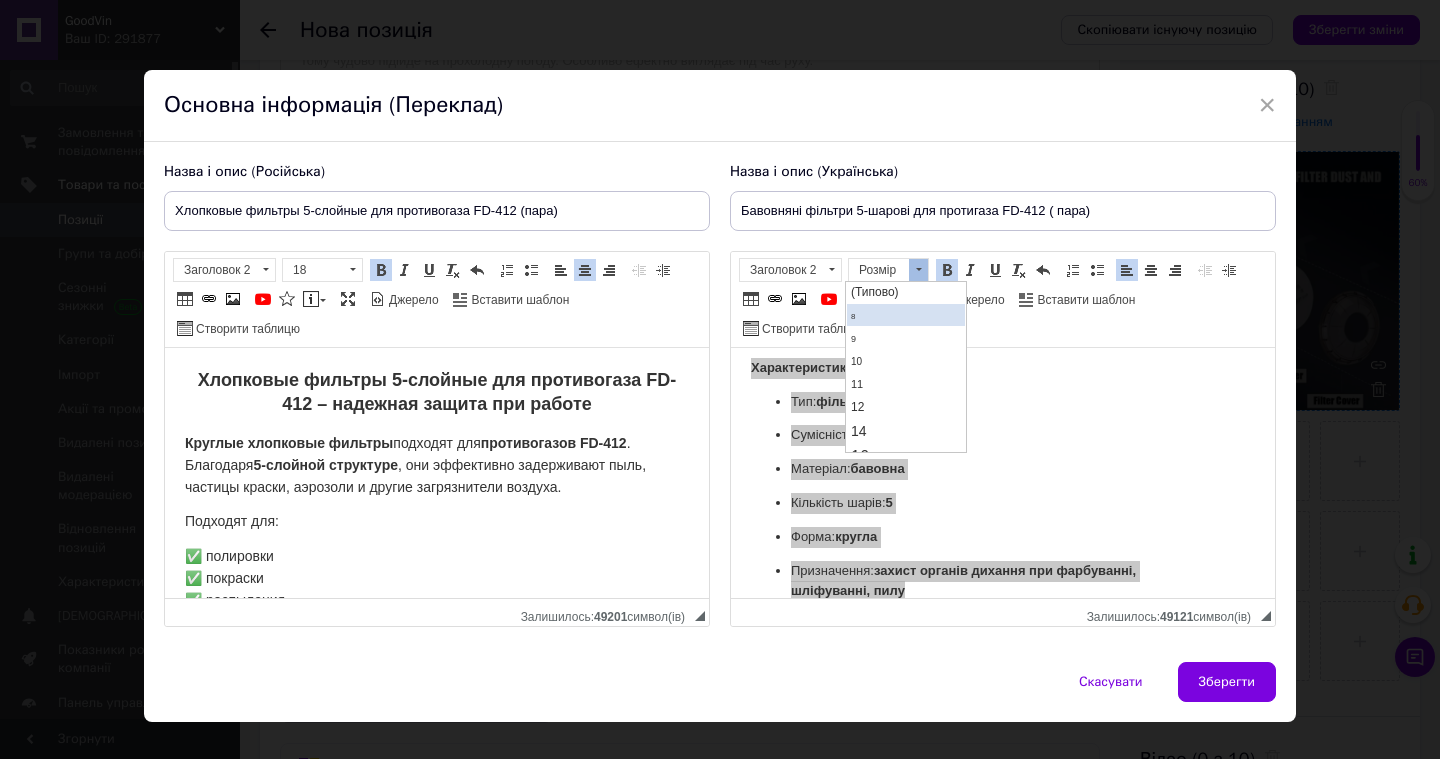 scroll, scrollTop: 56, scrollLeft: 0, axis: vertical 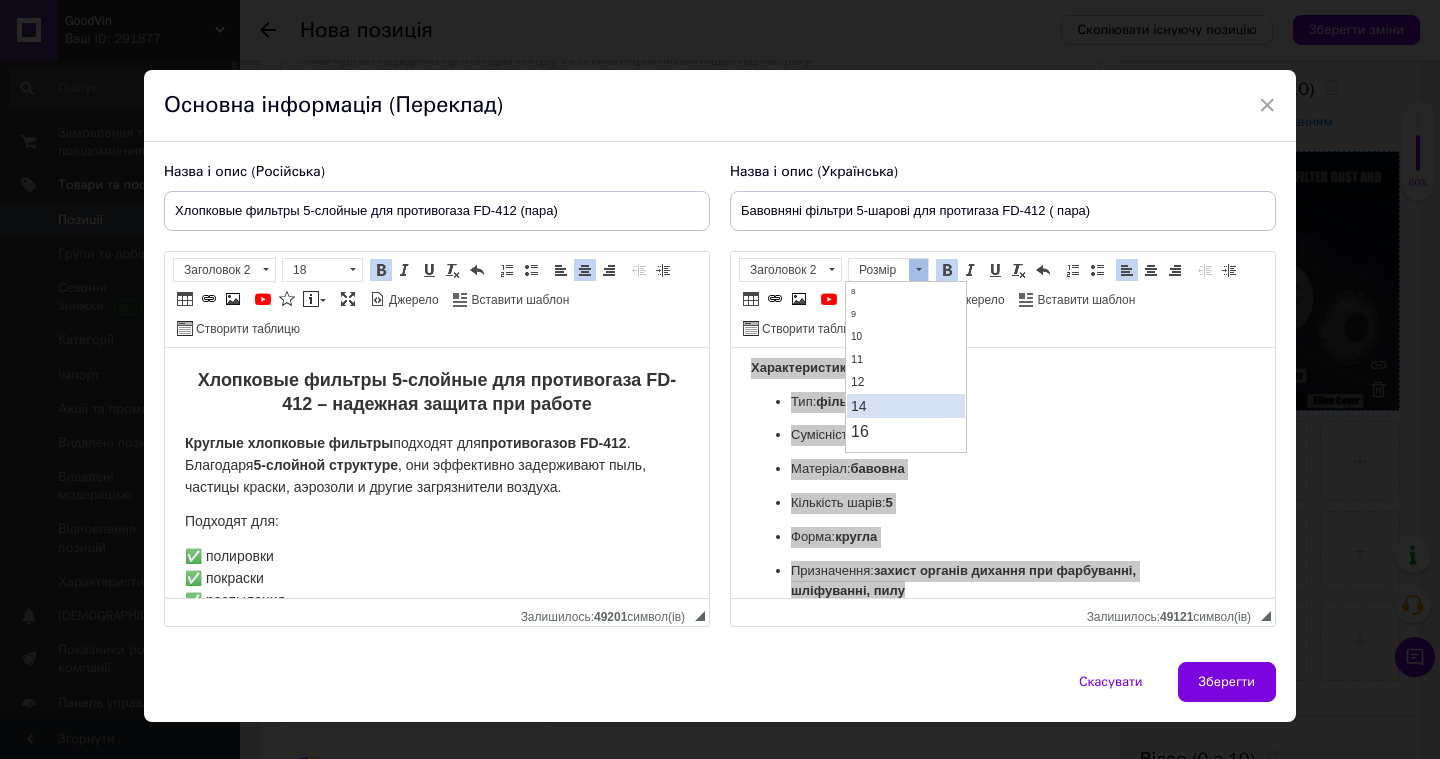 click on "14" at bounding box center (906, 406) 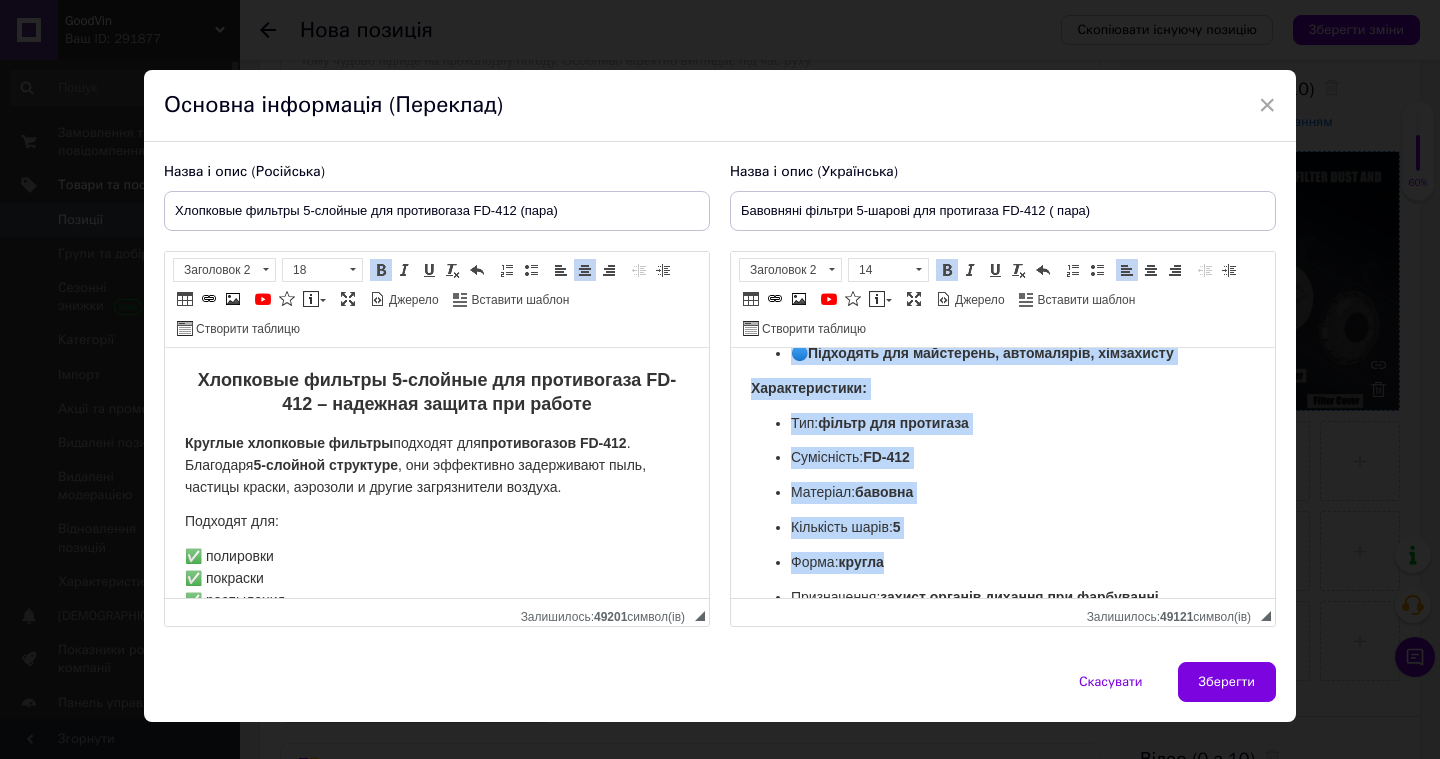 scroll, scrollTop: 0, scrollLeft: 0, axis: both 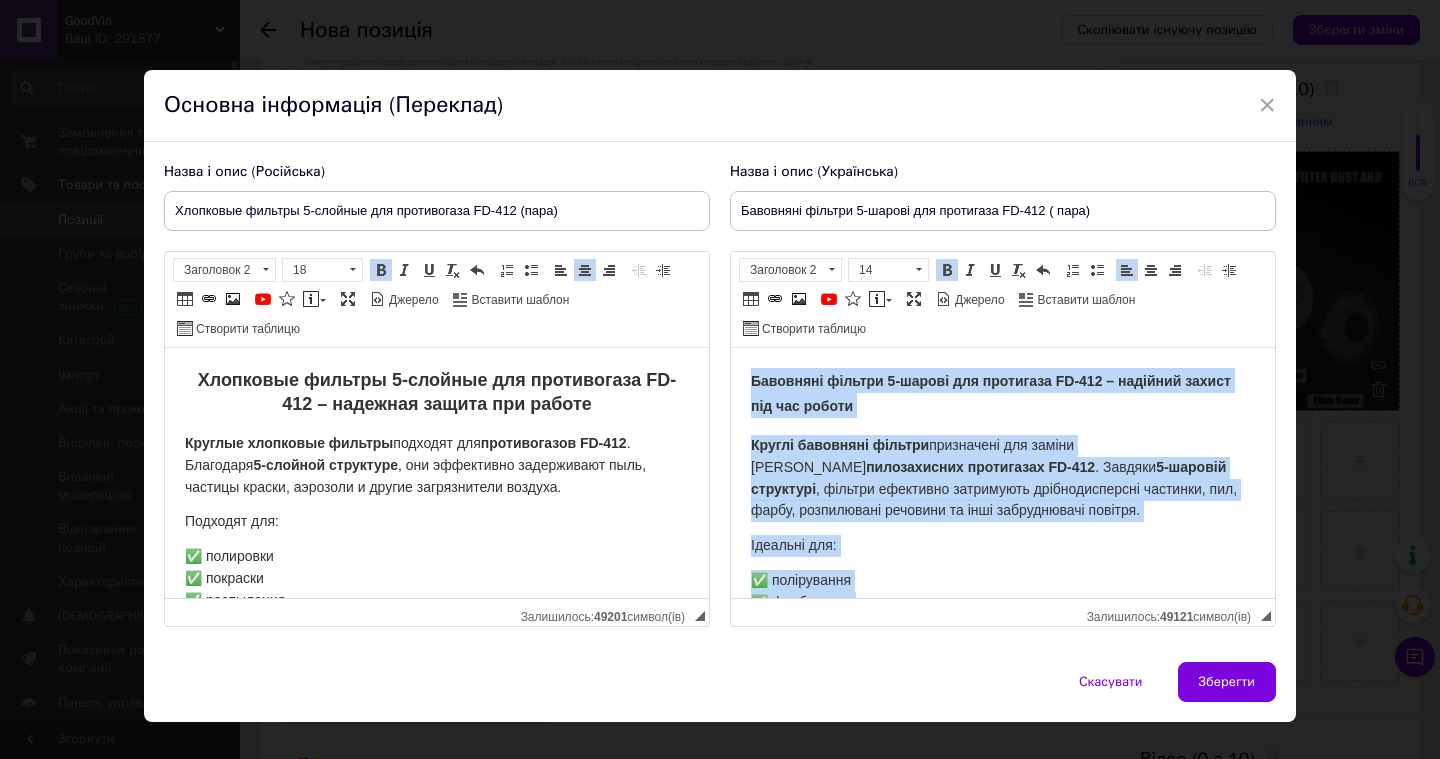 click on "Бавовняні фільтри 5-шарові для протигаза FD-412 – надійний захист під час роботи" at bounding box center [1003, 393] 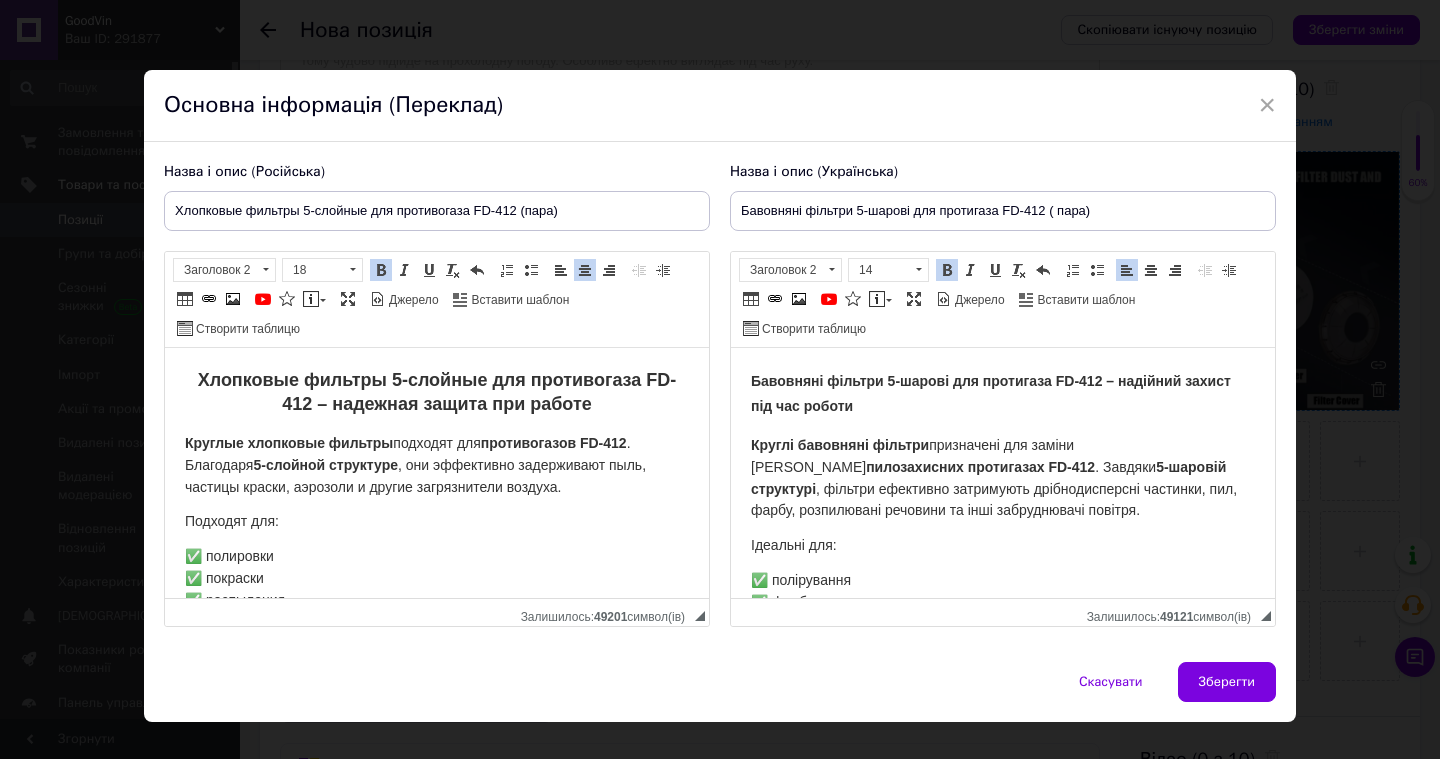 click on "Бавовняні фільтри 5-шарові для протигаза FD-412 – надійний захист під час роботи" at bounding box center [991, 393] 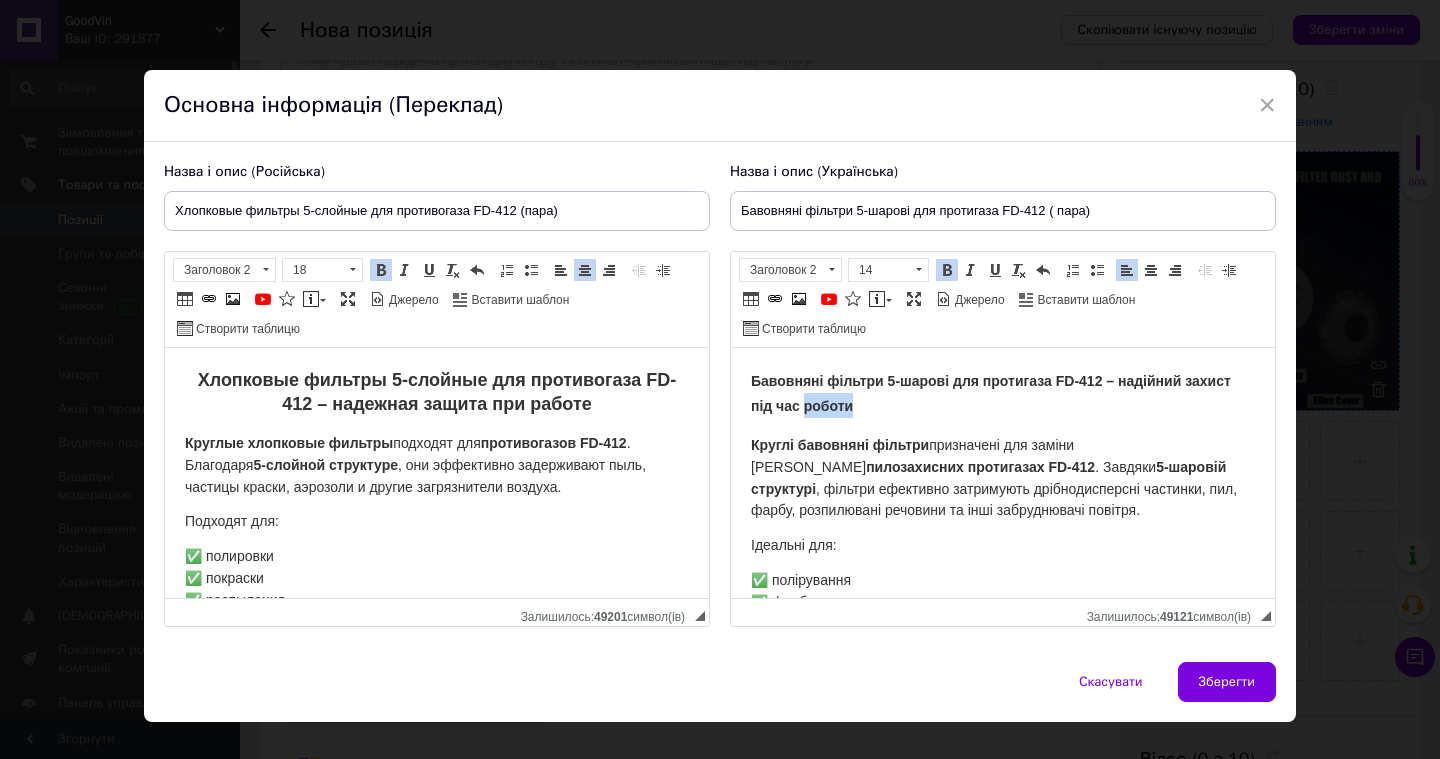 click on "Бавовняні фільтри 5-шарові для протигаза FD-412 – надійний захист під час роботи" at bounding box center (991, 393) 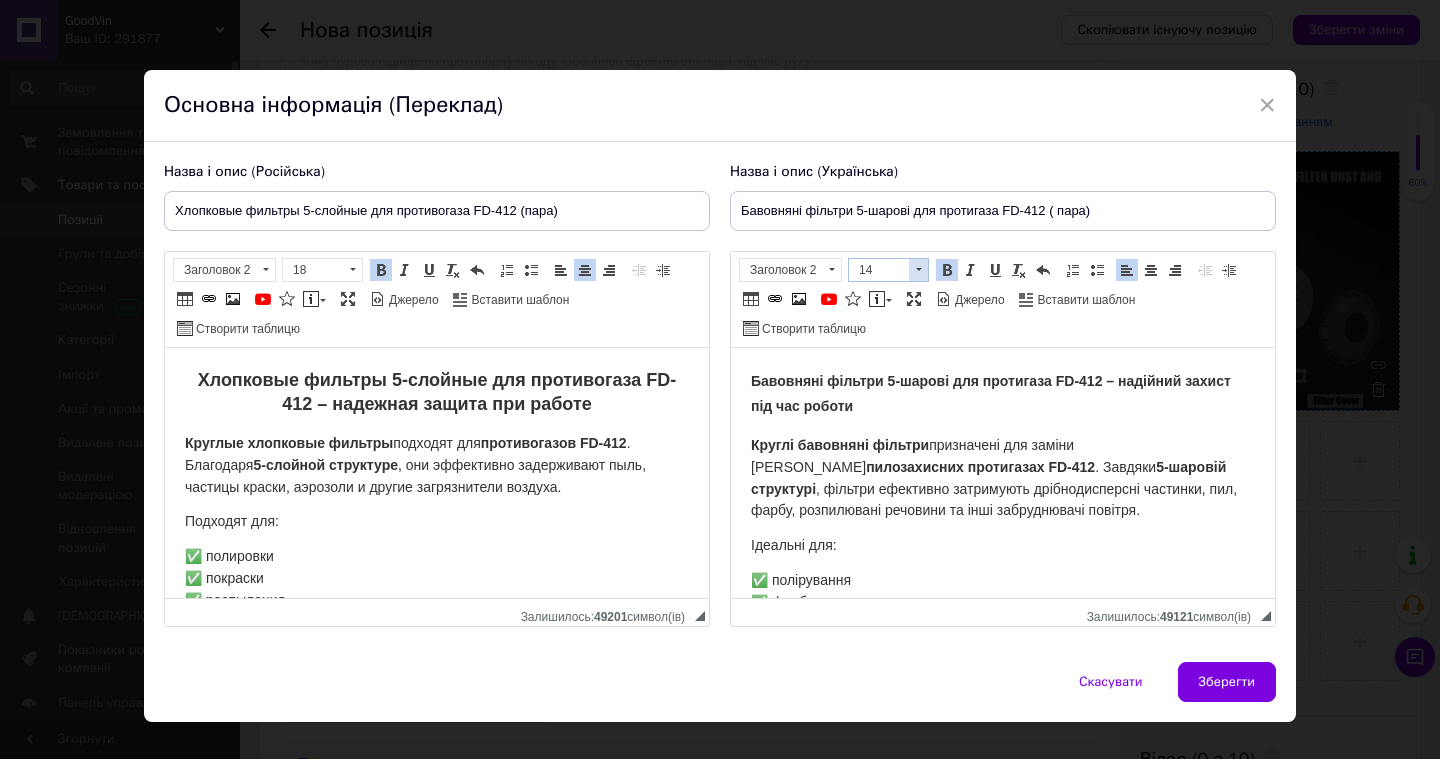 click at bounding box center [918, 270] 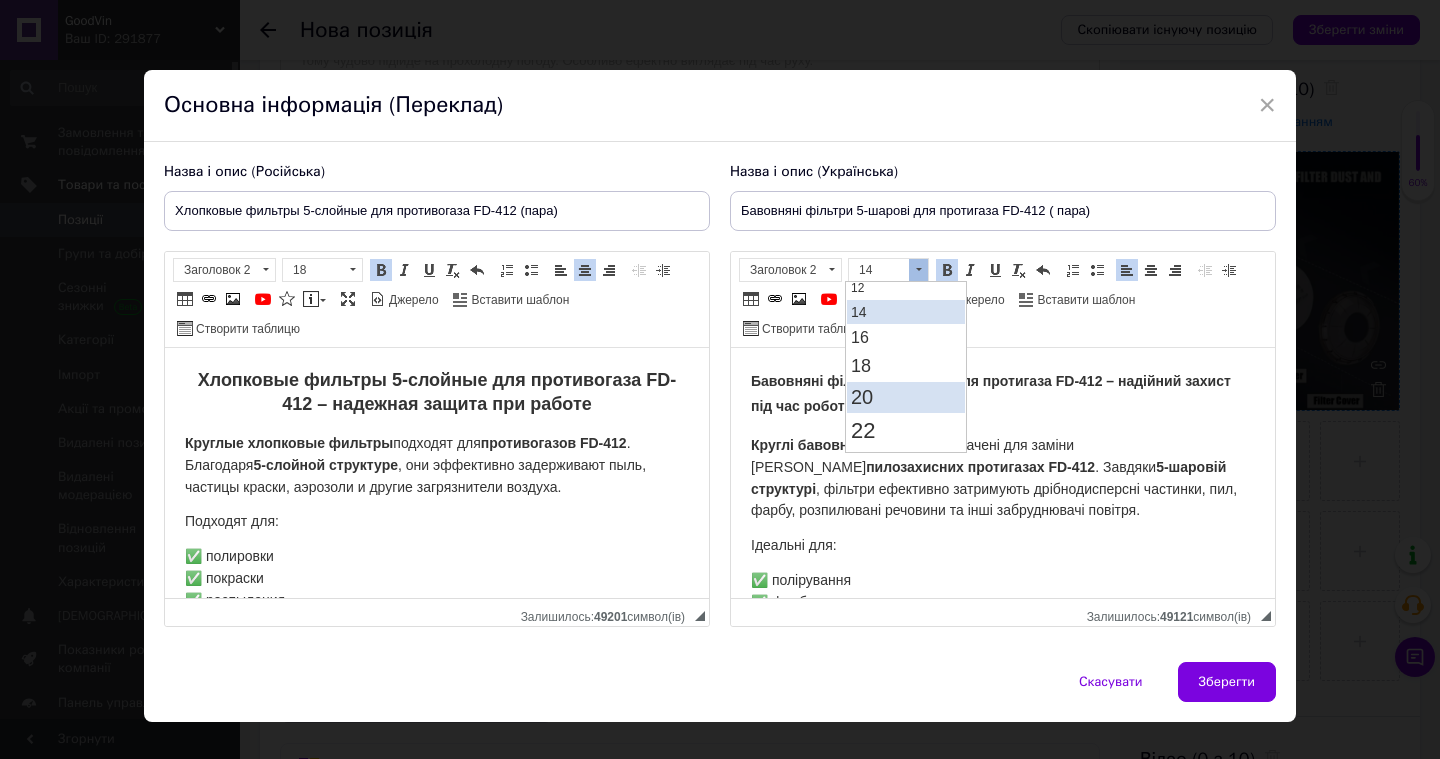 scroll, scrollTop: 146, scrollLeft: 0, axis: vertical 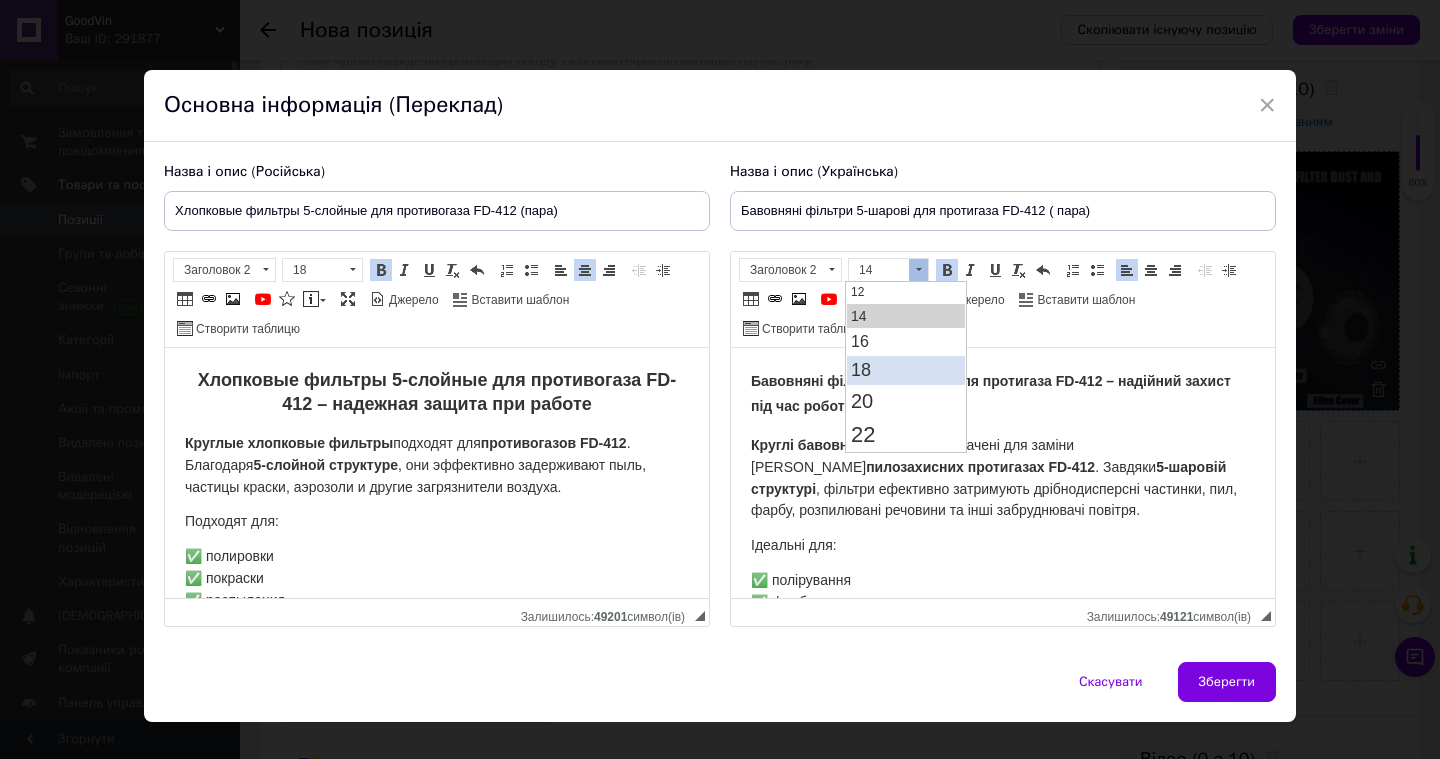 click on "18" at bounding box center [906, 370] 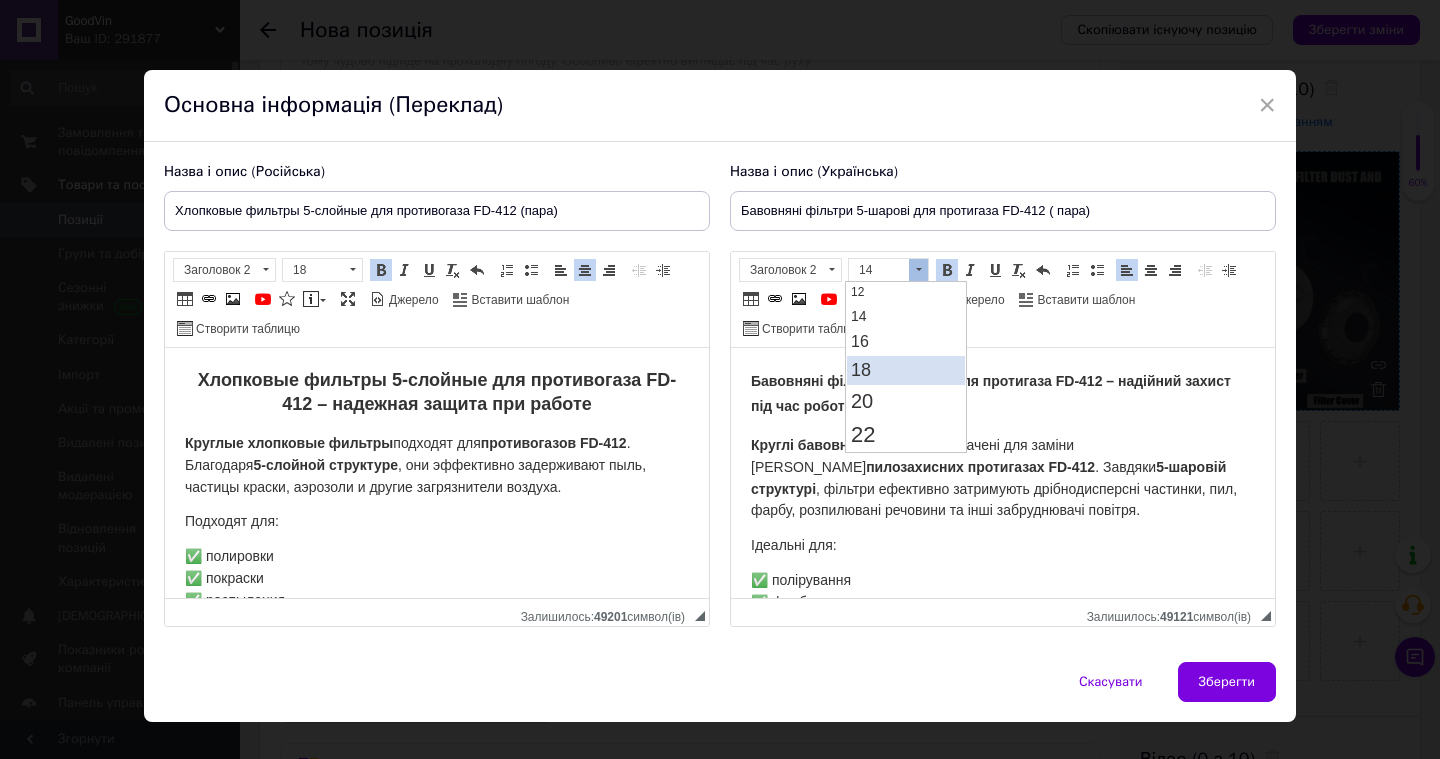 scroll, scrollTop: 0, scrollLeft: 0, axis: both 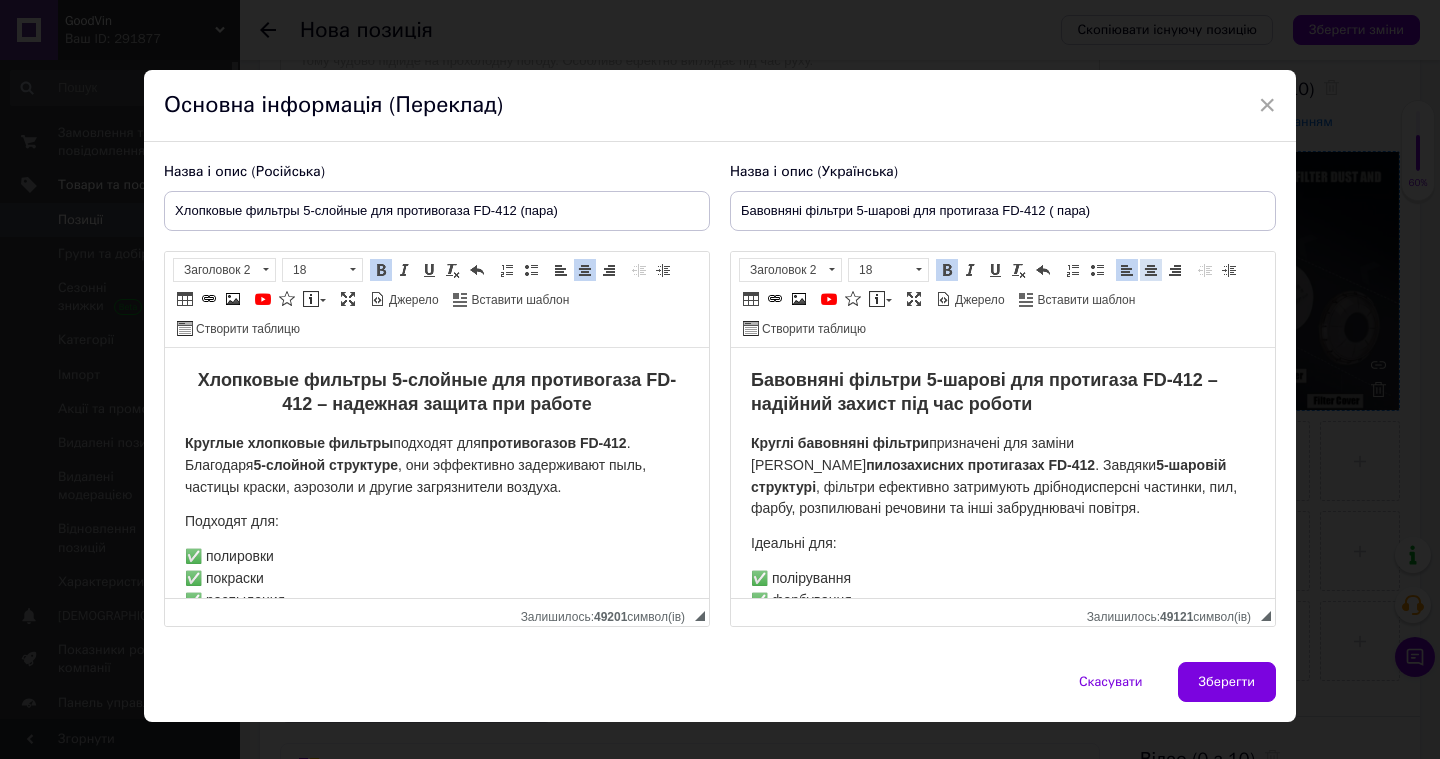 click at bounding box center (1151, 270) 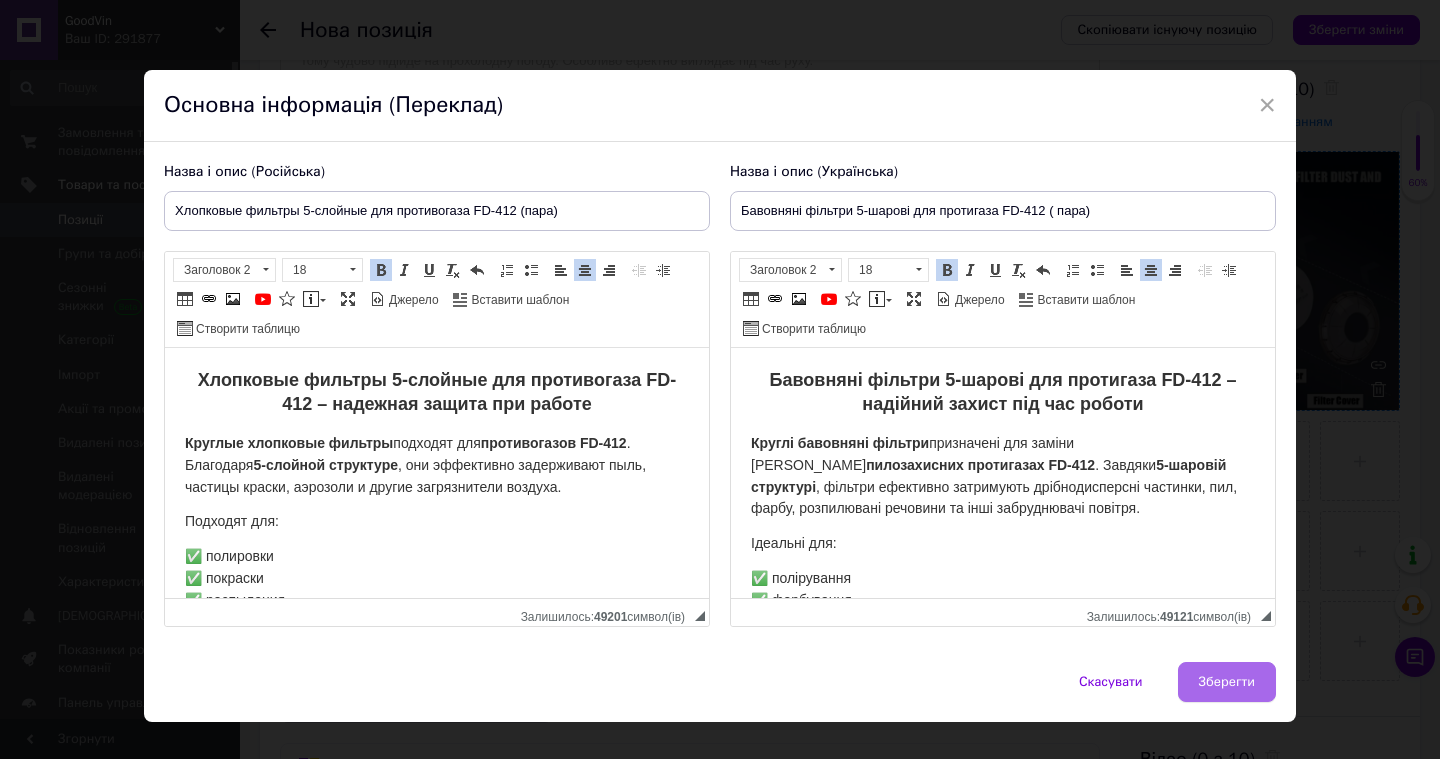 click on "Зберегти" at bounding box center (1227, 682) 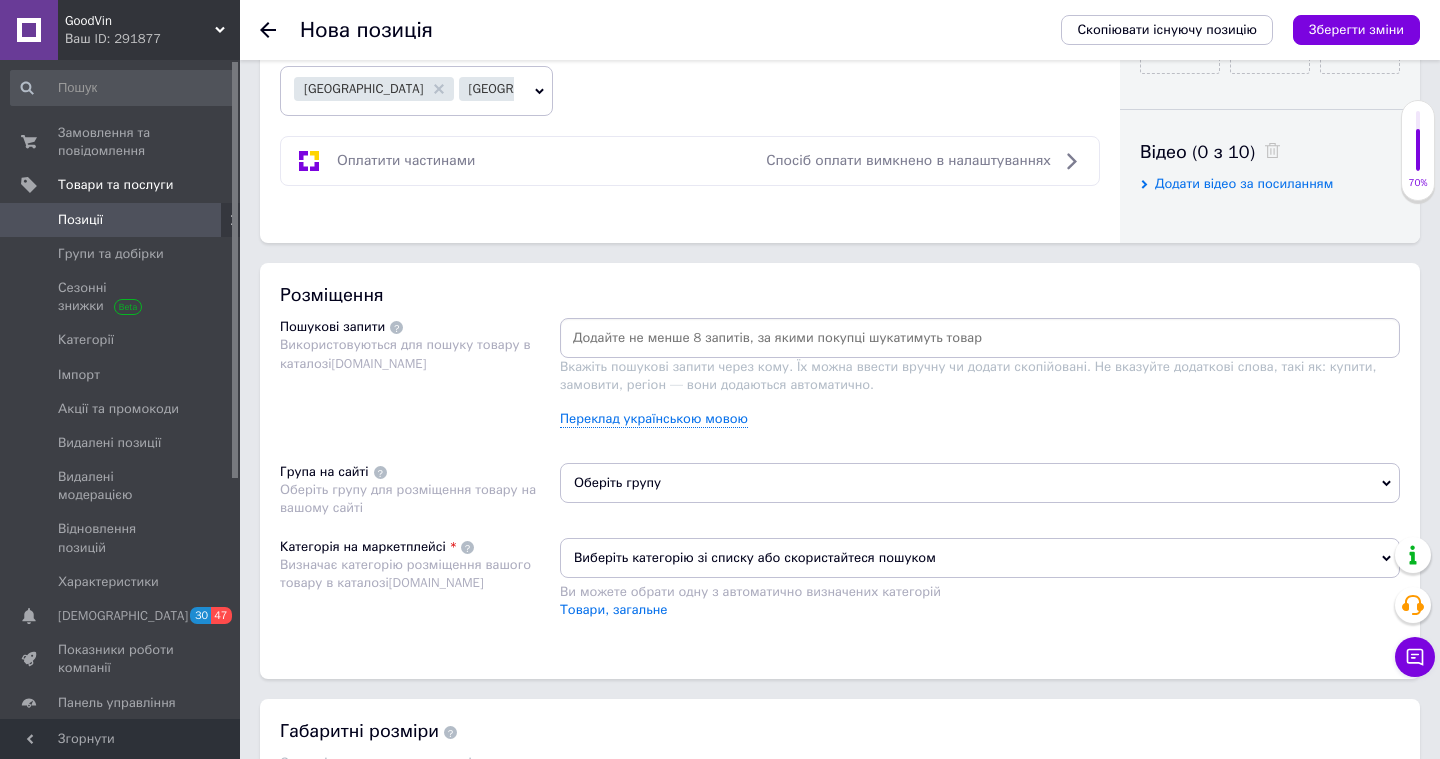 scroll, scrollTop: 961, scrollLeft: 0, axis: vertical 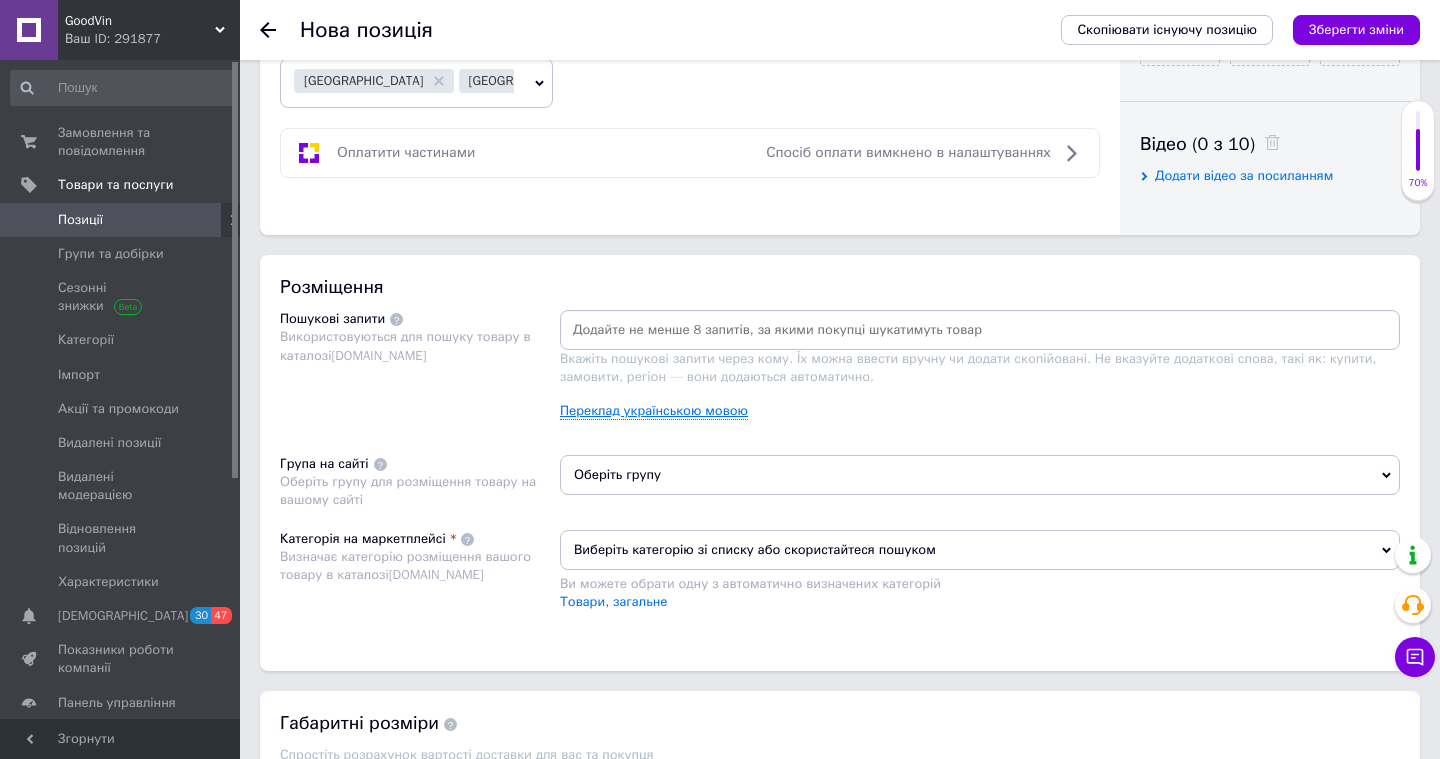 click on "Переклад українською мовою" at bounding box center (654, 411) 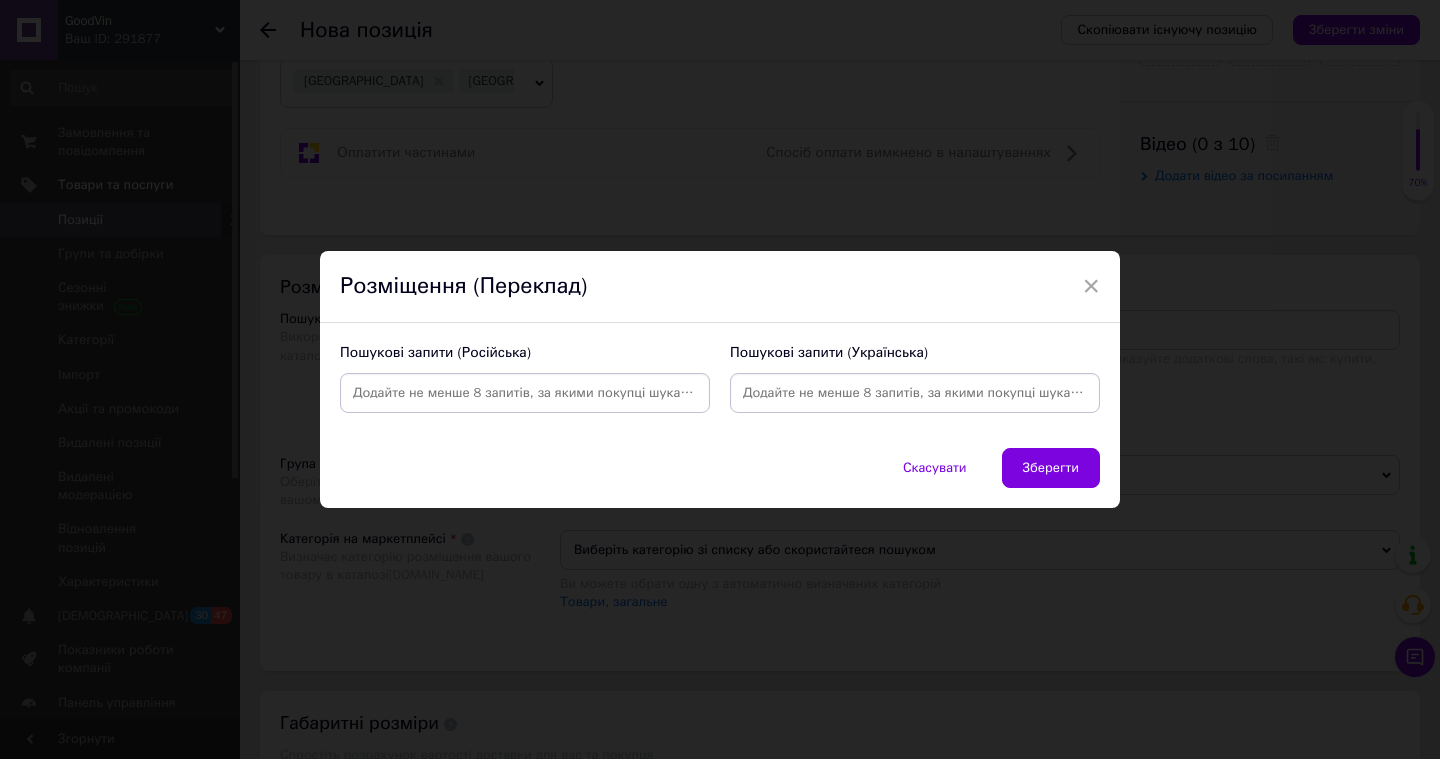 click at bounding box center [915, 393] 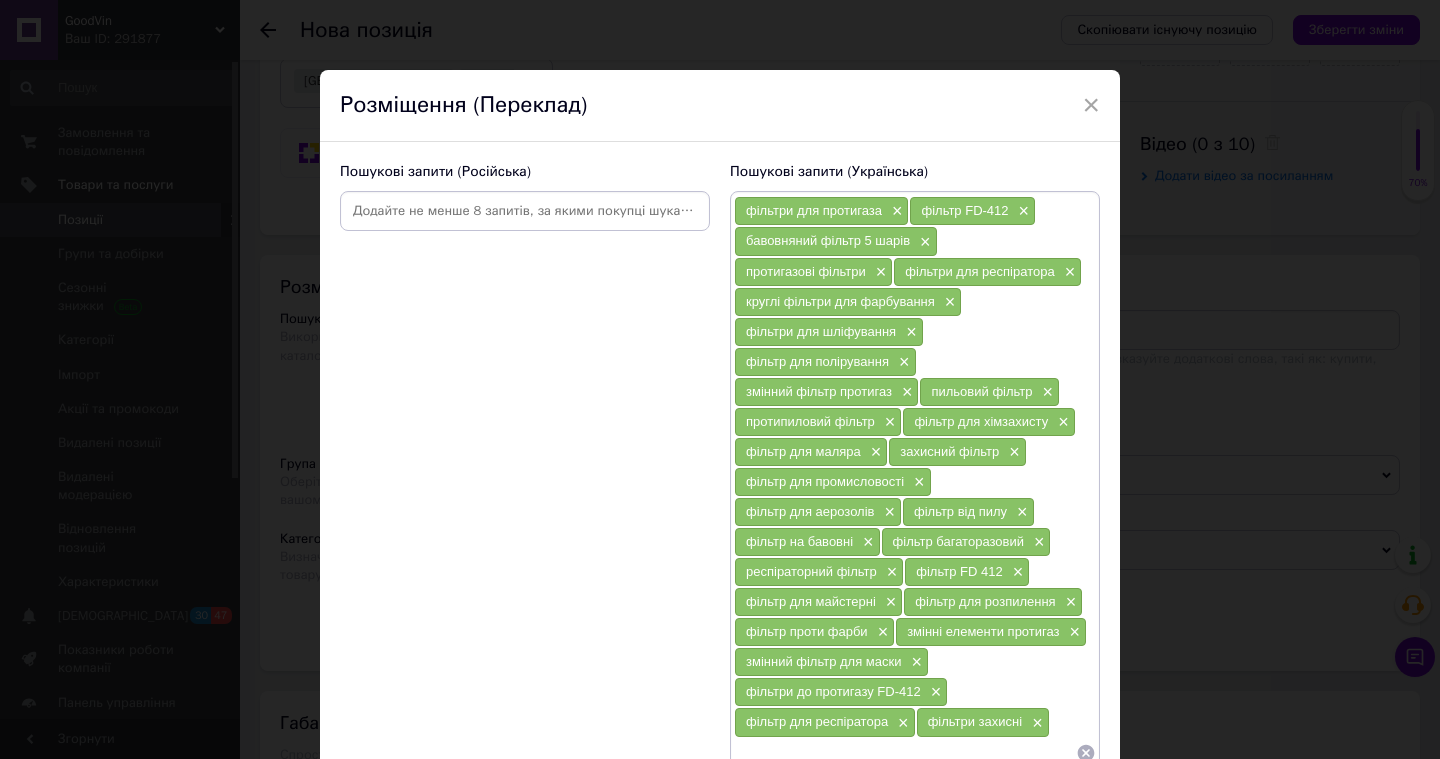 click at bounding box center [525, 211] 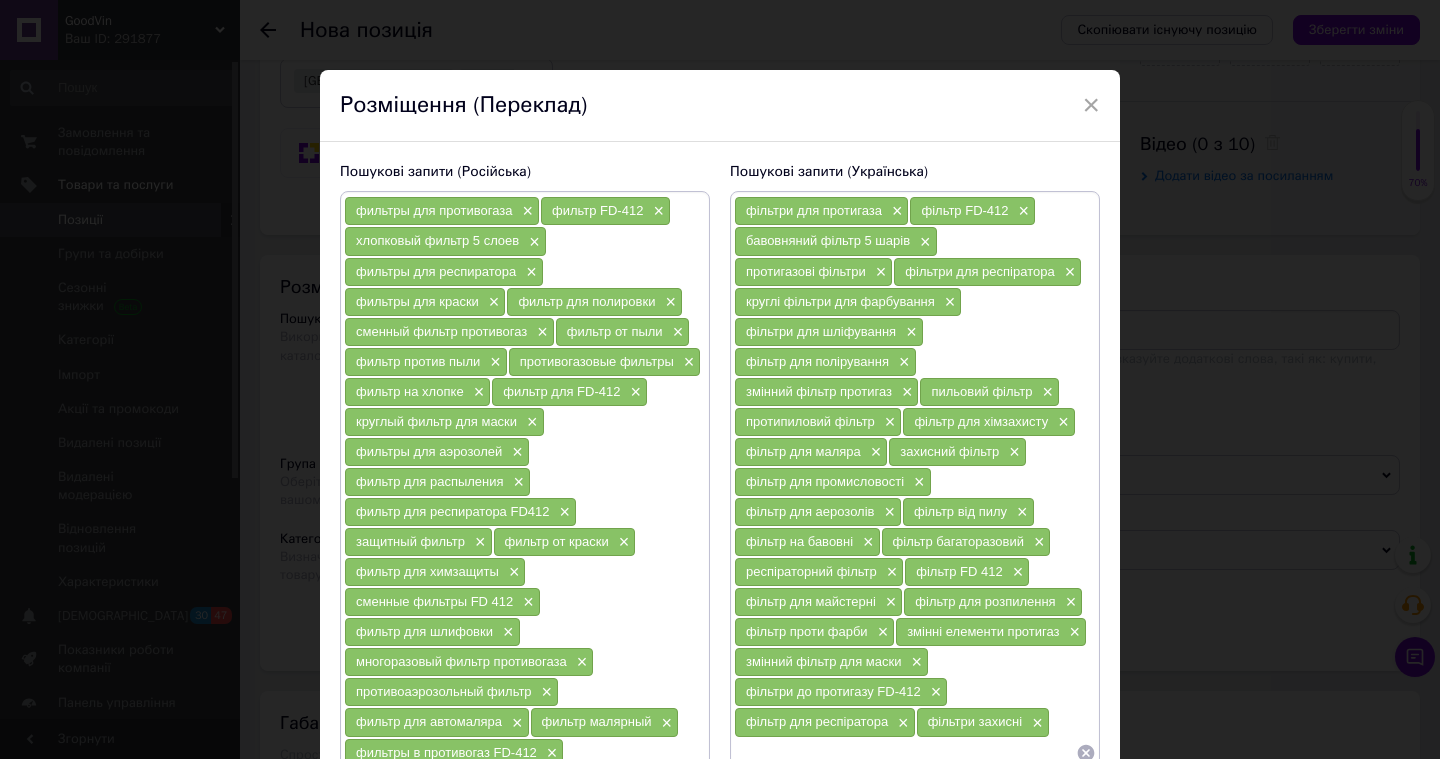 scroll, scrollTop: 270, scrollLeft: 0, axis: vertical 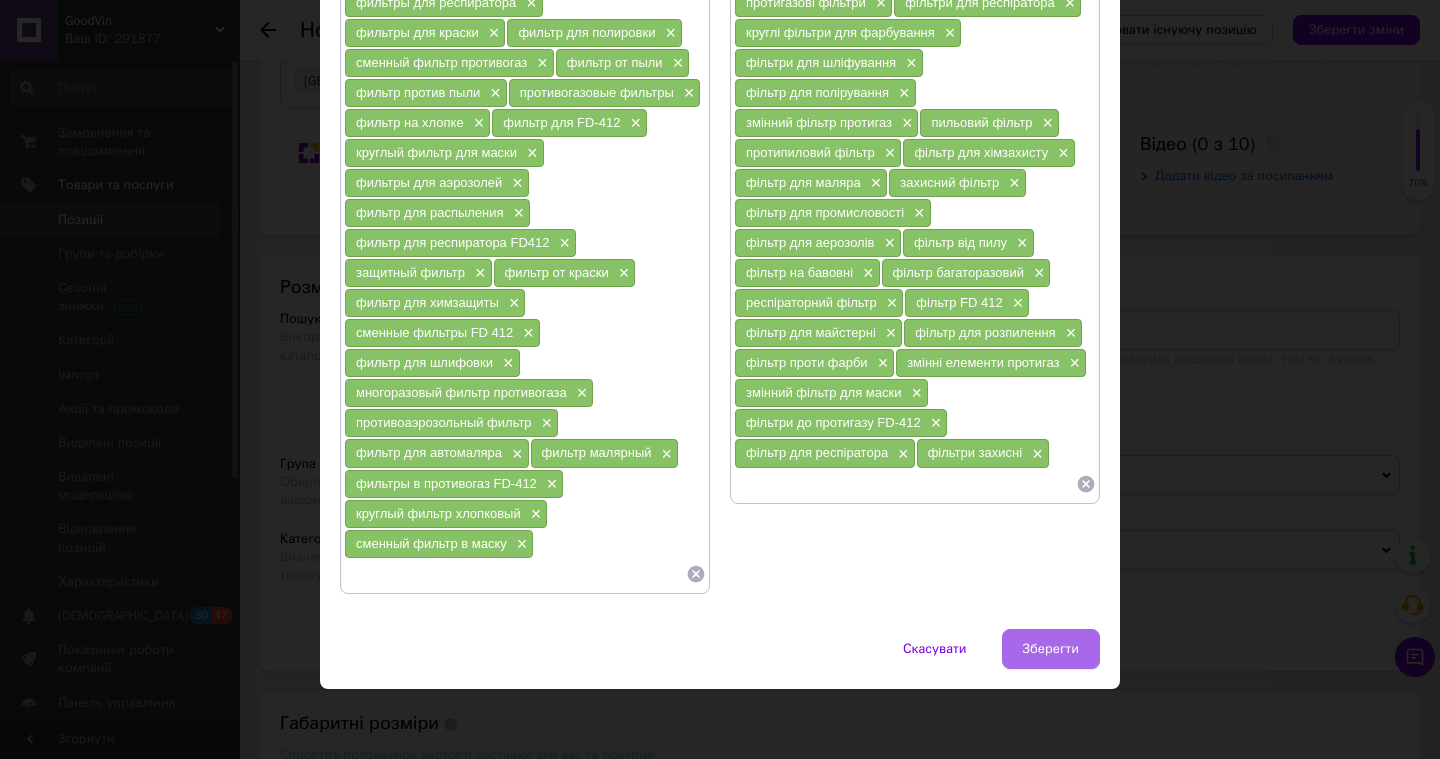 click on "Зберегти" at bounding box center (1051, 649) 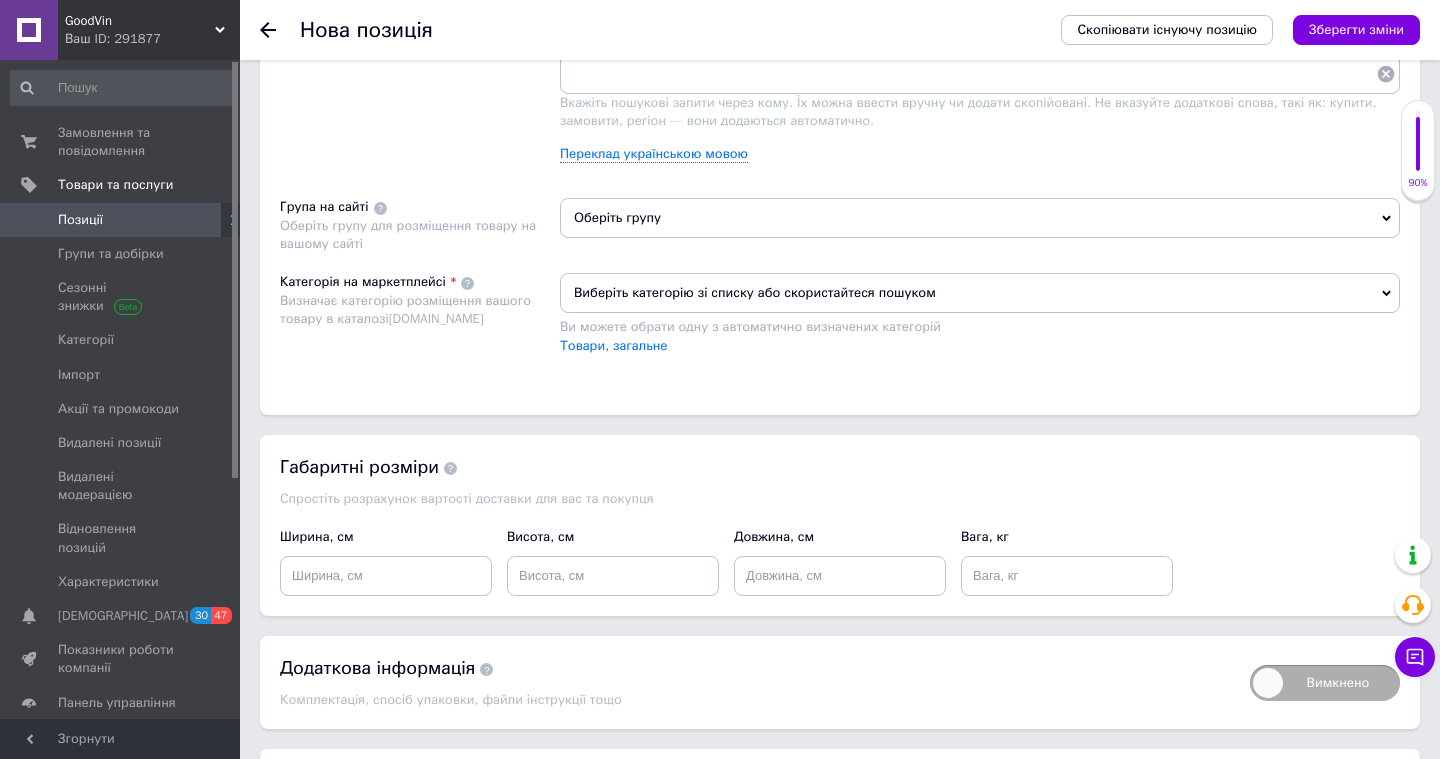 scroll, scrollTop: 1460, scrollLeft: 0, axis: vertical 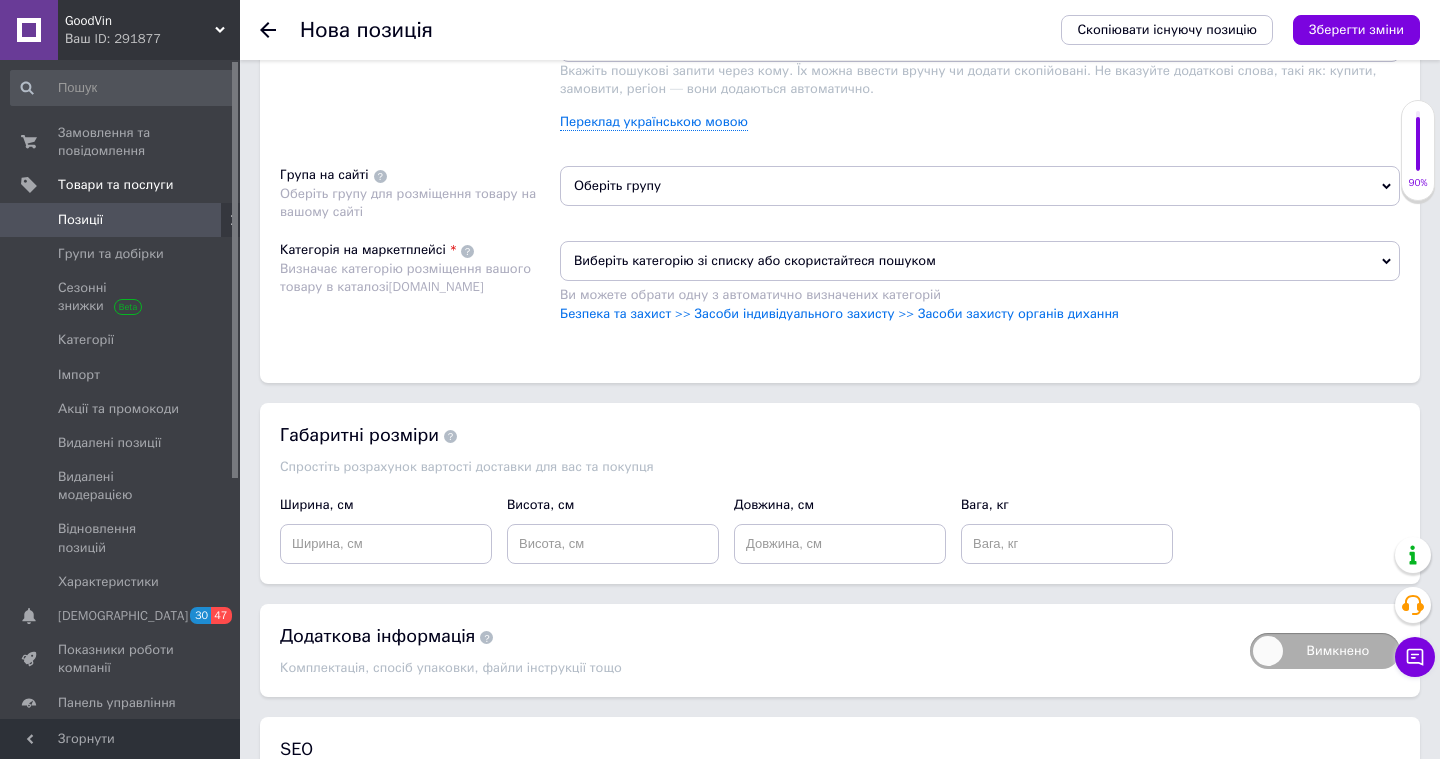 click on "Оберіть групу" at bounding box center (980, 186) 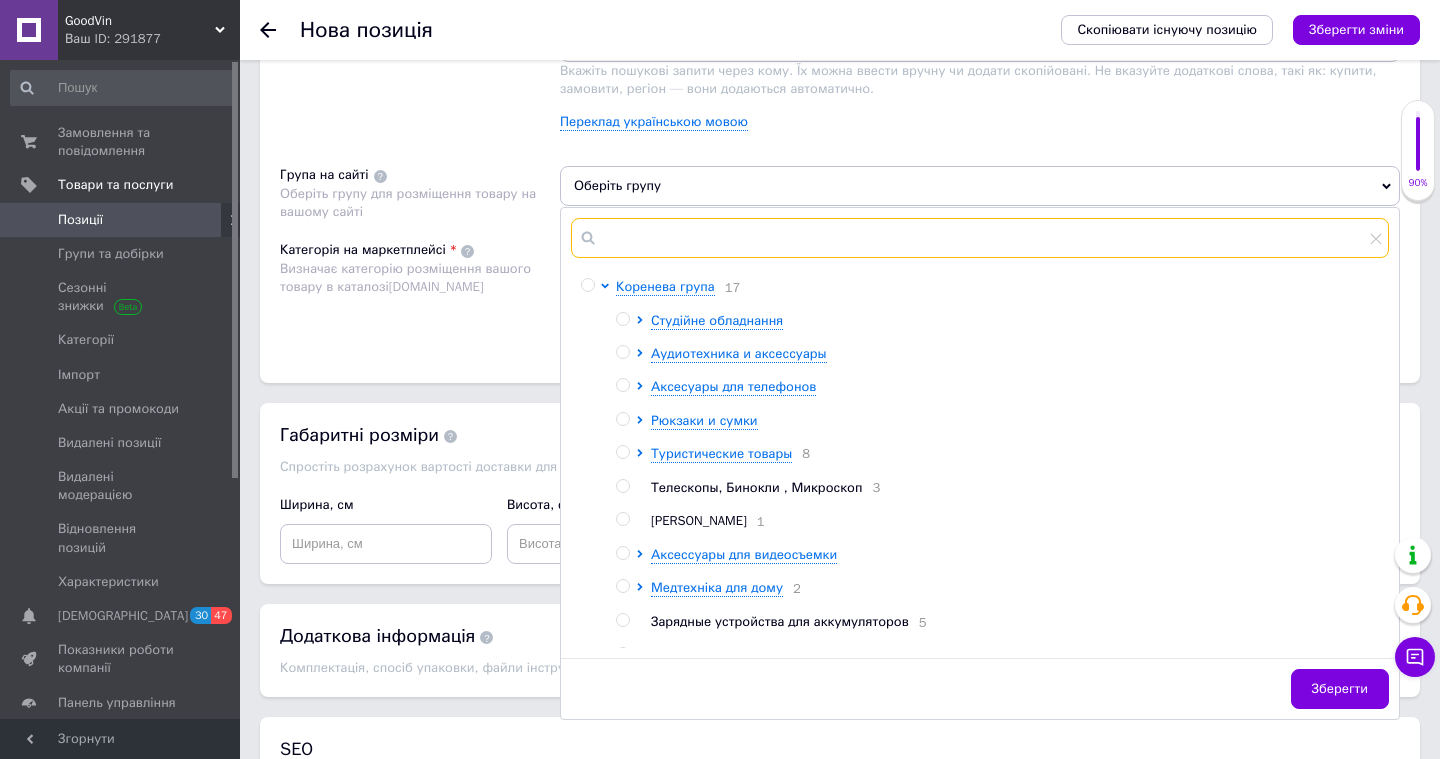 click at bounding box center (980, 238) 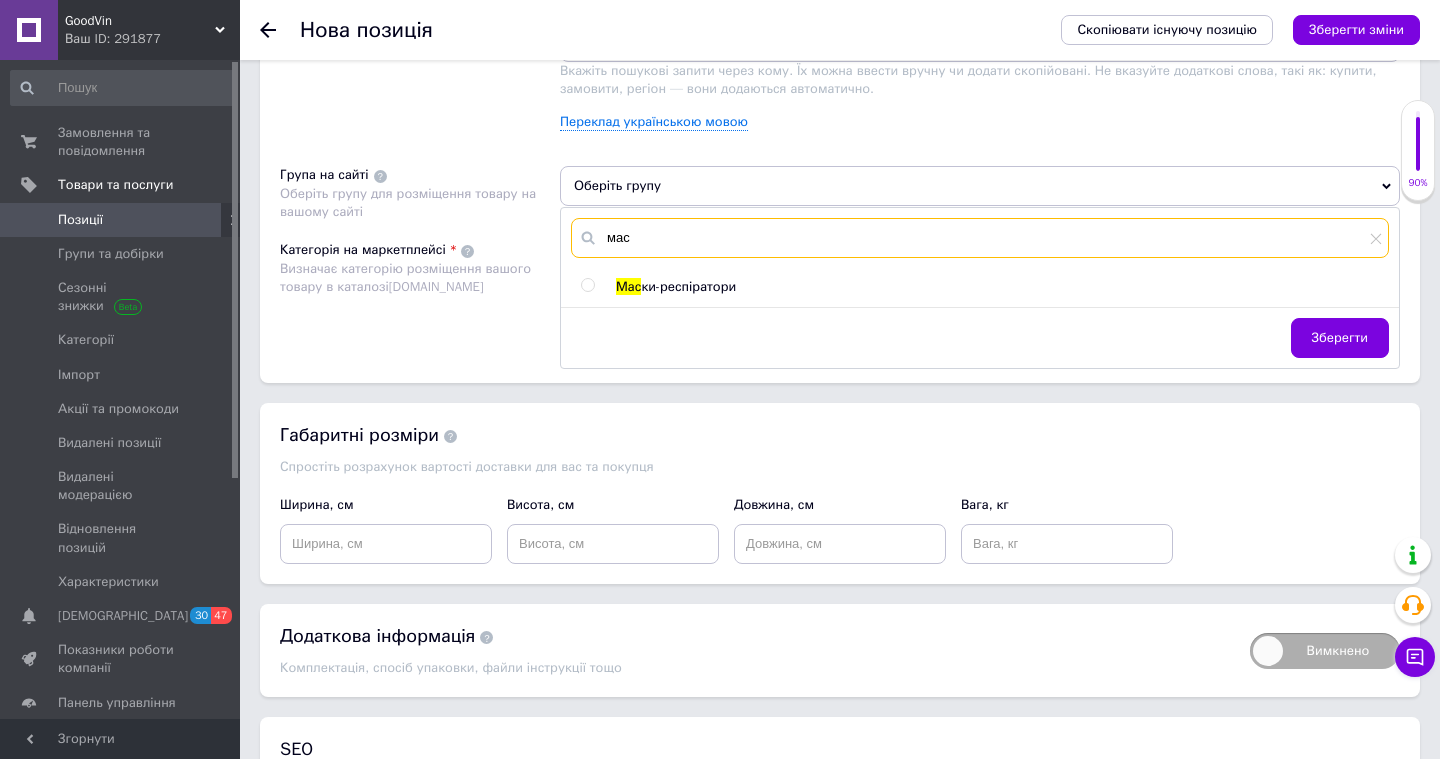 type on "мас" 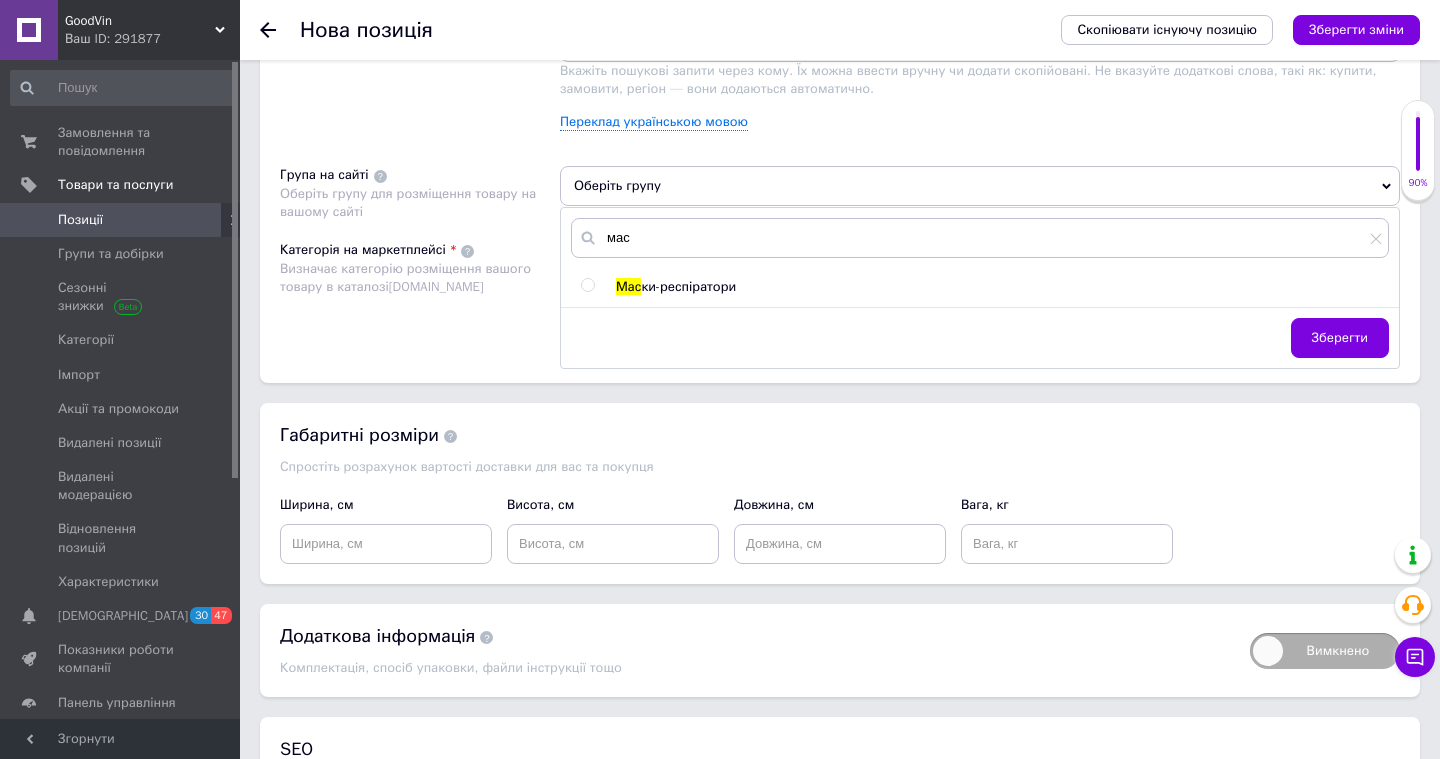 click at bounding box center [587, 285] 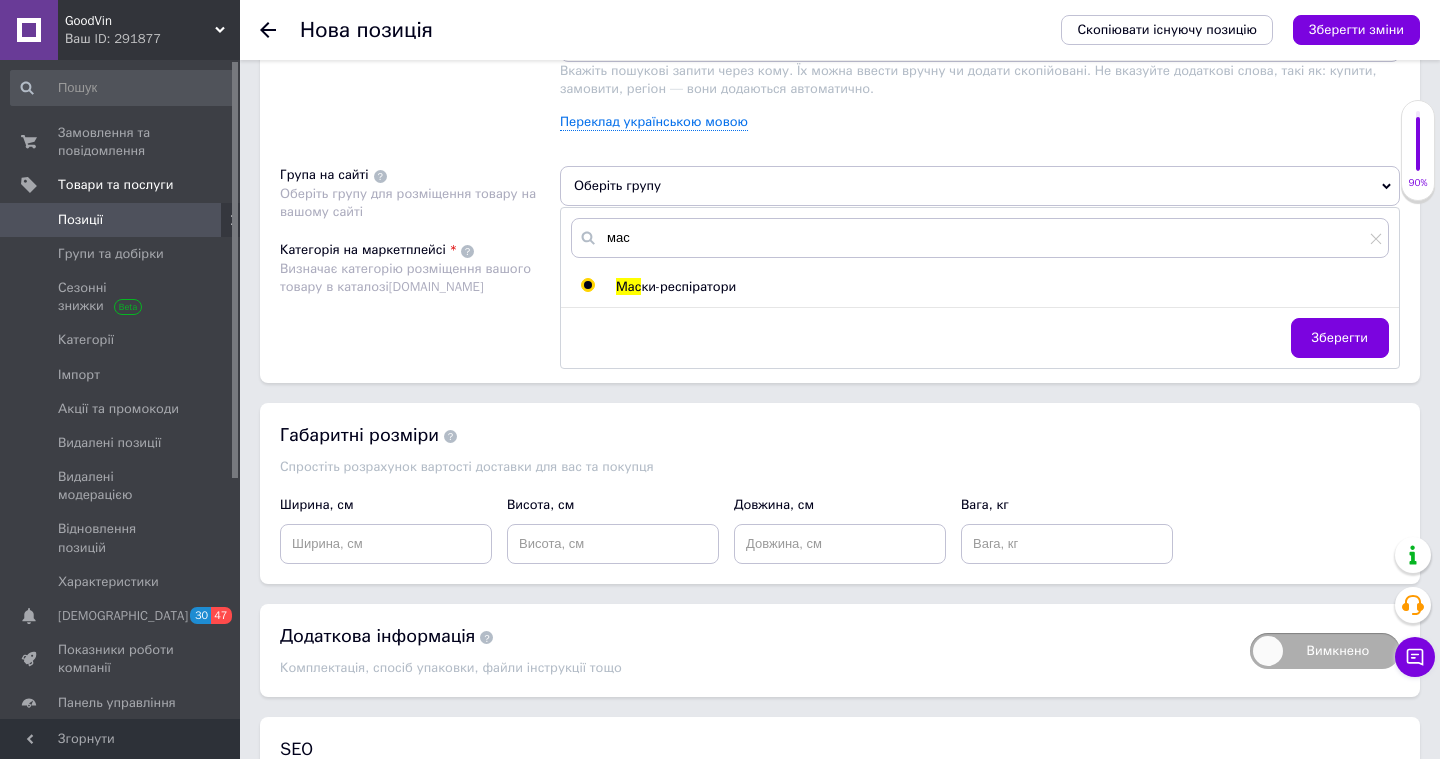 radio on "true" 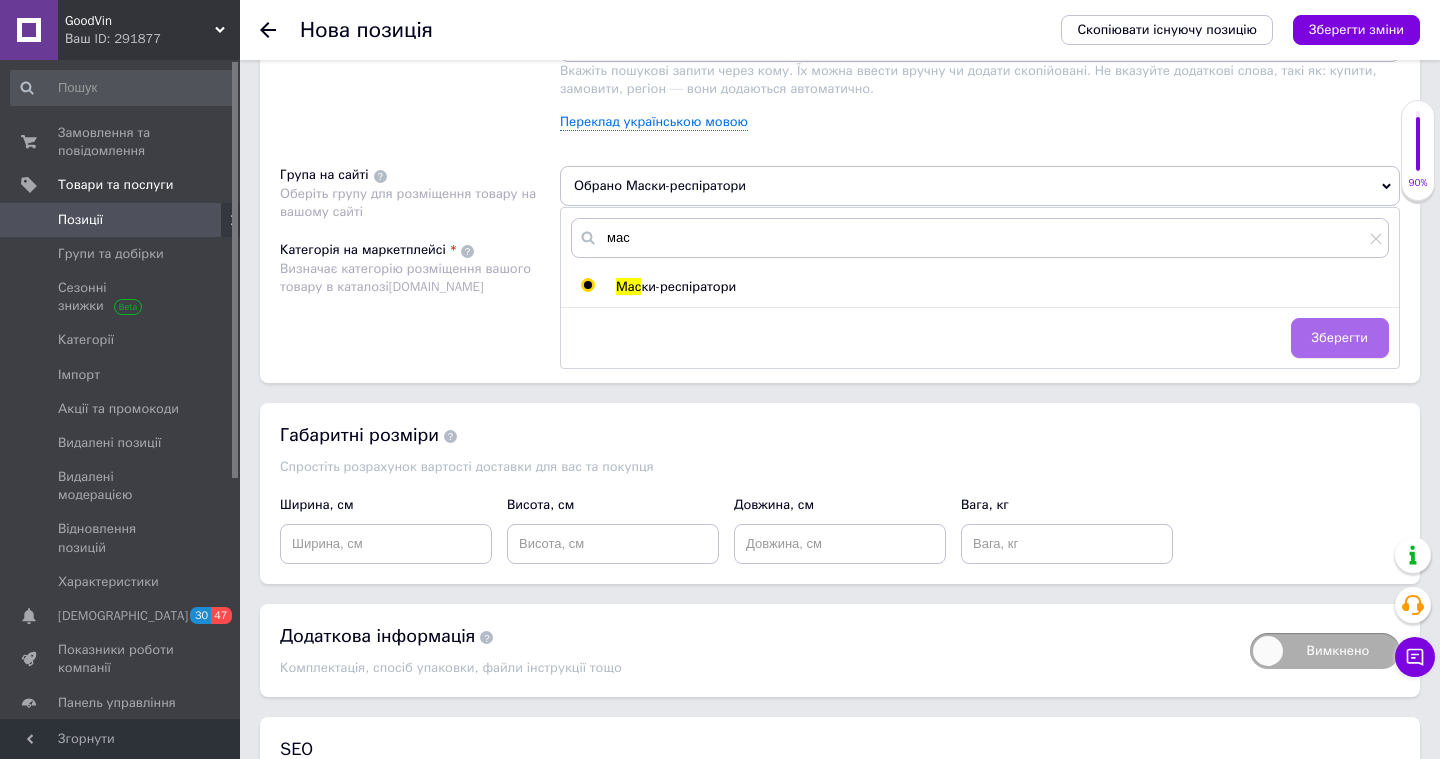 click on "Зберегти" at bounding box center [1340, 338] 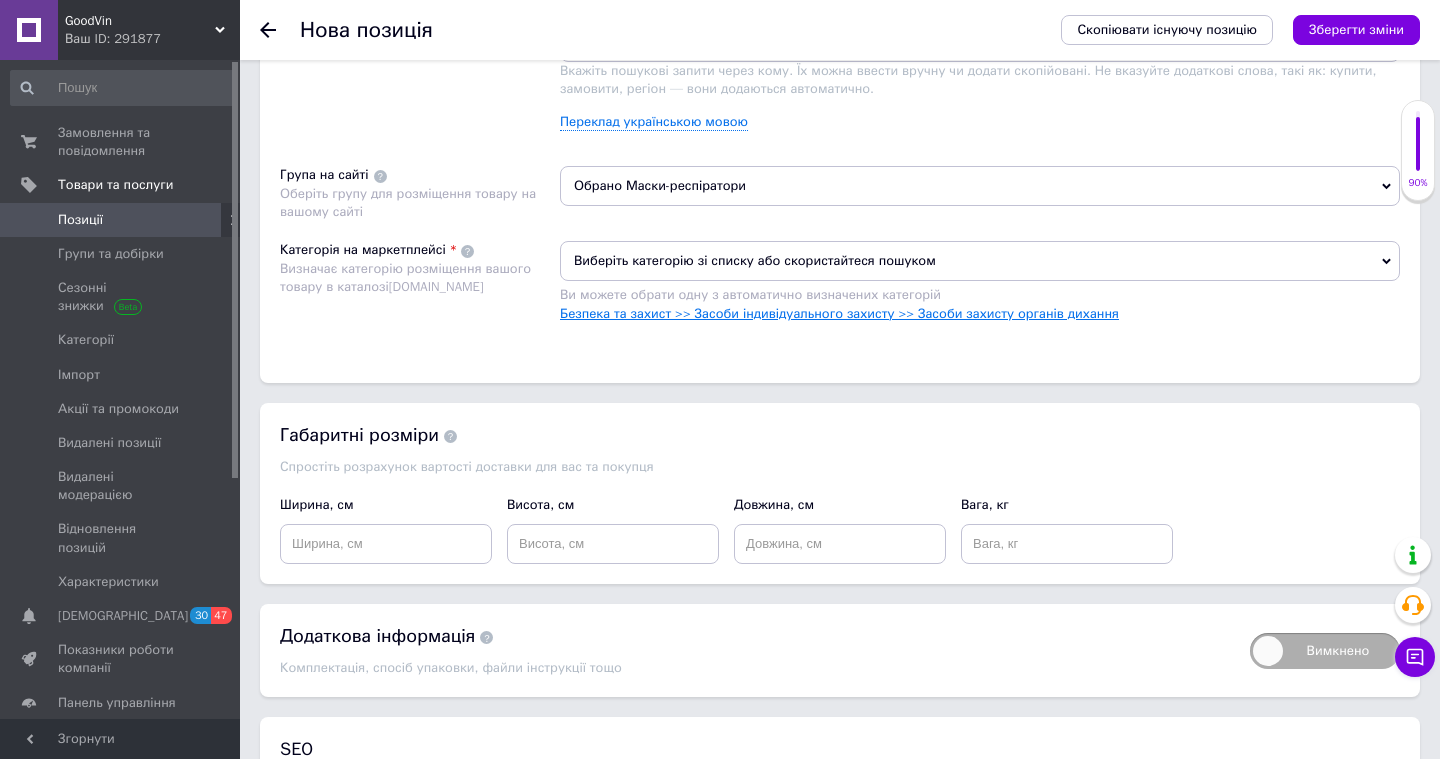 click on "Безпека та захист >> Засоби індивідуального захисту >> Засоби захисту органів дихання" at bounding box center [839, 313] 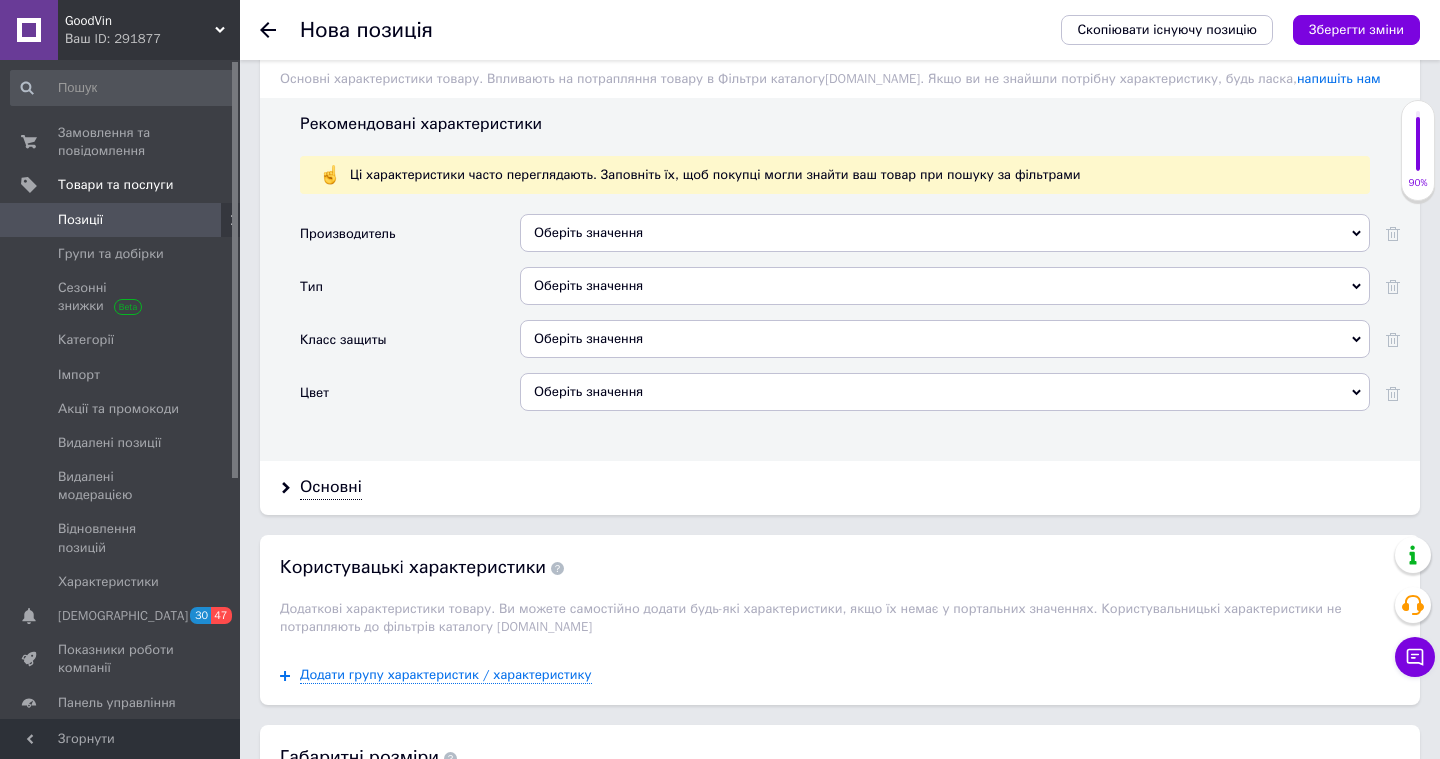 scroll, scrollTop: 1853, scrollLeft: 0, axis: vertical 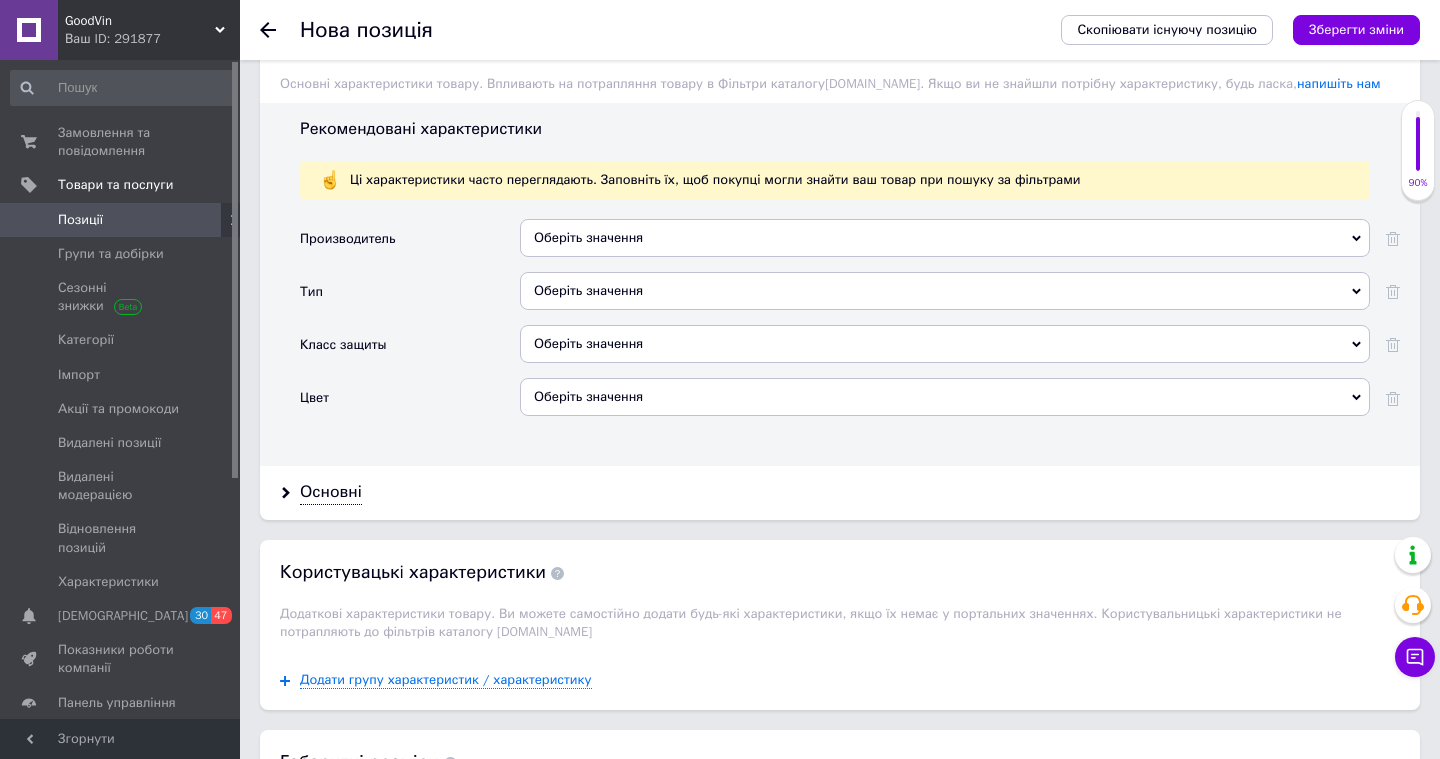 click on "Оберіть значення" at bounding box center [945, 291] 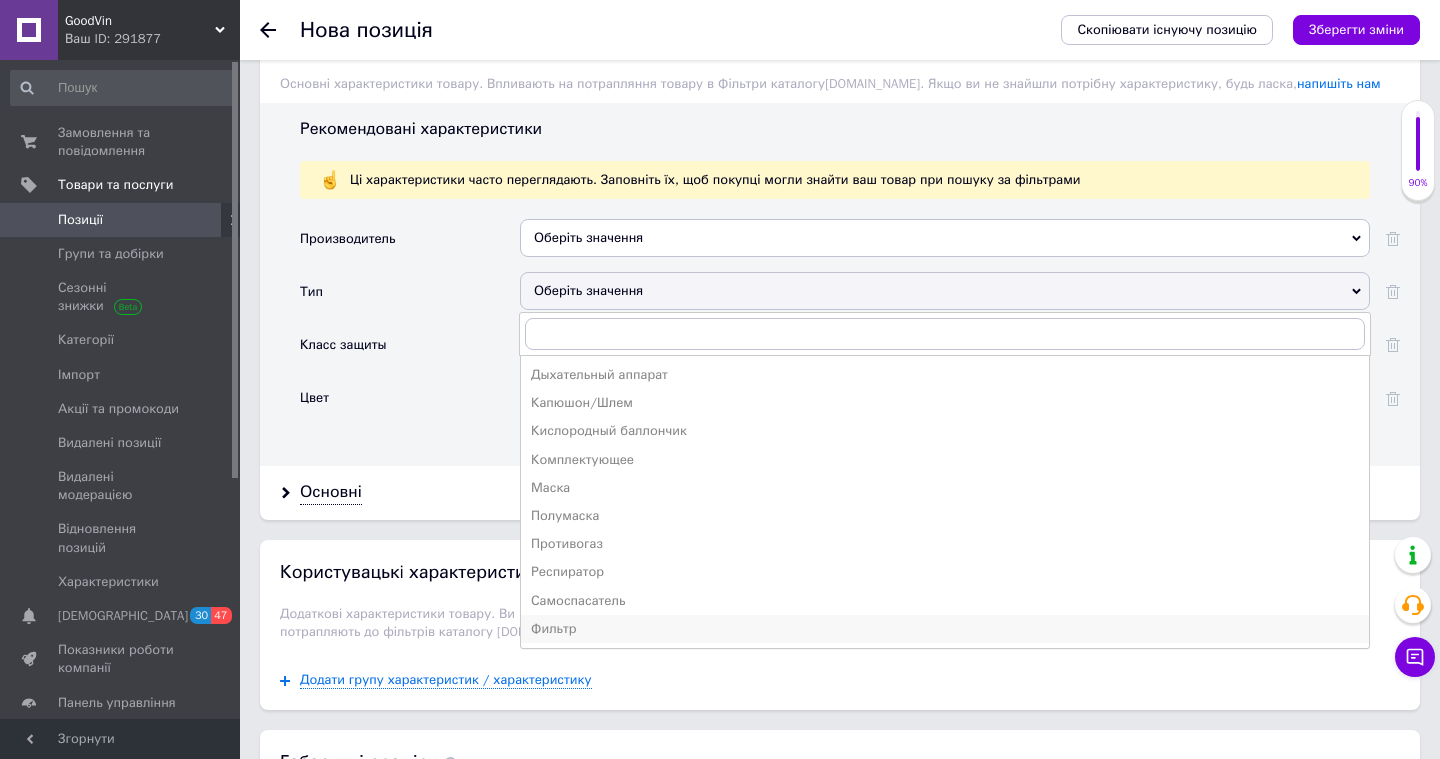 click on "Фильтр" at bounding box center (945, 629) 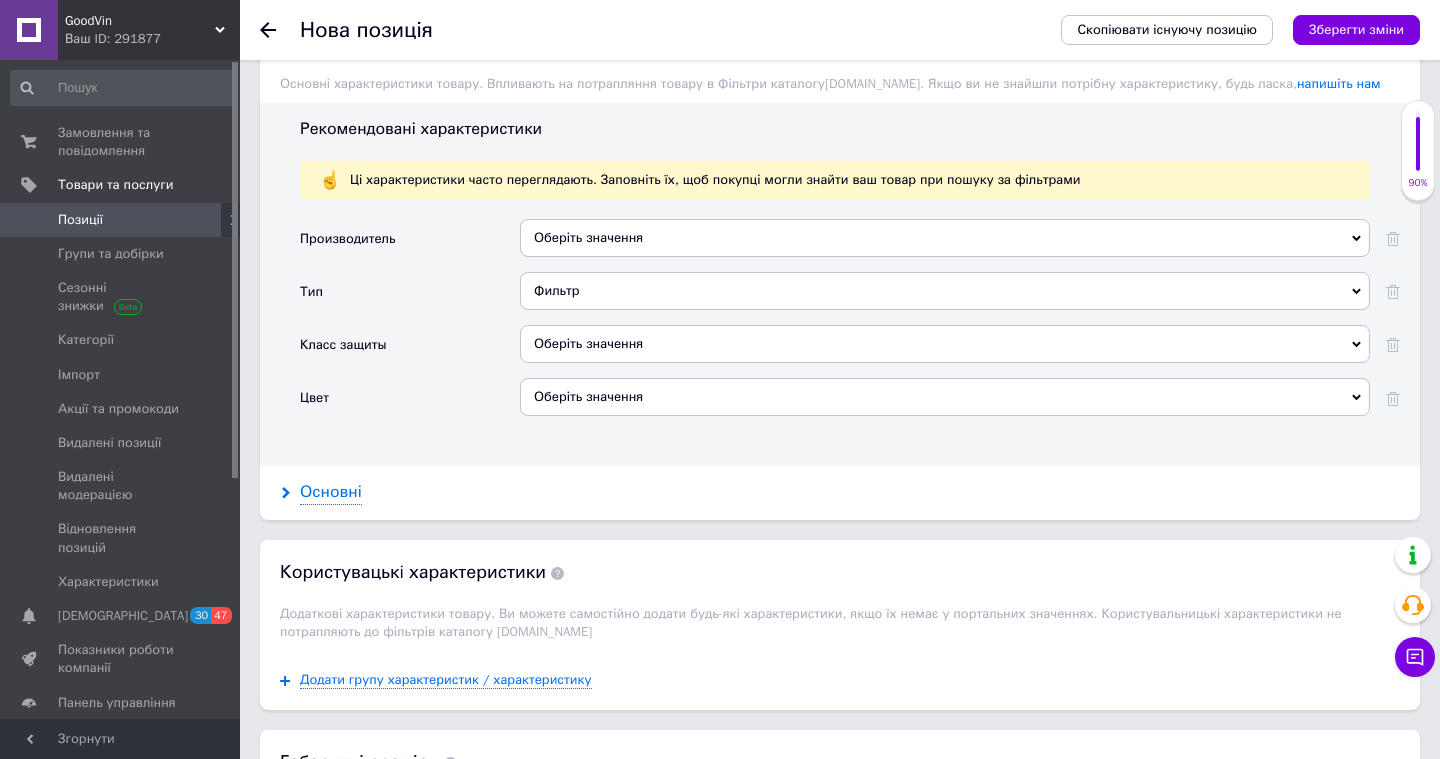 click on "Основні" at bounding box center (331, 492) 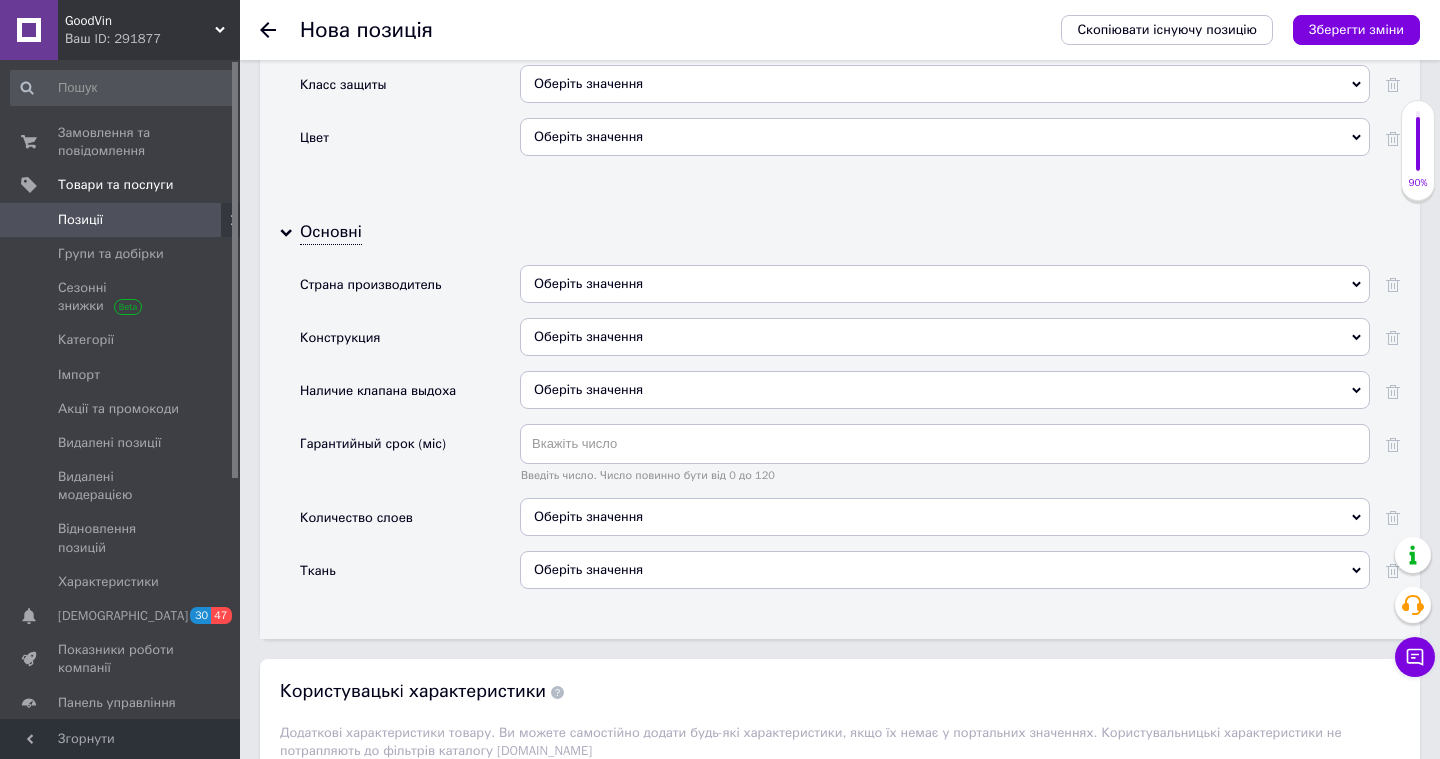 scroll, scrollTop: 2159, scrollLeft: 0, axis: vertical 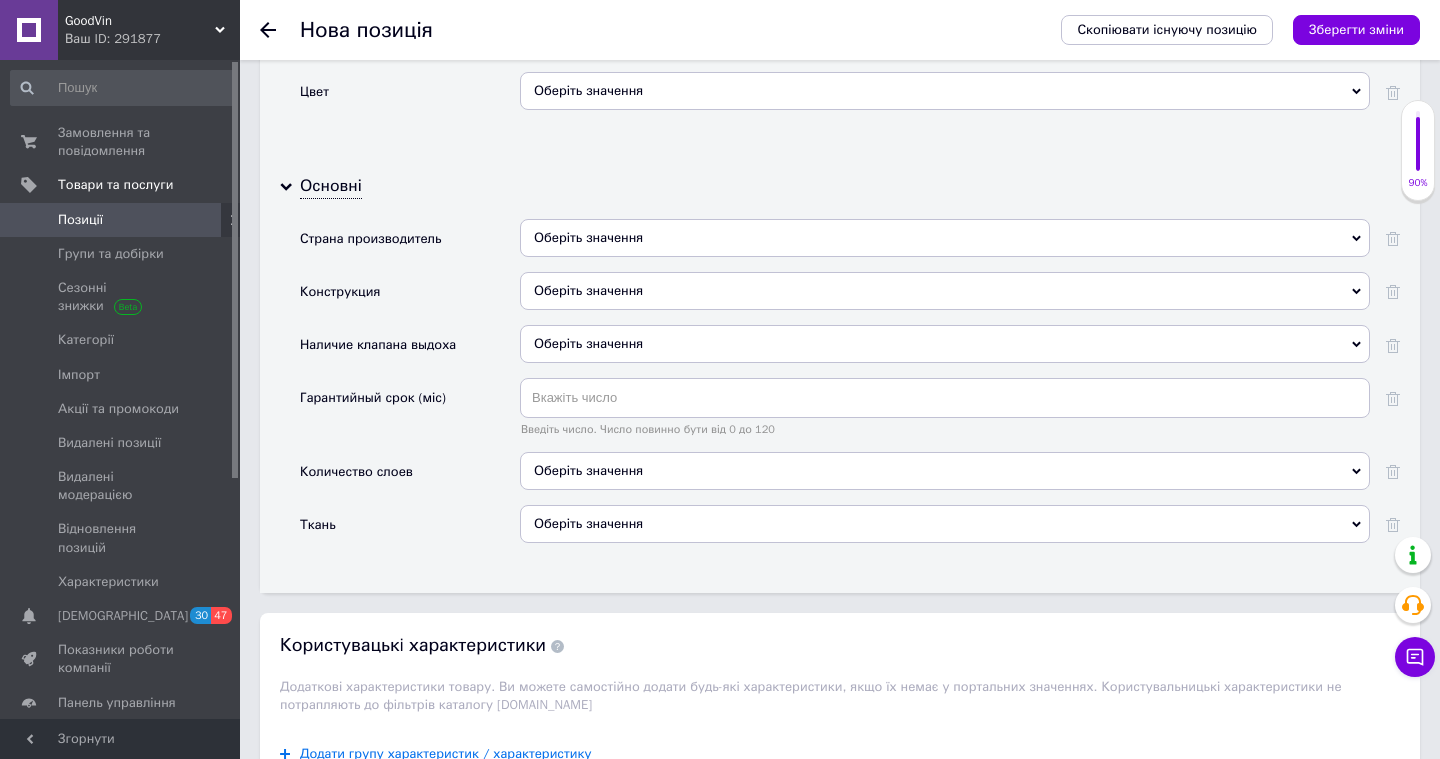 click on "Оберіть значення" at bounding box center (945, 471) 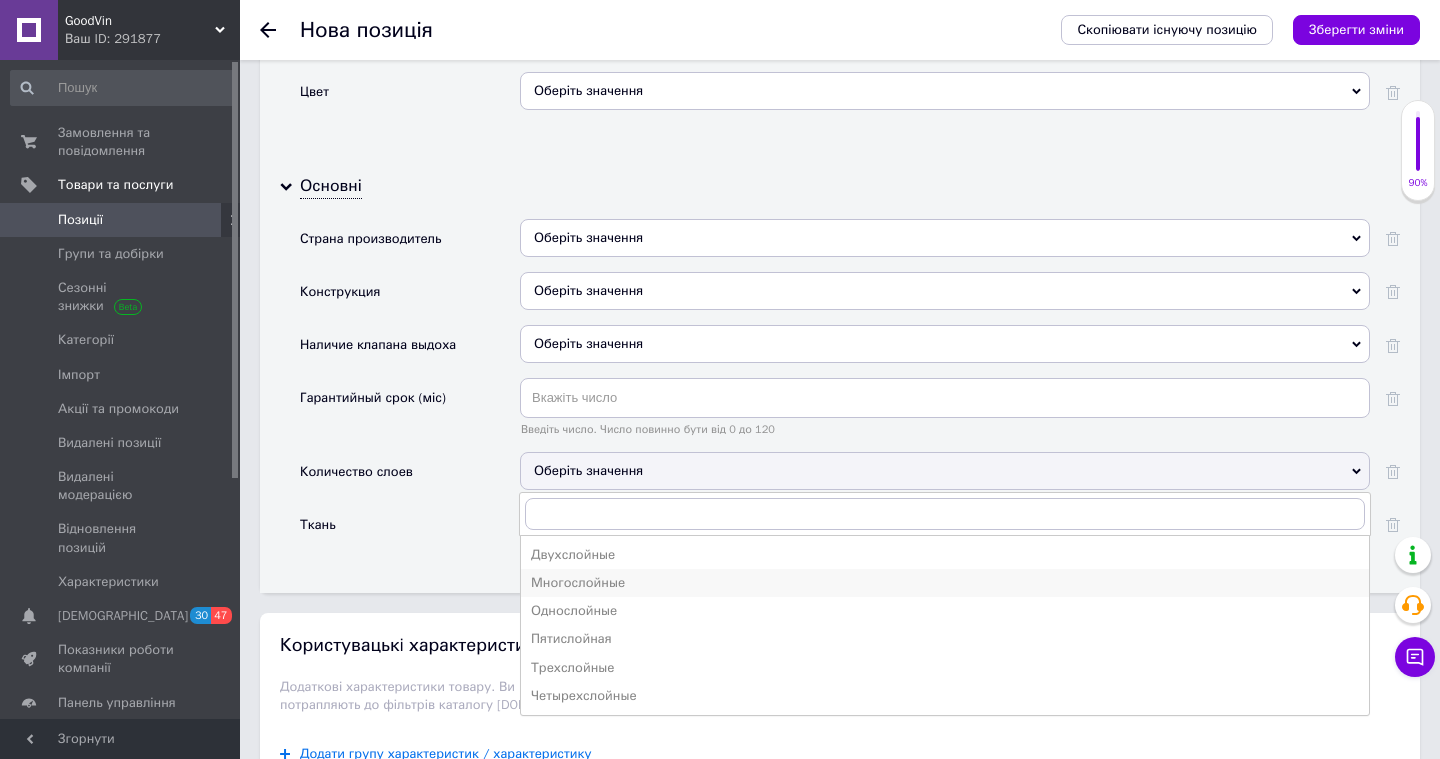 click on "Многослойные" at bounding box center [945, 583] 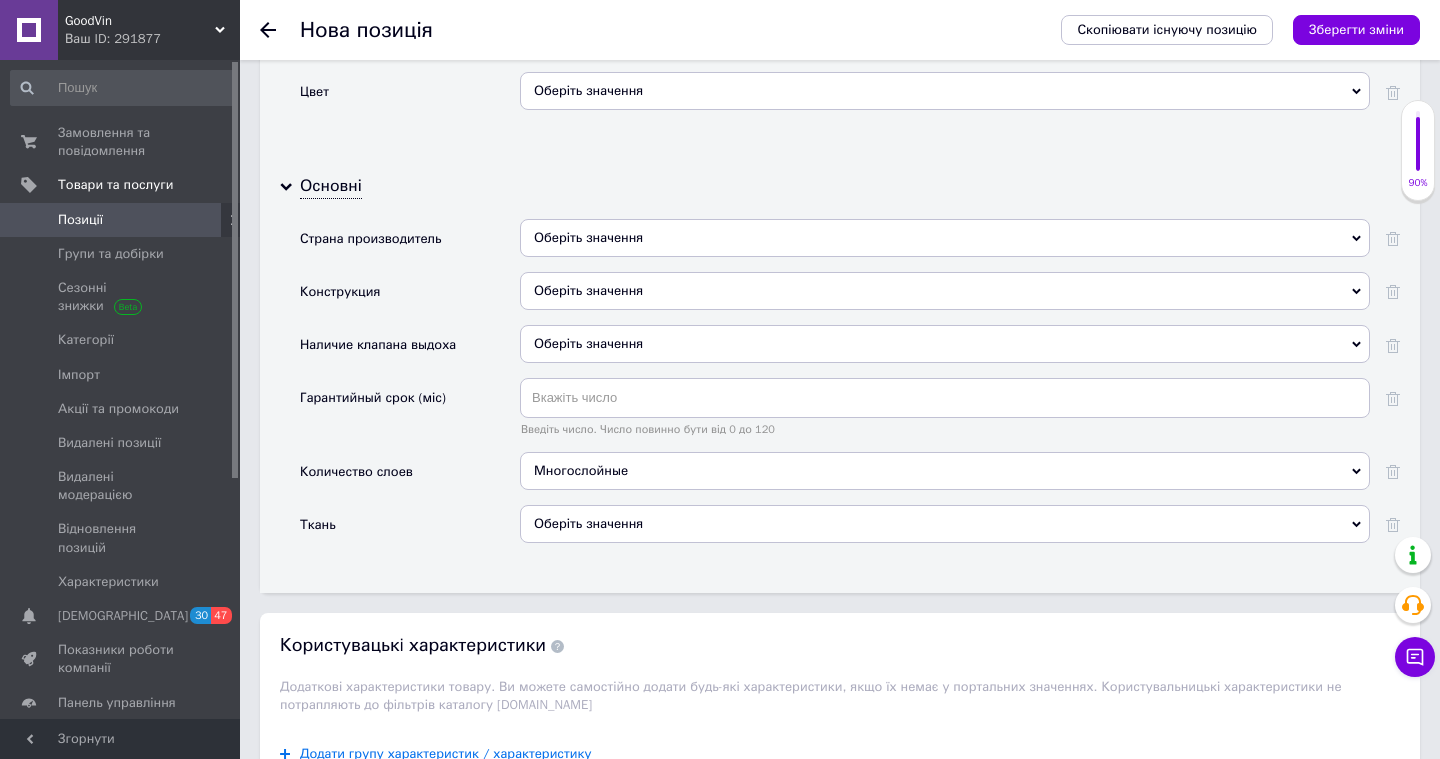 click on "Многослойные" at bounding box center (945, 471) 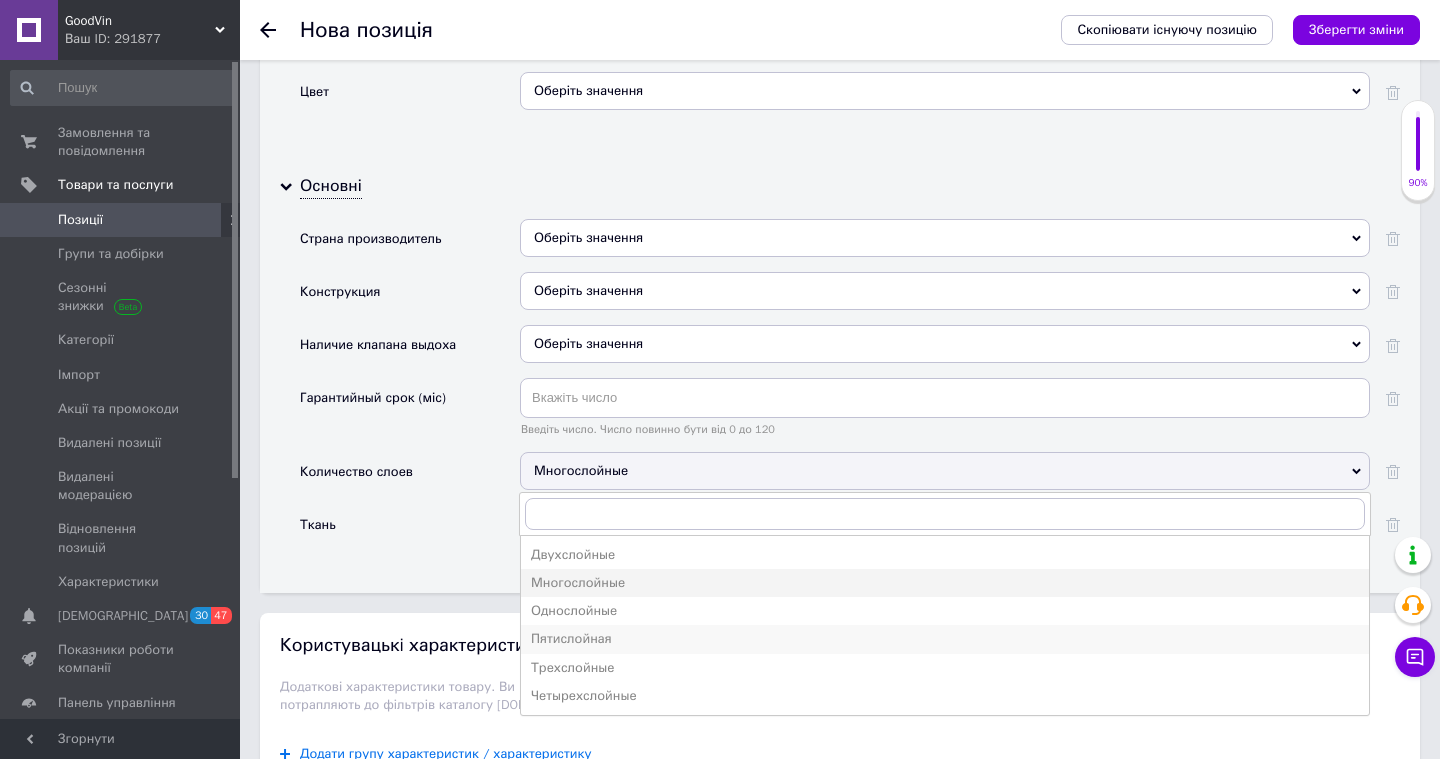 click on "Пятислойная" at bounding box center [945, 639] 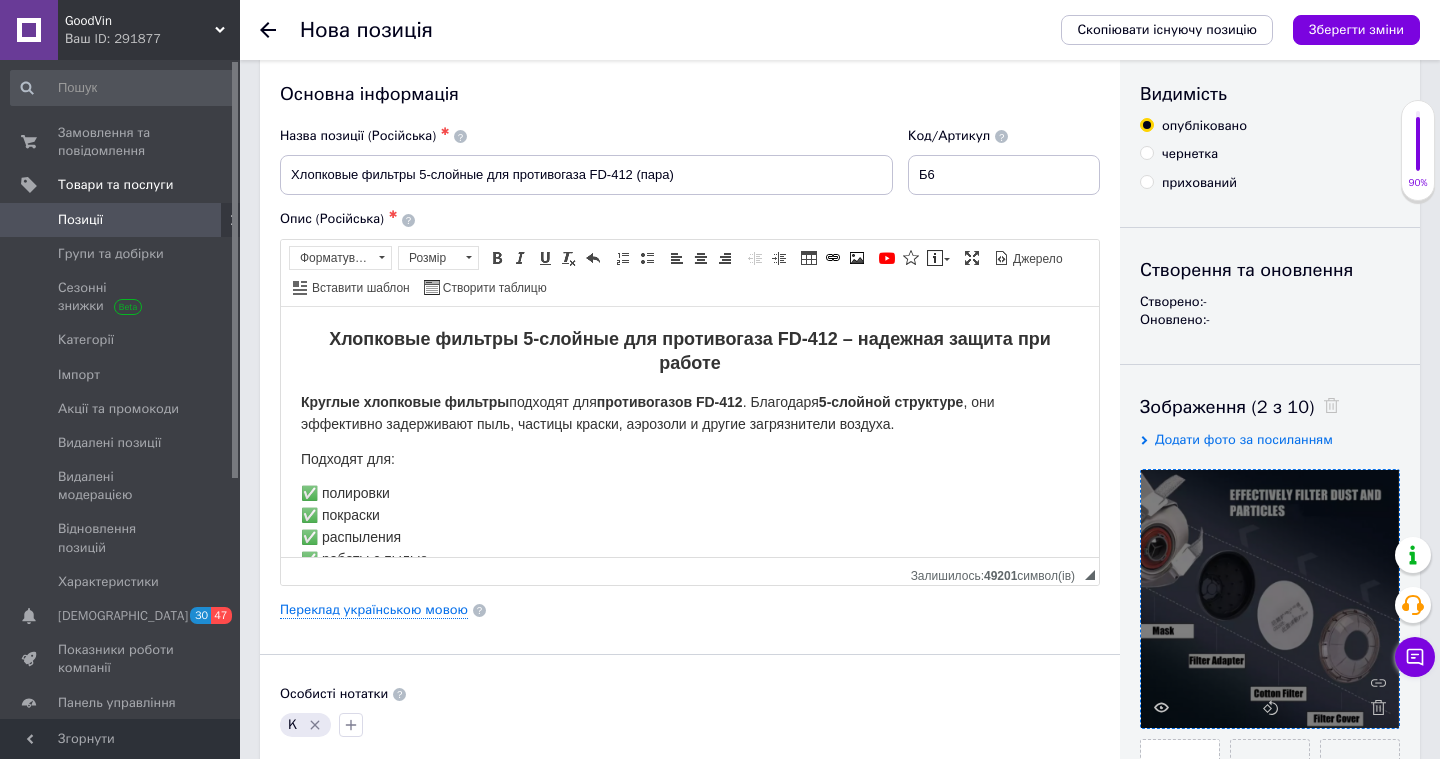 scroll, scrollTop: 0, scrollLeft: 0, axis: both 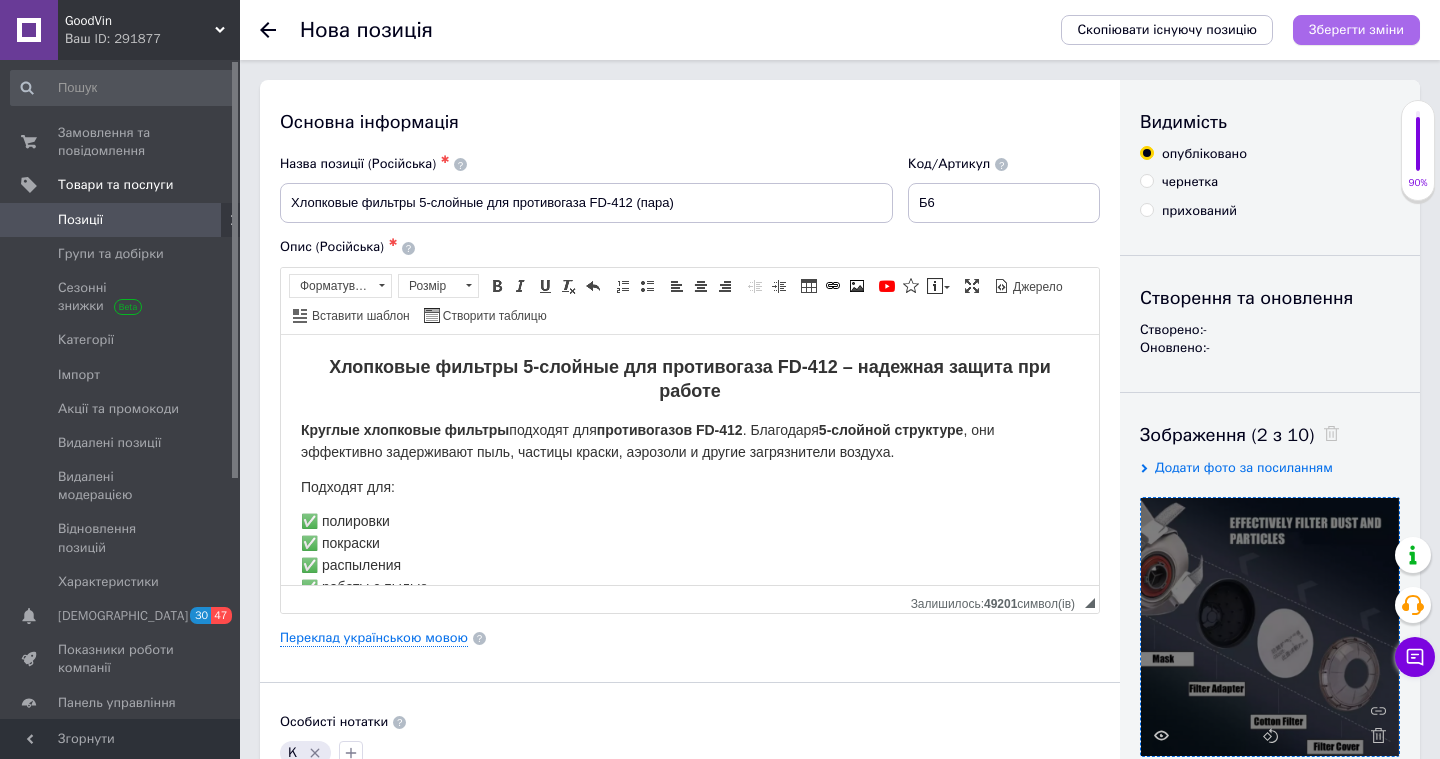 click on "Зберегти зміни" at bounding box center [1356, 29] 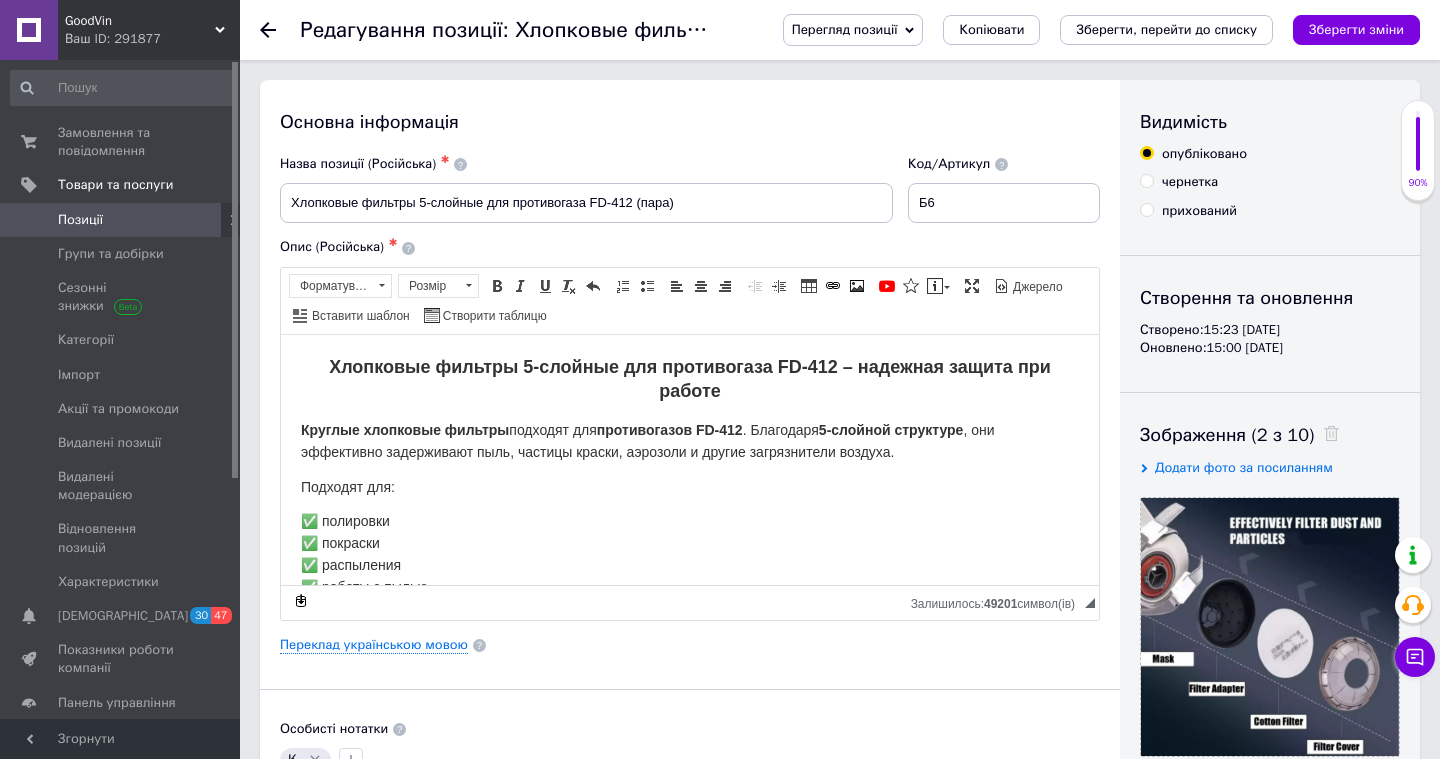 scroll, scrollTop: 0, scrollLeft: 0, axis: both 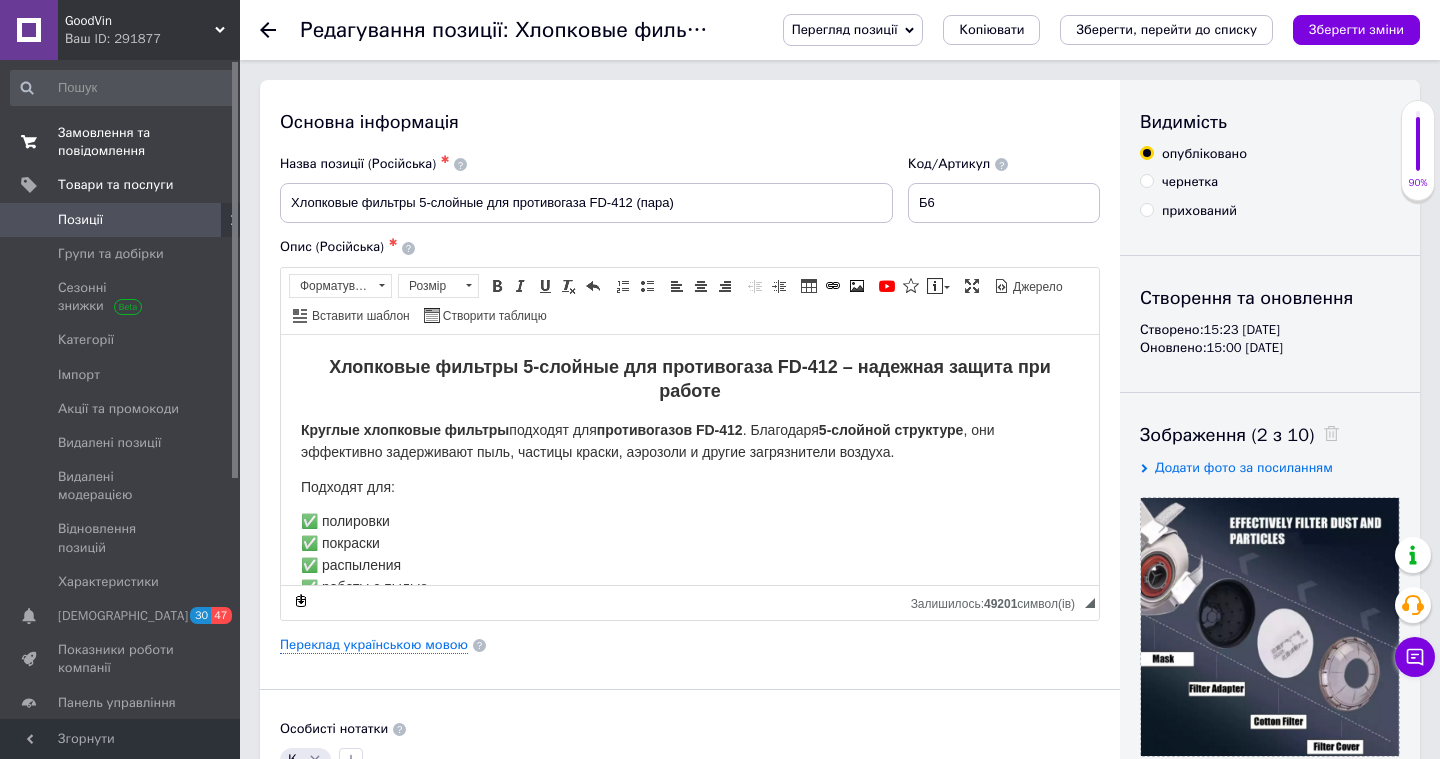 click on "Замовлення та повідомлення" at bounding box center [121, 142] 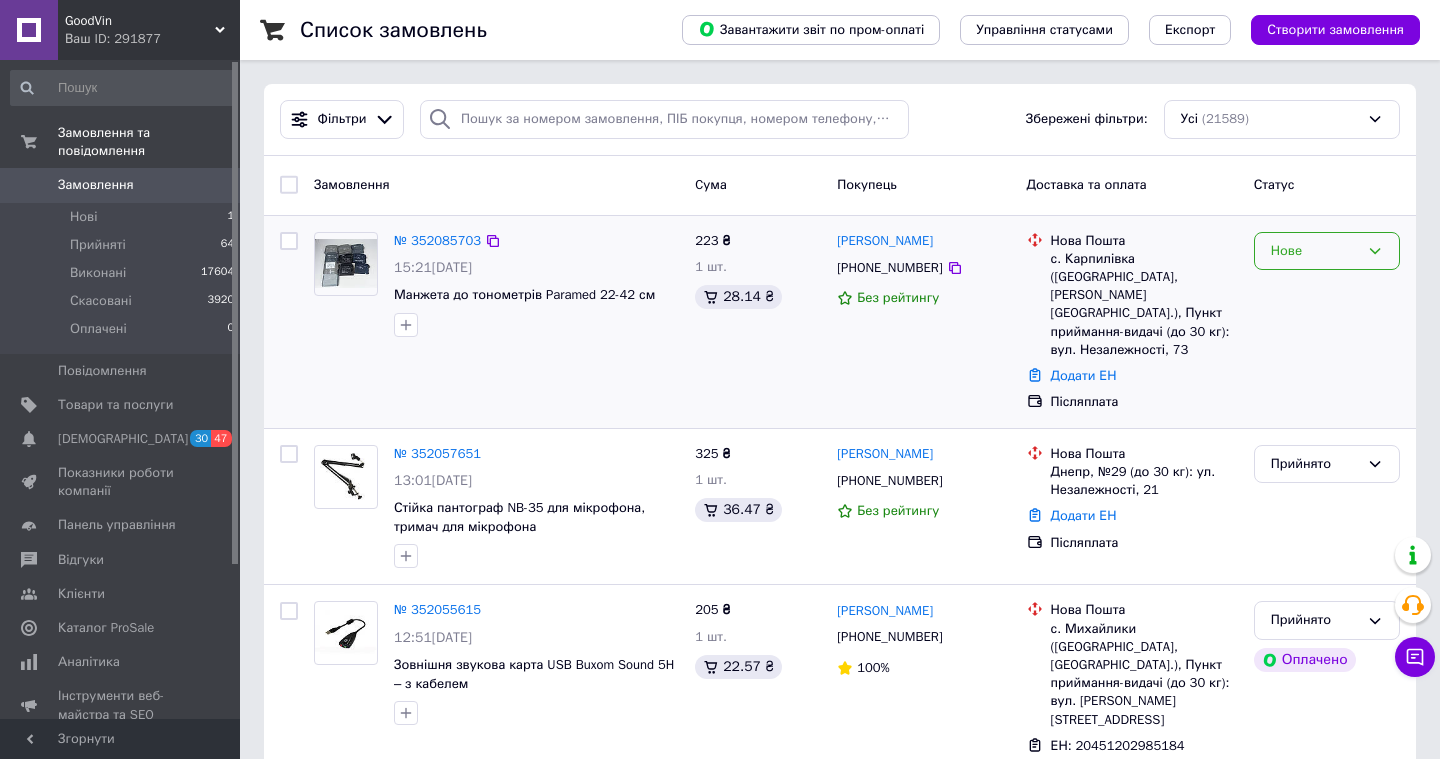click on "Нове" at bounding box center [1315, 251] 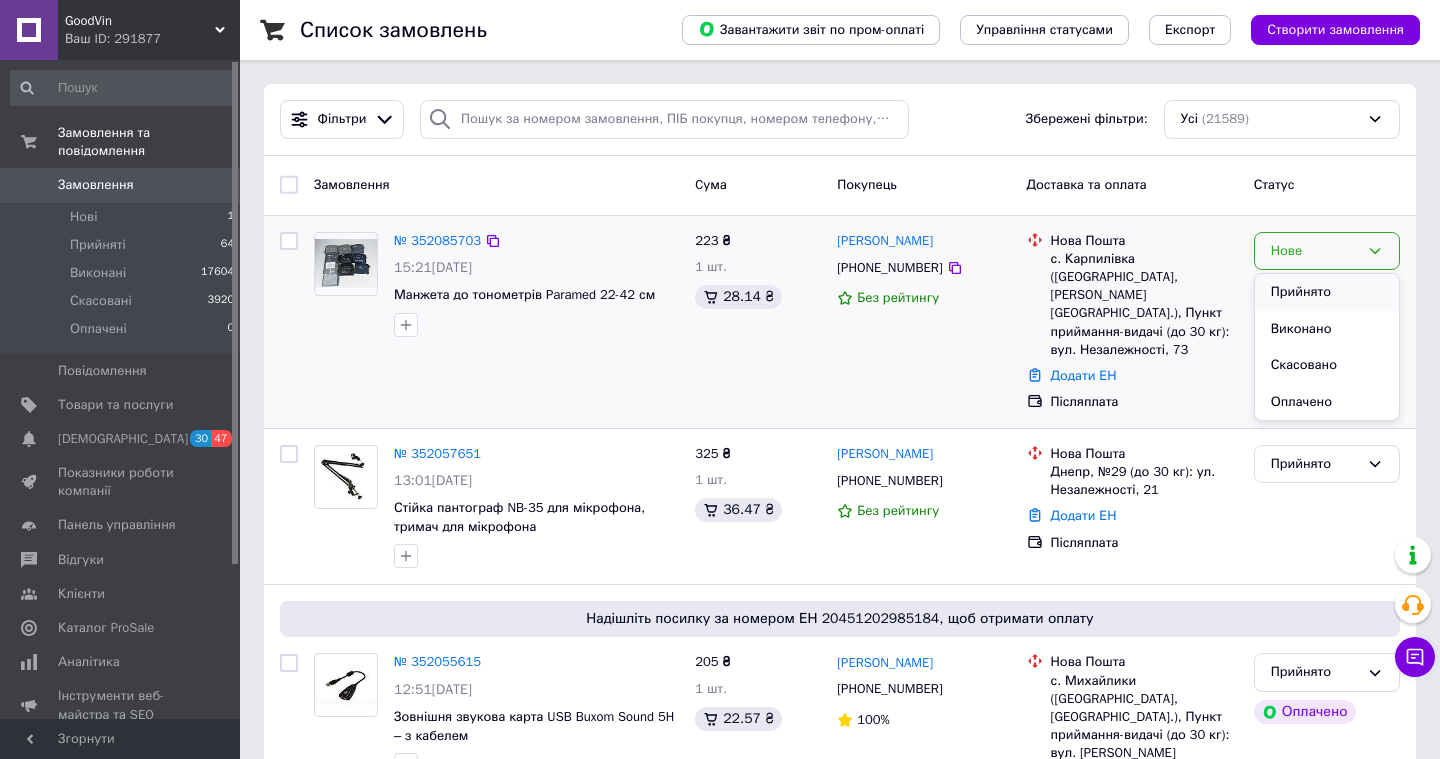 click on "Прийнято" at bounding box center [1327, 292] 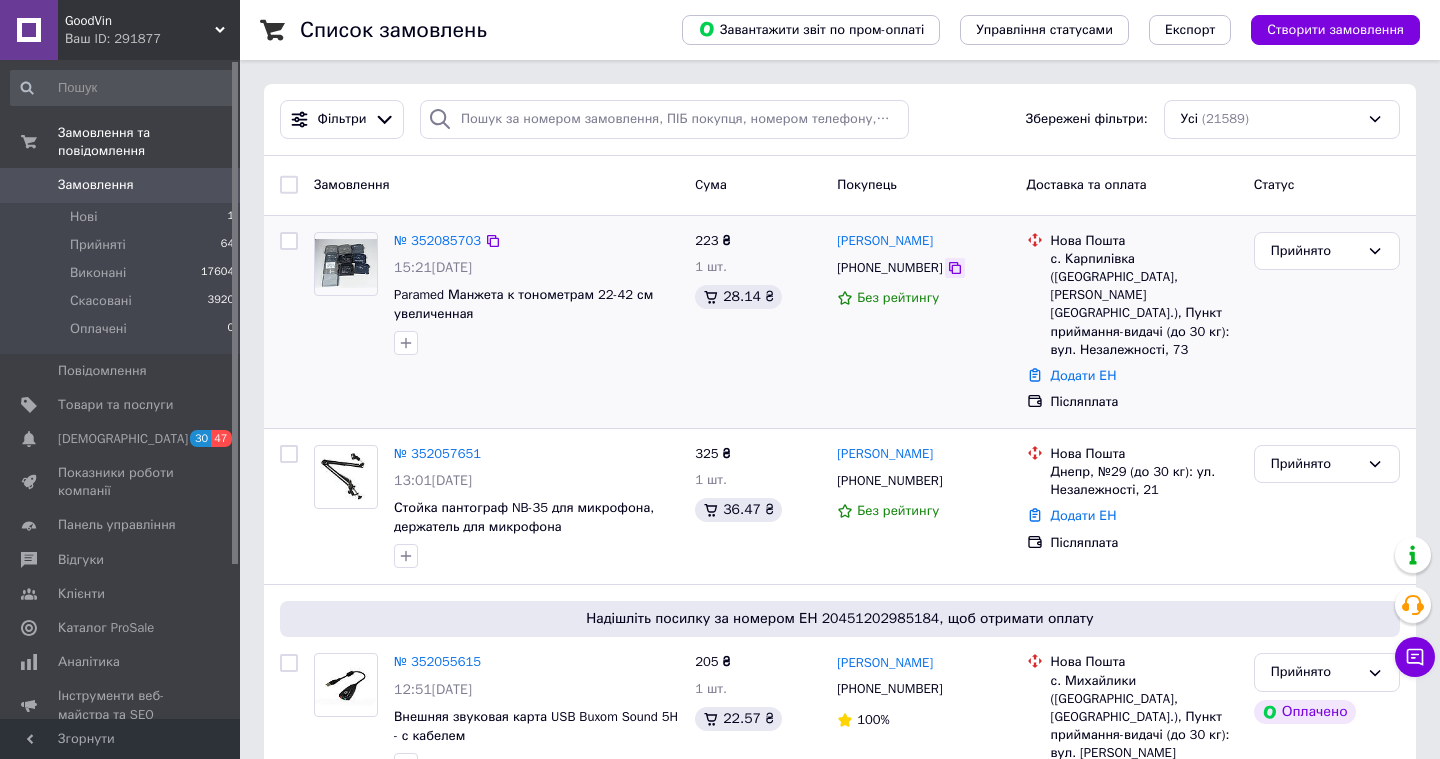 click 